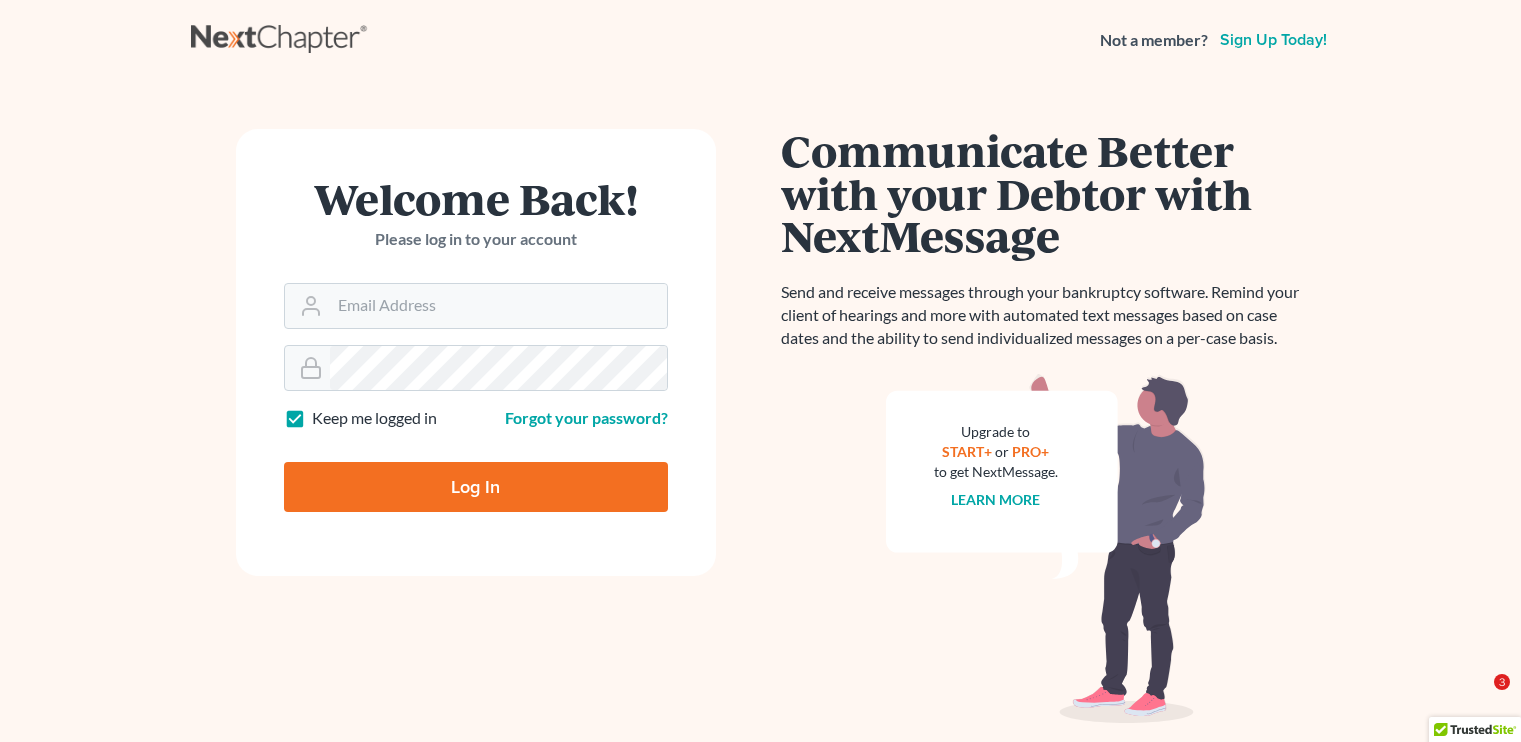 scroll, scrollTop: 0, scrollLeft: 0, axis: both 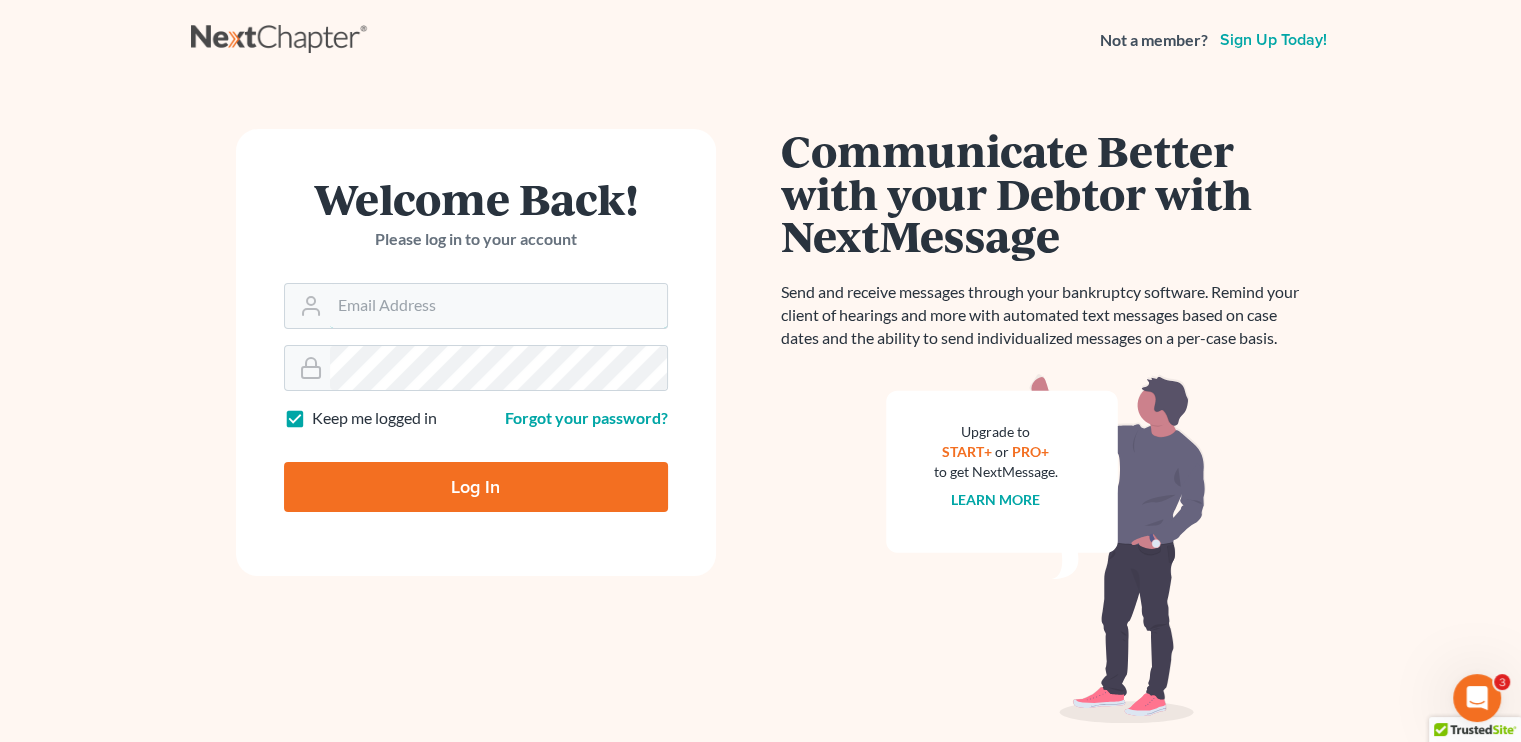 type on "[EMAIL]" 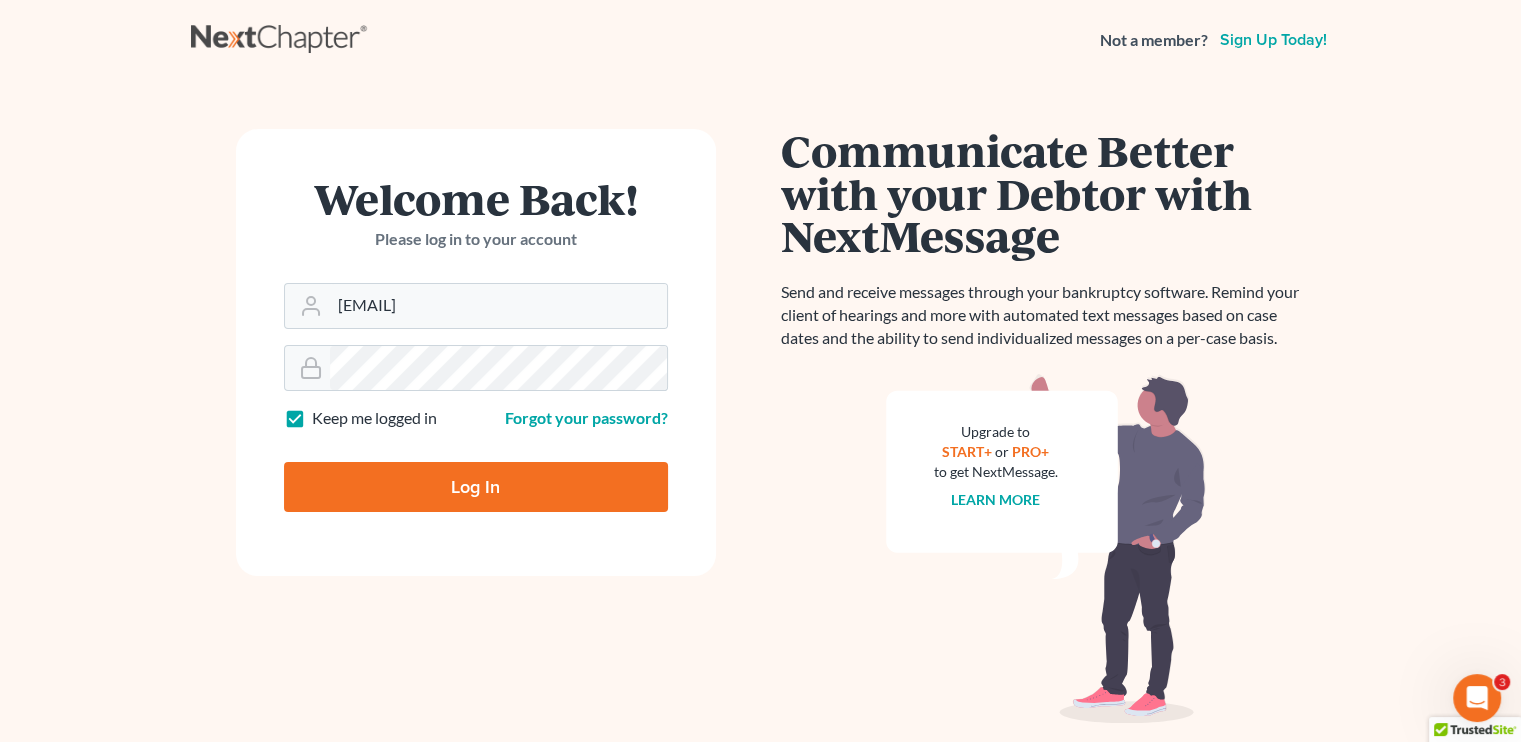 click on "Log In" at bounding box center [476, 487] 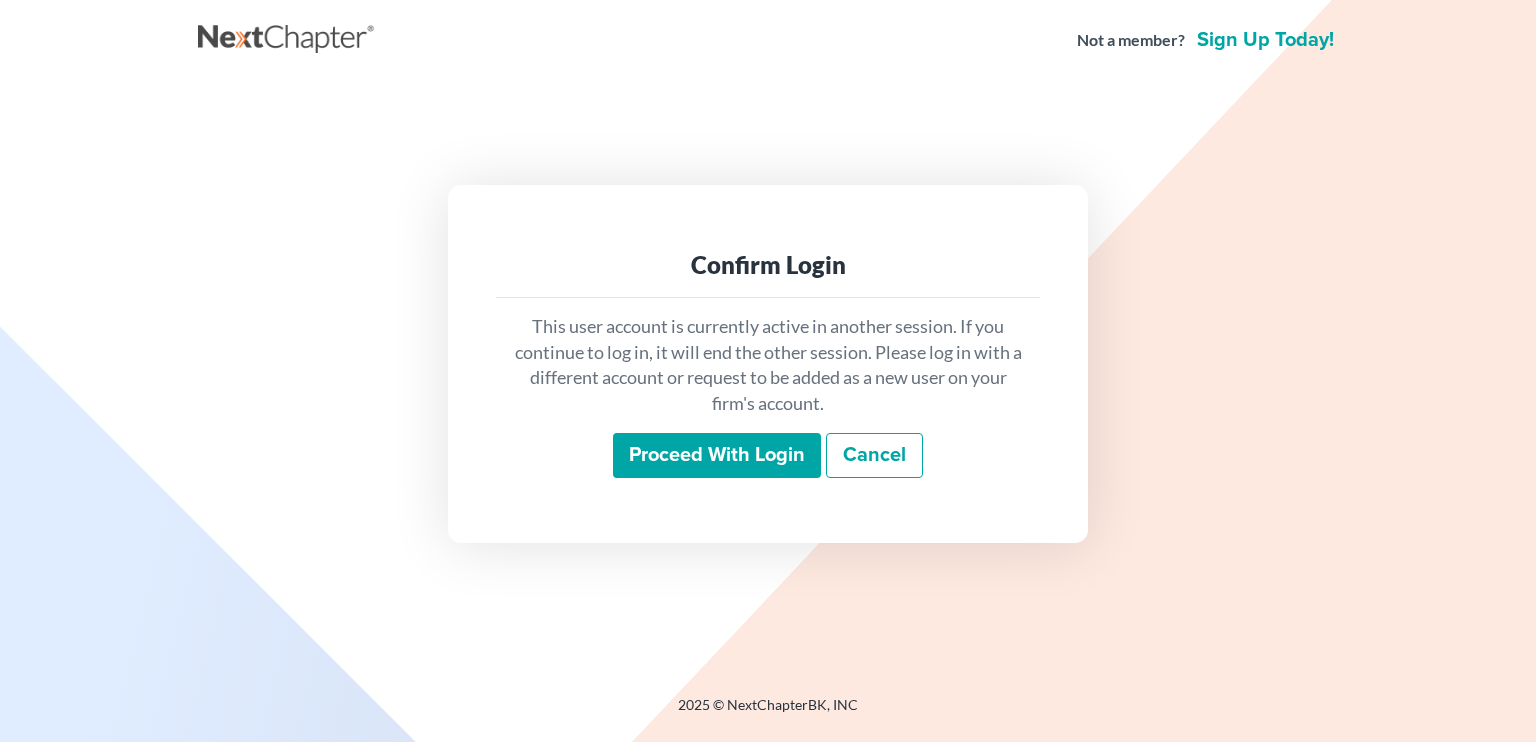 scroll, scrollTop: 0, scrollLeft: 0, axis: both 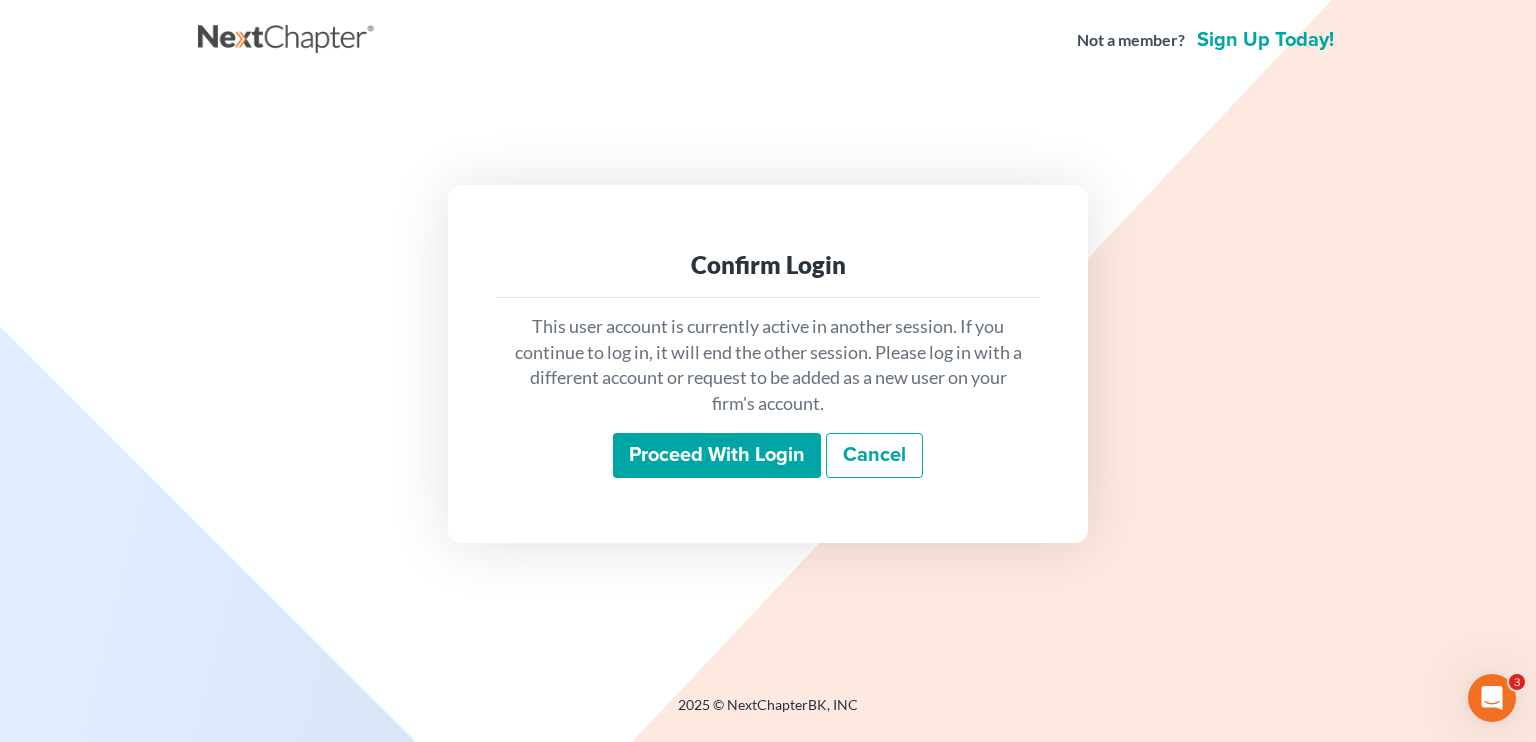click on "Proceed with login" at bounding box center (717, 456) 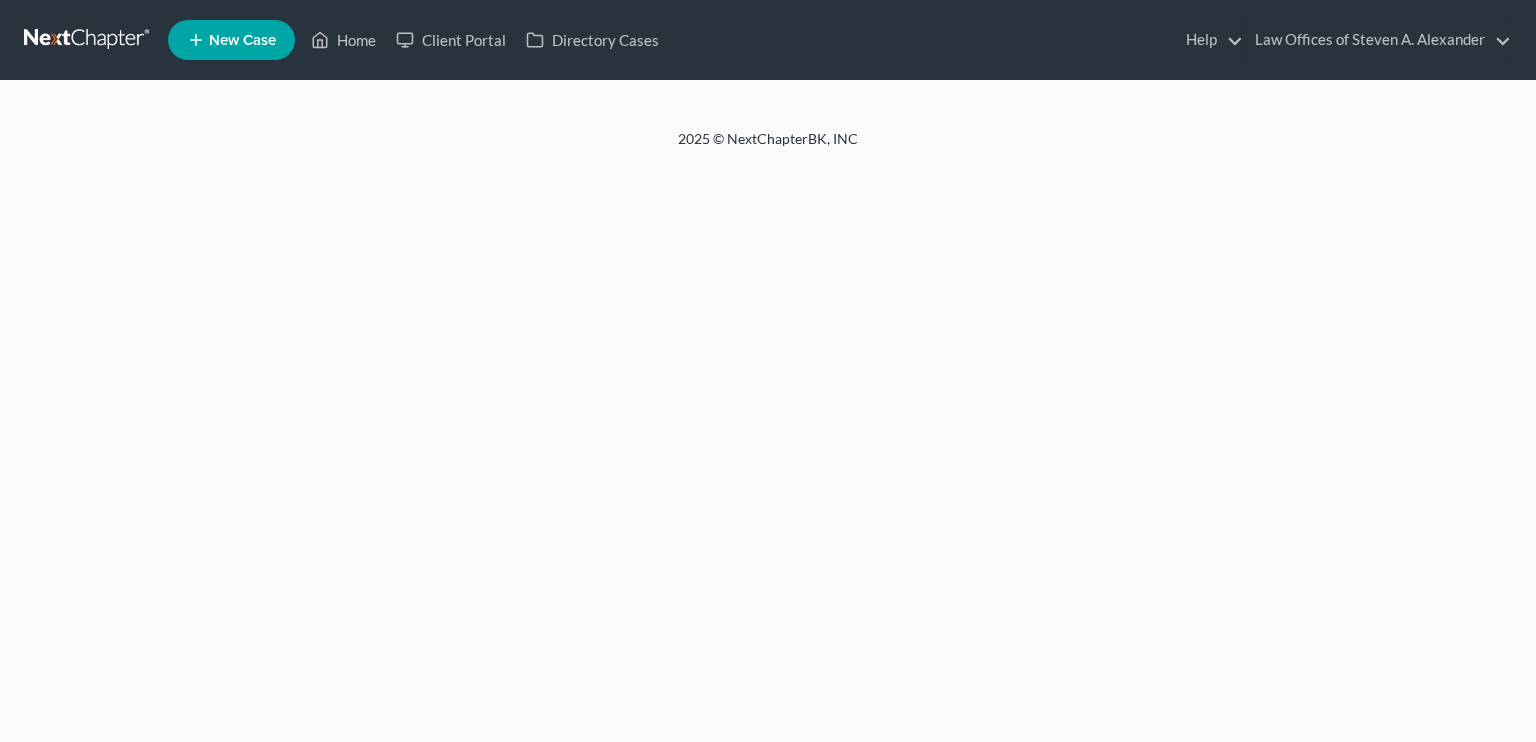 scroll, scrollTop: 0, scrollLeft: 0, axis: both 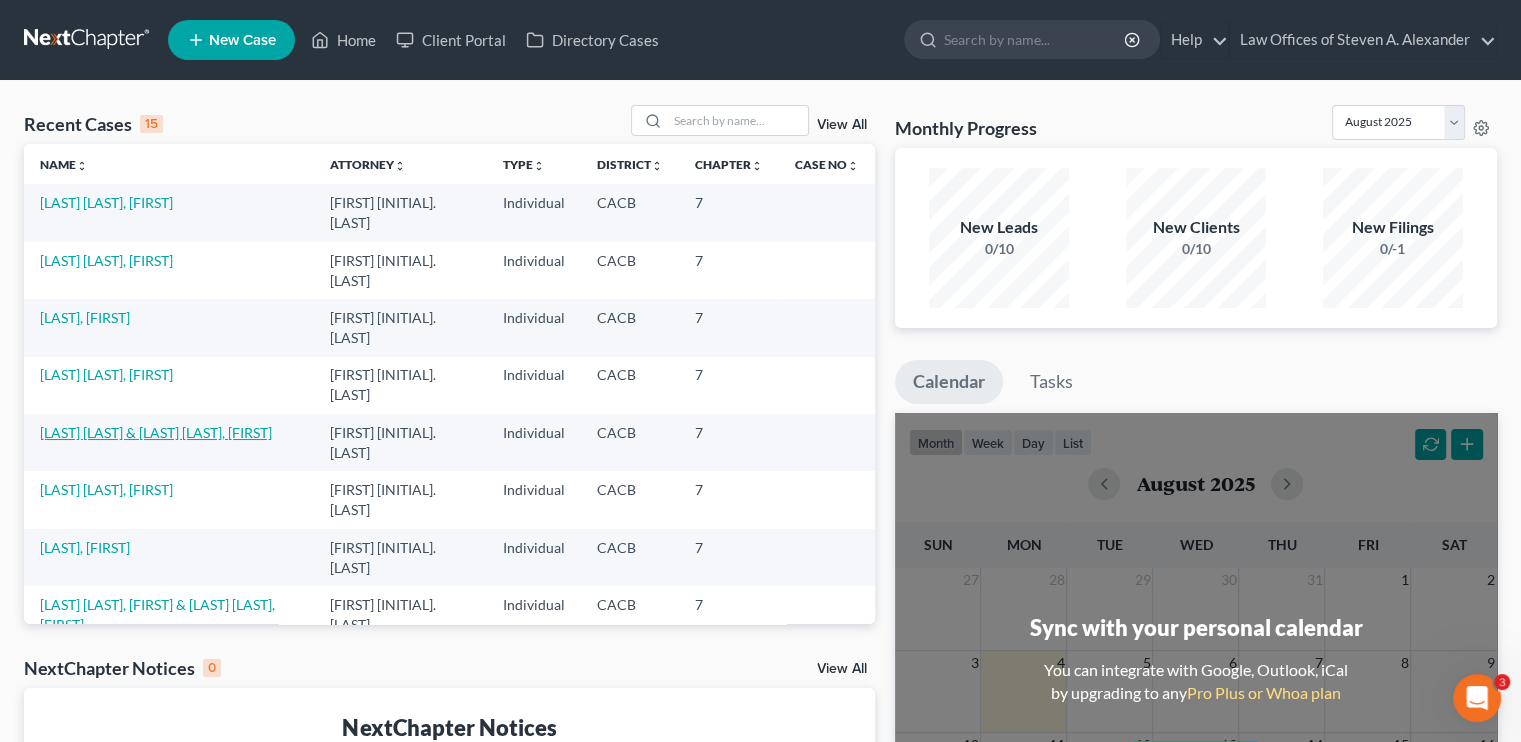click on "Hernandez, Salvador & Monterroso  Perez, Heidi" at bounding box center [156, 432] 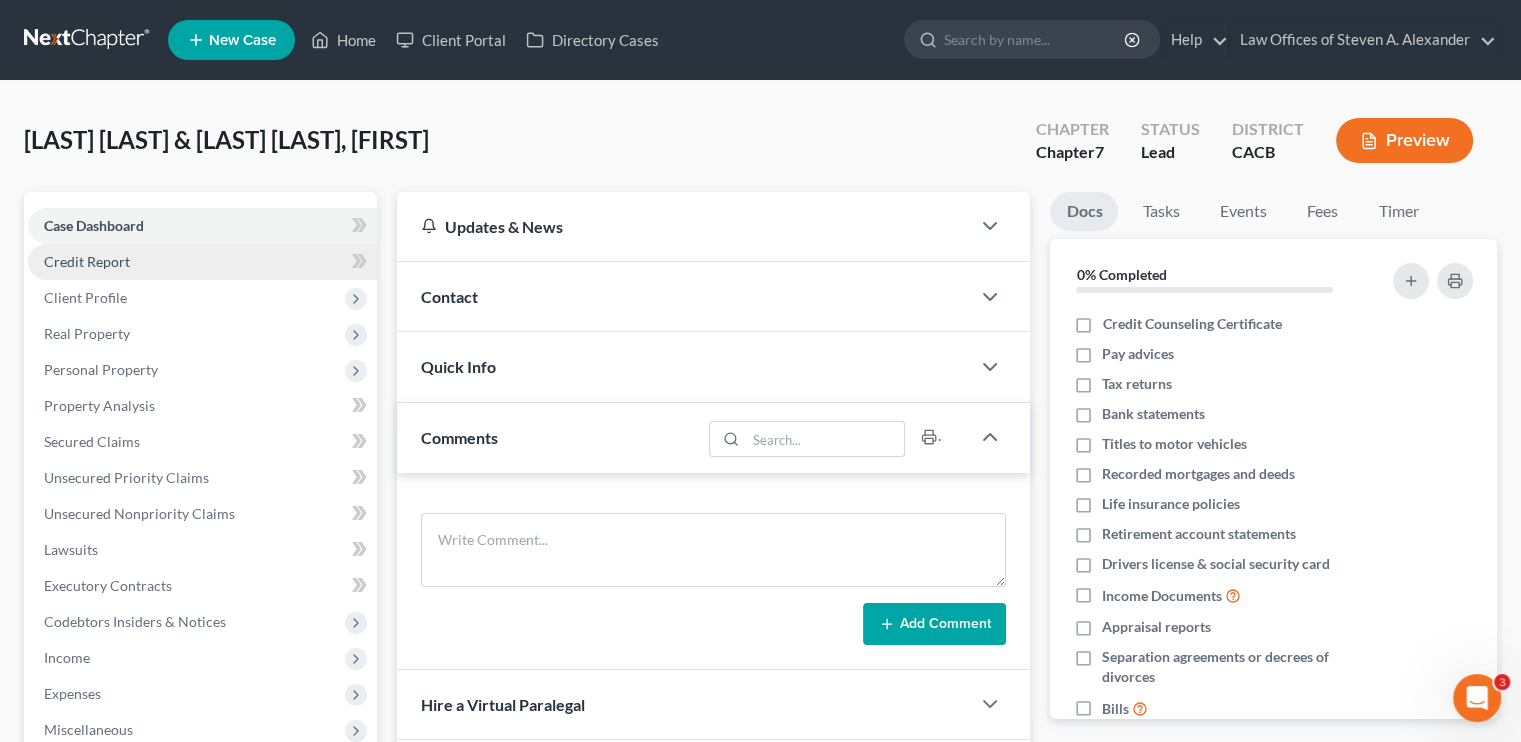 click on "Credit Report" at bounding box center (202, 262) 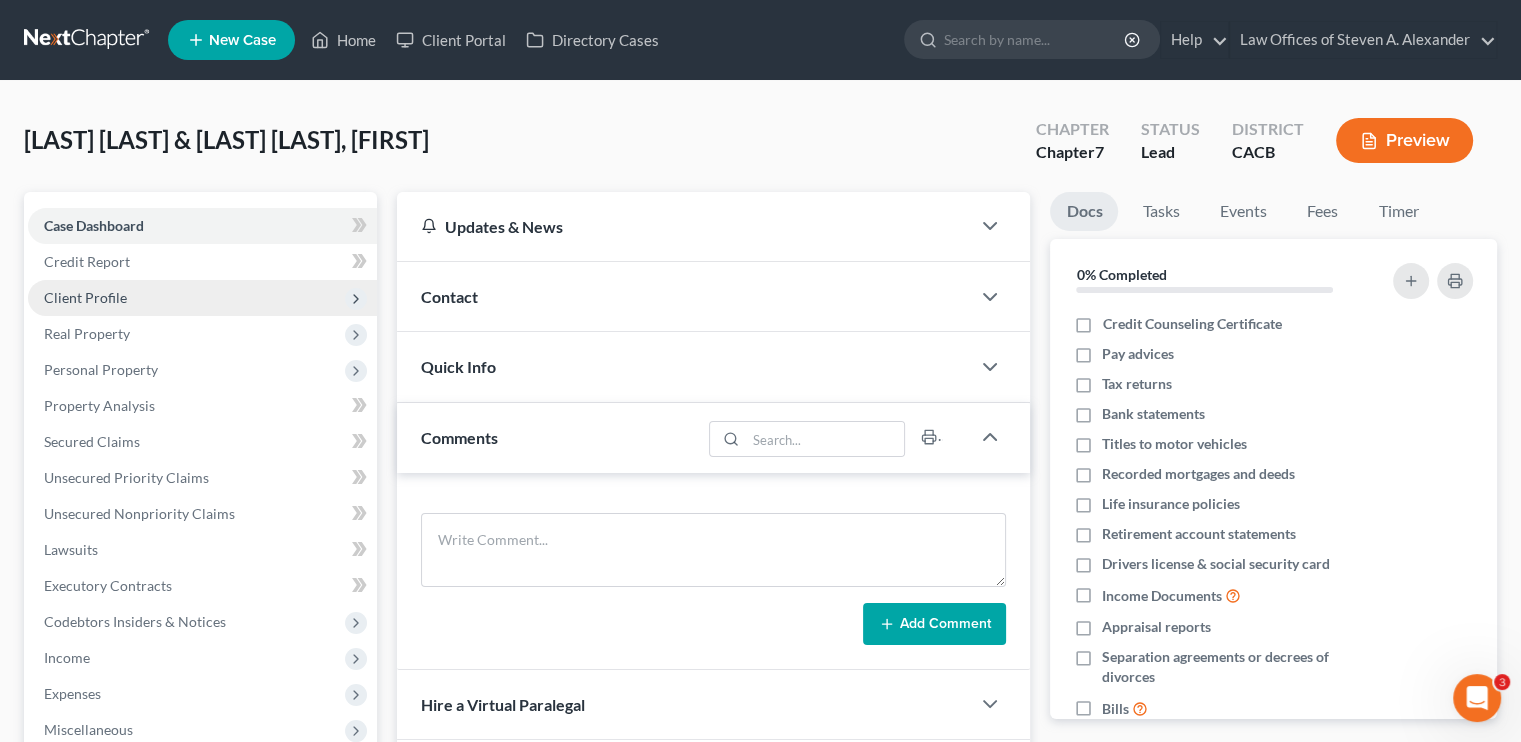 click on "Client Profile" at bounding box center [85, 297] 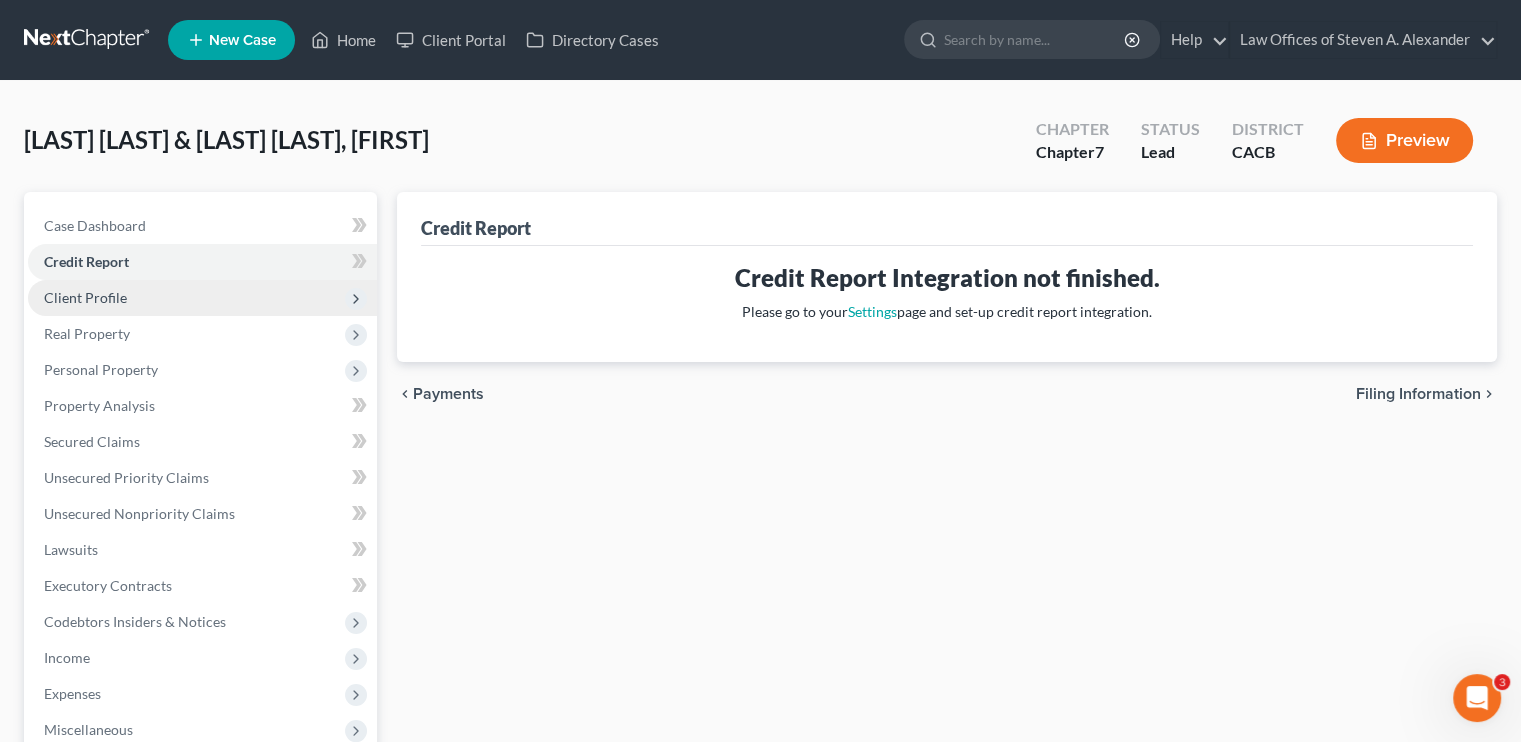 click on "Client Profile" at bounding box center [85, 297] 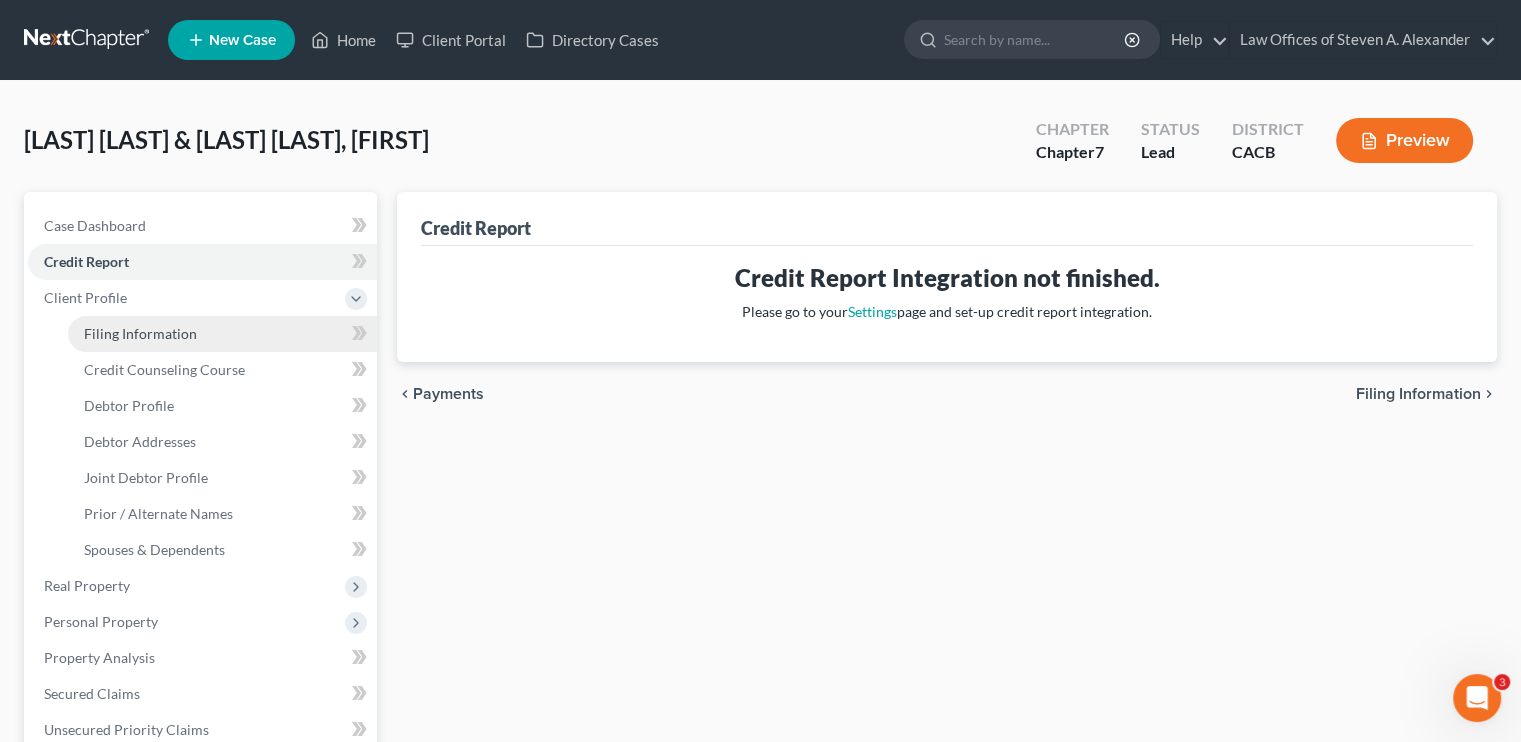 click on "Filing Information" at bounding box center (140, 333) 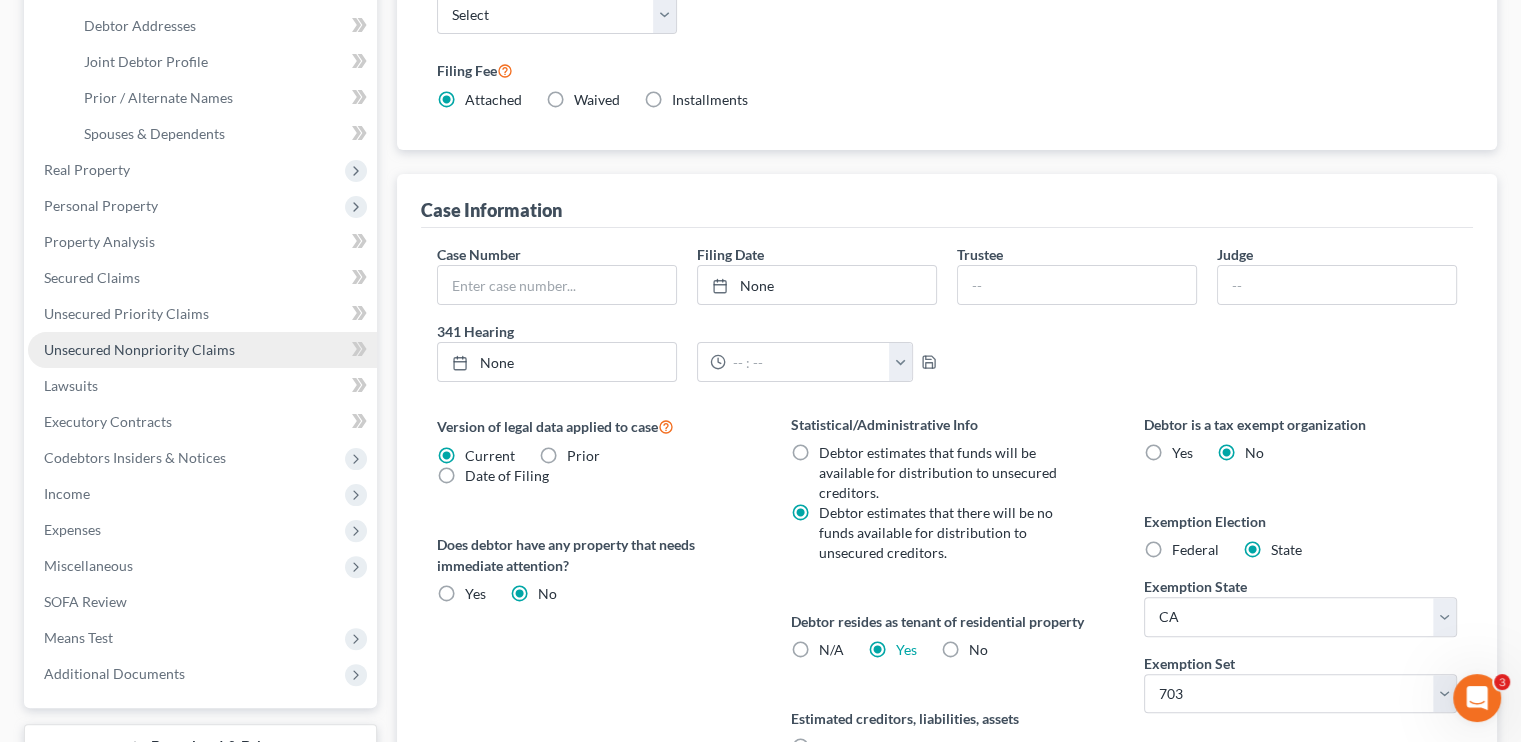 scroll, scrollTop: 300, scrollLeft: 0, axis: vertical 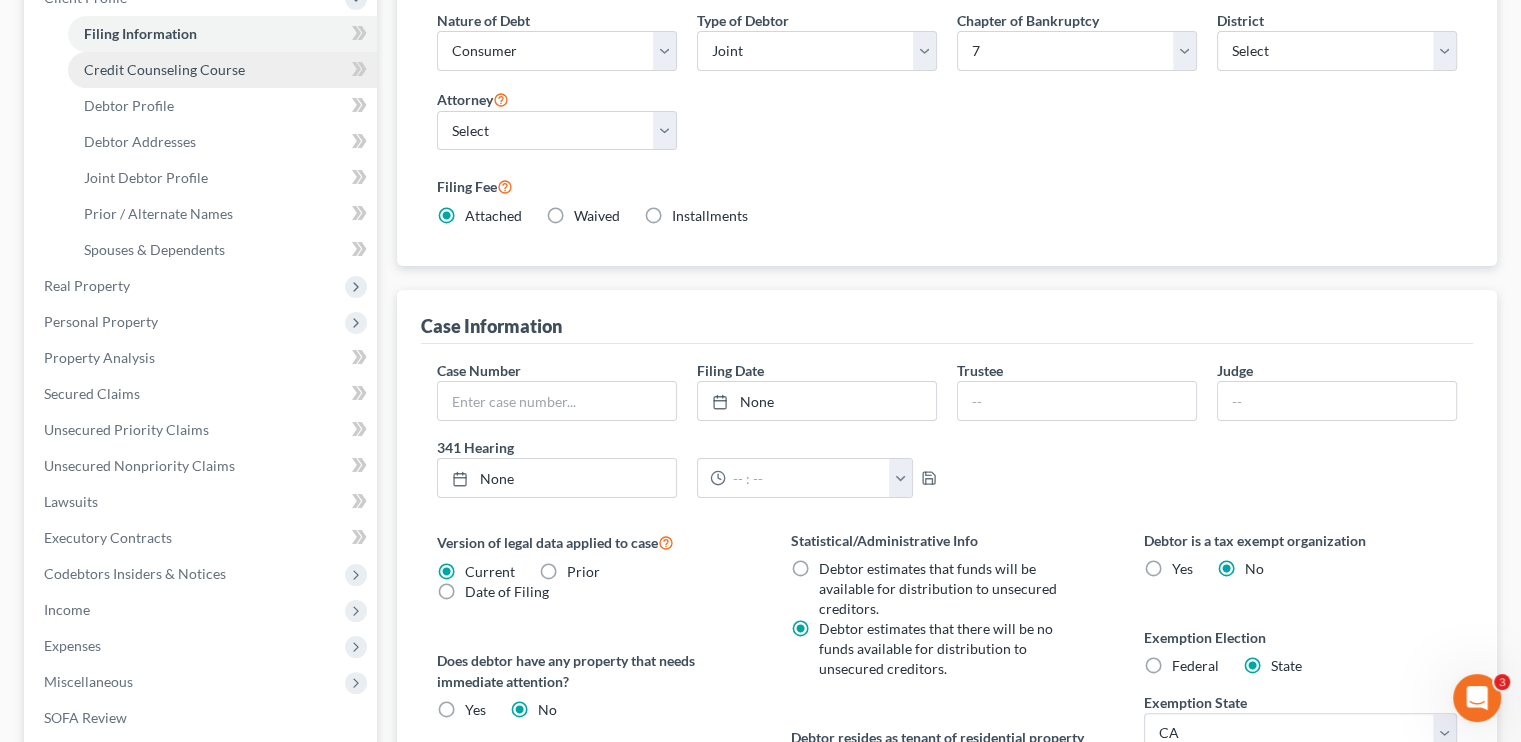 click on "Credit Counseling Course" at bounding box center [164, 69] 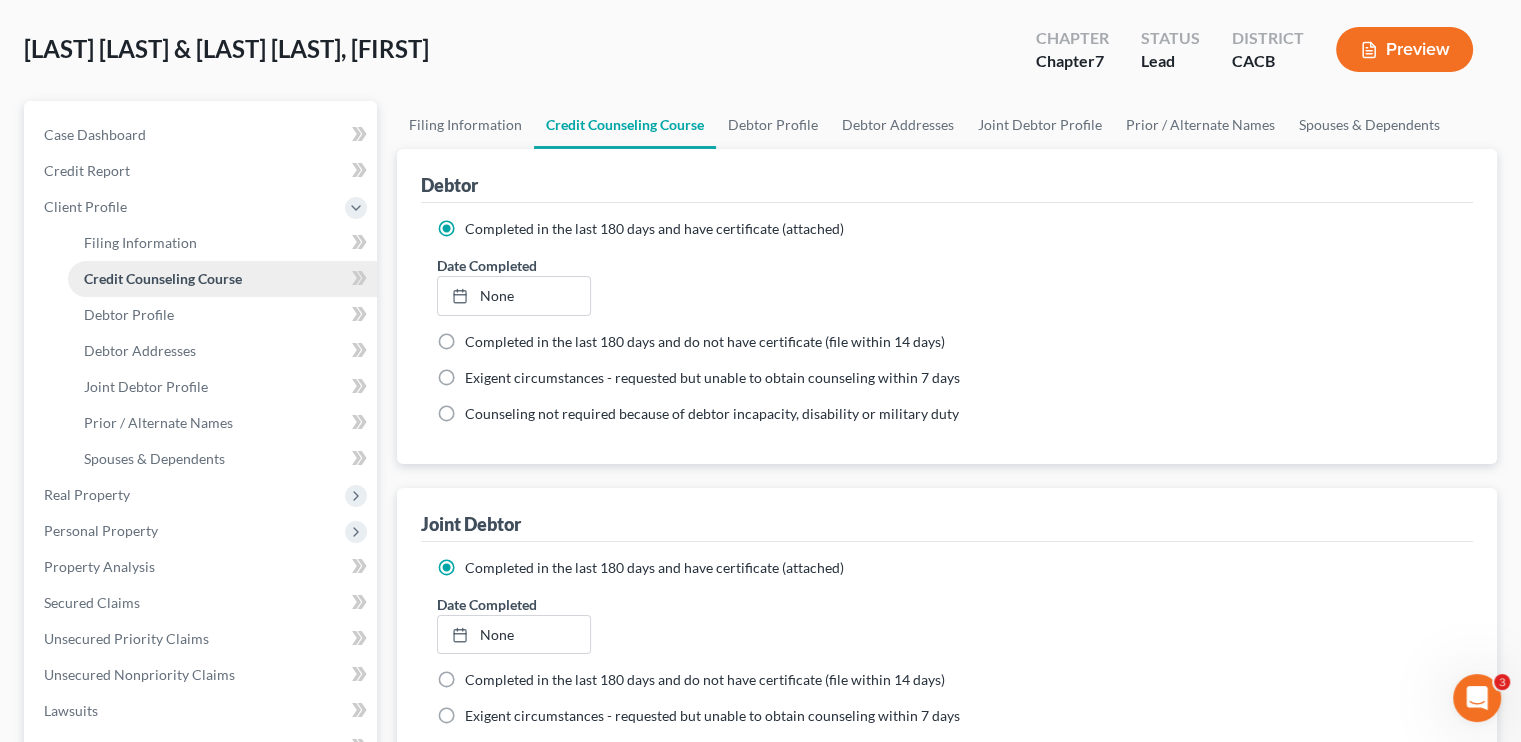 scroll, scrollTop: 200, scrollLeft: 0, axis: vertical 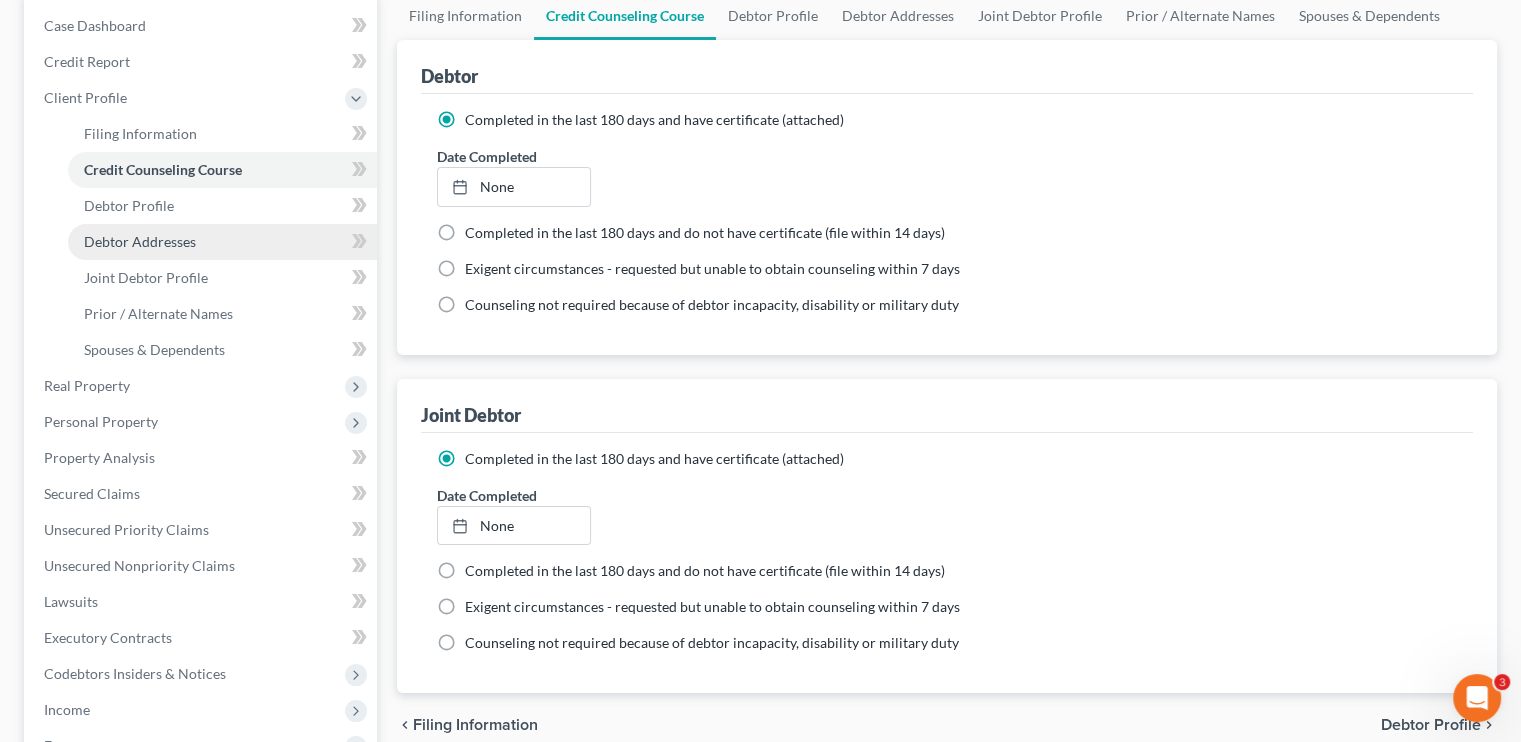 click on "Debtor Addresses" at bounding box center (140, 241) 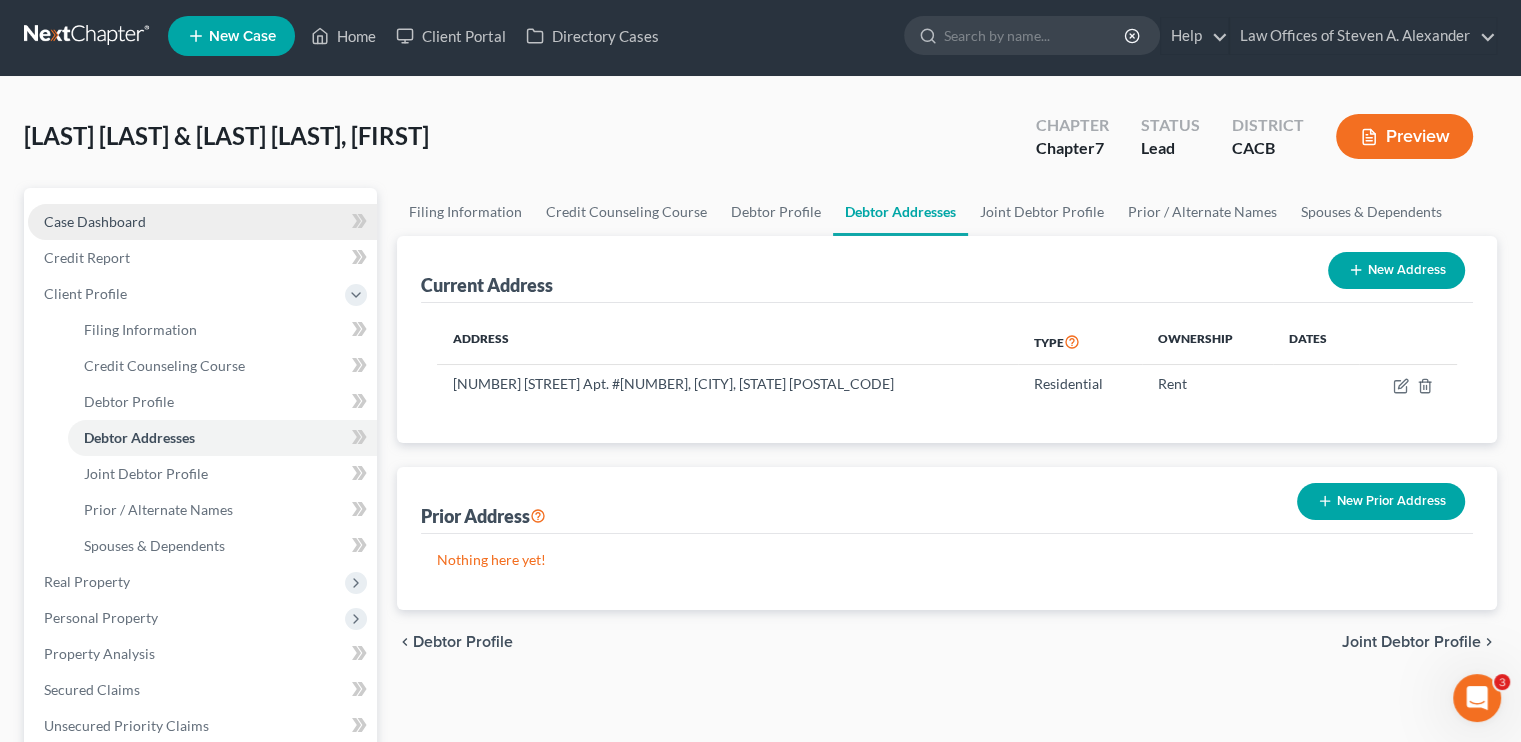 scroll, scrollTop: 0, scrollLeft: 0, axis: both 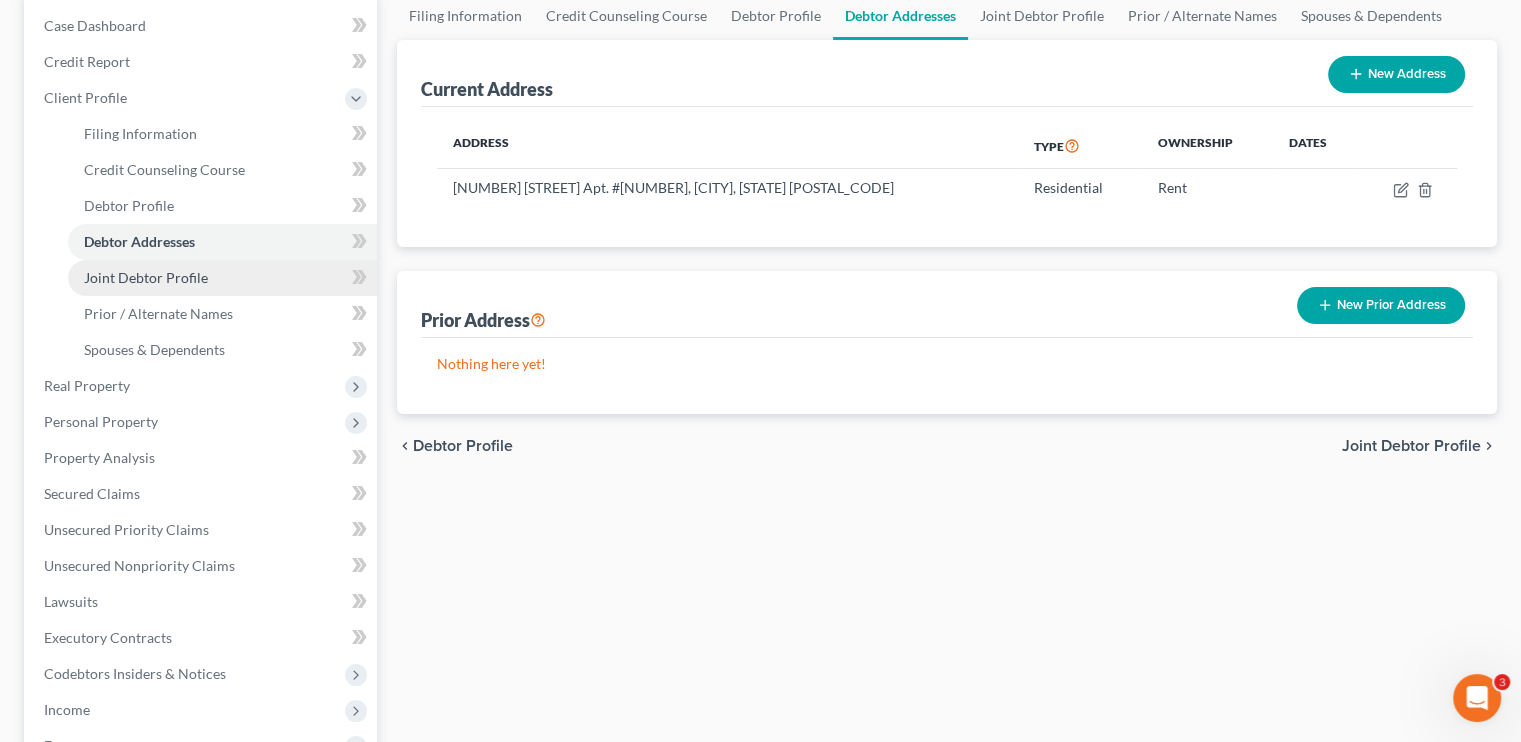 click on "Joint Debtor Profile" at bounding box center [222, 278] 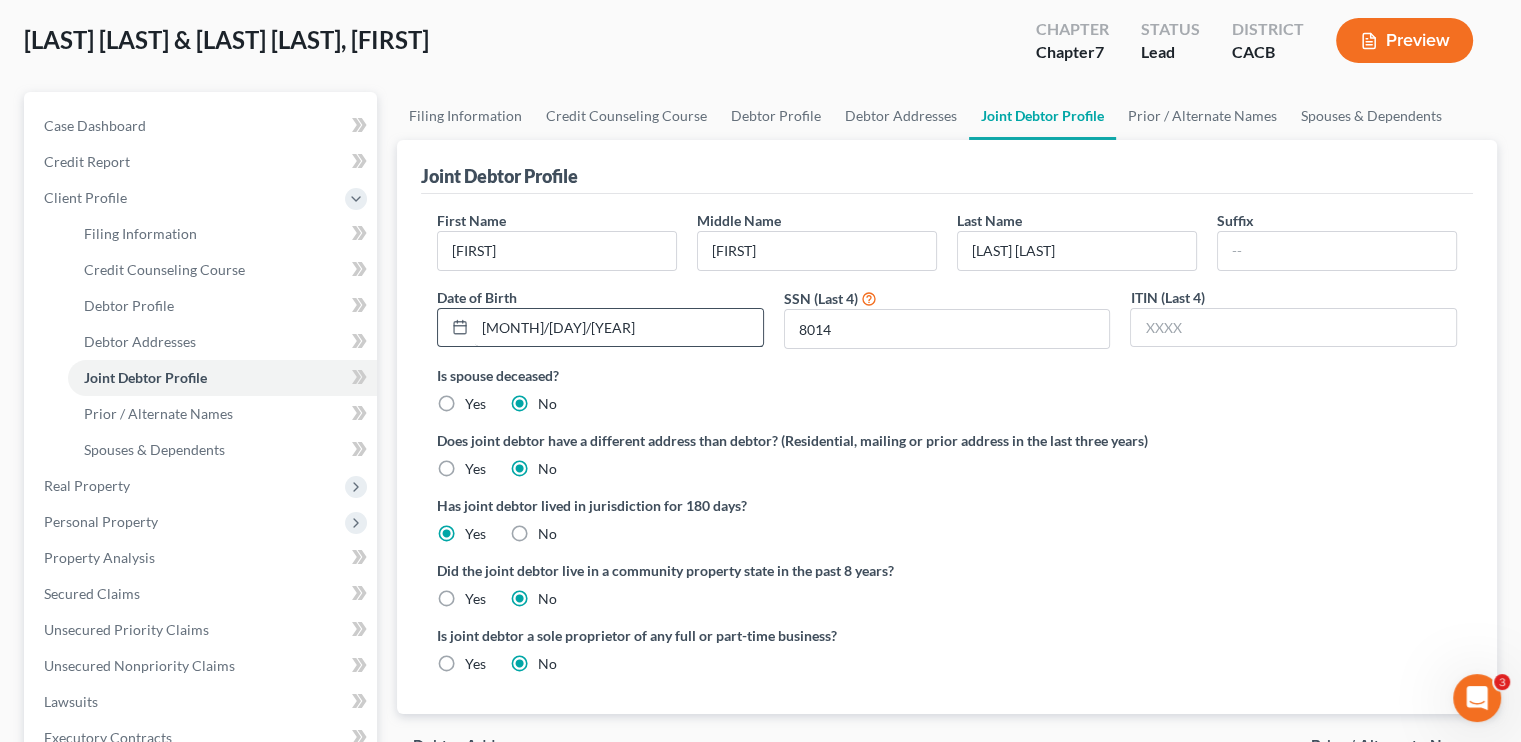 scroll, scrollTop: 0, scrollLeft: 0, axis: both 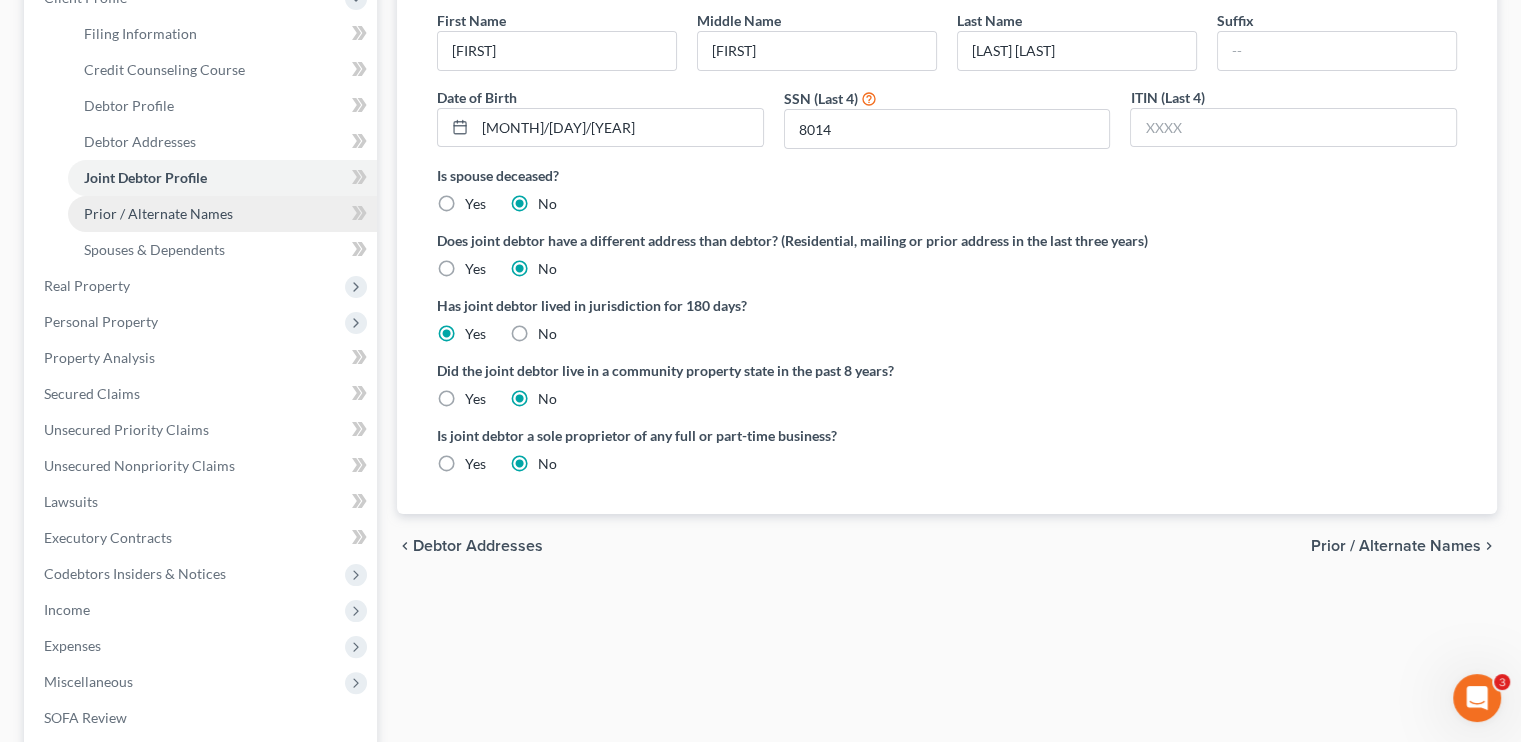 click on "Prior / Alternate Names" at bounding box center (158, 213) 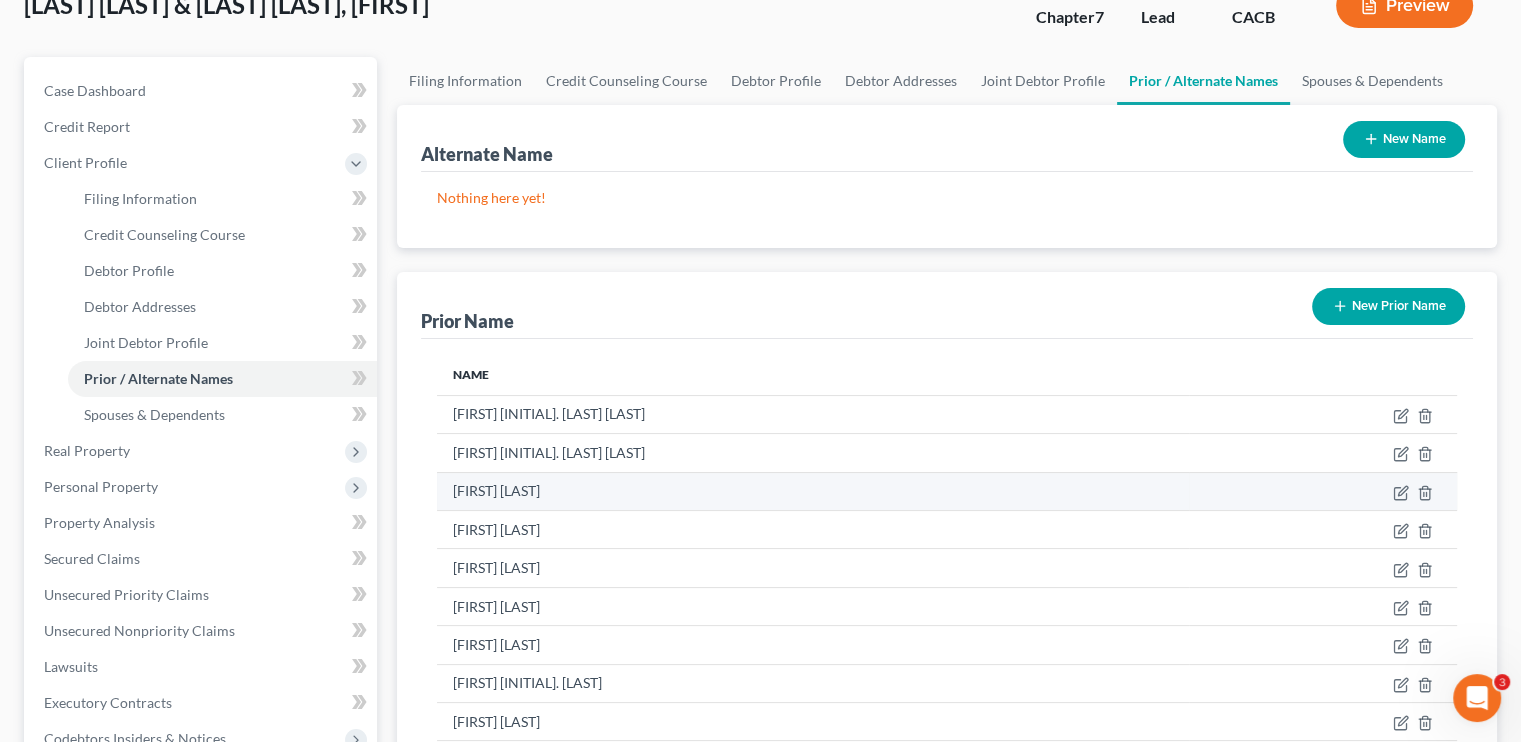 scroll, scrollTop: 200, scrollLeft: 0, axis: vertical 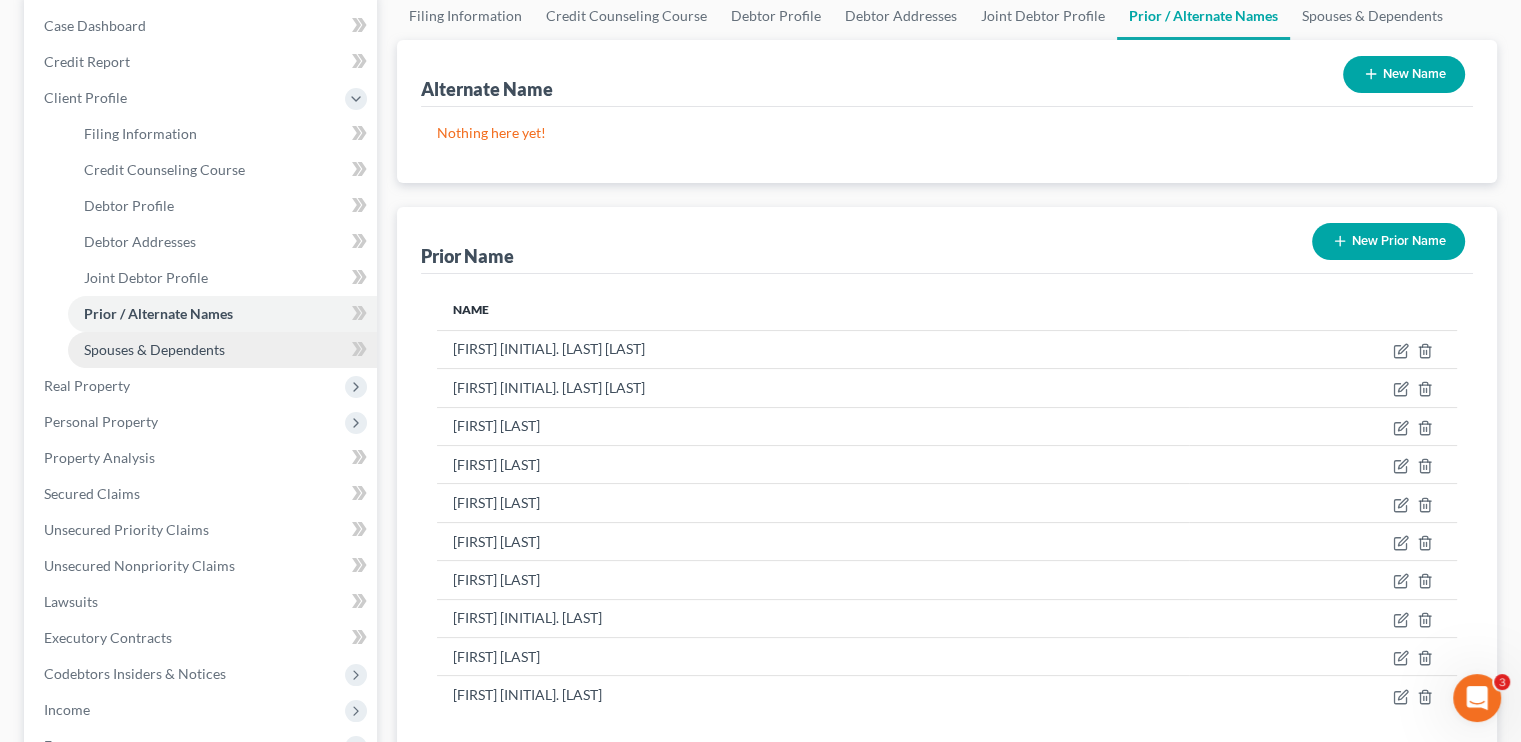 click on "Spouses & Dependents" at bounding box center [154, 349] 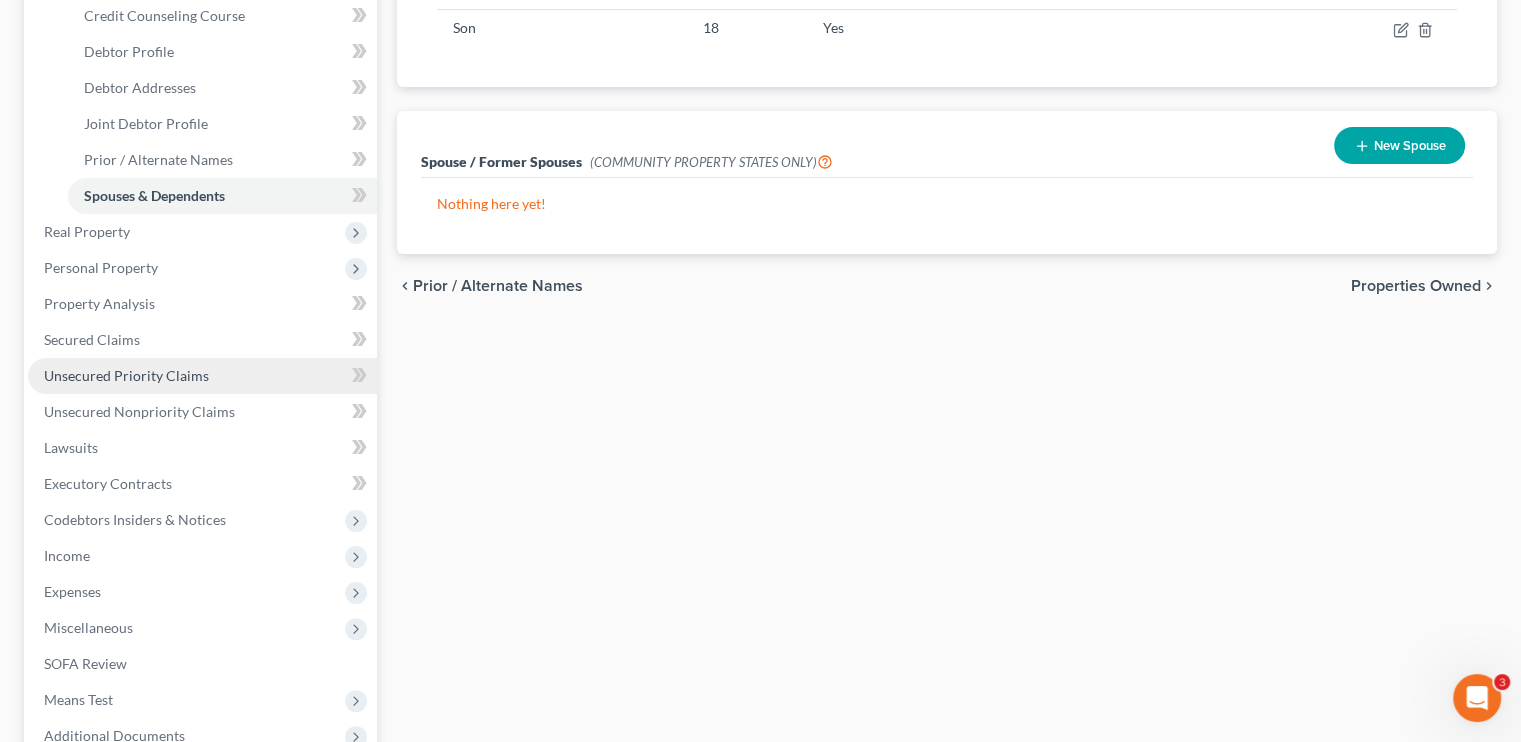 scroll, scrollTop: 400, scrollLeft: 0, axis: vertical 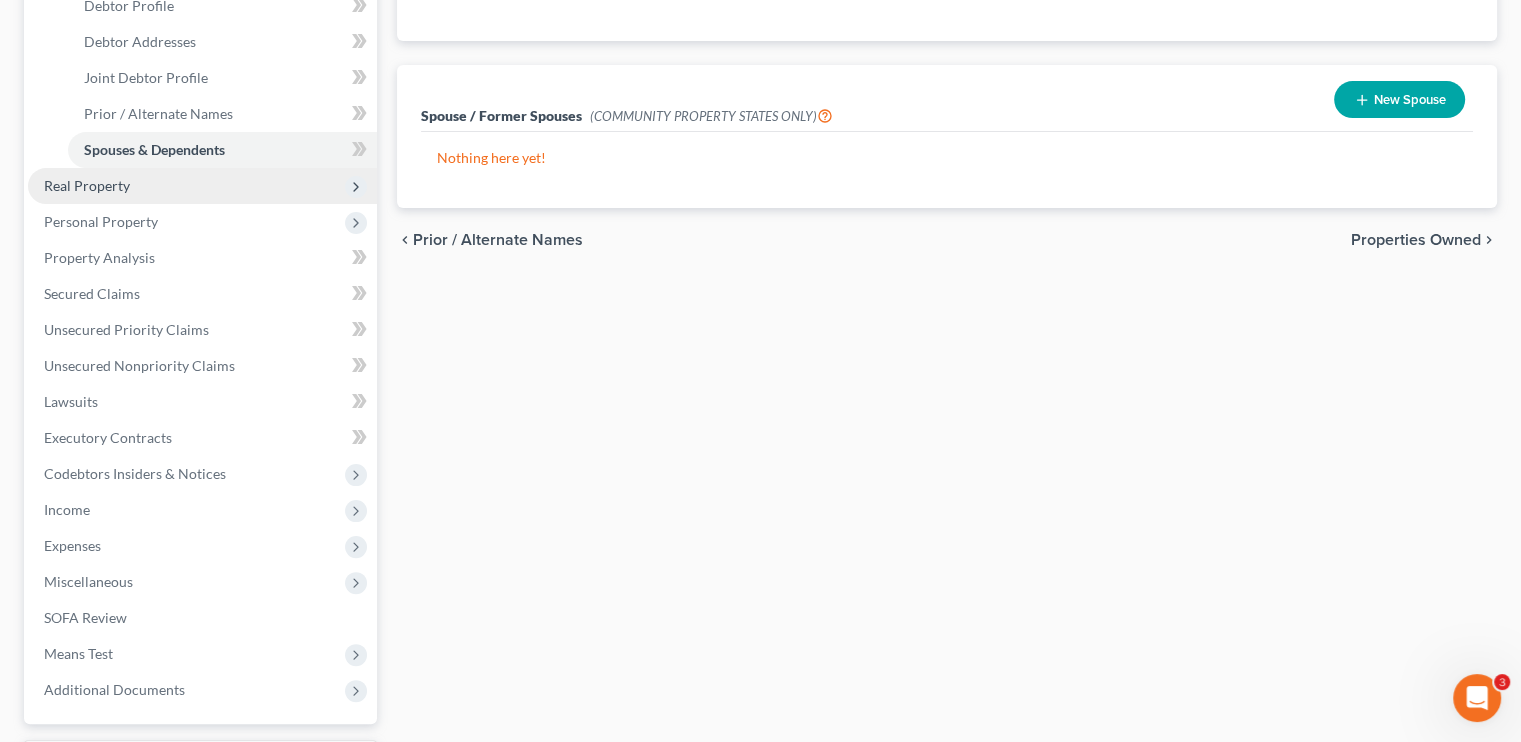 click on "Real Property" at bounding box center [202, 186] 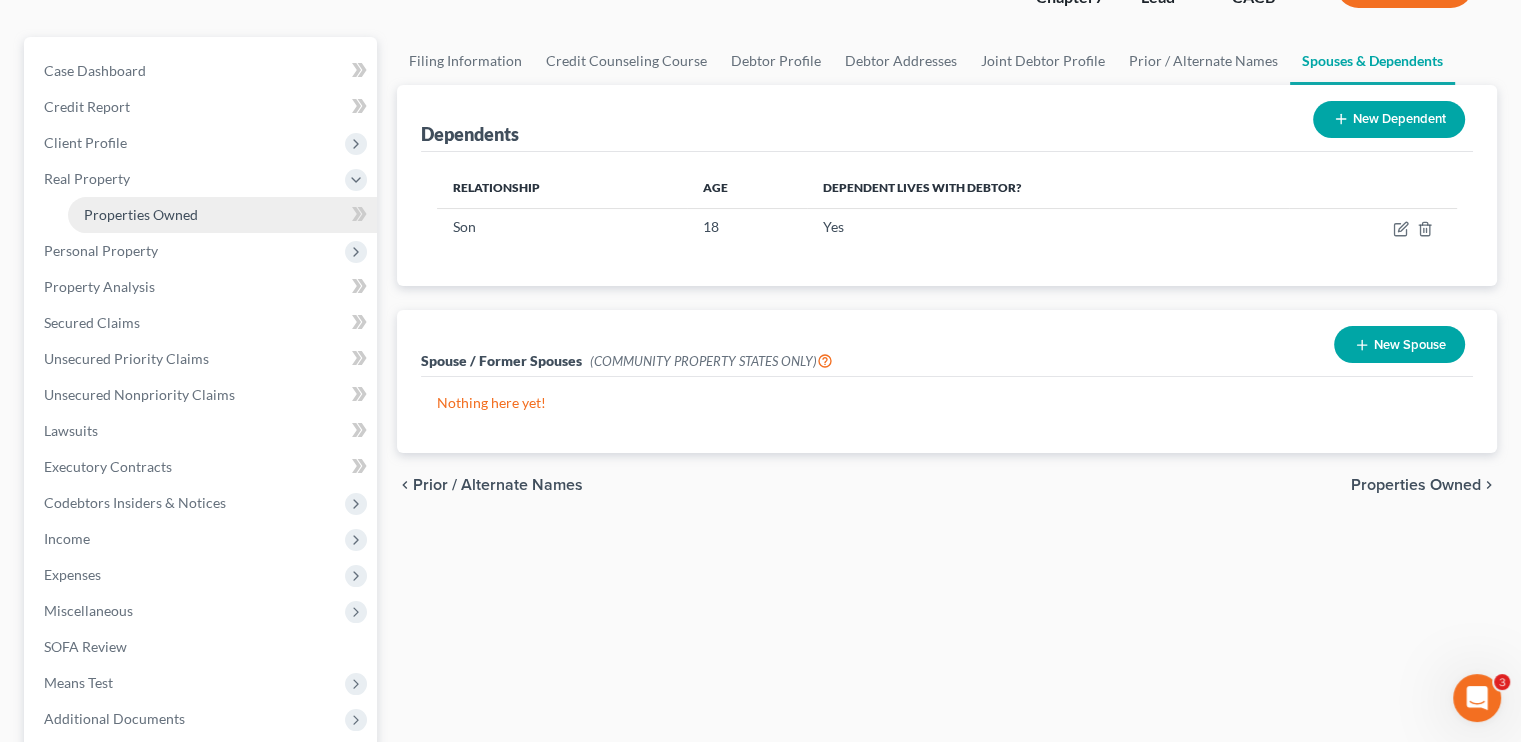 click on "Properties Owned" at bounding box center (141, 214) 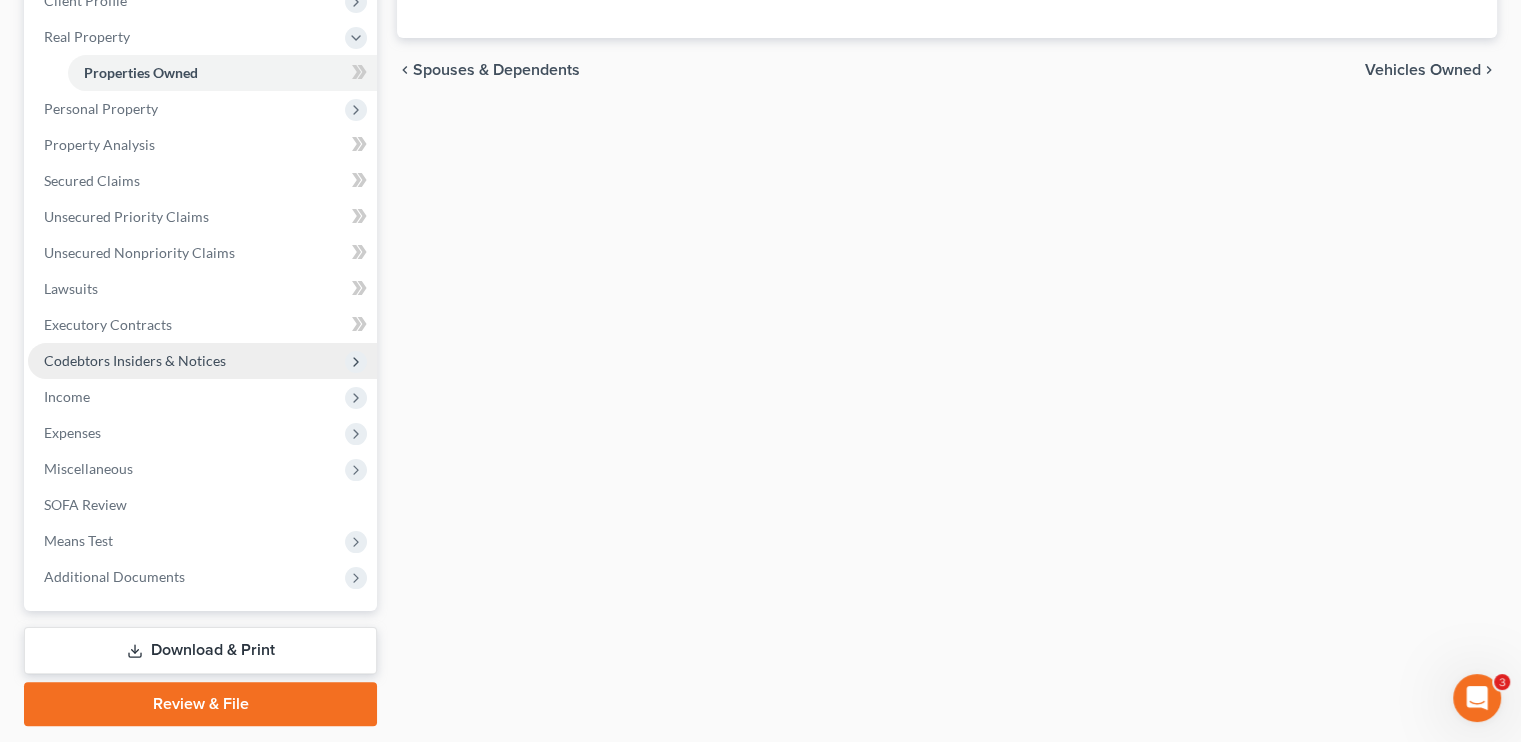scroll, scrollTop: 300, scrollLeft: 0, axis: vertical 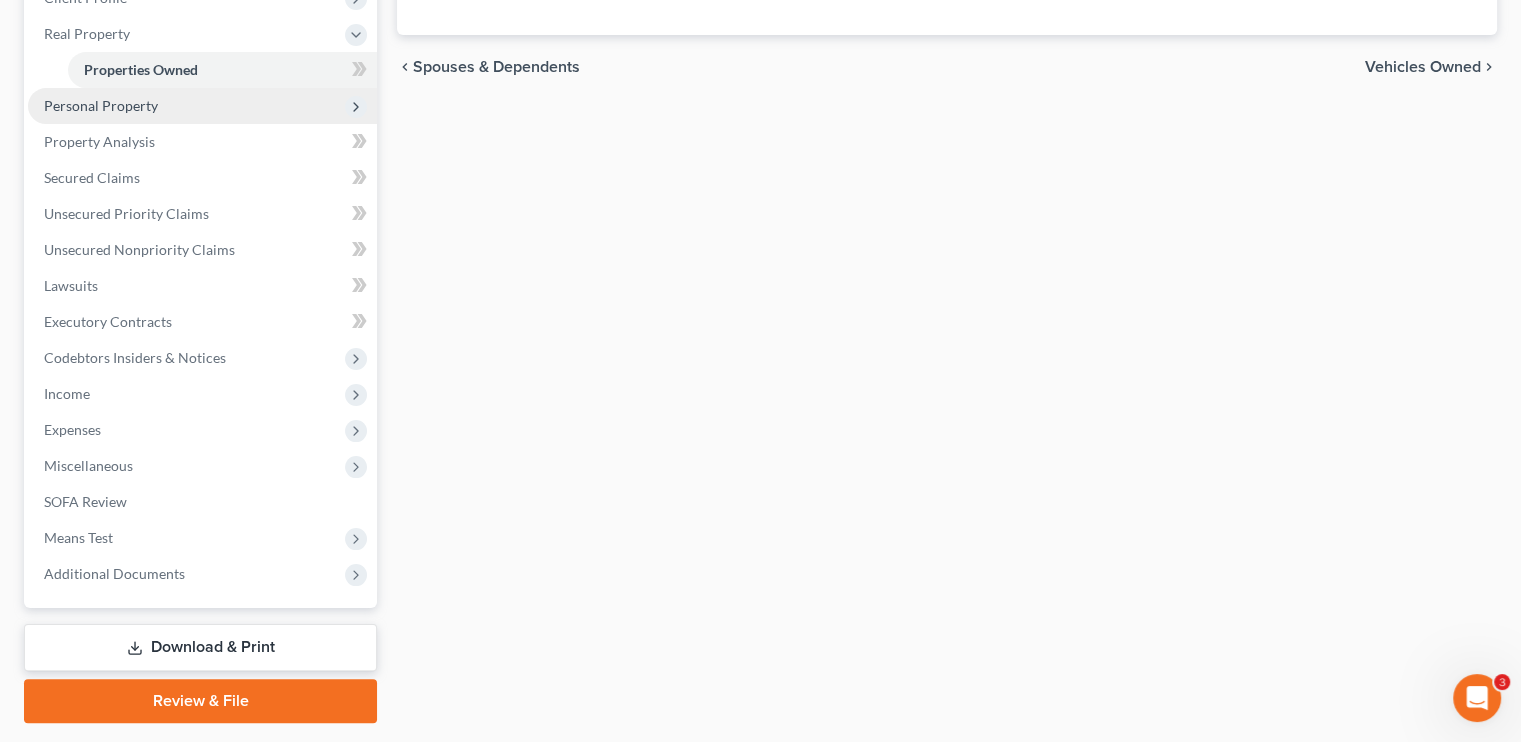 click on "Personal Property" at bounding box center [101, 105] 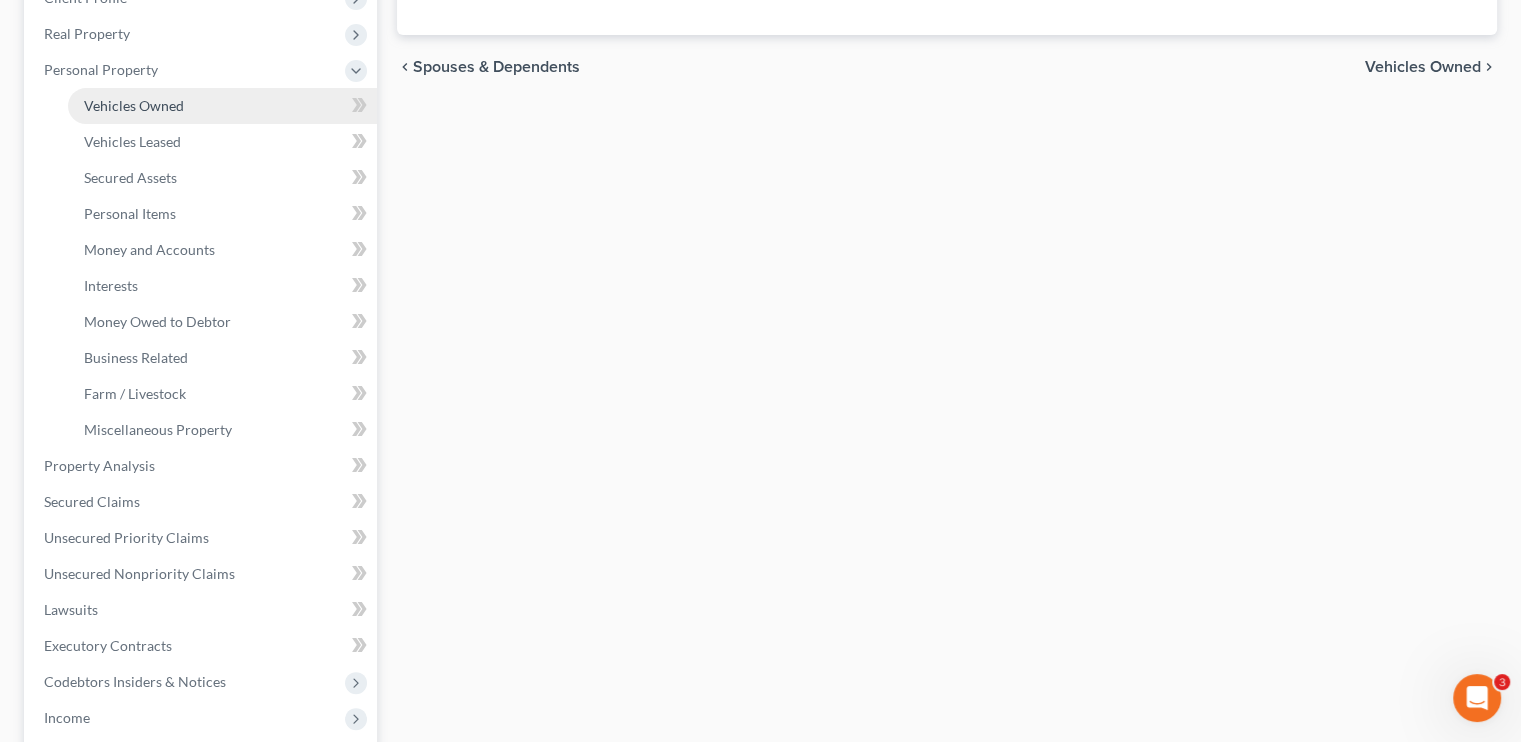 click on "Vehicles Owned" at bounding box center [134, 105] 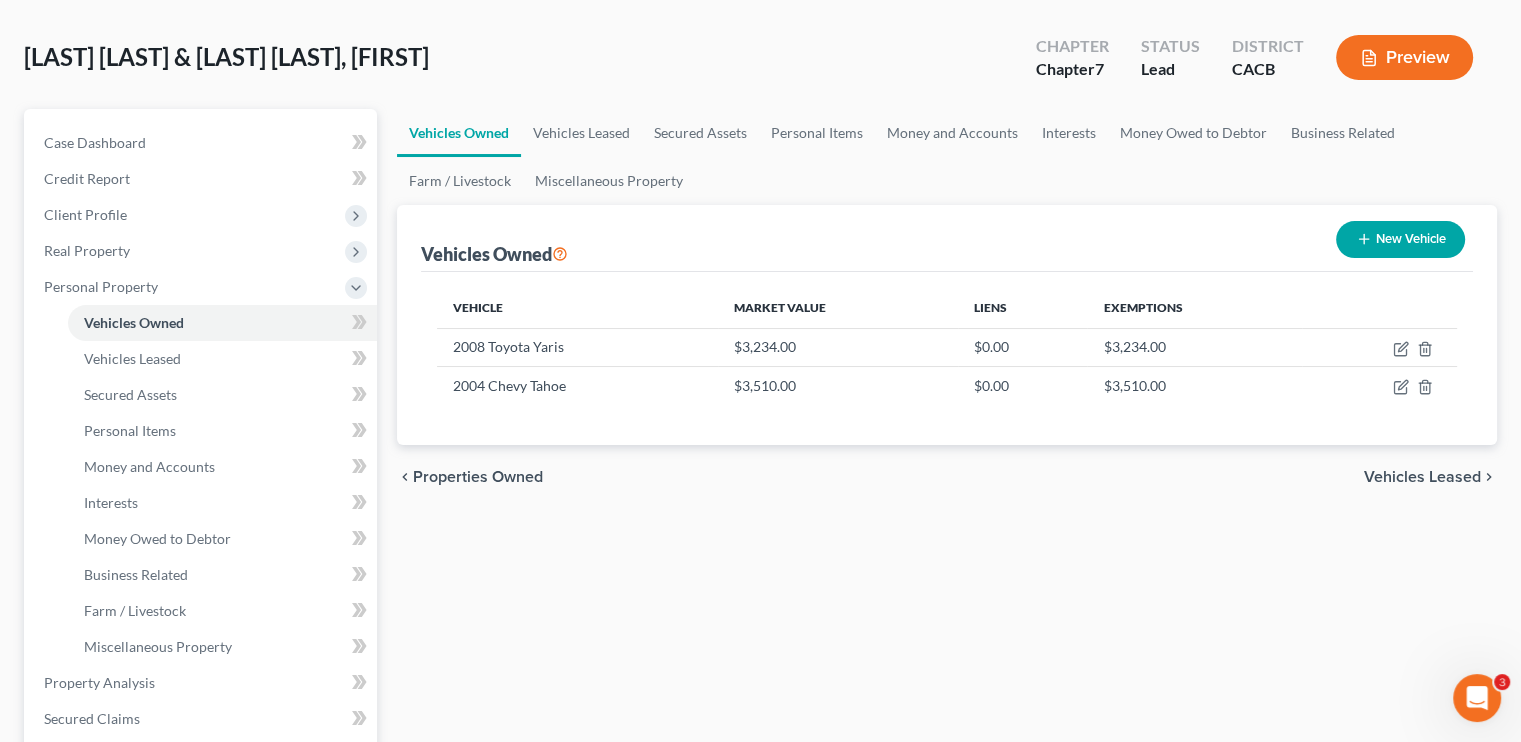 scroll, scrollTop: 300, scrollLeft: 0, axis: vertical 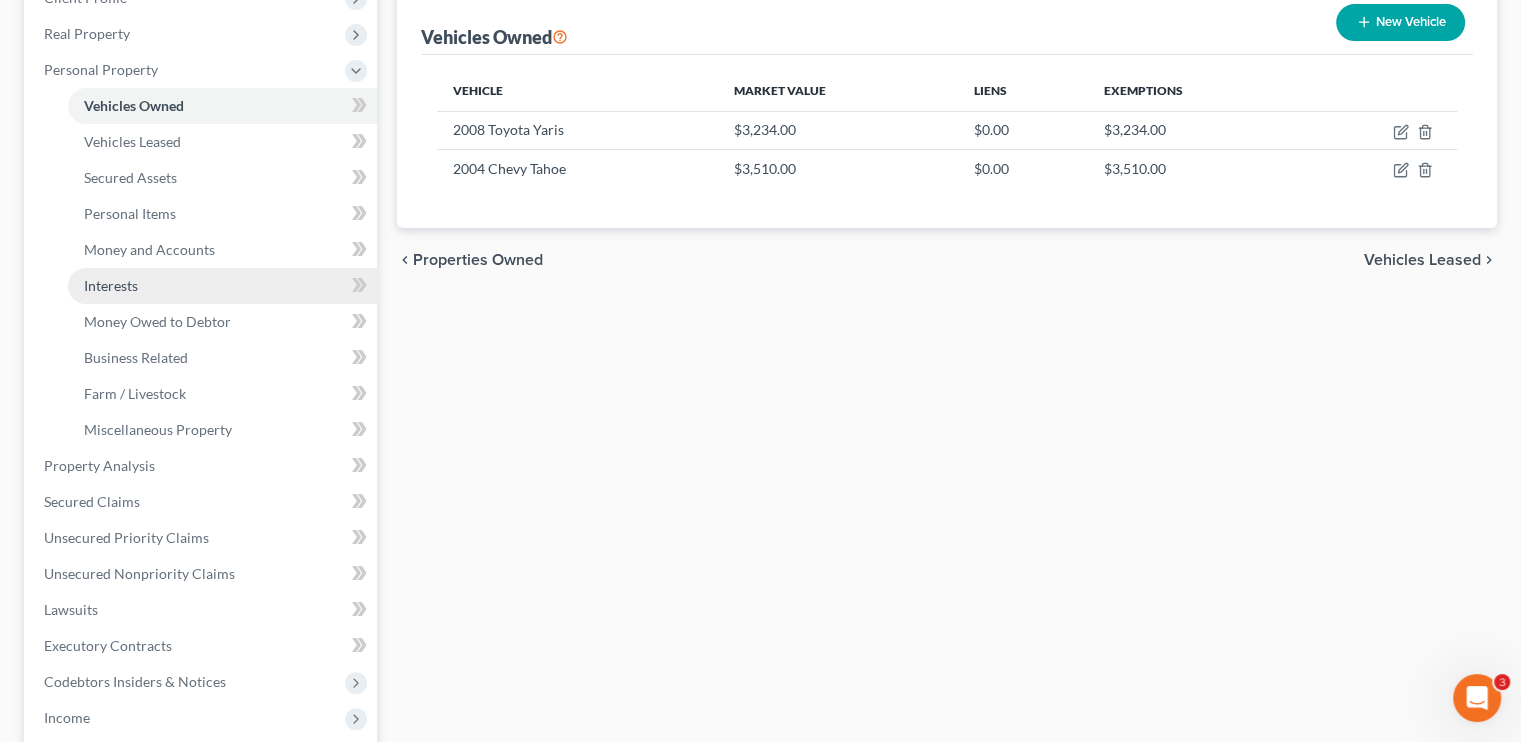 click on "Interests" at bounding box center (222, 286) 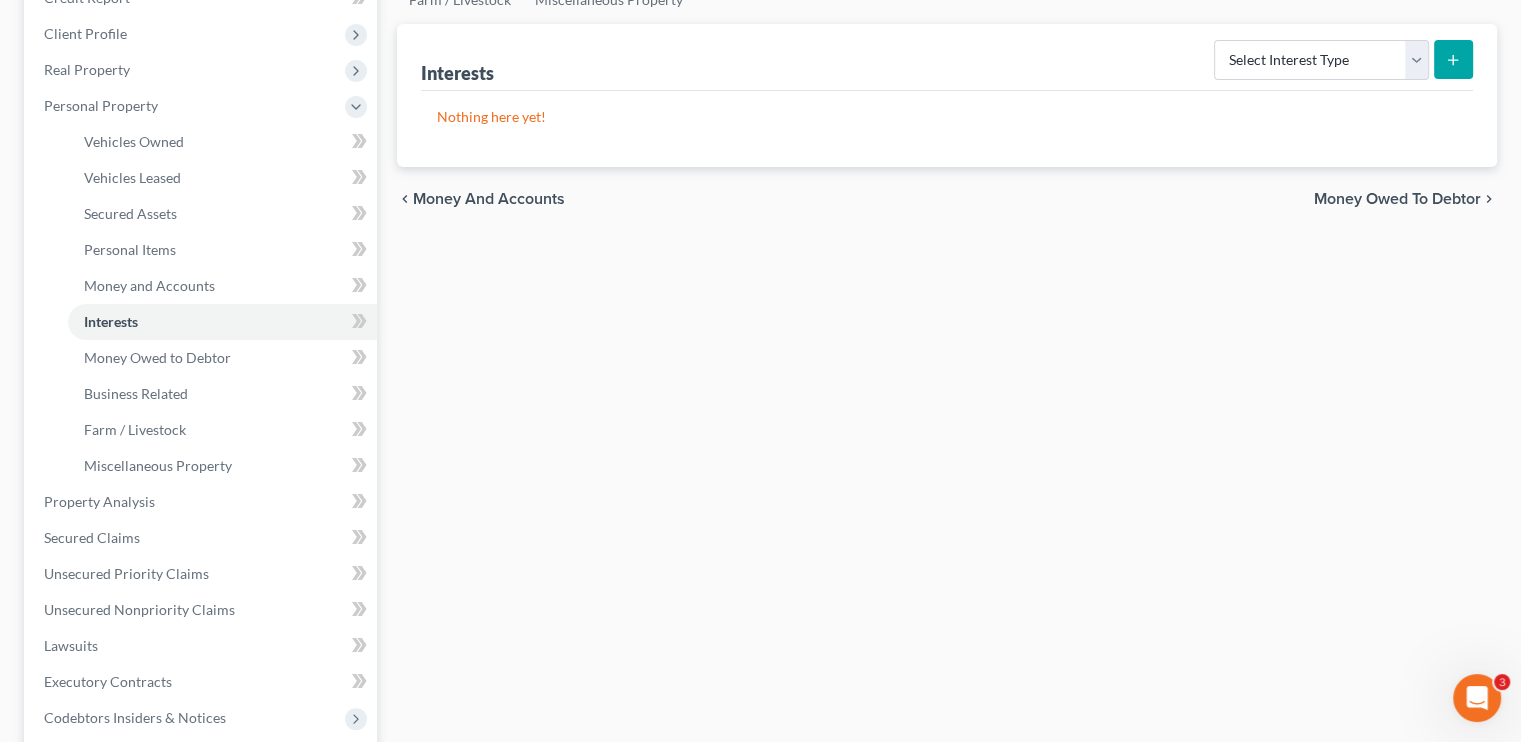 scroll, scrollTop: 0, scrollLeft: 0, axis: both 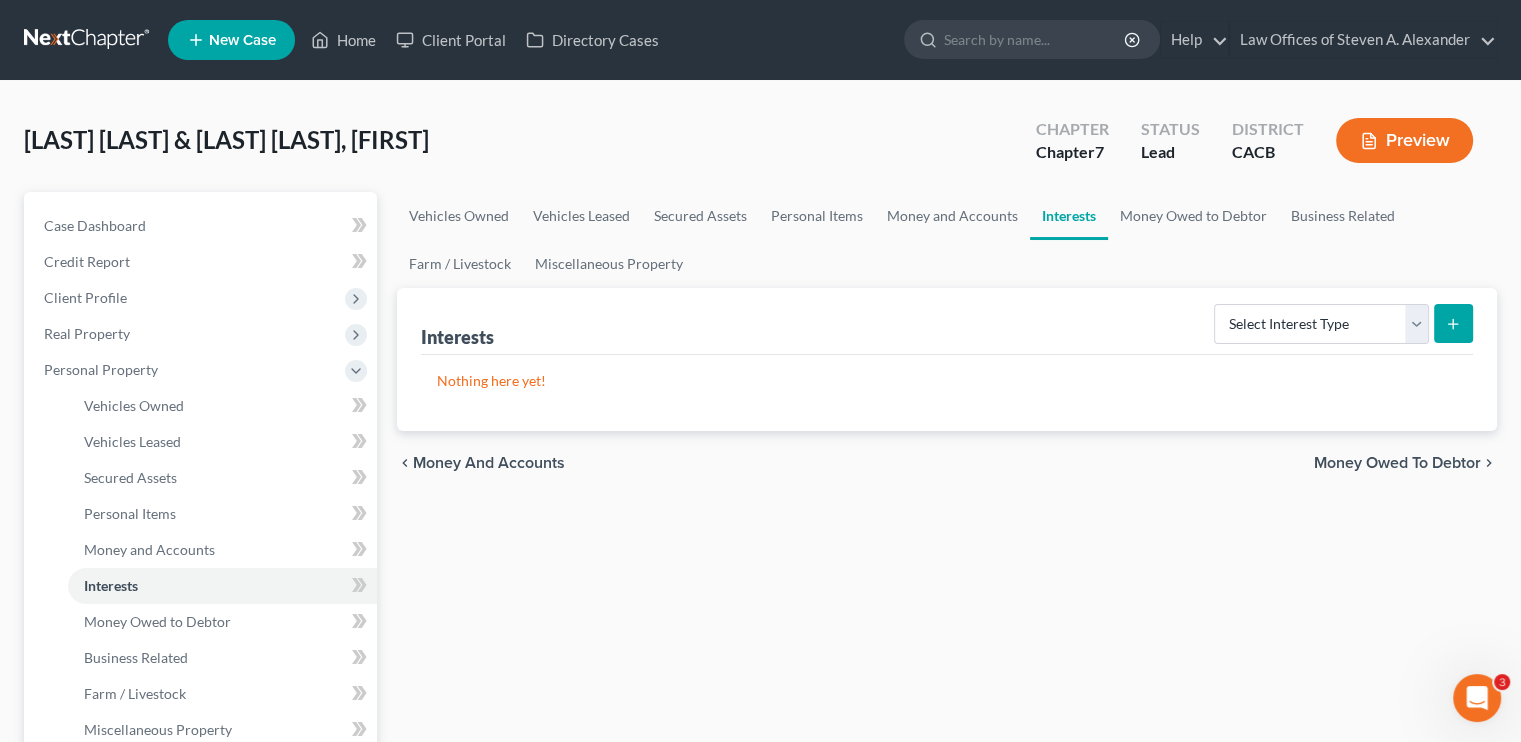 click on "Preview" at bounding box center [1404, 140] 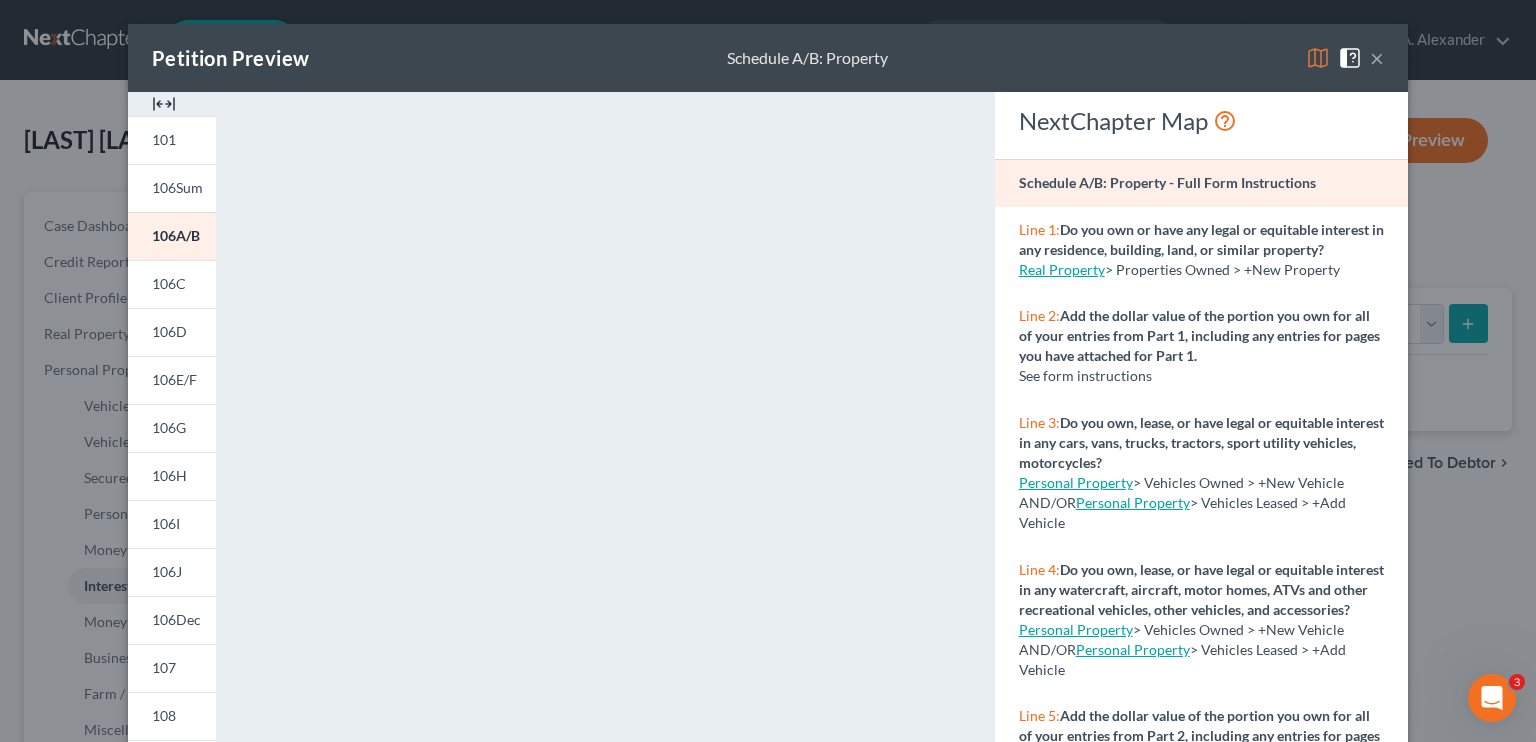 click on "×" at bounding box center [1377, 58] 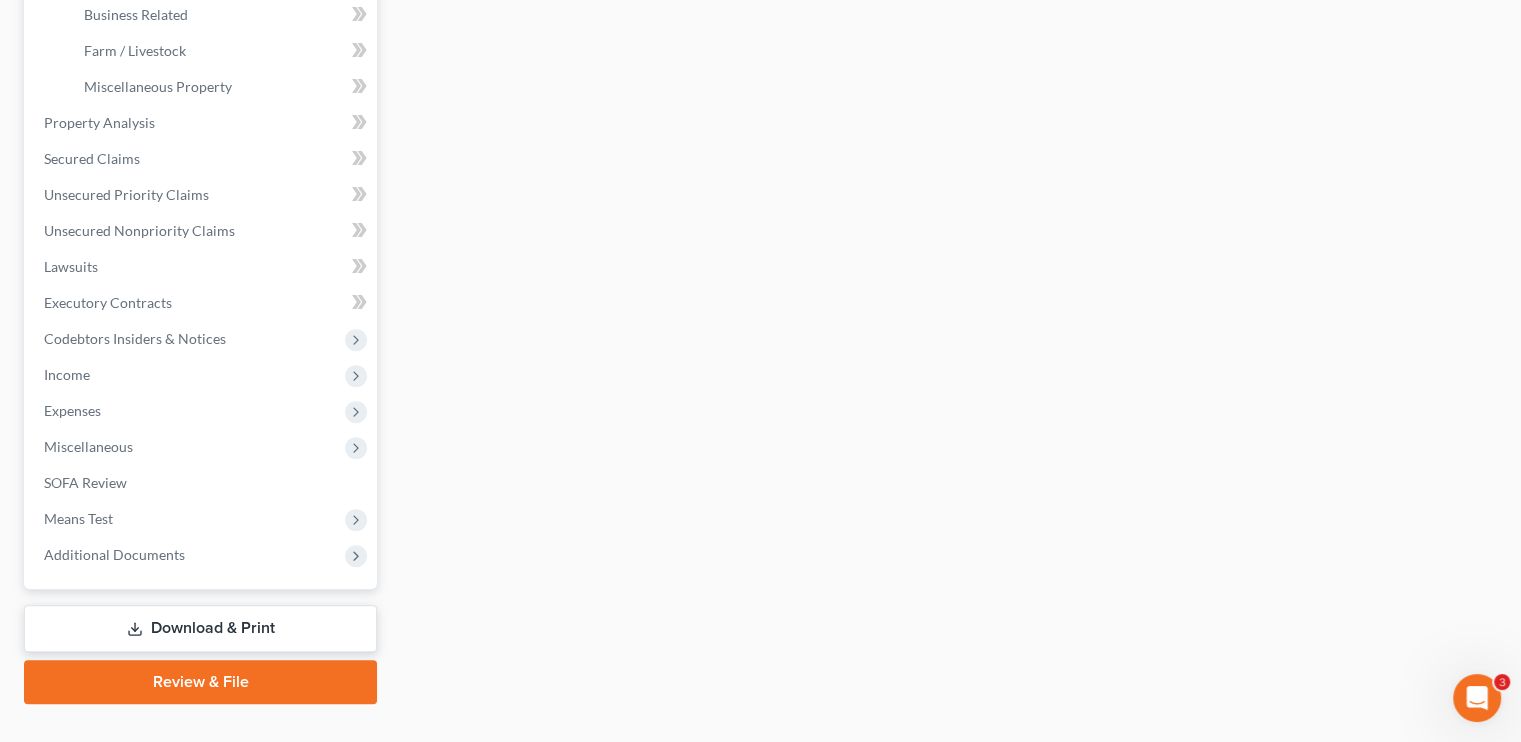 scroll 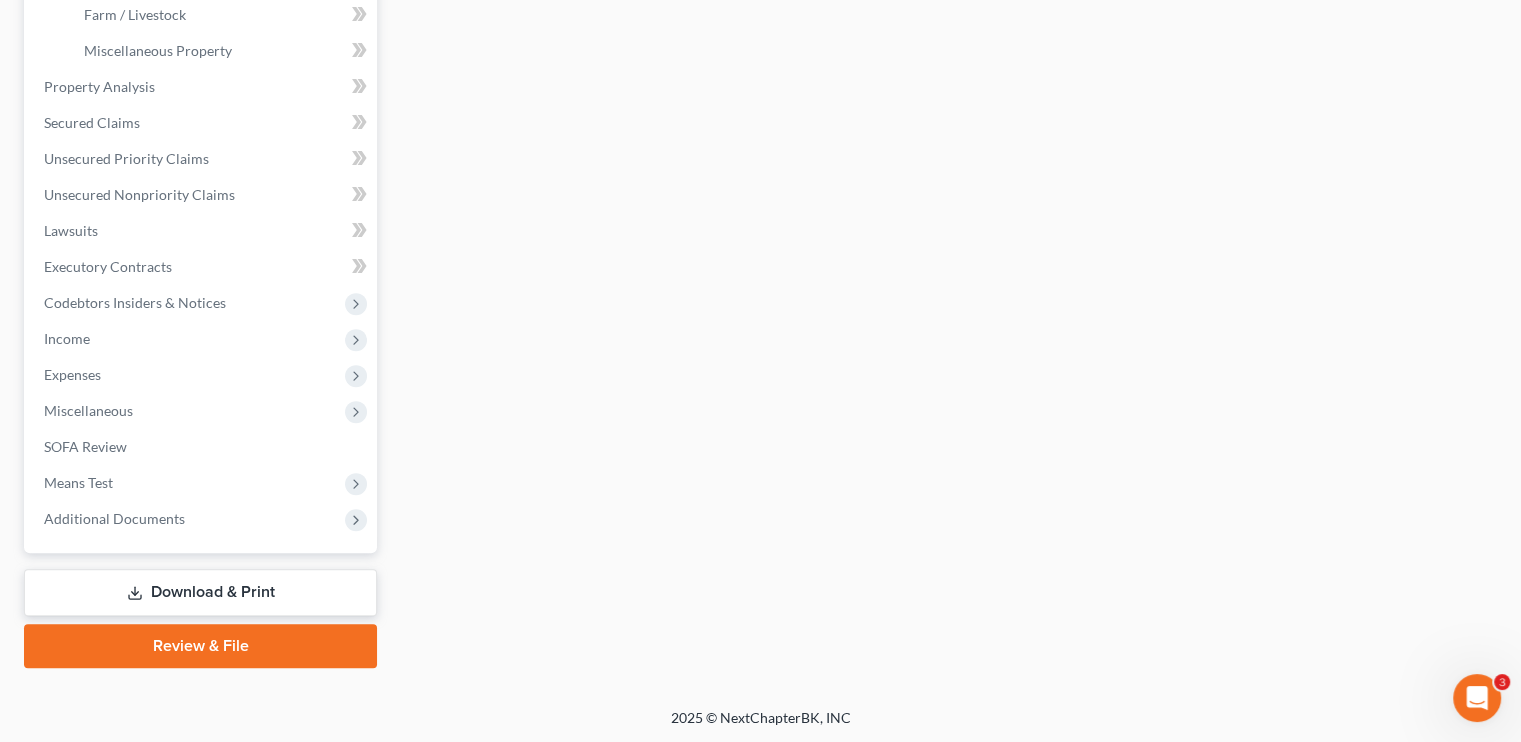 drag, startPoint x: 248, startPoint y: 590, endPoint x: 351, endPoint y: 548, distance: 111.233986 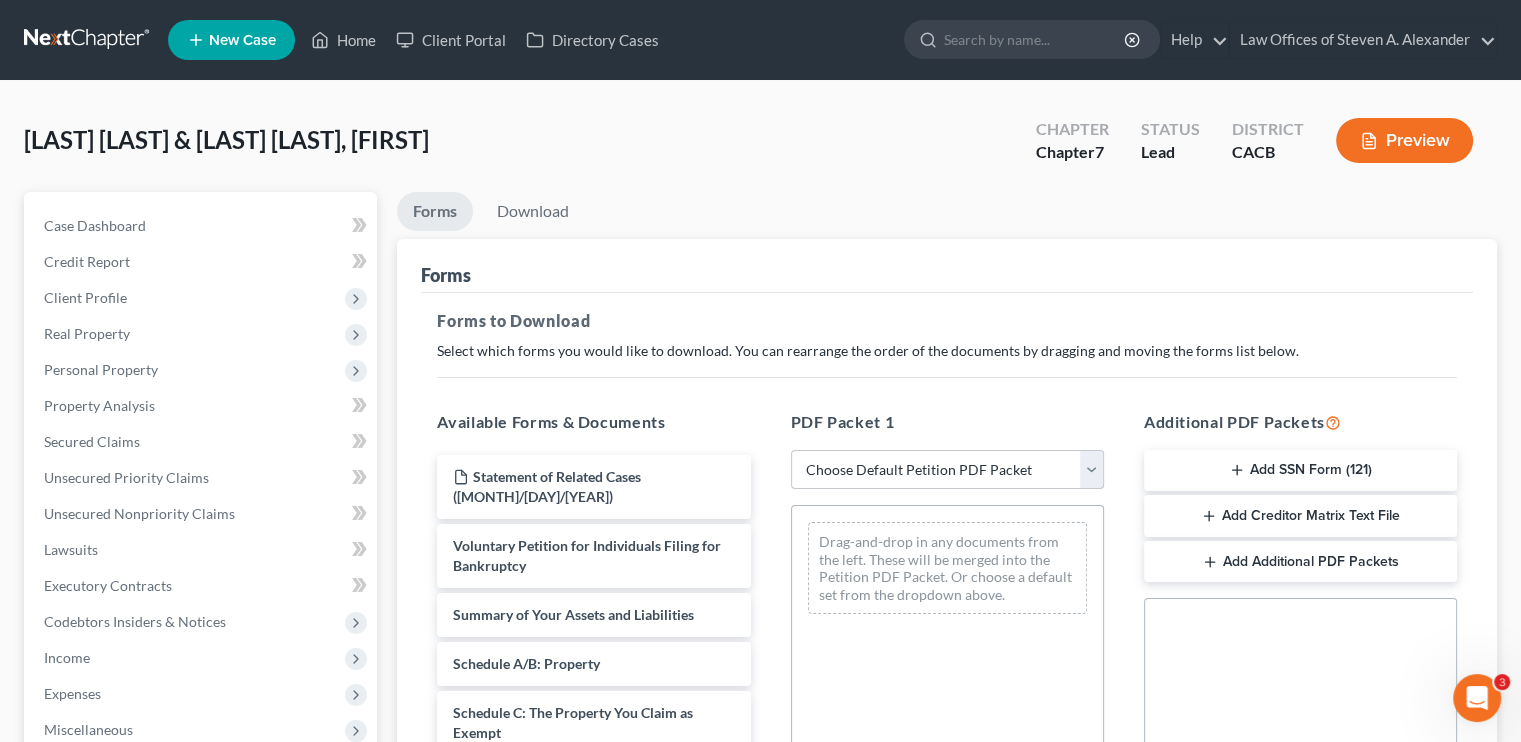 click on "Choose Default Petition PDF Packet Complete Bankruptcy Petition (all forms and schedules) Emergency Filing Forms (Petition and Creditor List Only) Amended Forms Signature Pages Only Claudia Lara Petition 2021" at bounding box center (947, 470) 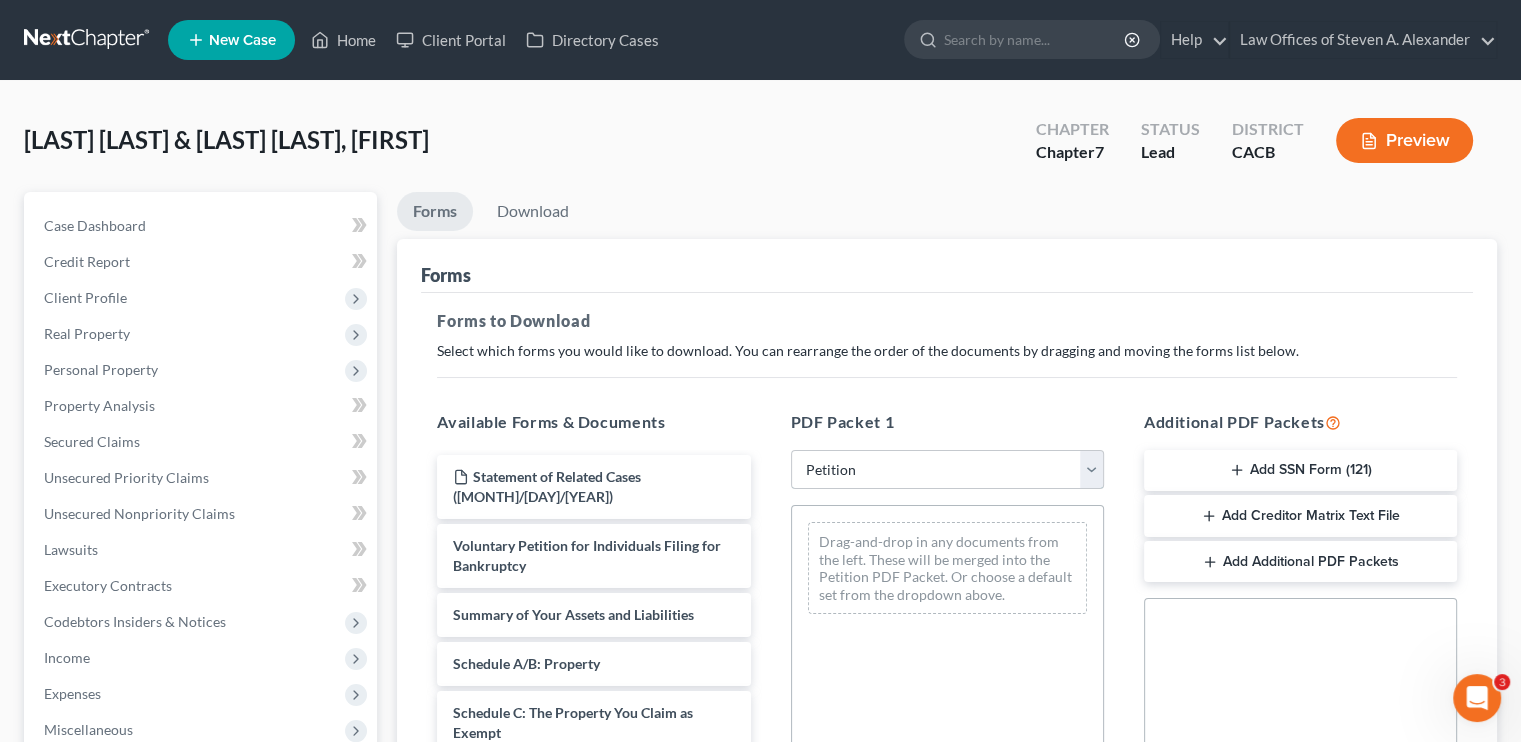 click on "Choose Default Petition PDF Packet Complete Bankruptcy Petition (all forms and schedules) Emergency Filing Forms (Petition and Creditor List Only) Amended Forms Signature Pages Only Claudia Lara Petition 2021" at bounding box center (947, 470) 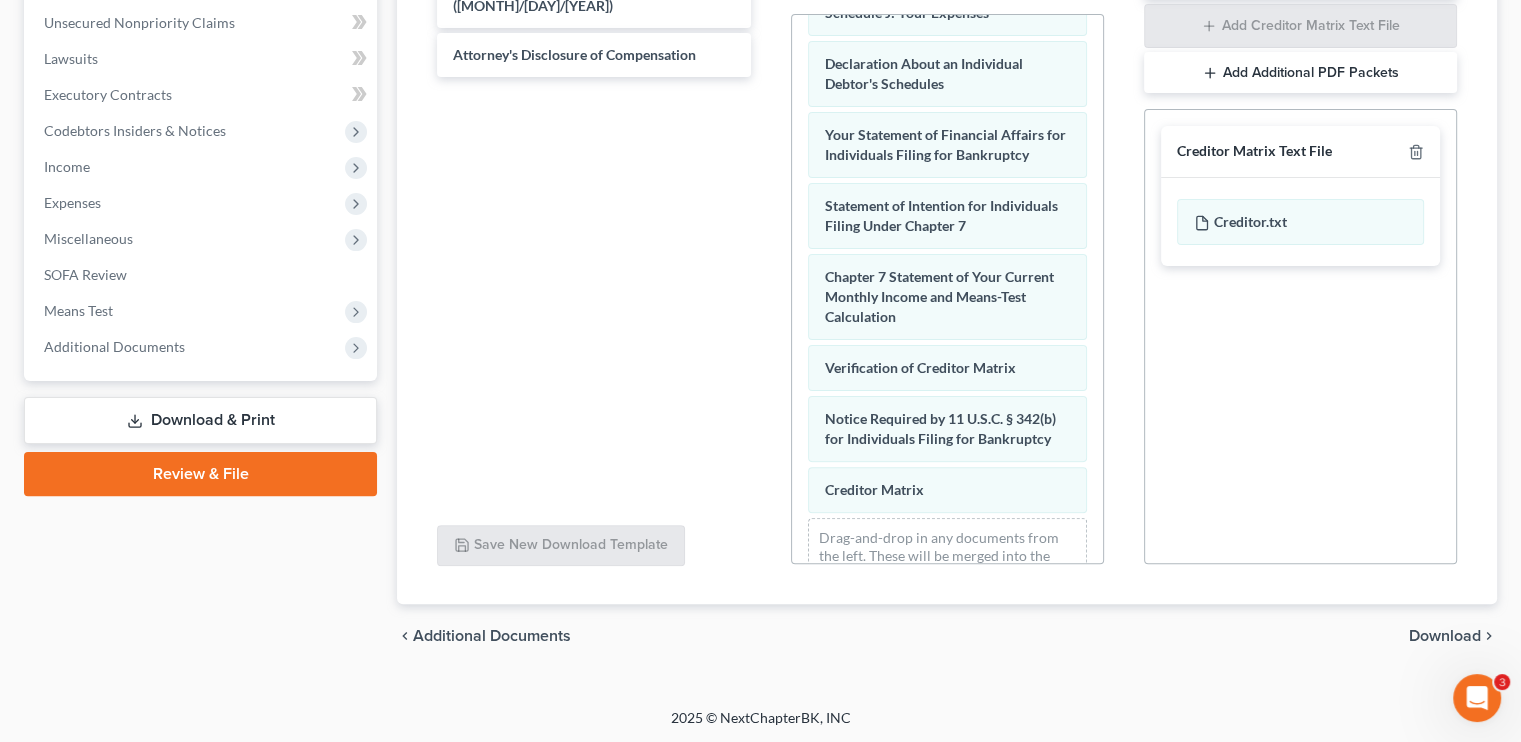 click on "Download" at bounding box center (1445, 636) 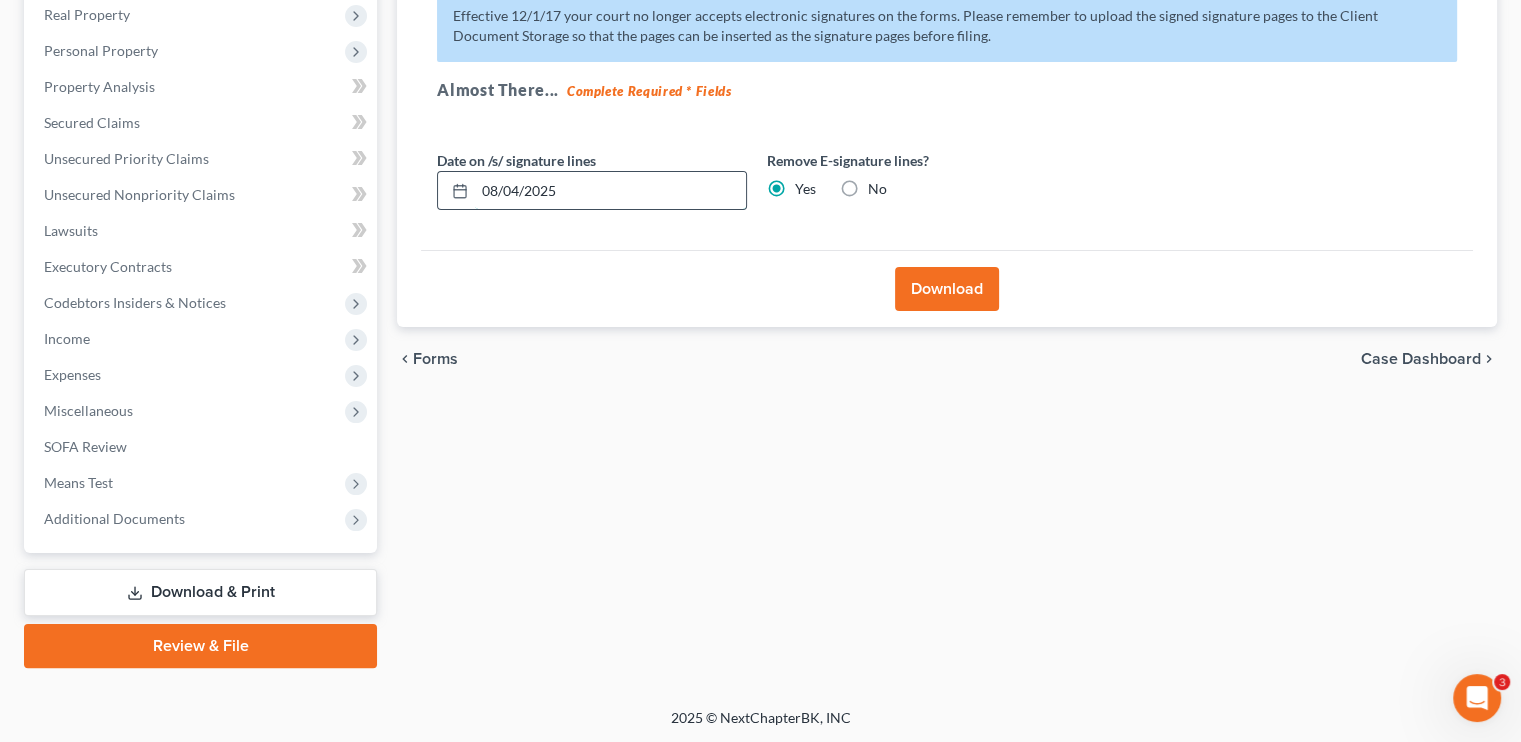 drag, startPoint x: 562, startPoint y: 186, endPoint x: 508, endPoint y: 201, distance: 56.044624 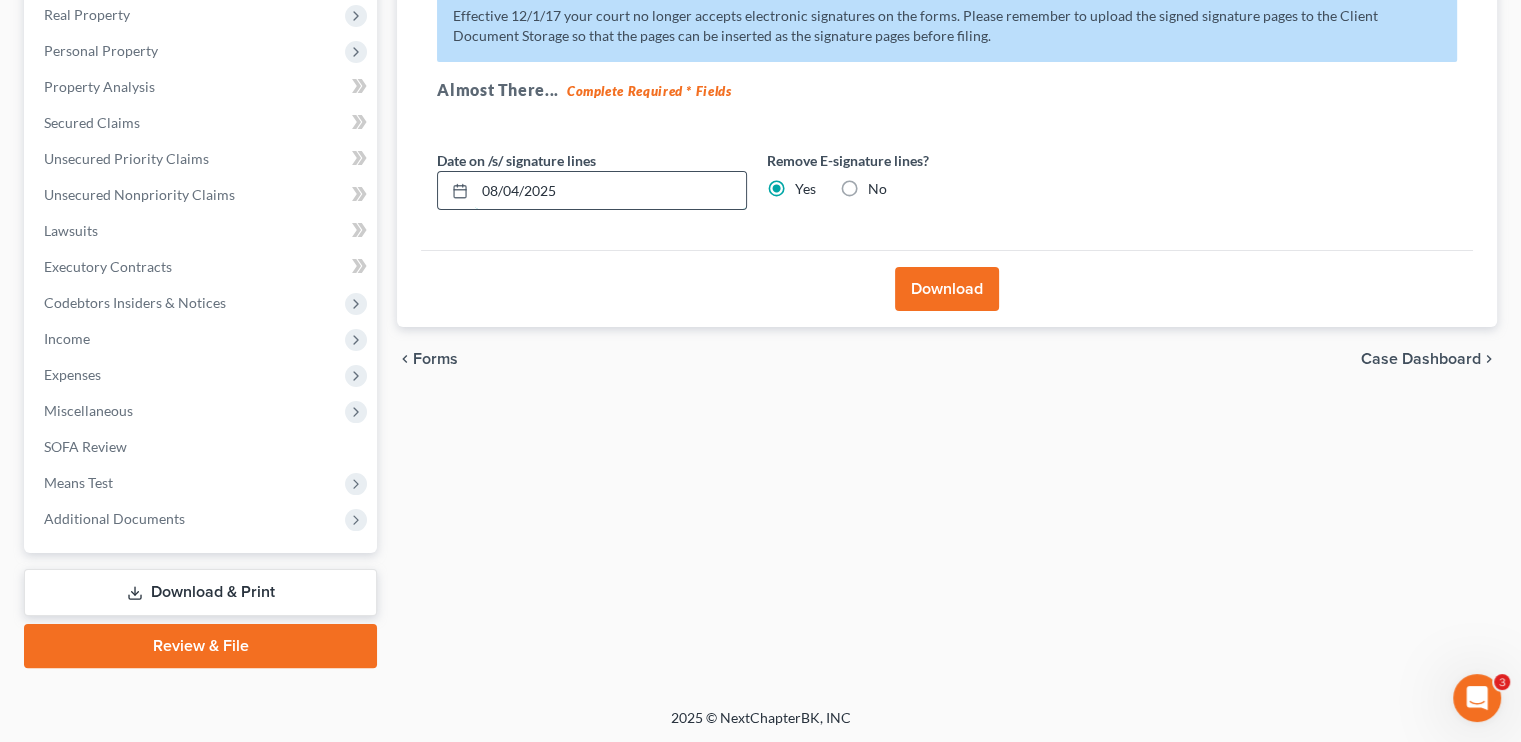 click on "08/04/2025" at bounding box center [592, 191] 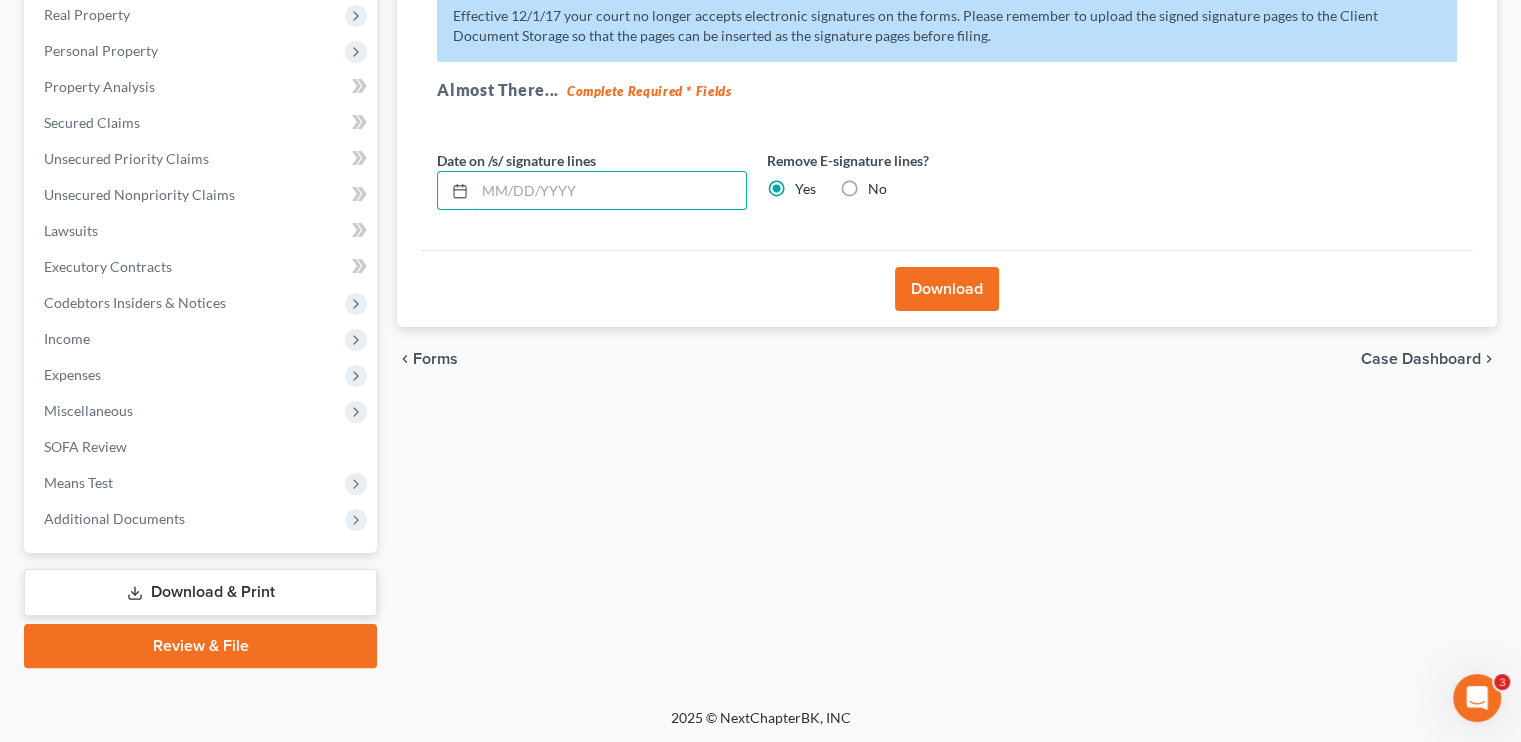 type 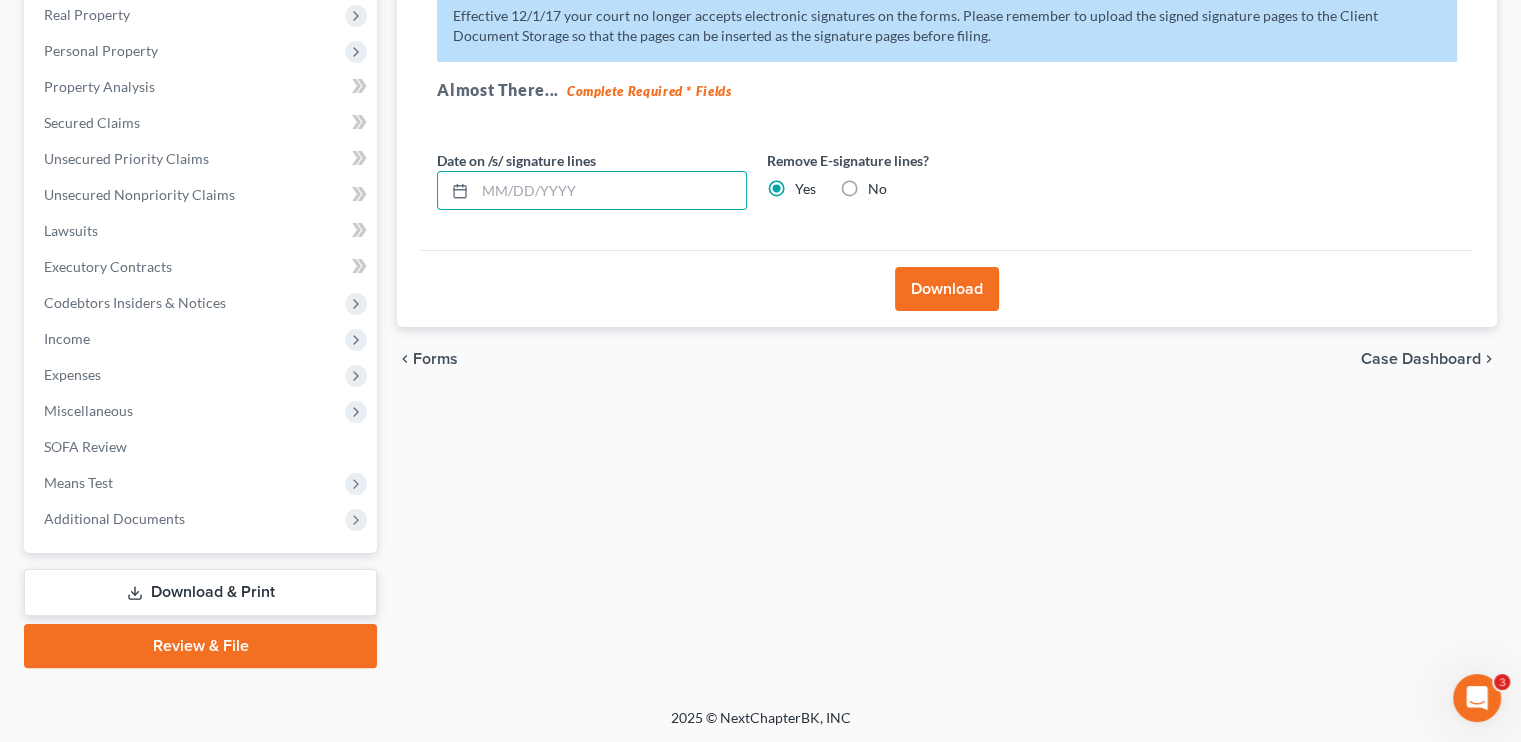 click on "Download" at bounding box center [947, 289] 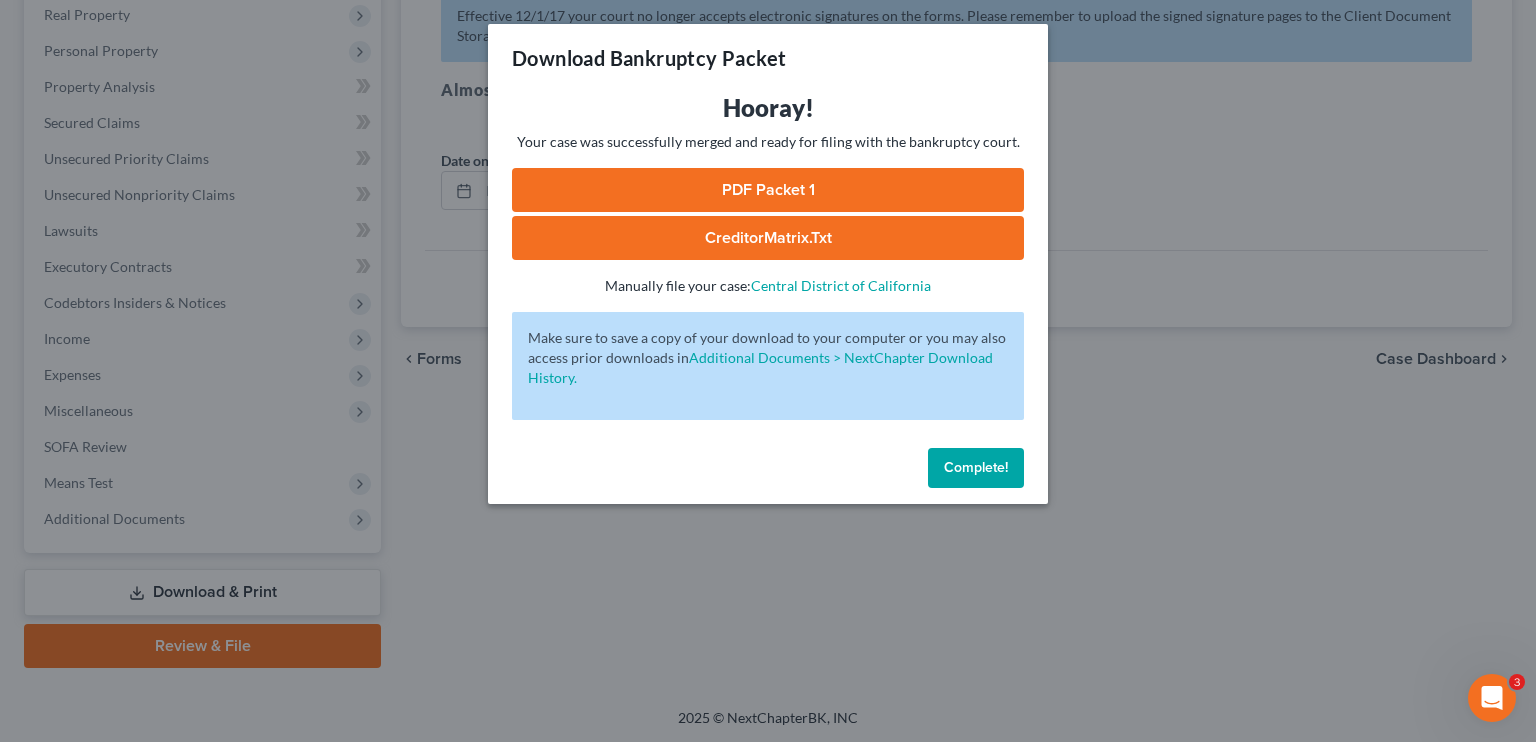 click on "PDF Packet 1" at bounding box center [768, 190] 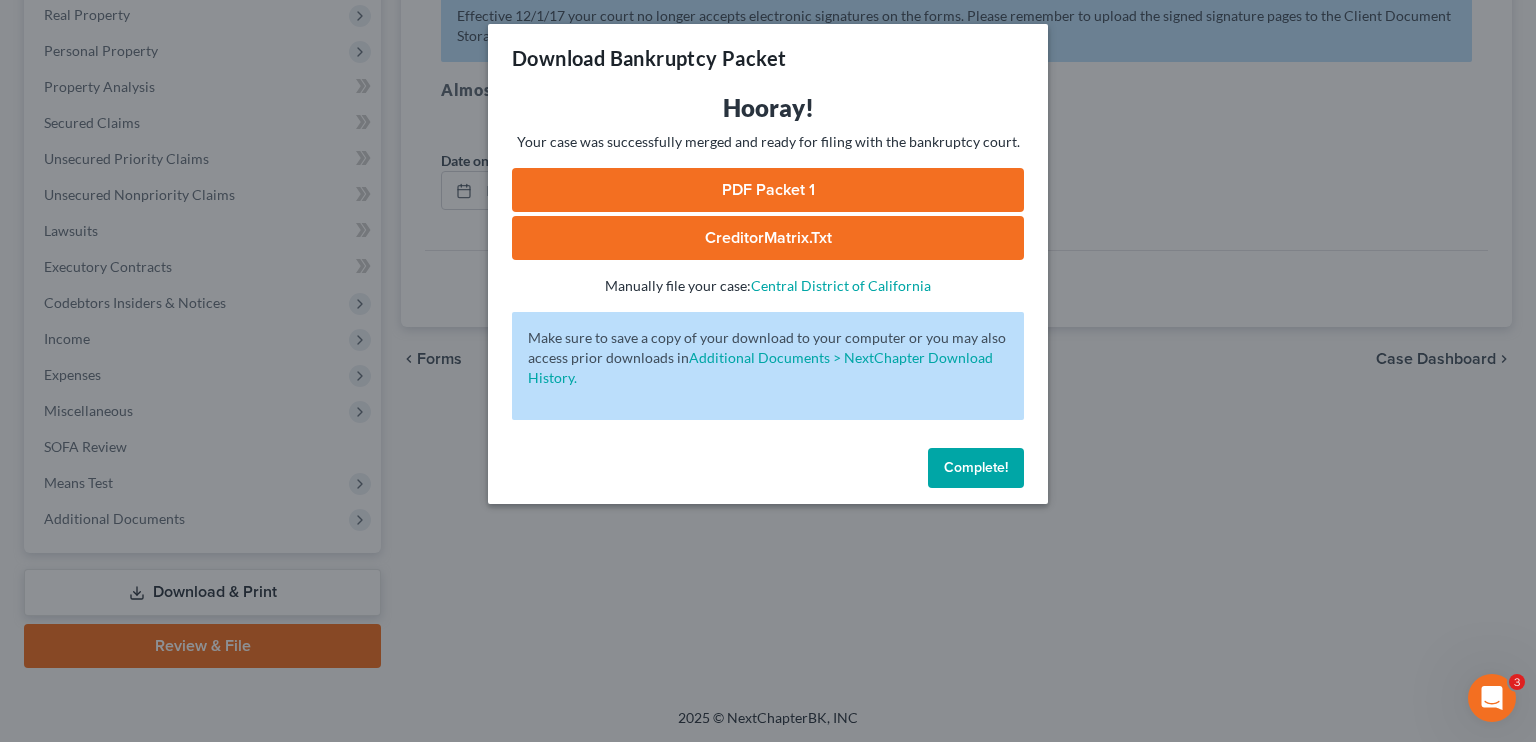 click on "Complete!" at bounding box center [976, 467] 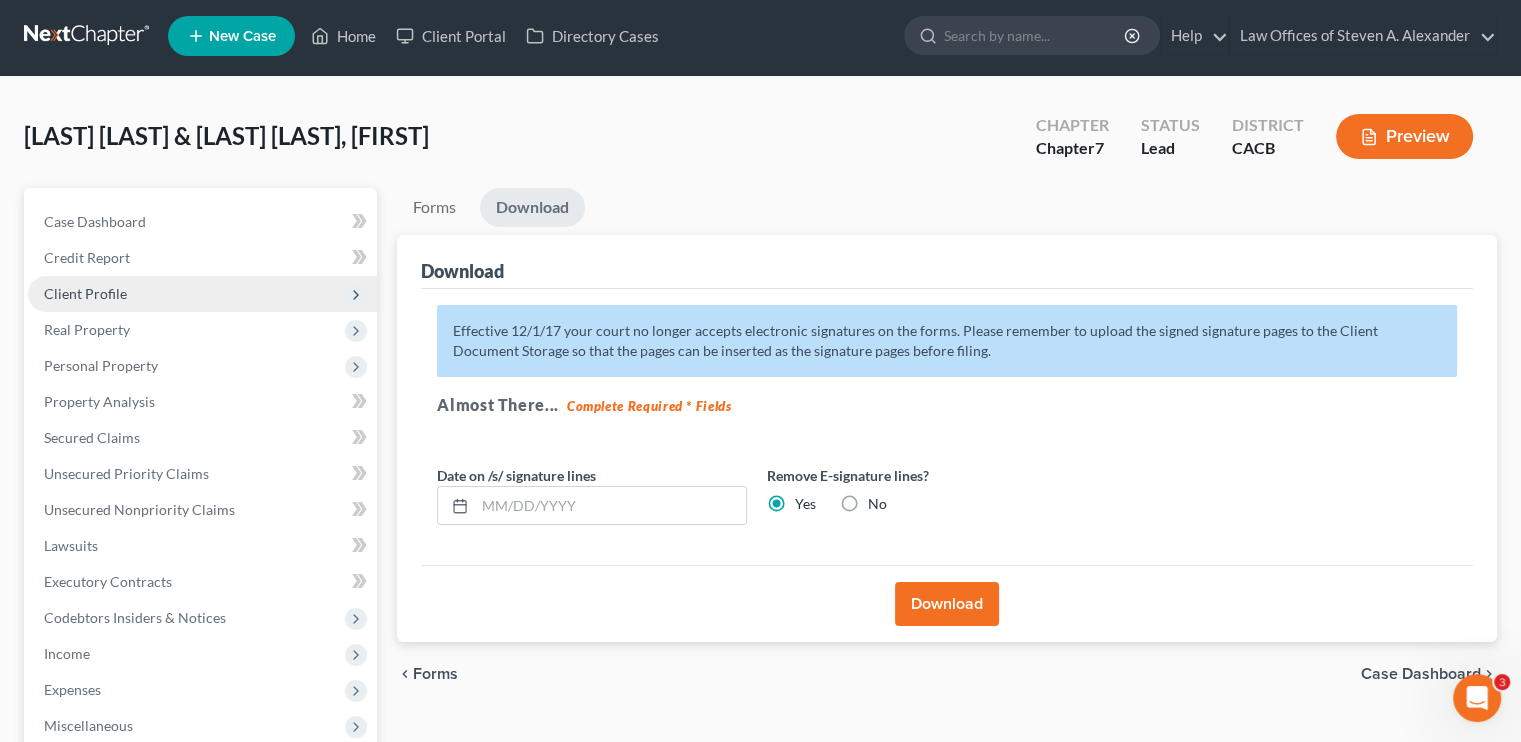 scroll, scrollTop: 0, scrollLeft: 0, axis: both 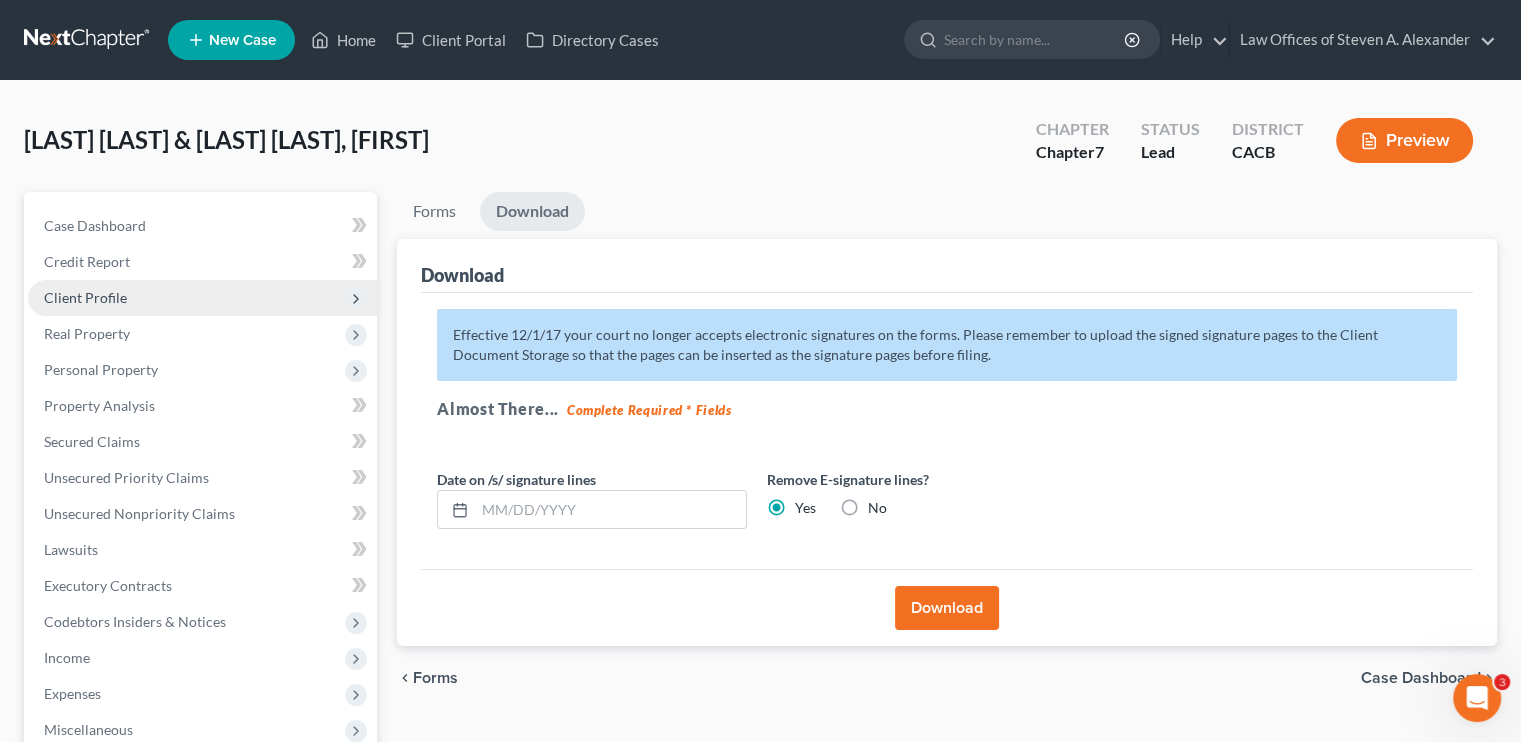 click on "Client Profile" at bounding box center (85, 297) 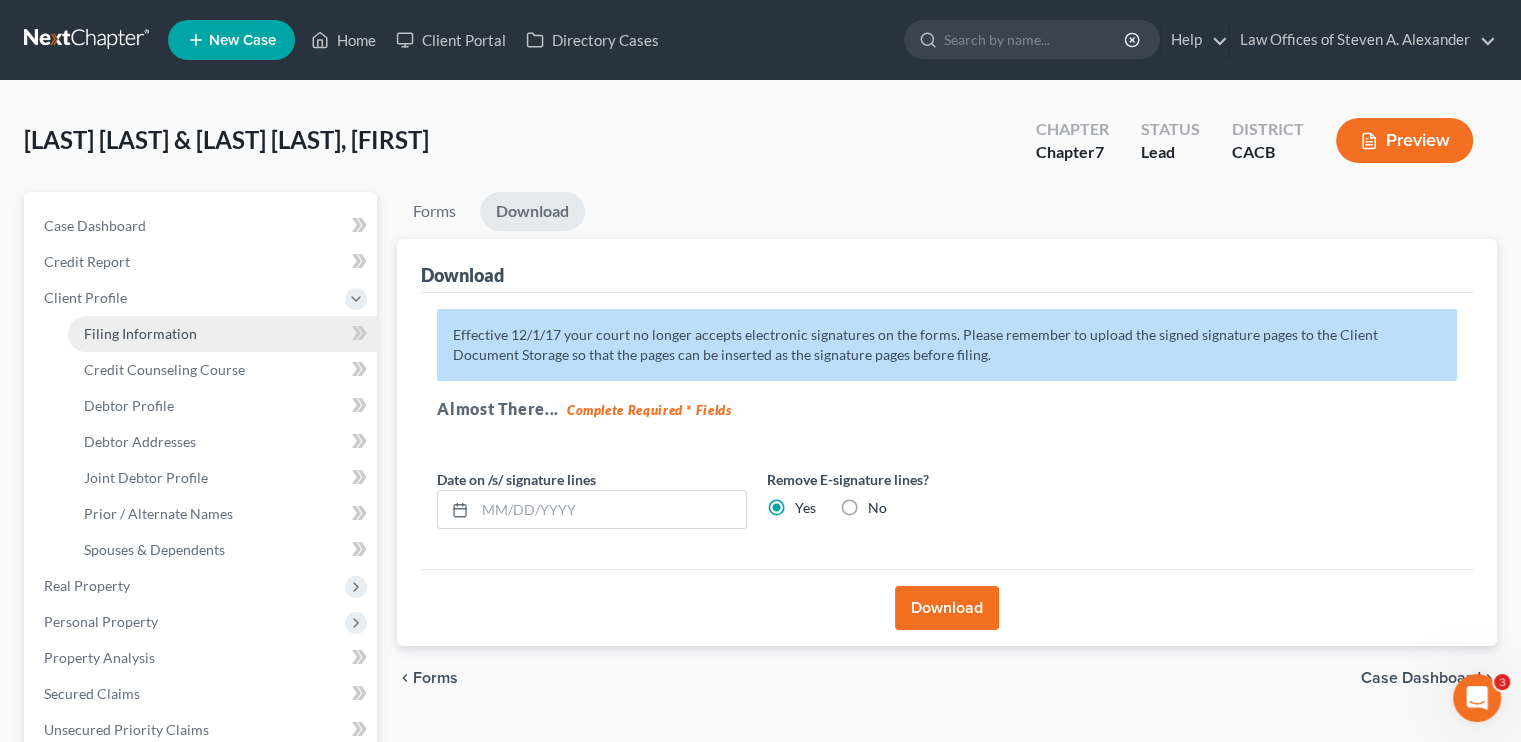 click on "Filing Information" at bounding box center [140, 333] 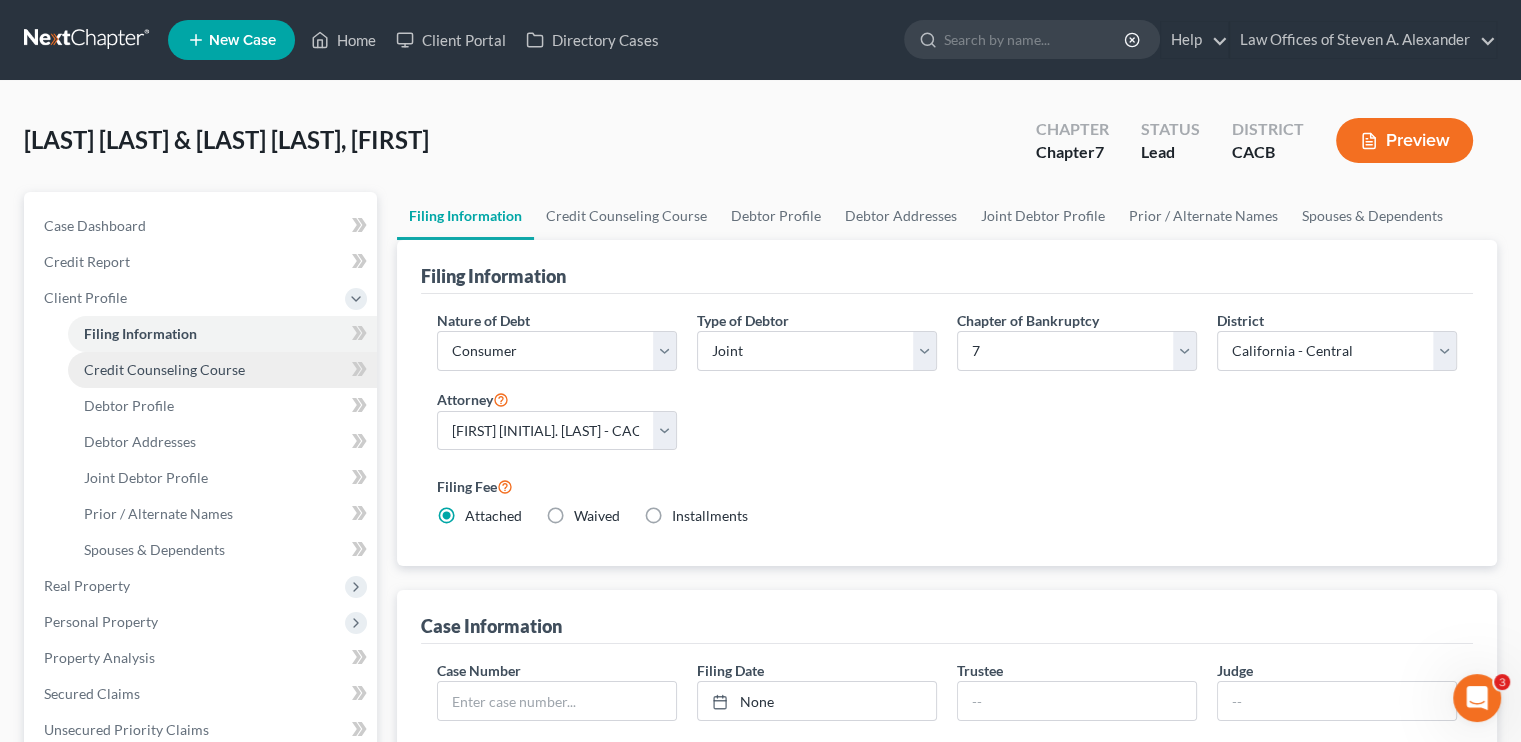 click on "Credit Counseling Course" at bounding box center (164, 369) 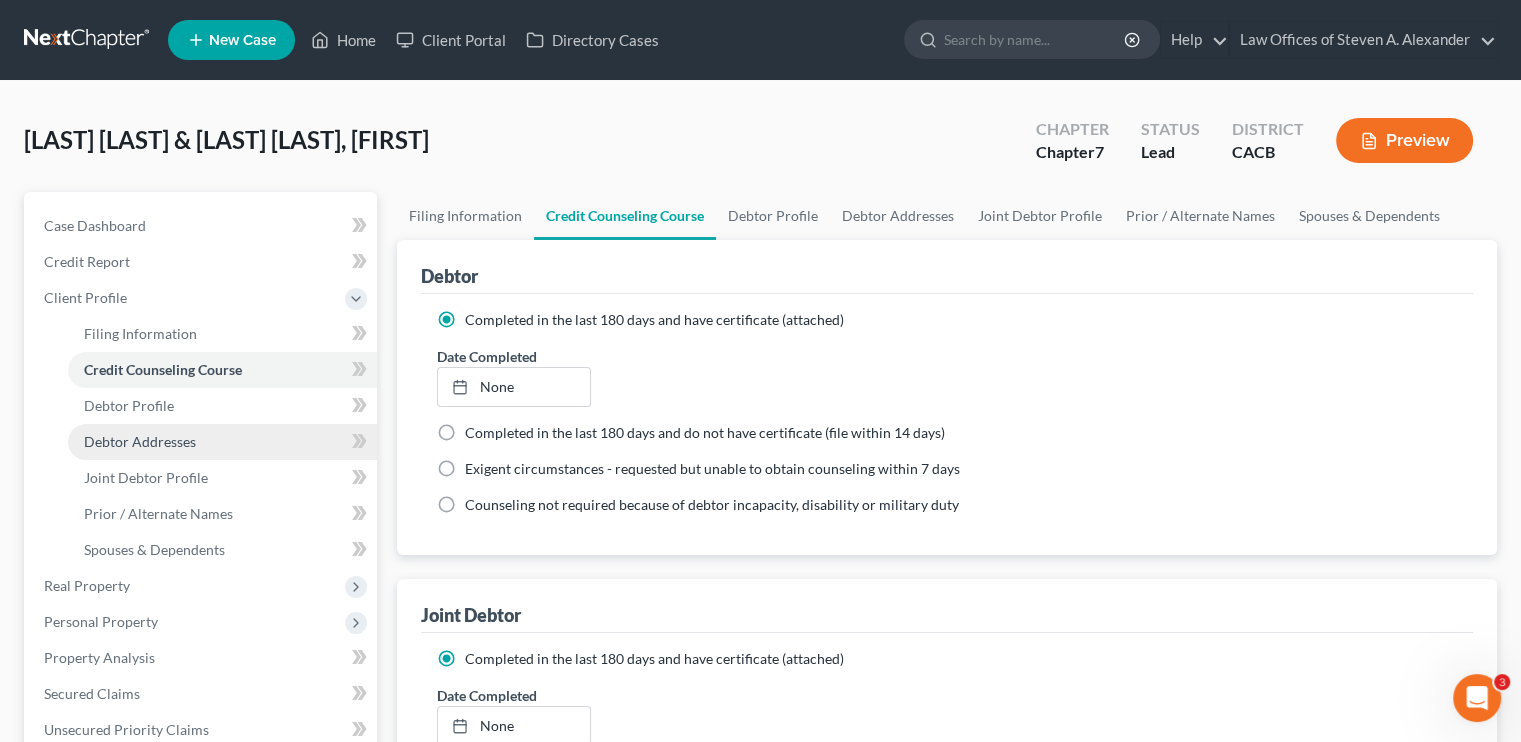 click on "Debtor Addresses" at bounding box center (140, 441) 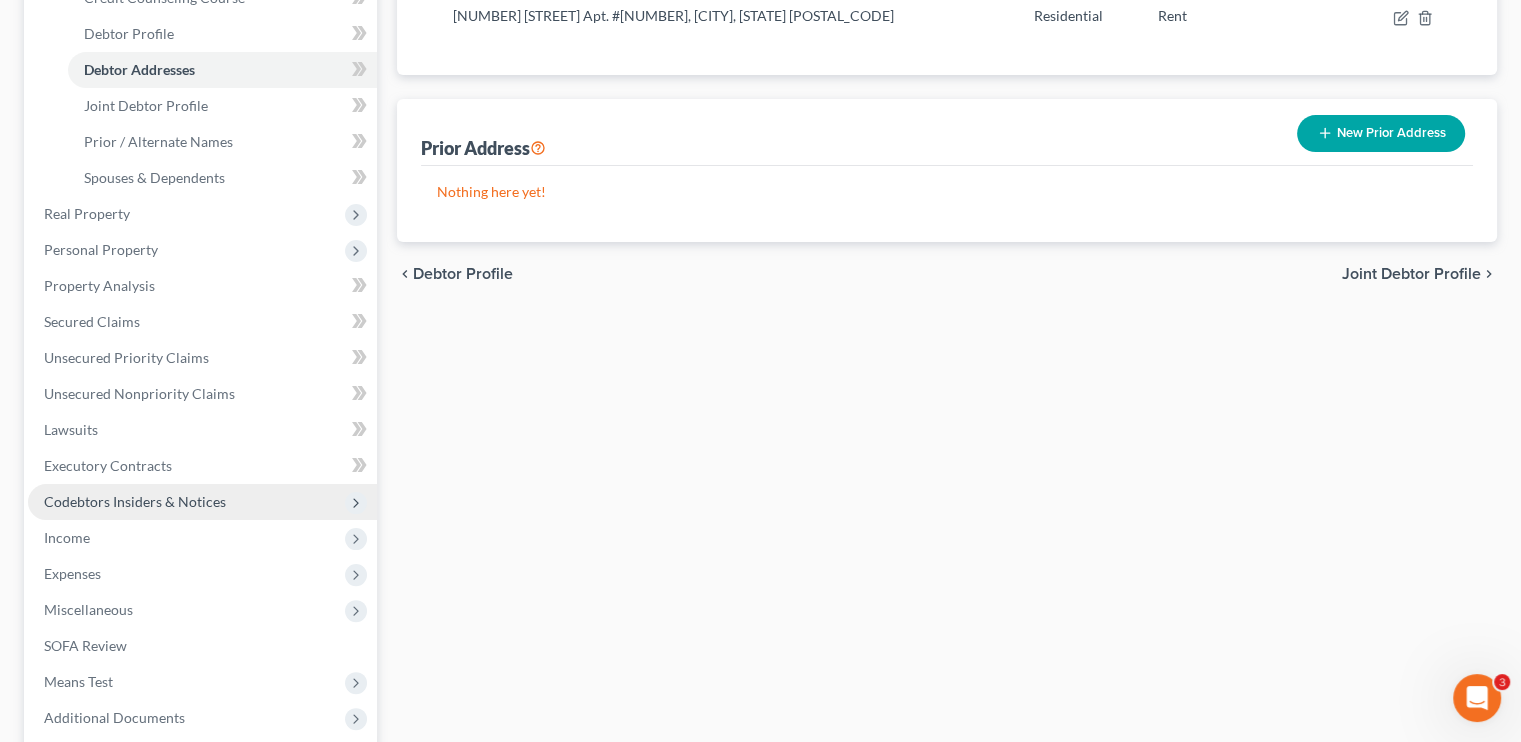 scroll, scrollTop: 400, scrollLeft: 0, axis: vertical 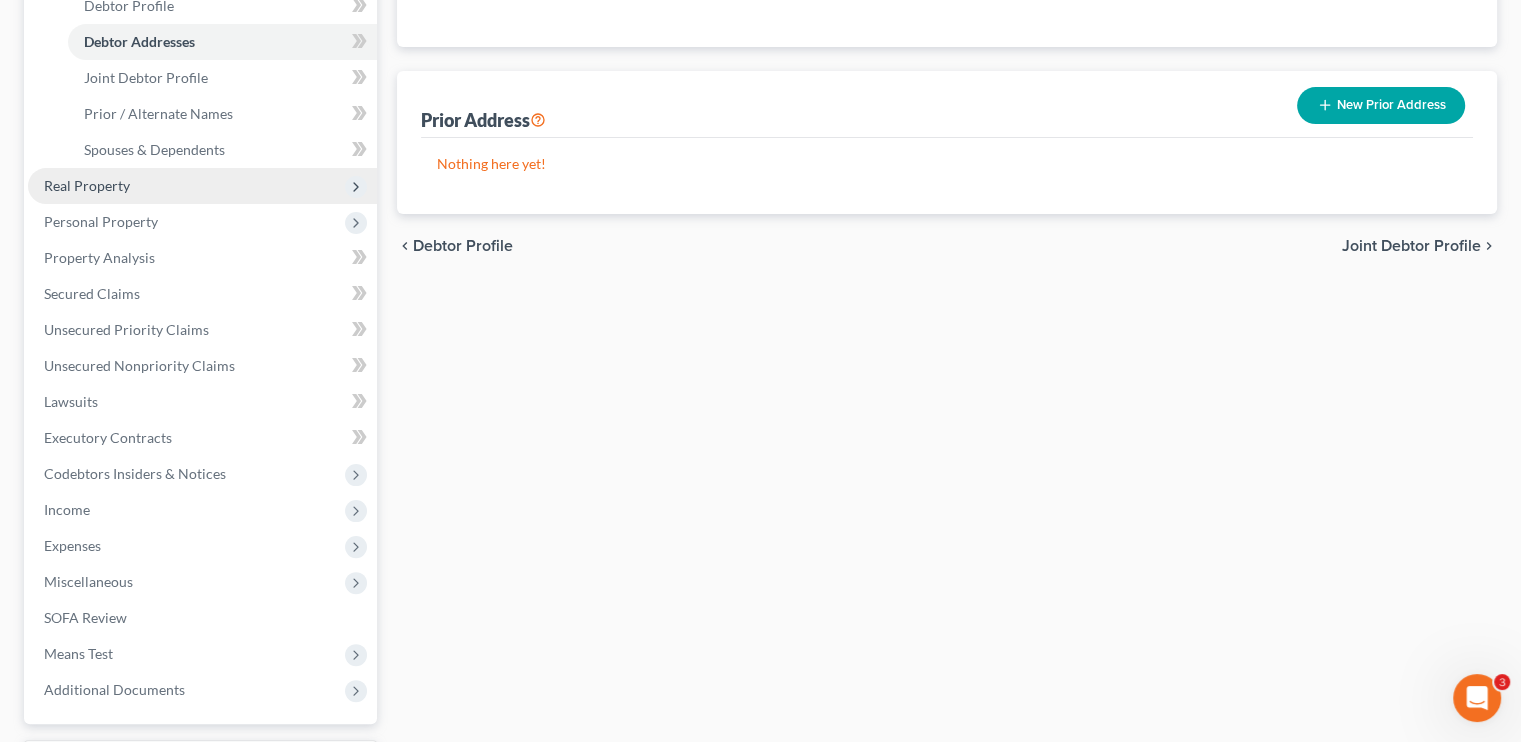 click on "Real Property" at bounding box center [87, 185] 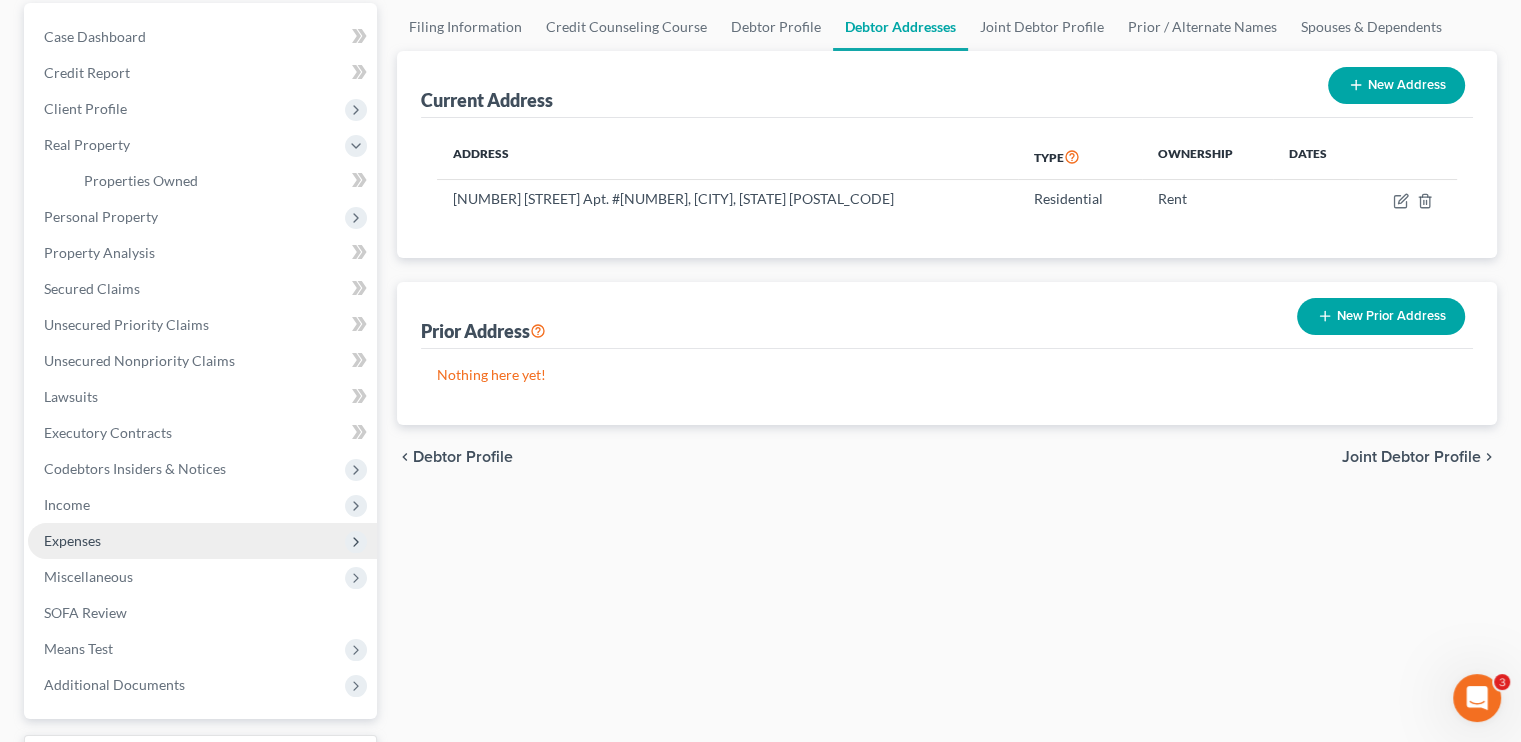 scroll, scrollTop: 0, scrollLeft: 0, axis: both 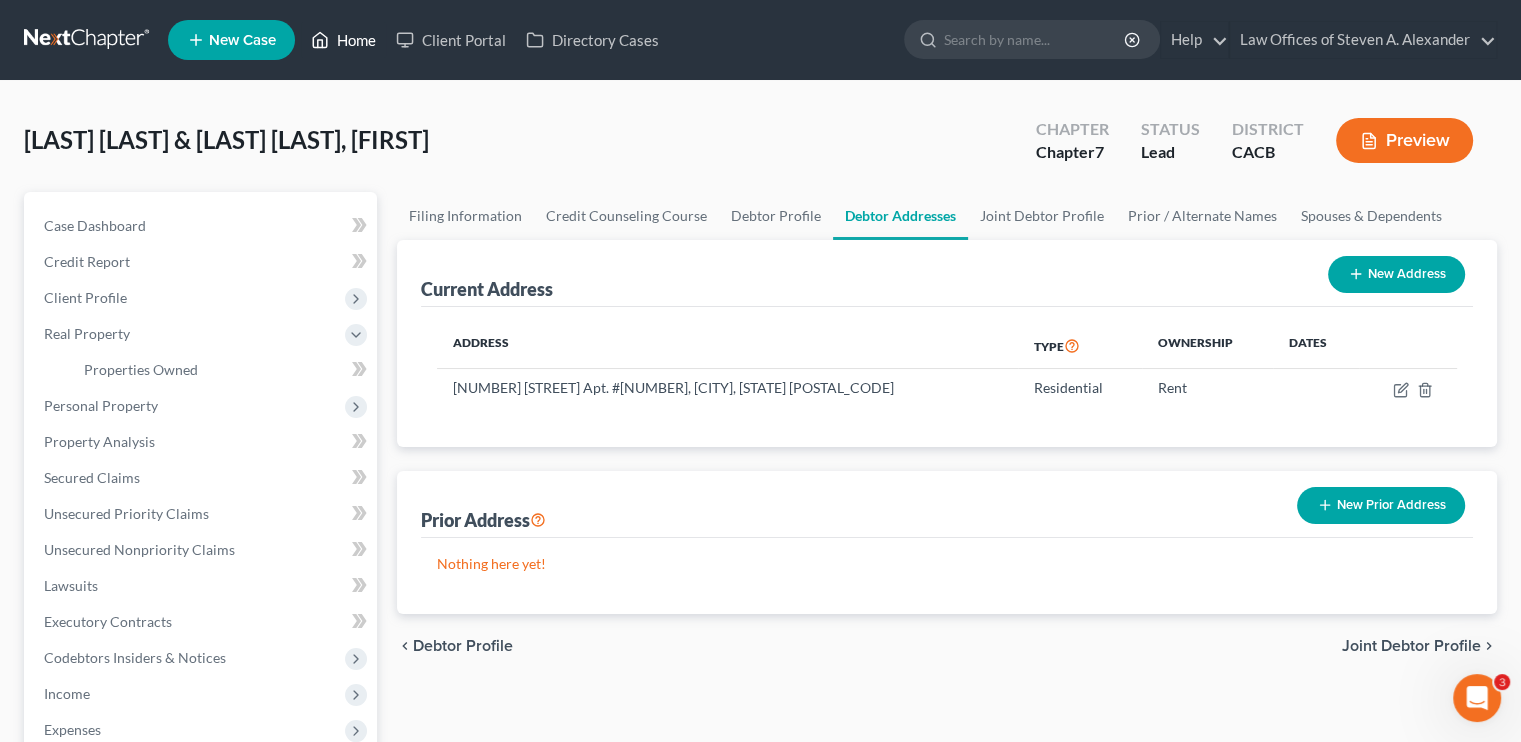 click on "Home" at bounding box center [343, 40] 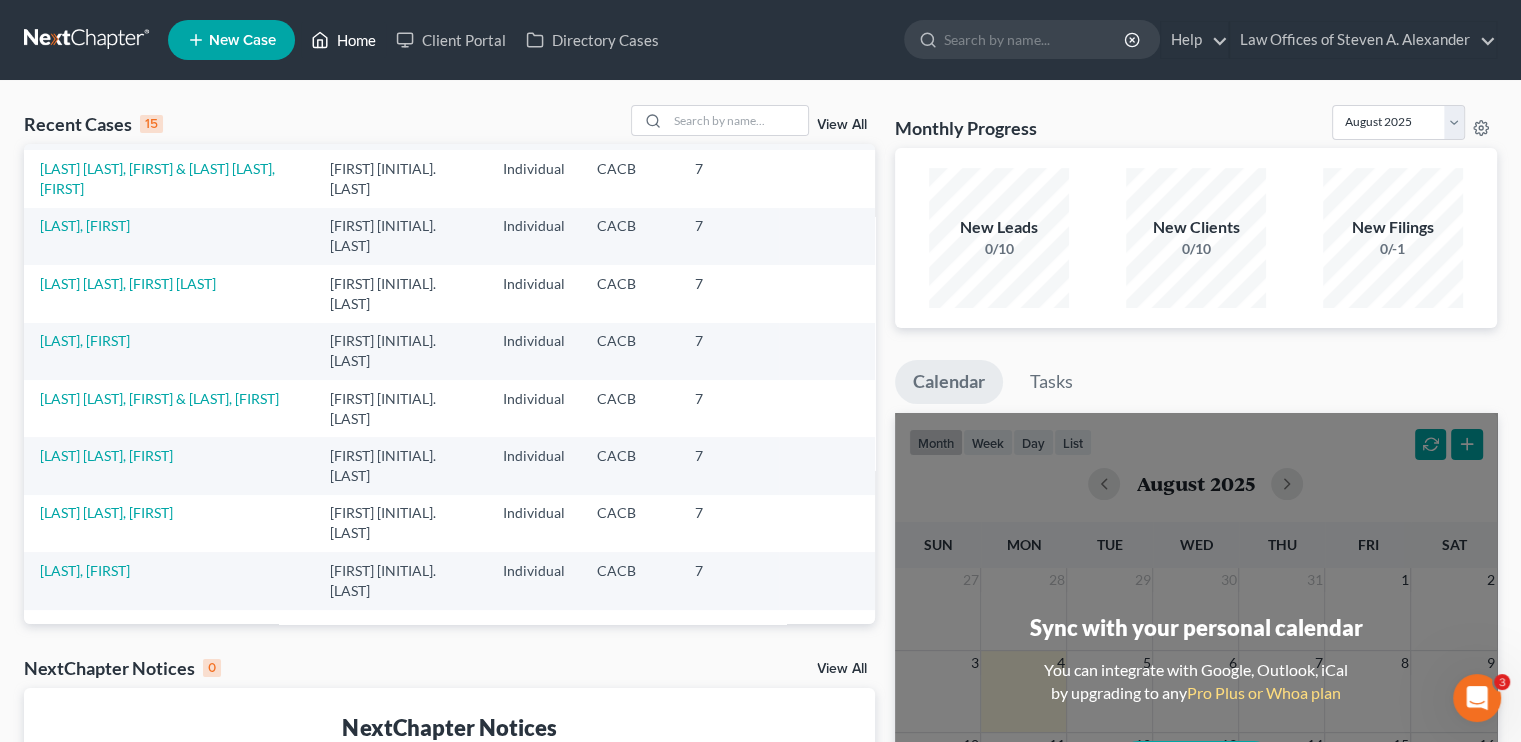scroll, scrollTop: 437, scrollLeft: 0, axis: vertical 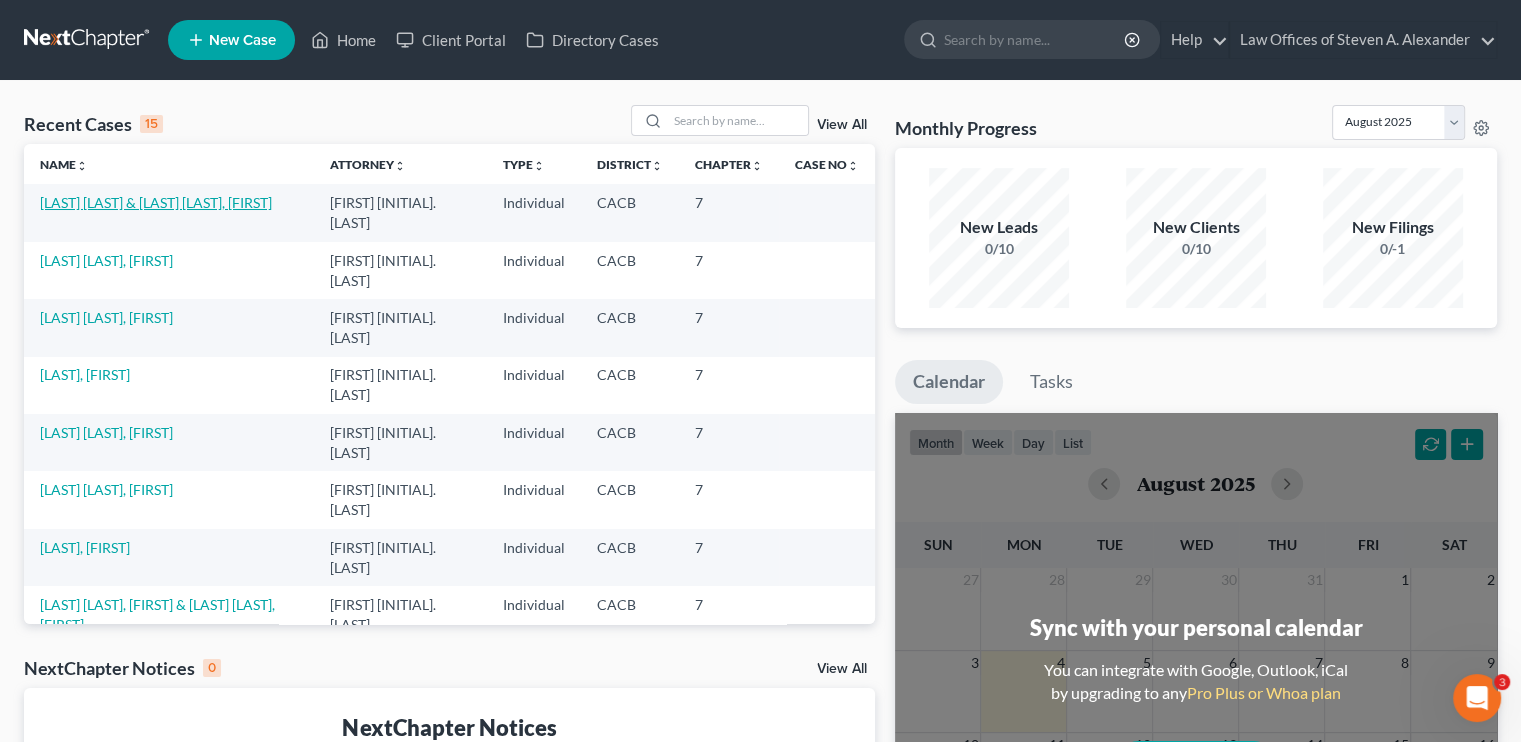 click on "[LAST], [FIRST] & [LAST], [FIRST]" at bounding box center [156, 202] 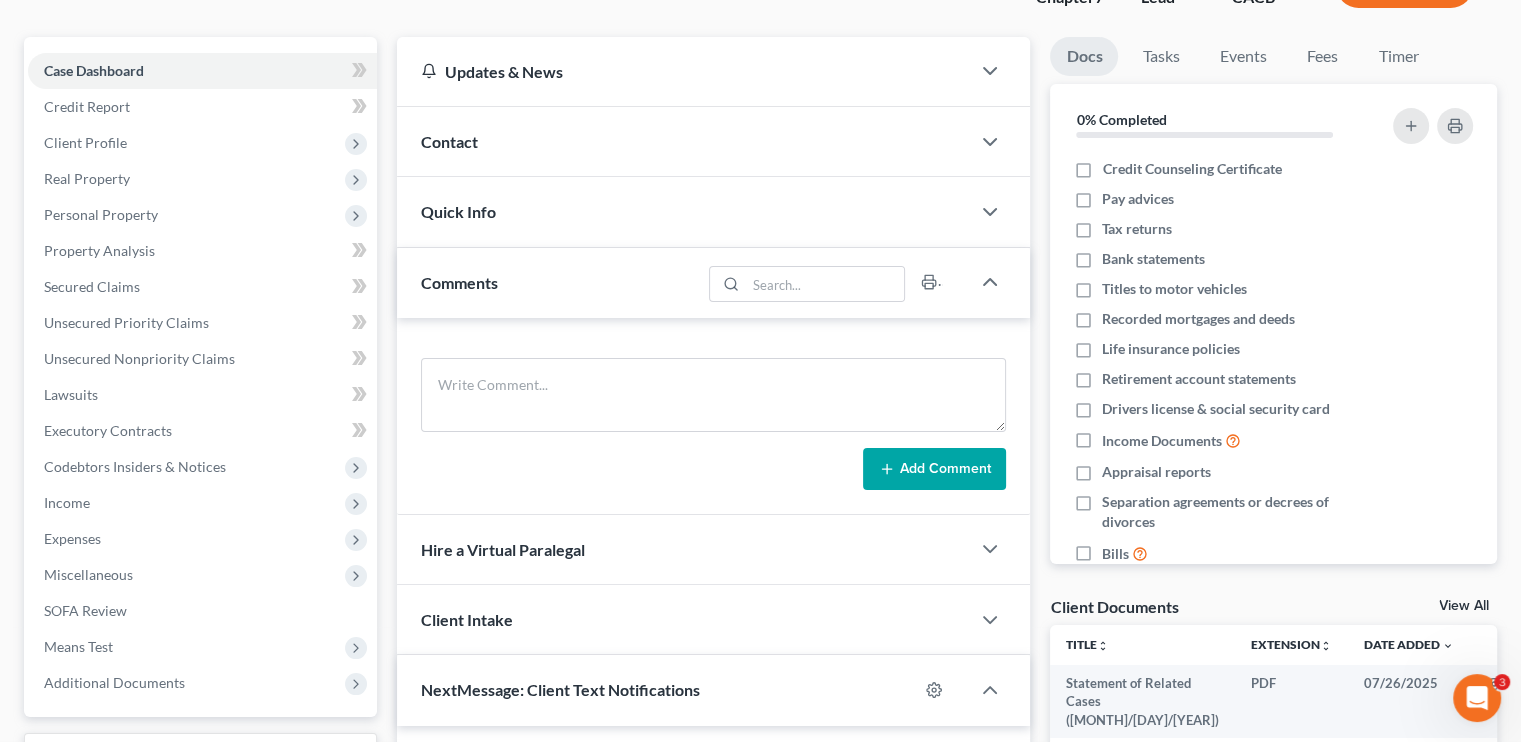 scroll, scrollTop: 300, scrollLeft: 0, axis: vertical 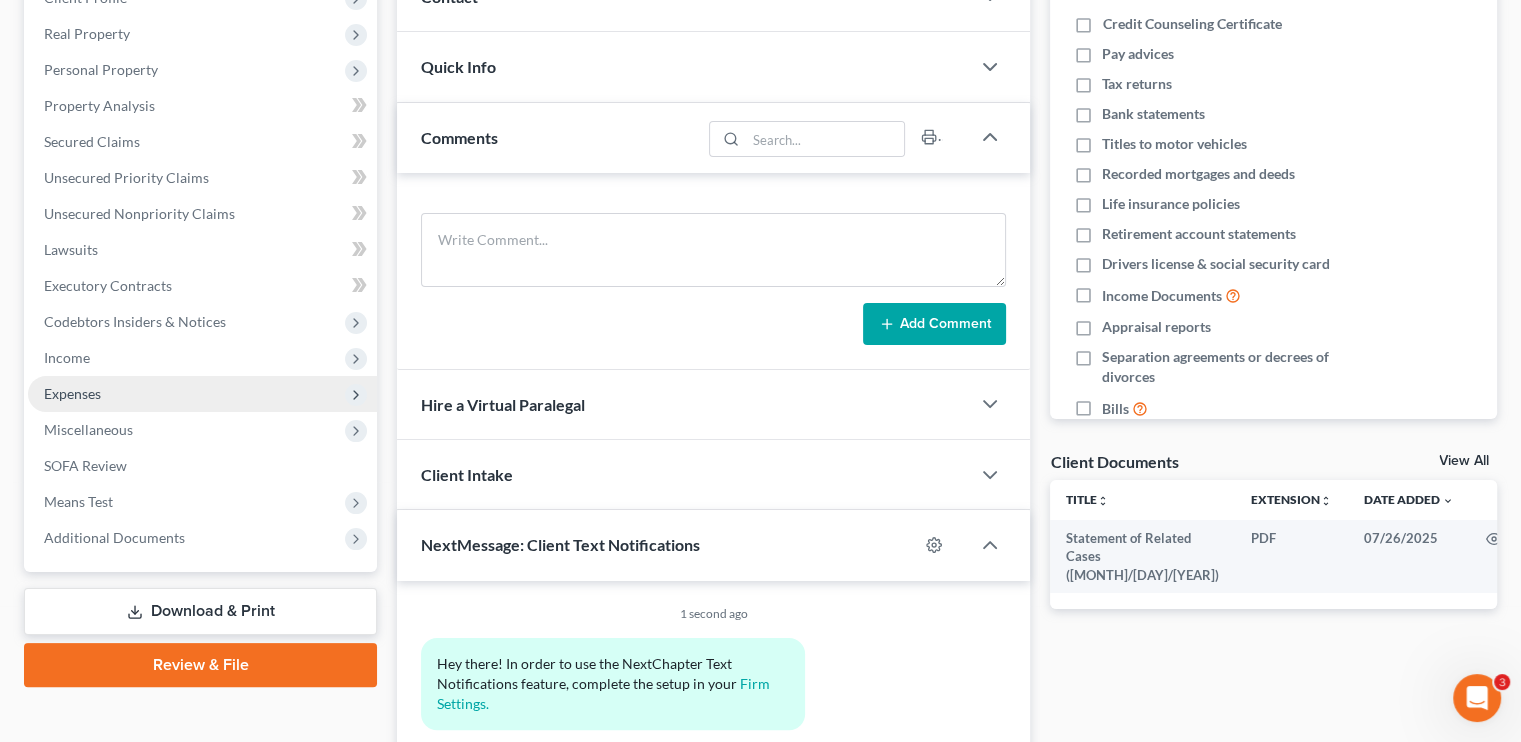 click on "Expenses" at bounding box center (72, 393) 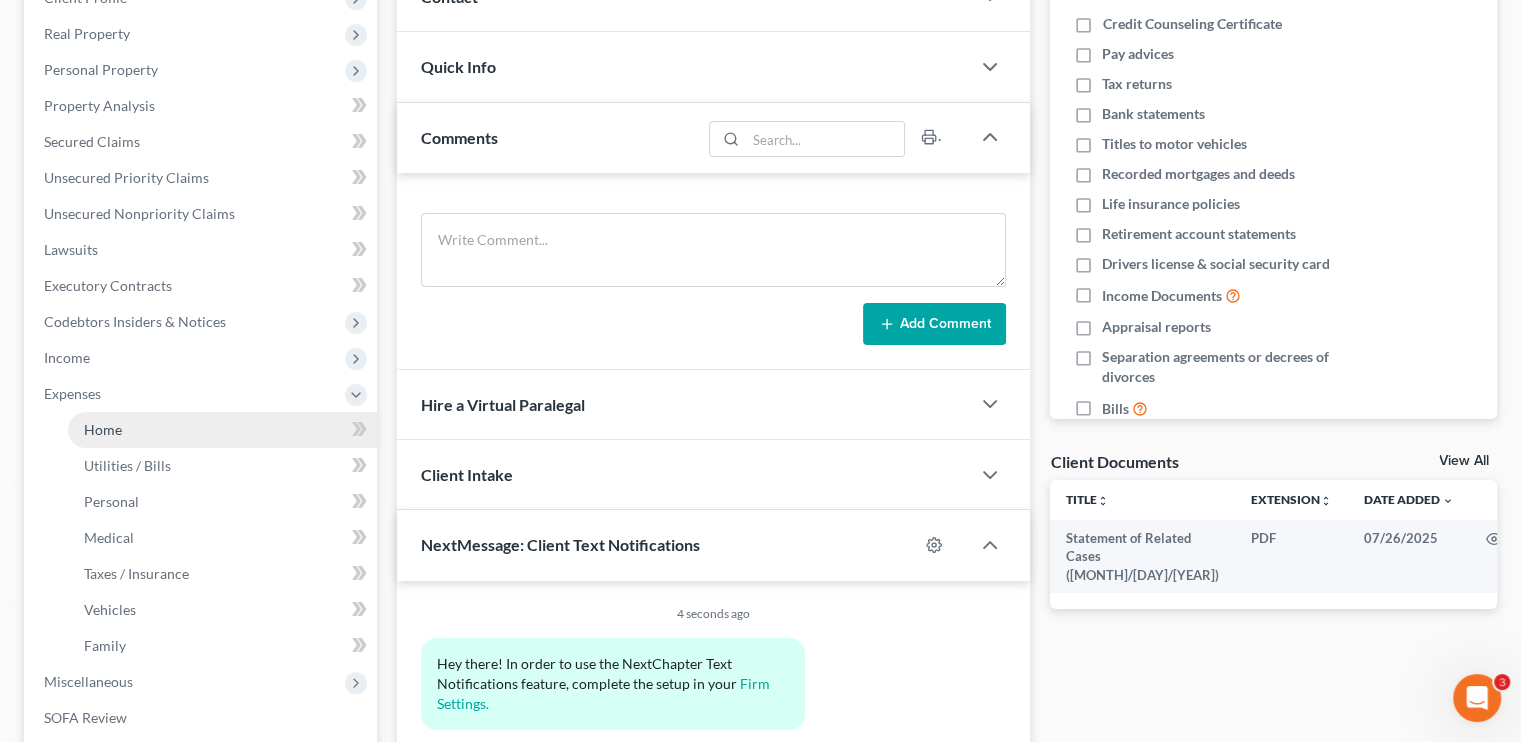 click on "Home" at bounding box center (103, 429) 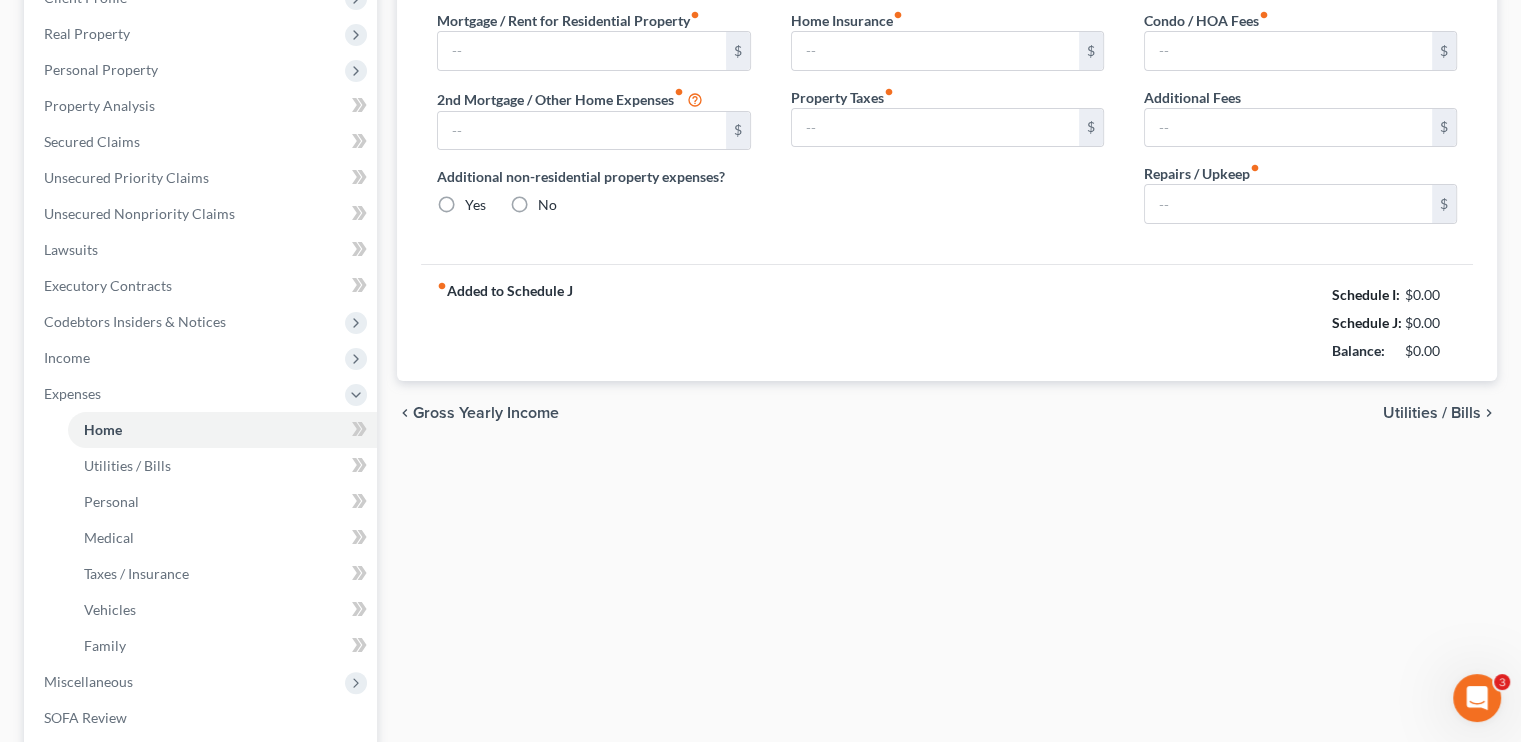 type on "2,200.00" 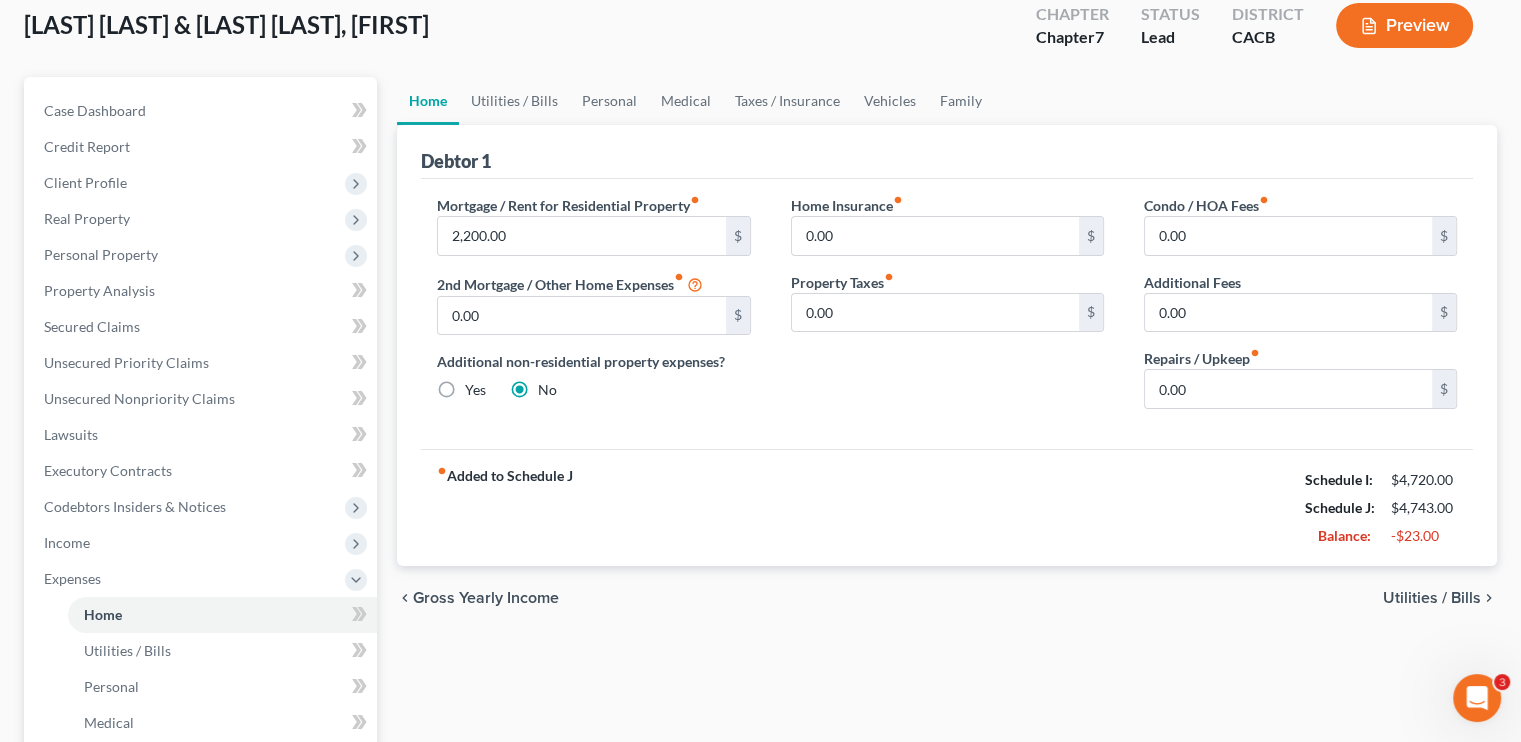 scroll, scrollTop: 0, scrollLeft: 0, axis: both 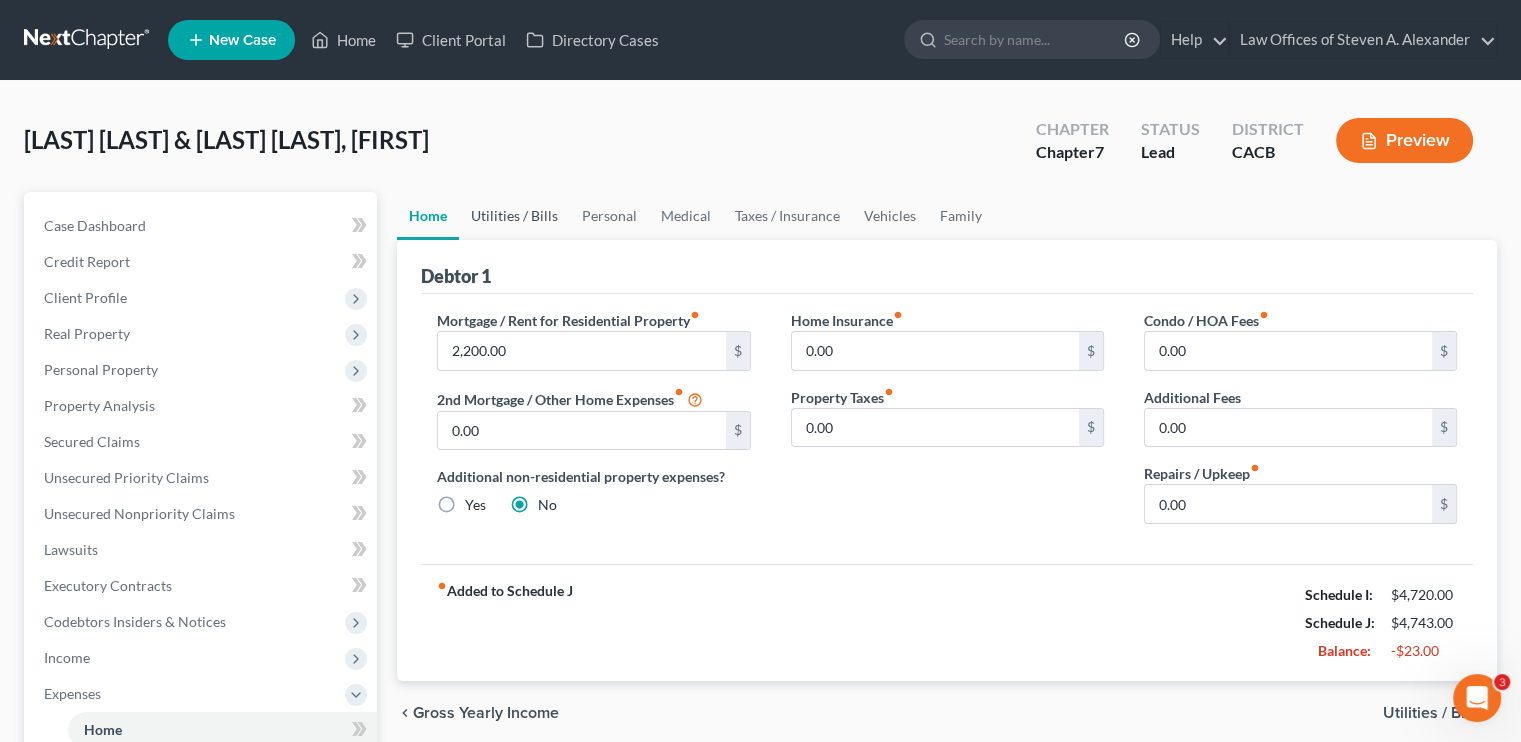 click on "Utilities / Bills" at bounding box center [514, 216] 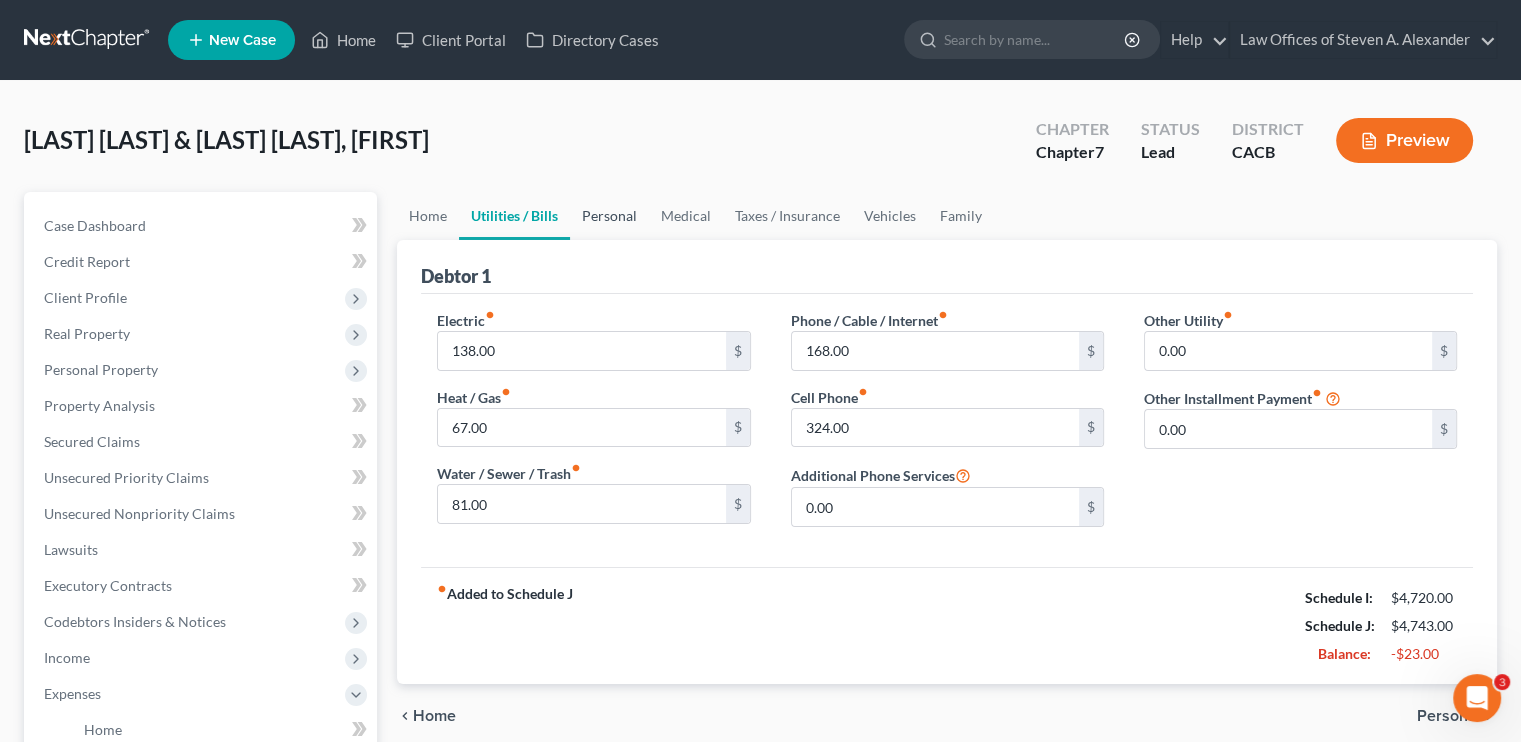 click on "Personal" at bounding box center (609, 216) 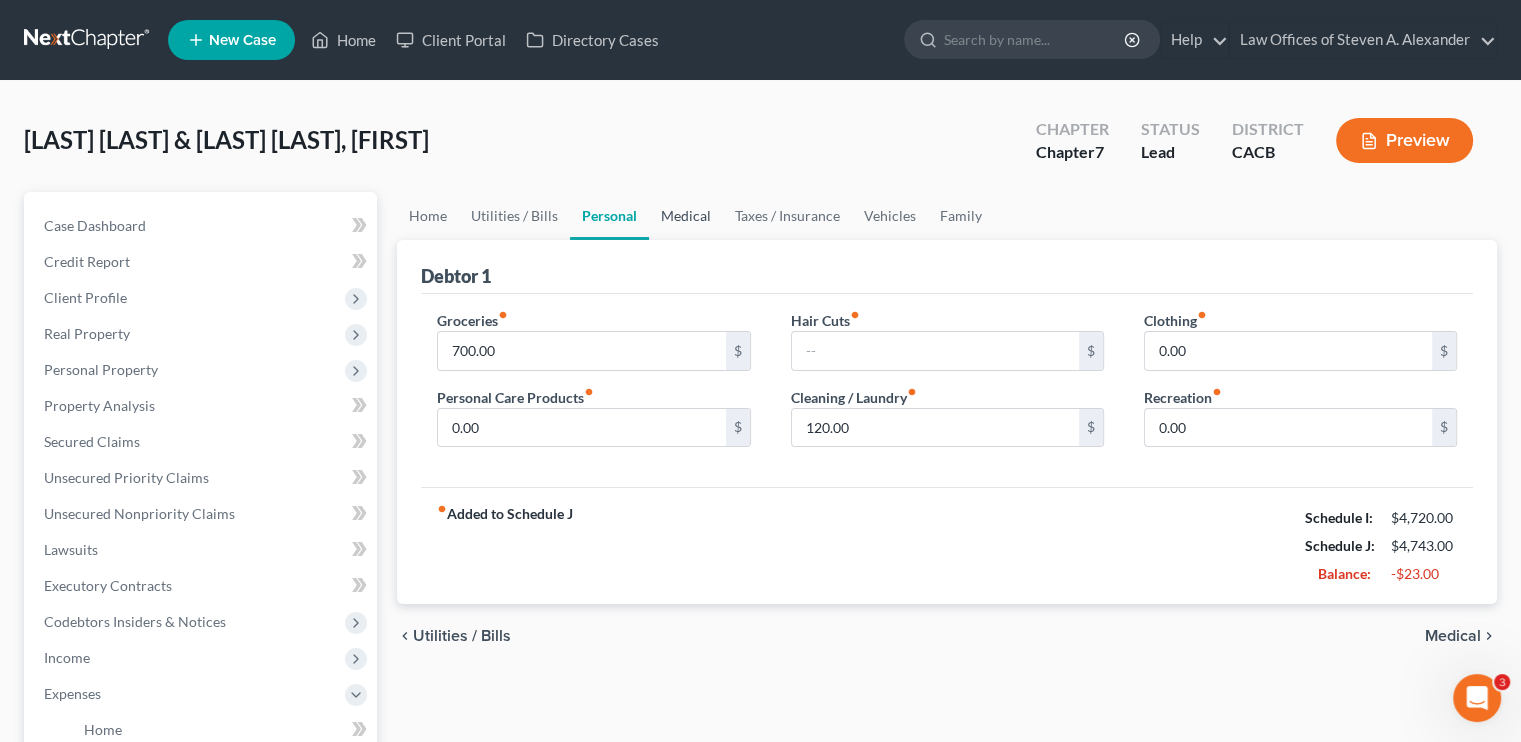click on "Medical" at bounding box center [686, 216] 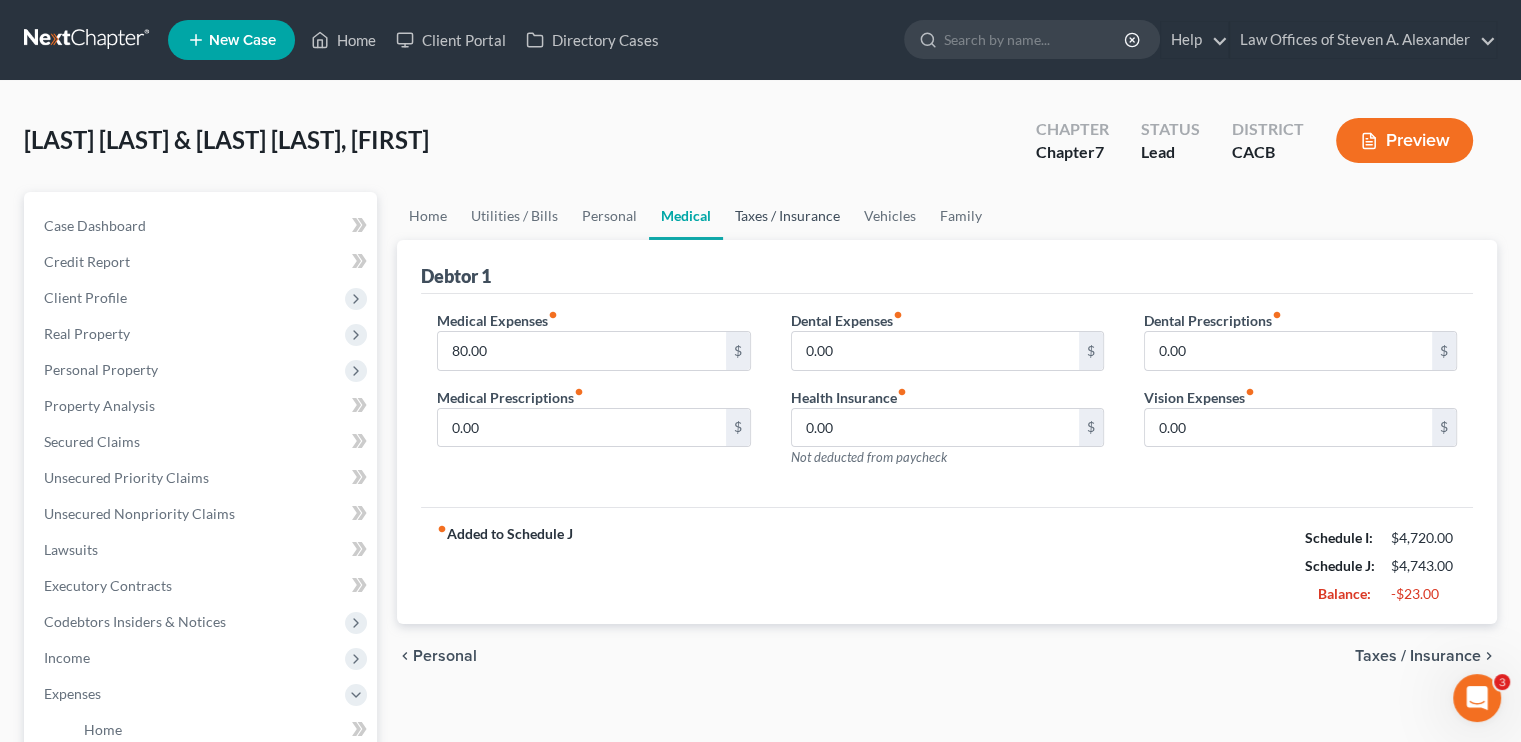 click on "Taxes / Insurance" at bounding box center (787, 216) 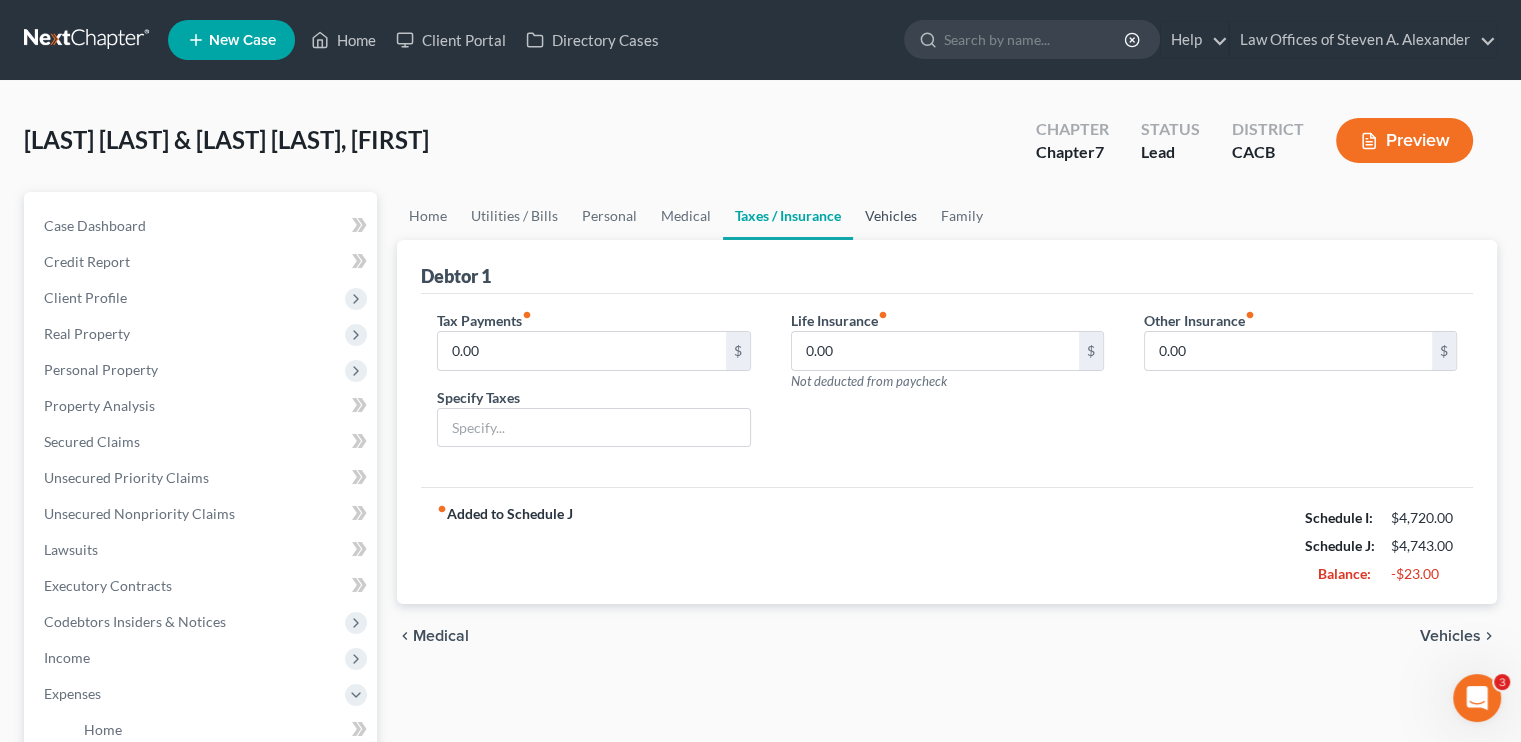 click on "Vehicles" at bounding box center (891, 216) 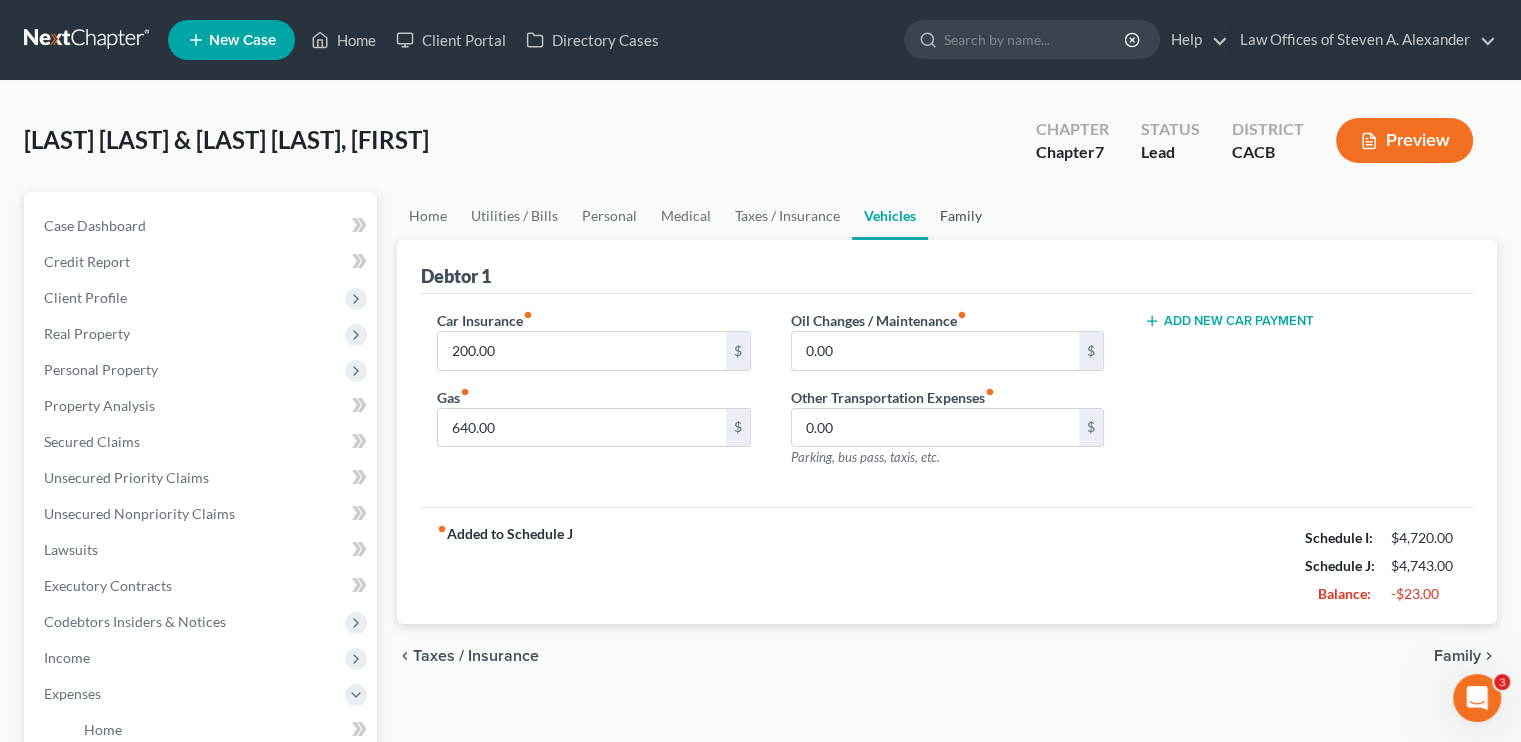 click on "Family" at bounding box center [961, 216] 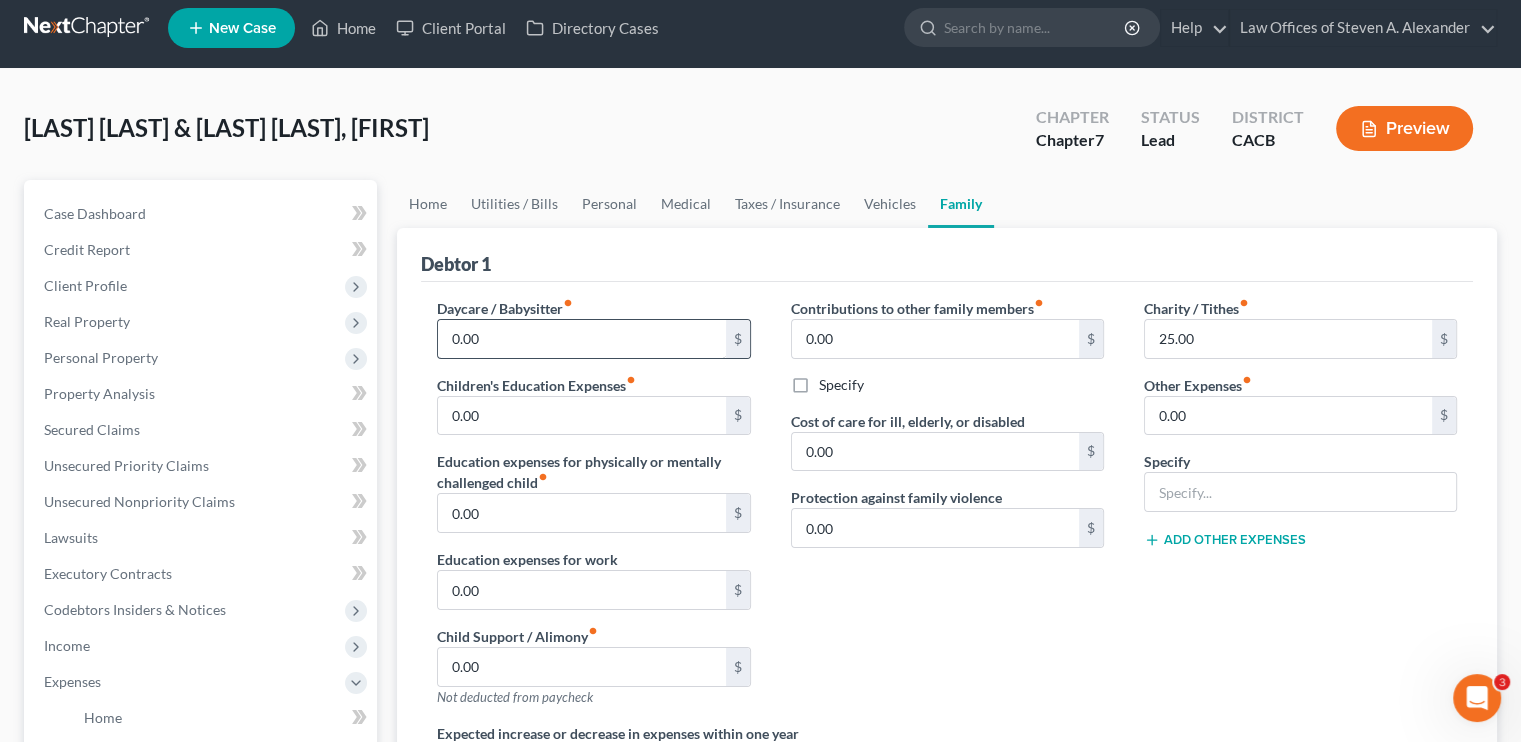 scroll, scrollTop: 0, scrollLeft: 0, axis: both 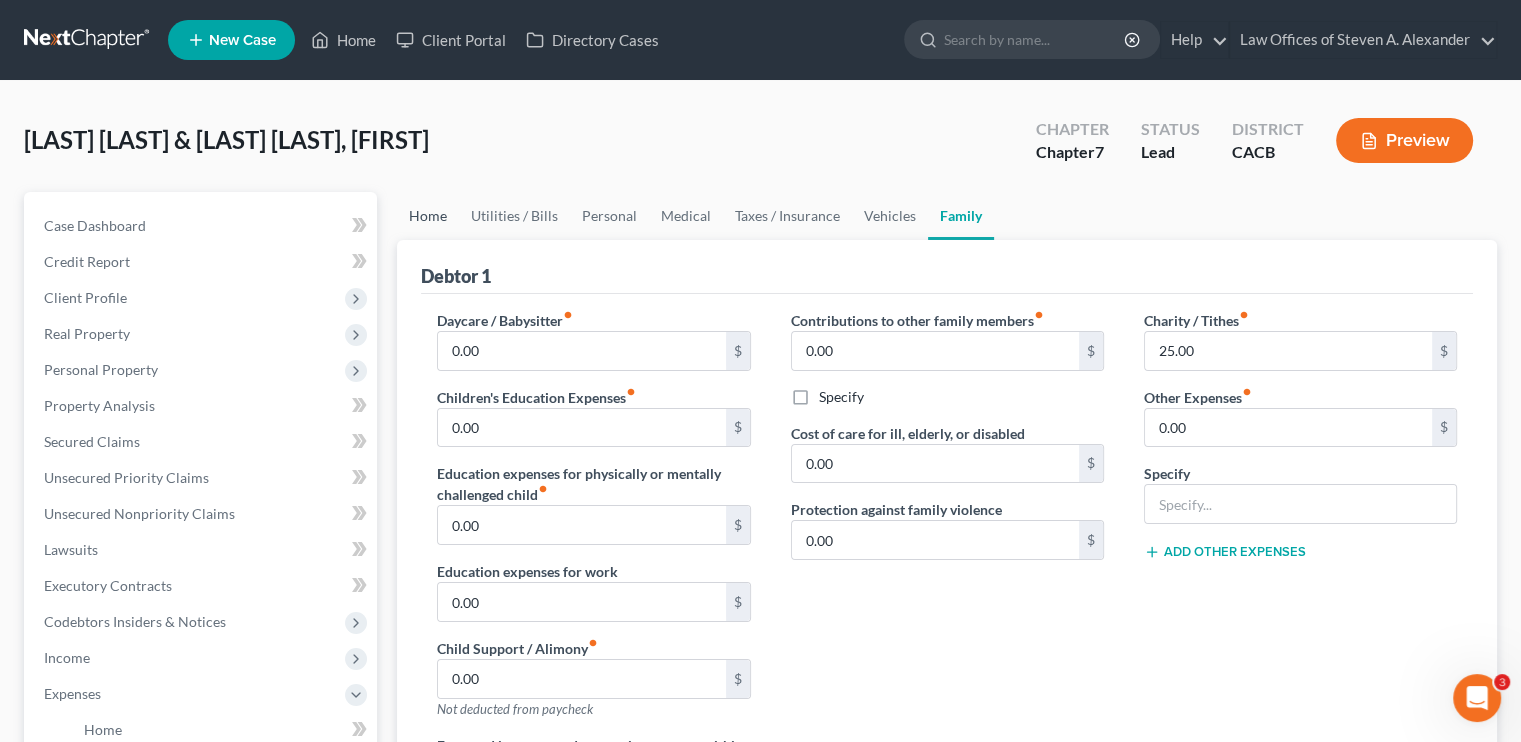 click on "Home" at bounding box center [428, 216] 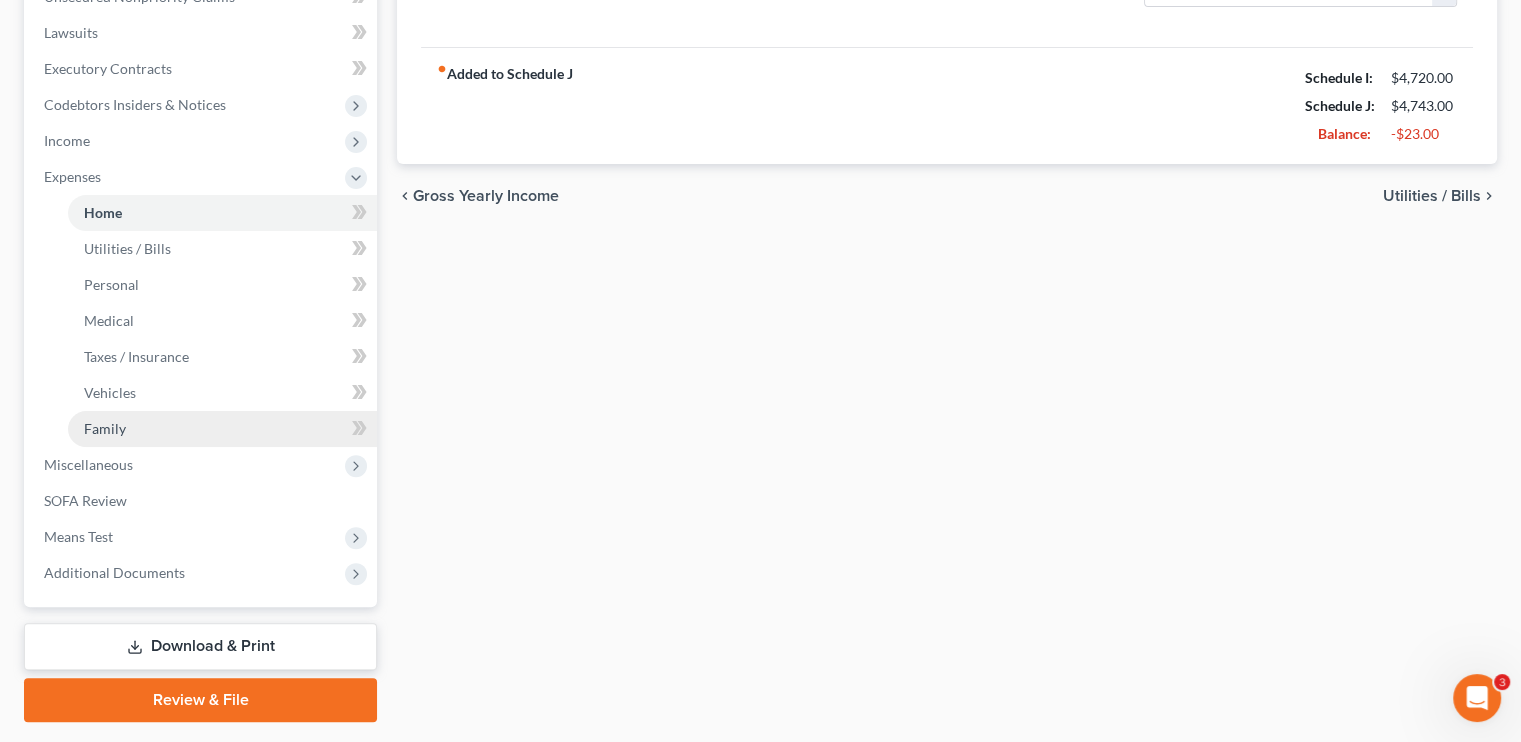 scroll, scrollTop: 571, scrollLeft: 0, axis: vertical 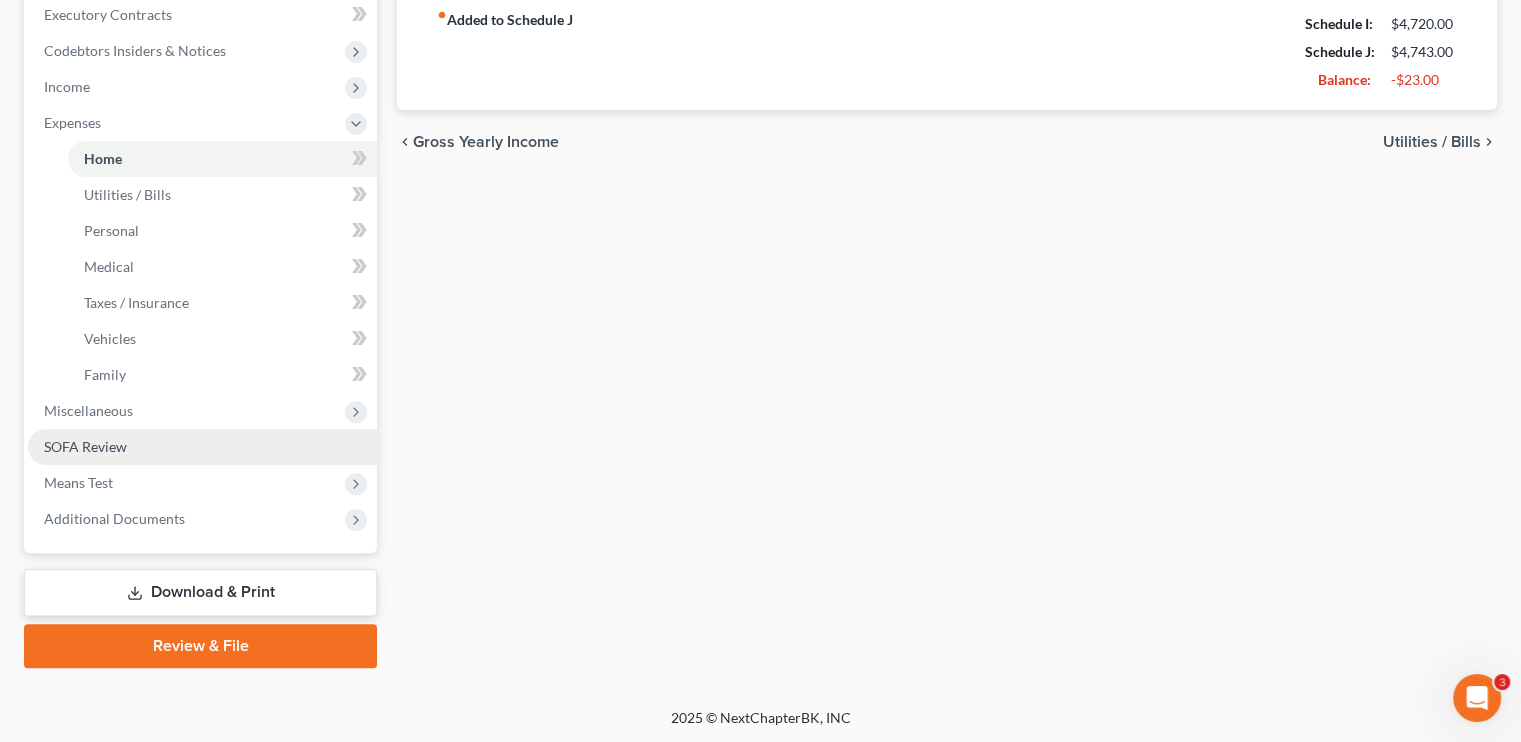 click on "SOFA Review" at bounding box center [85, 446] 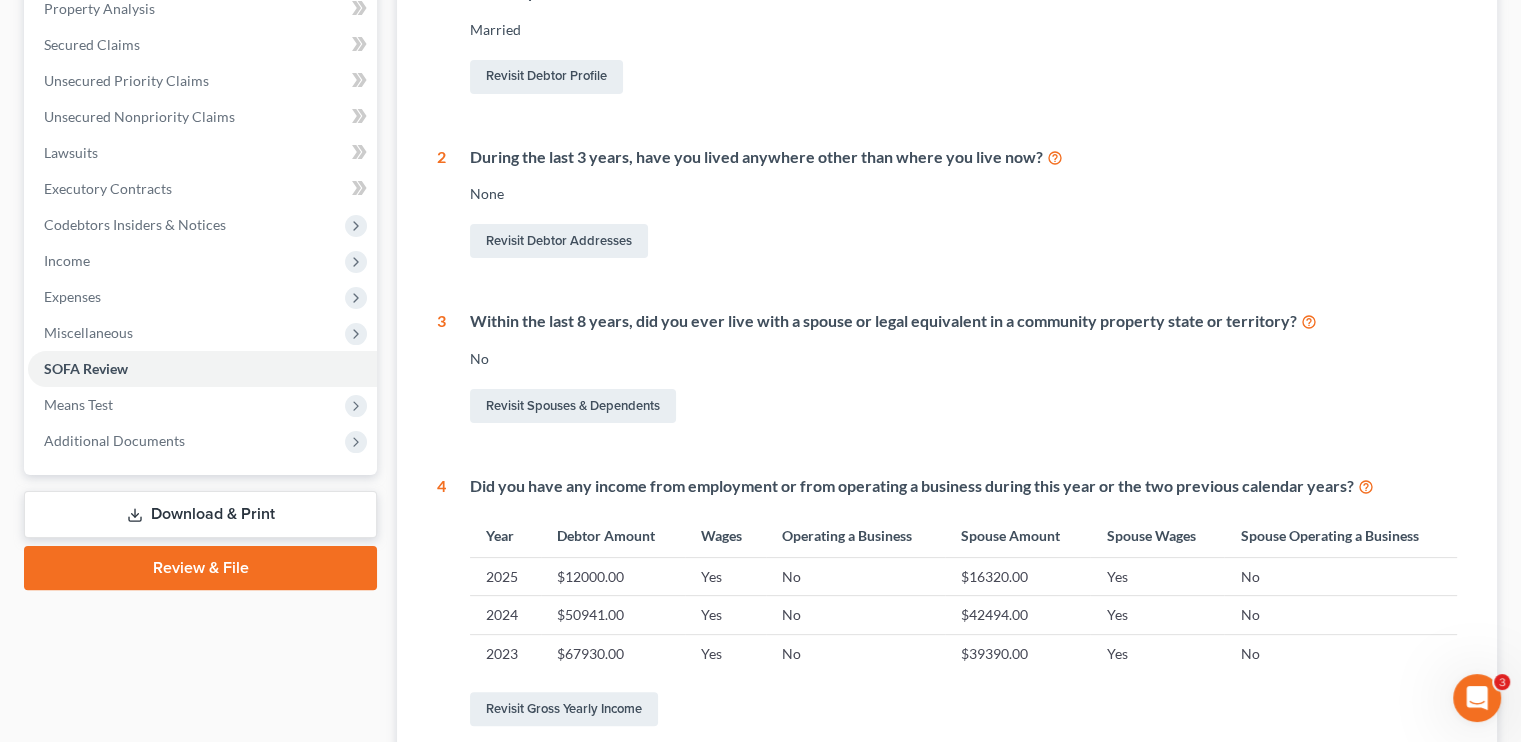 scroll, scrollTop: 400, scrollLeft: 0, axis: vertical 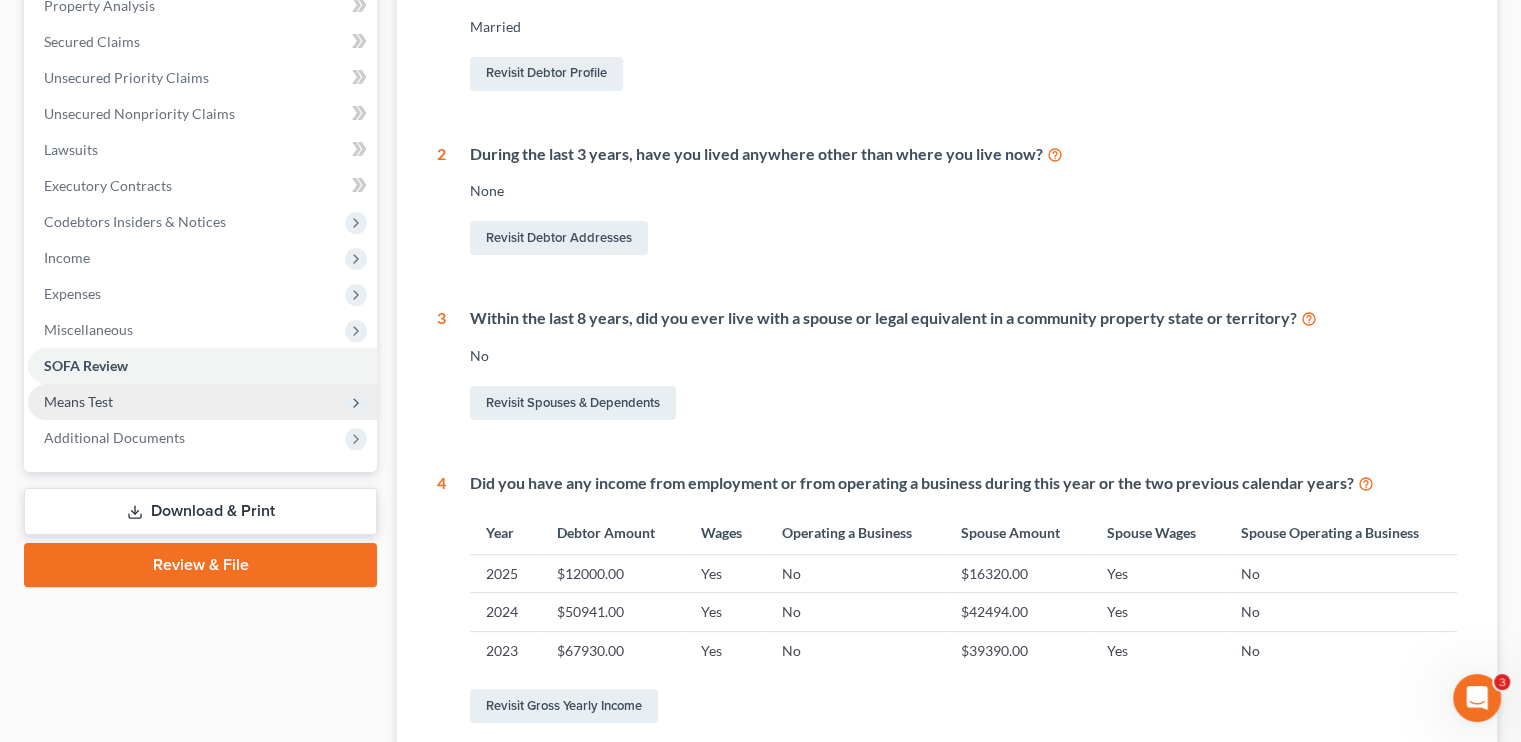 click on "Means Test" at bounding box center (78, 401) 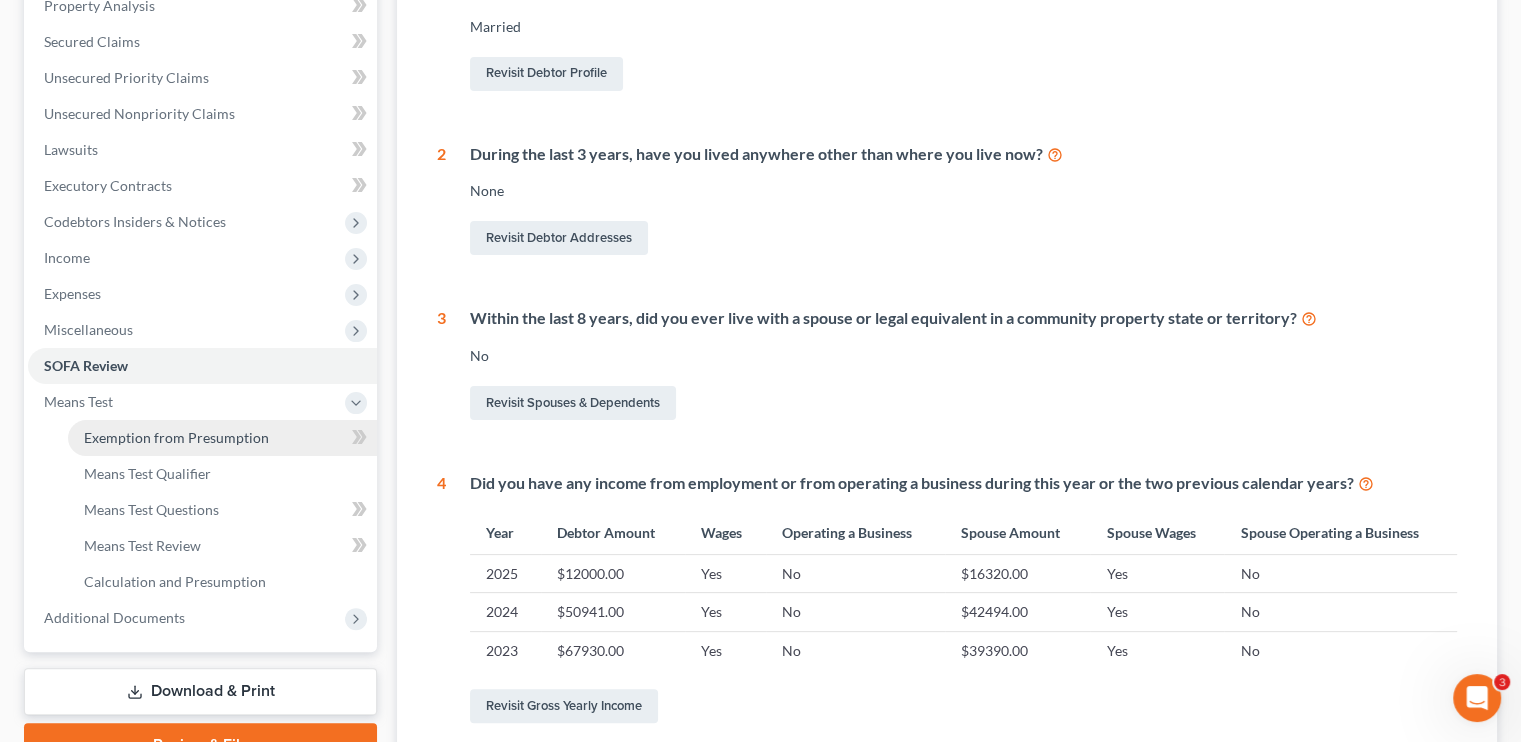 click on "Exemption from Presumption" at bounding box center (176, 437) 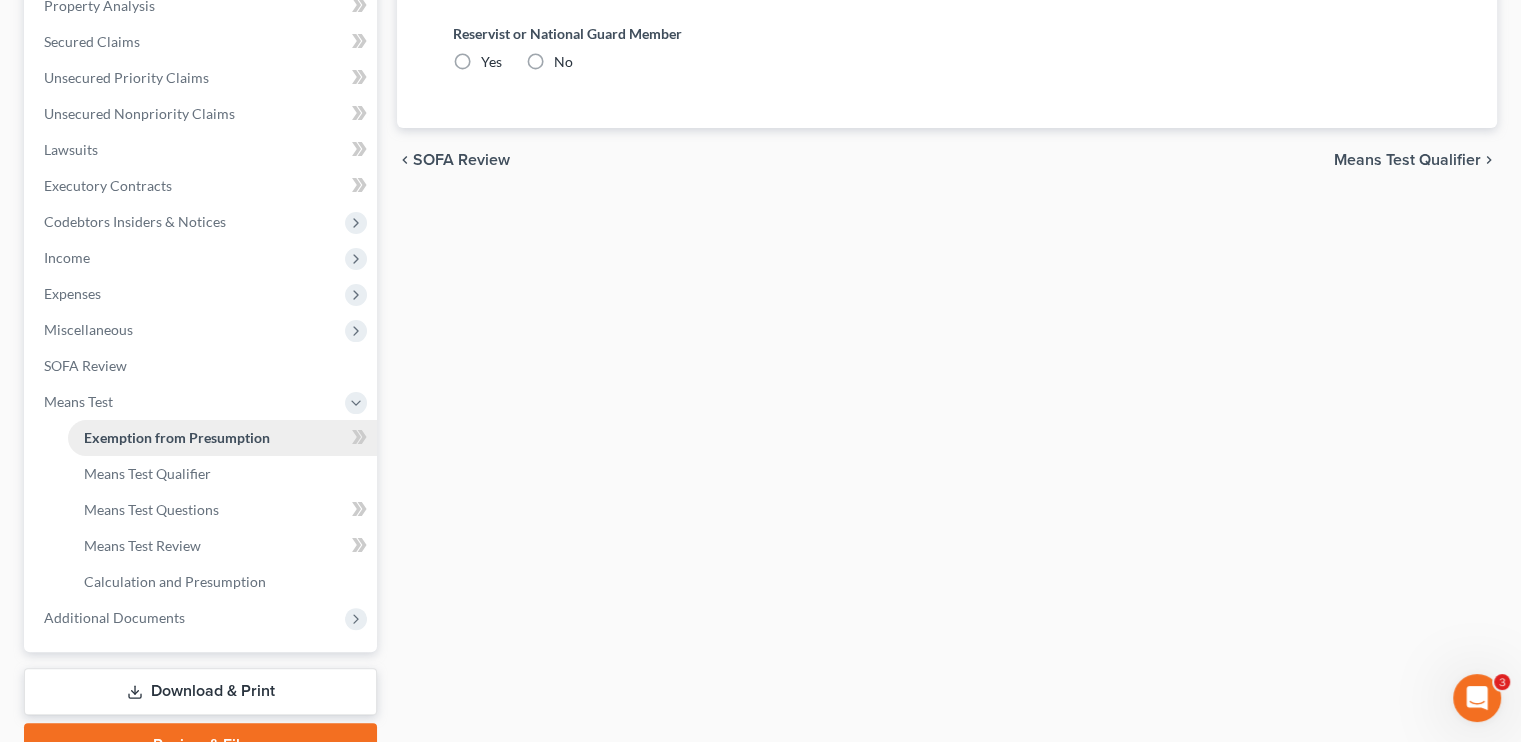 radio on "true" 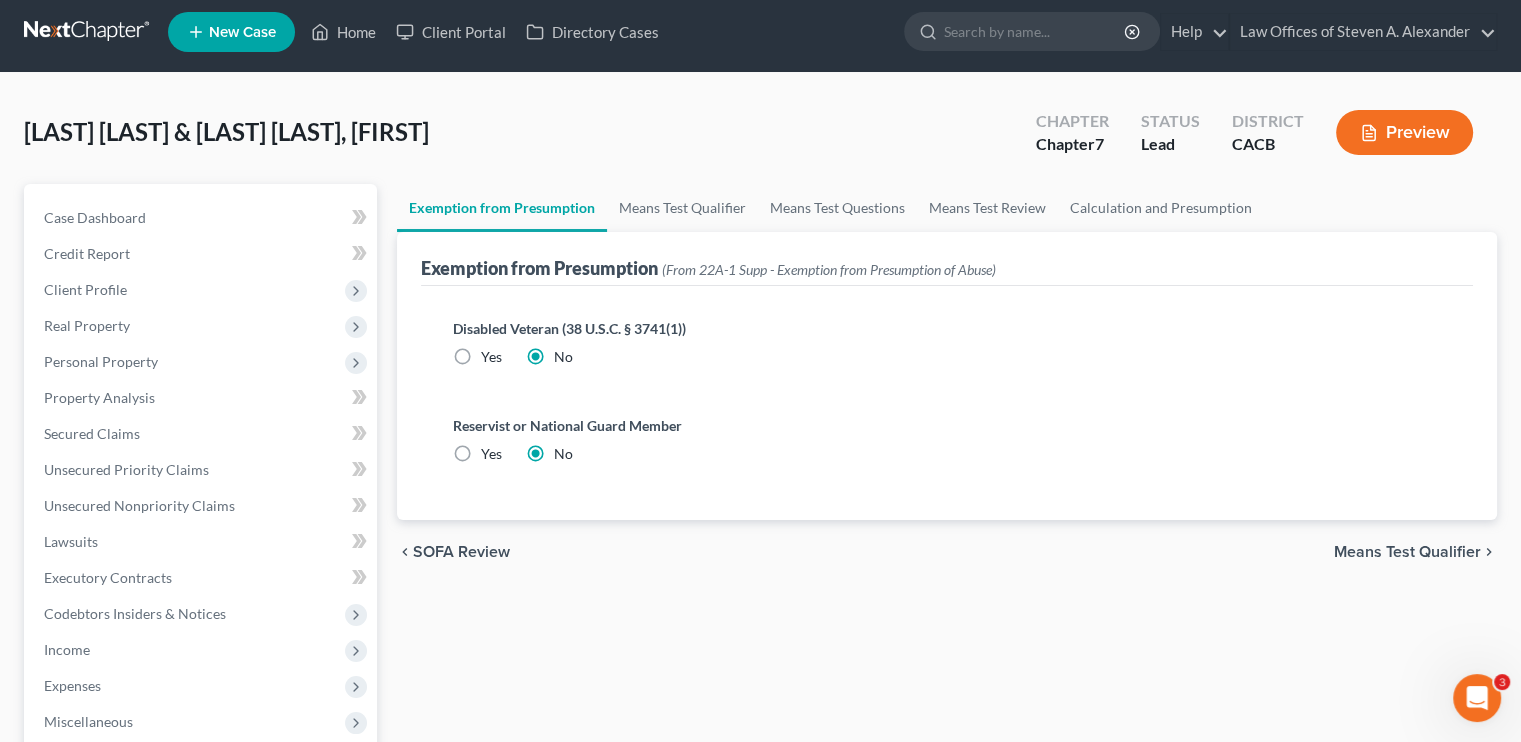 scroll, scrollTop: 0, scrollLeft: 0, axis: both 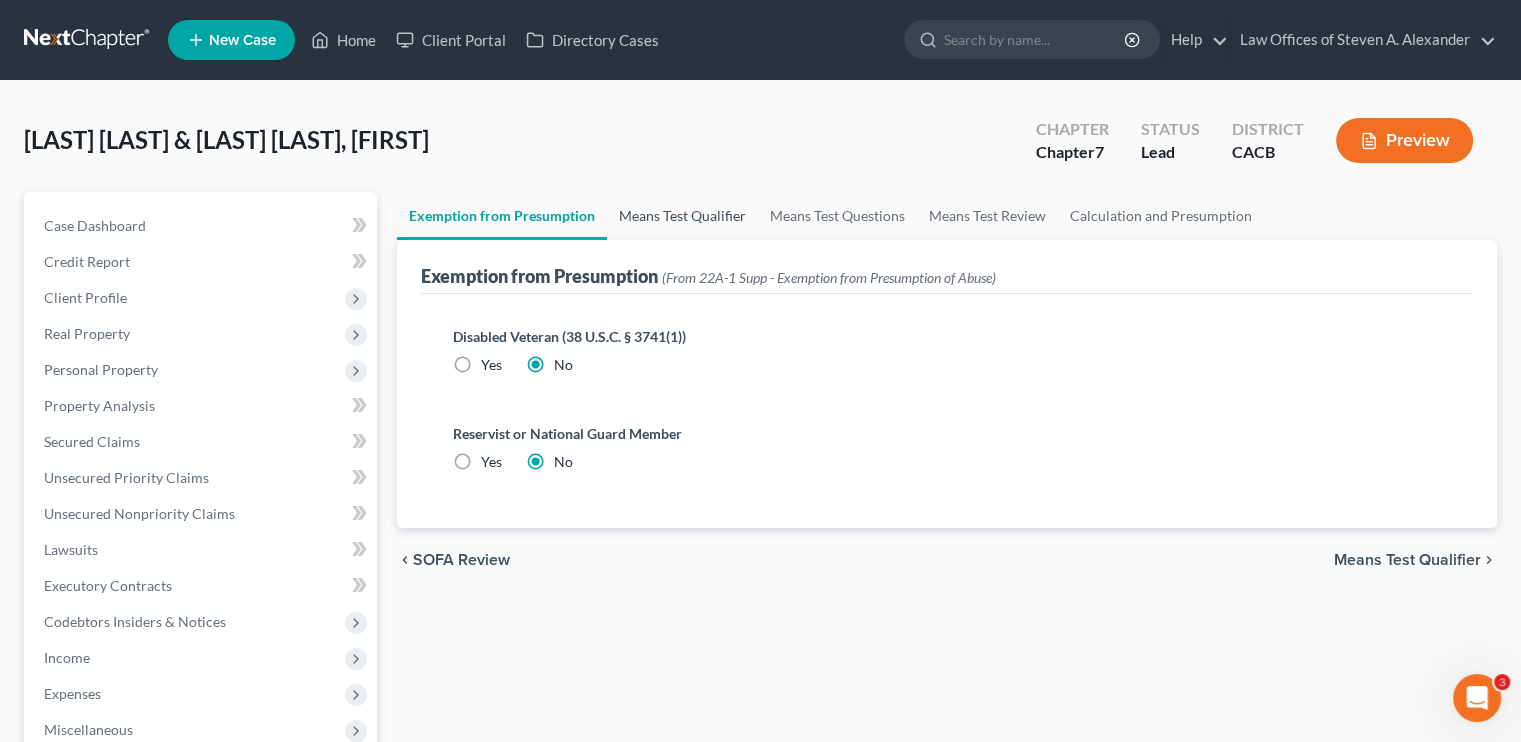click on "Means Test Qualifier" at bounding box center (682, 216) 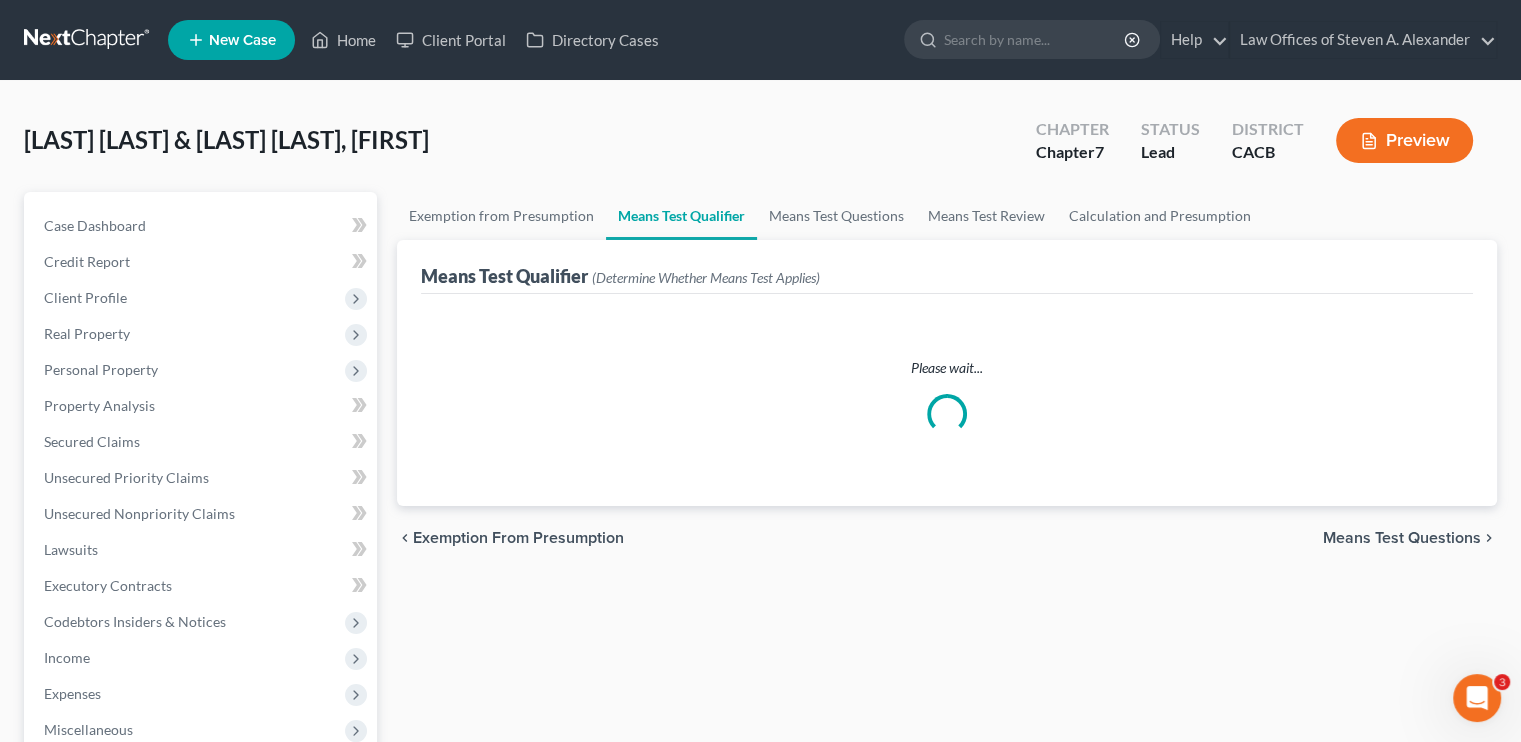 click on "Means Test Qualifier" at bounding box center [681, 216] 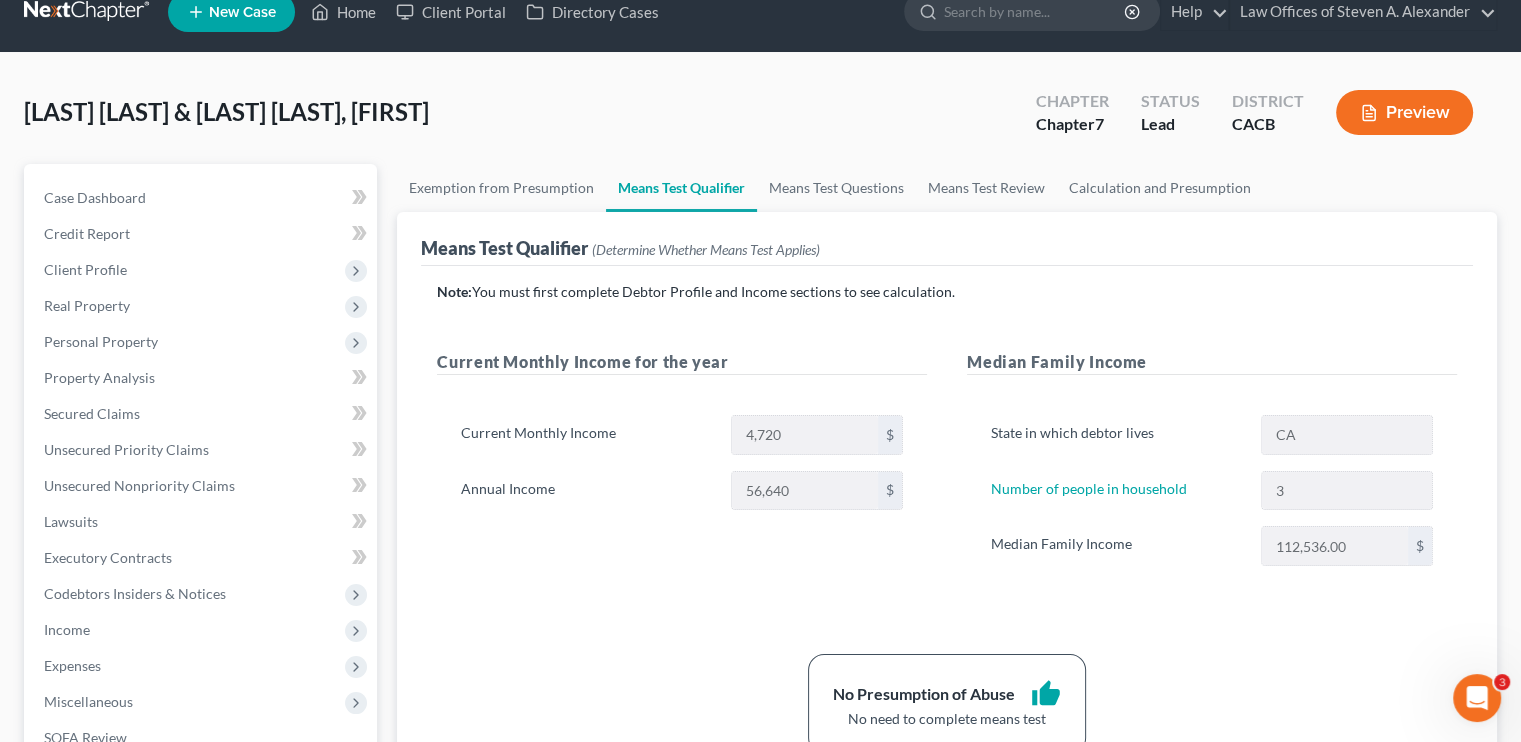 scroll, scrollTop: 0, scrollLeft: 0, axis: both 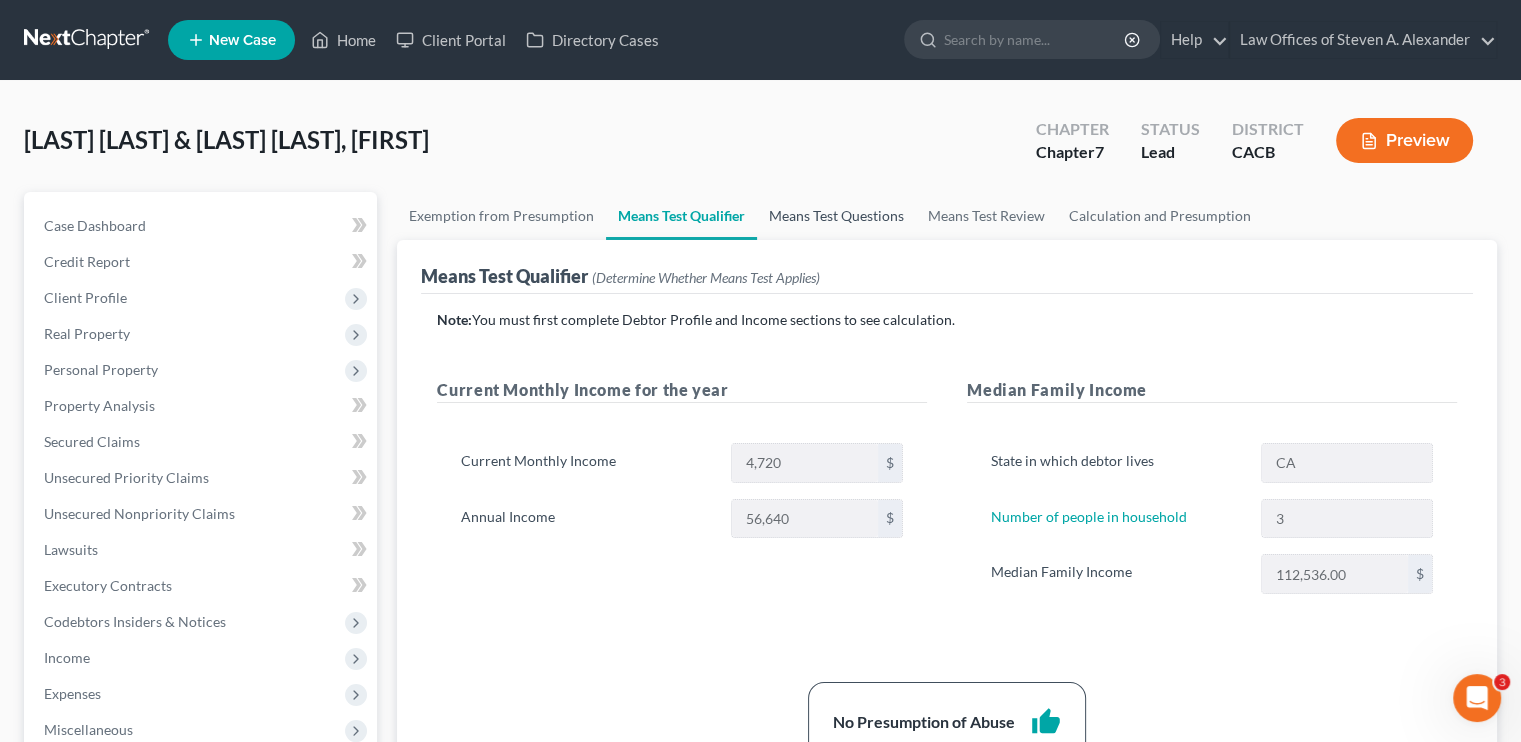 click on "Means Test Questions" at bounding box center (836, 216) 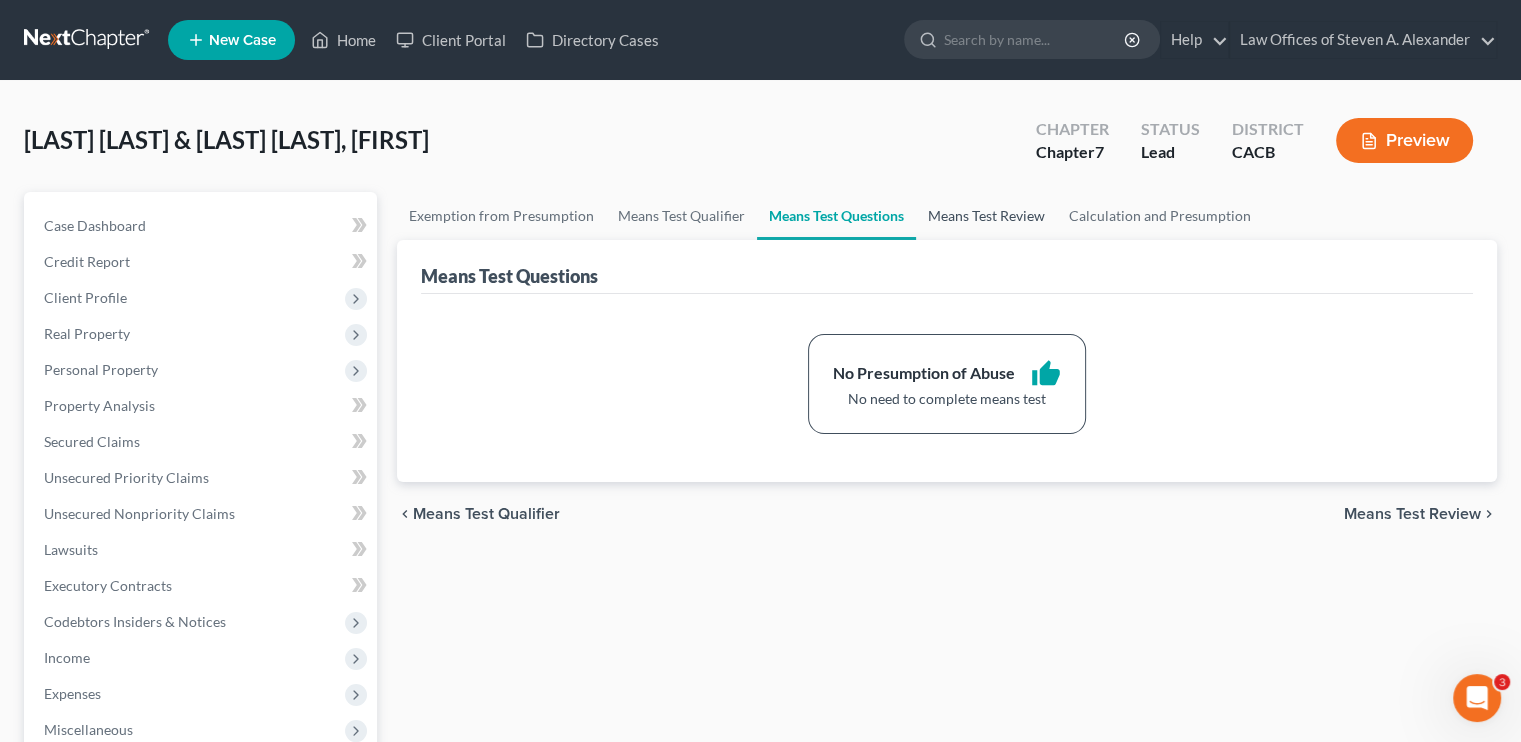 click on "Means Test Review" at bounding box center (986, 216) 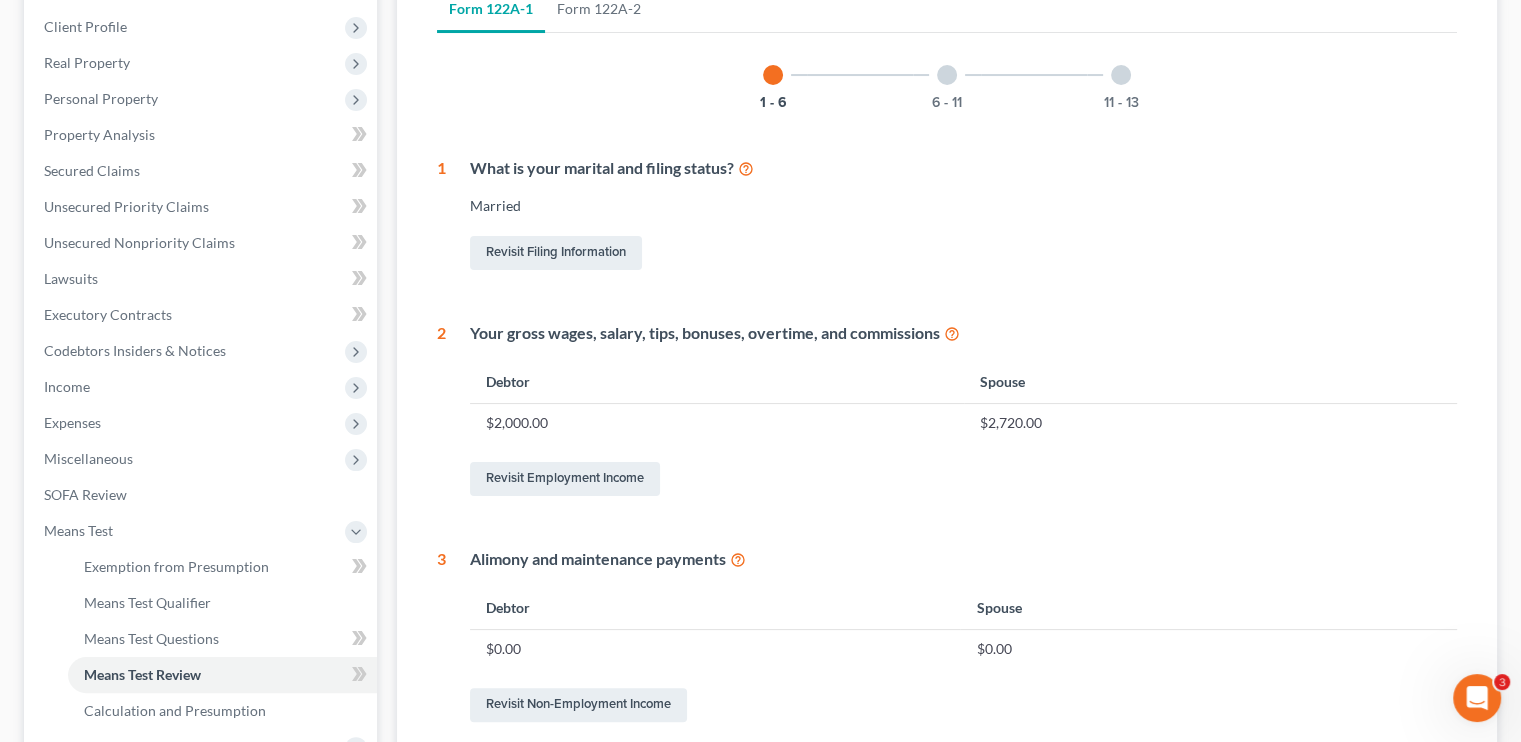 scroll, scrollTop: 100, scrollLeft: 0, axis: vertical 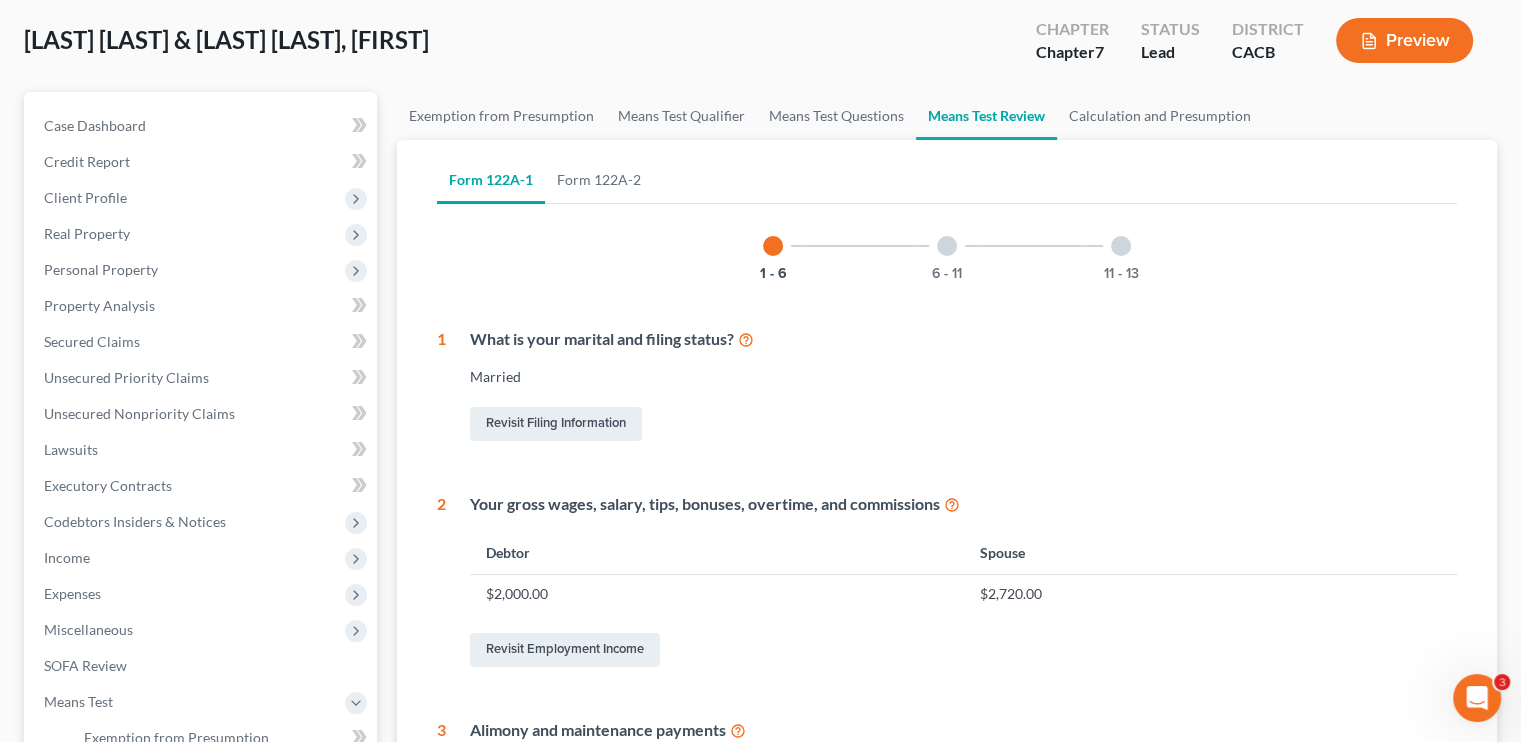 click on "6 - 11" at bounding box center (947, 246) 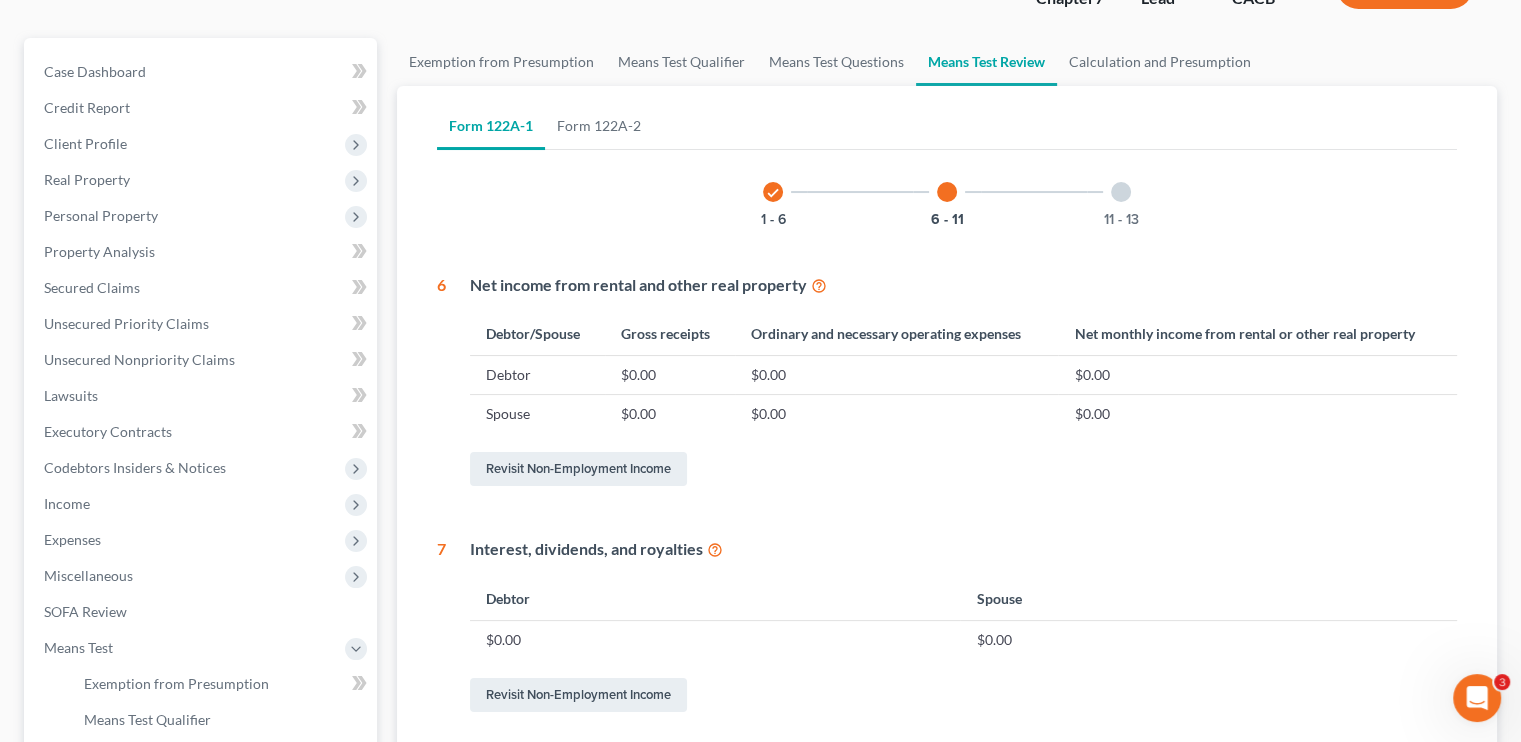 scroll, scrollTop: 0, scrollLeft: 0, axis: both 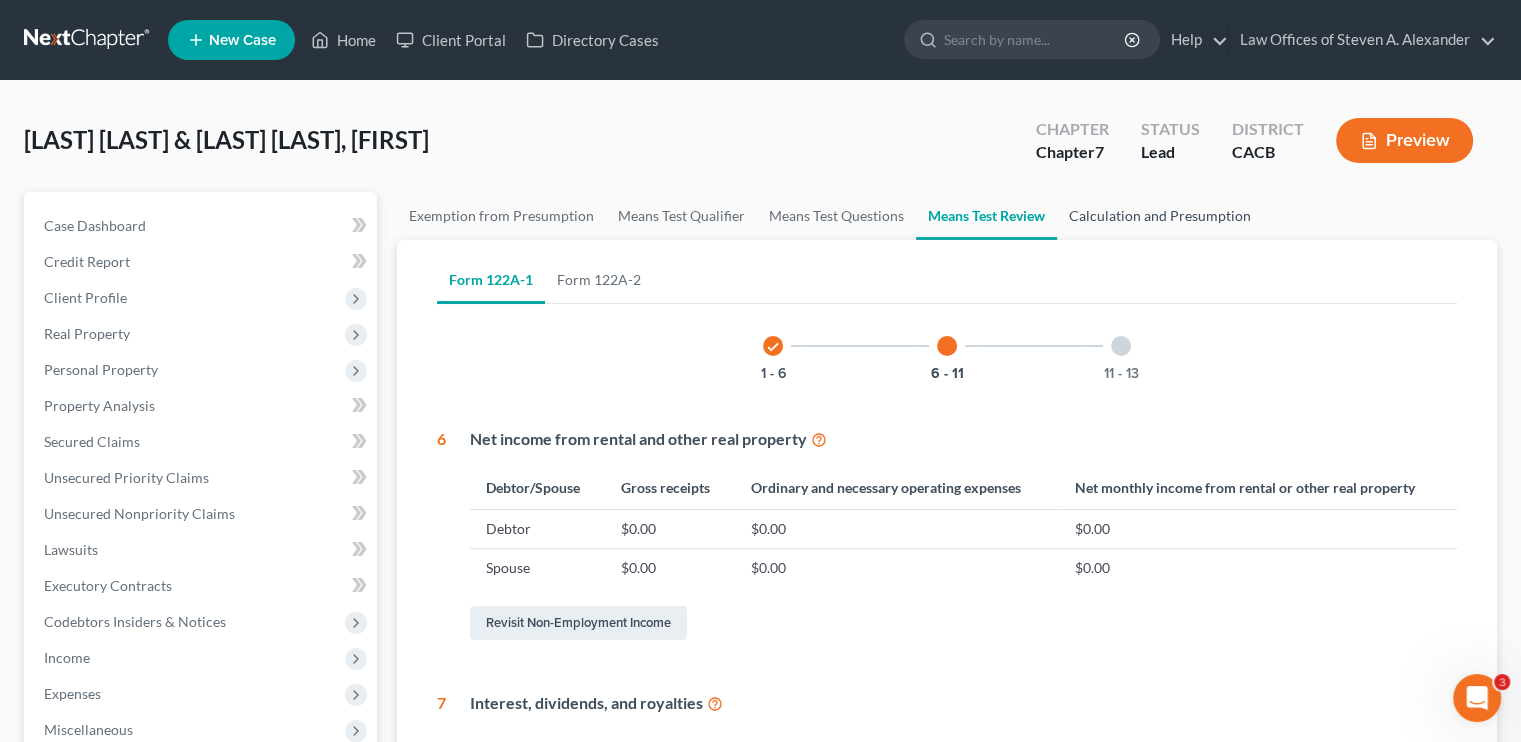 click on "Calculation and Presumption" at bounding box center [1160, 216] 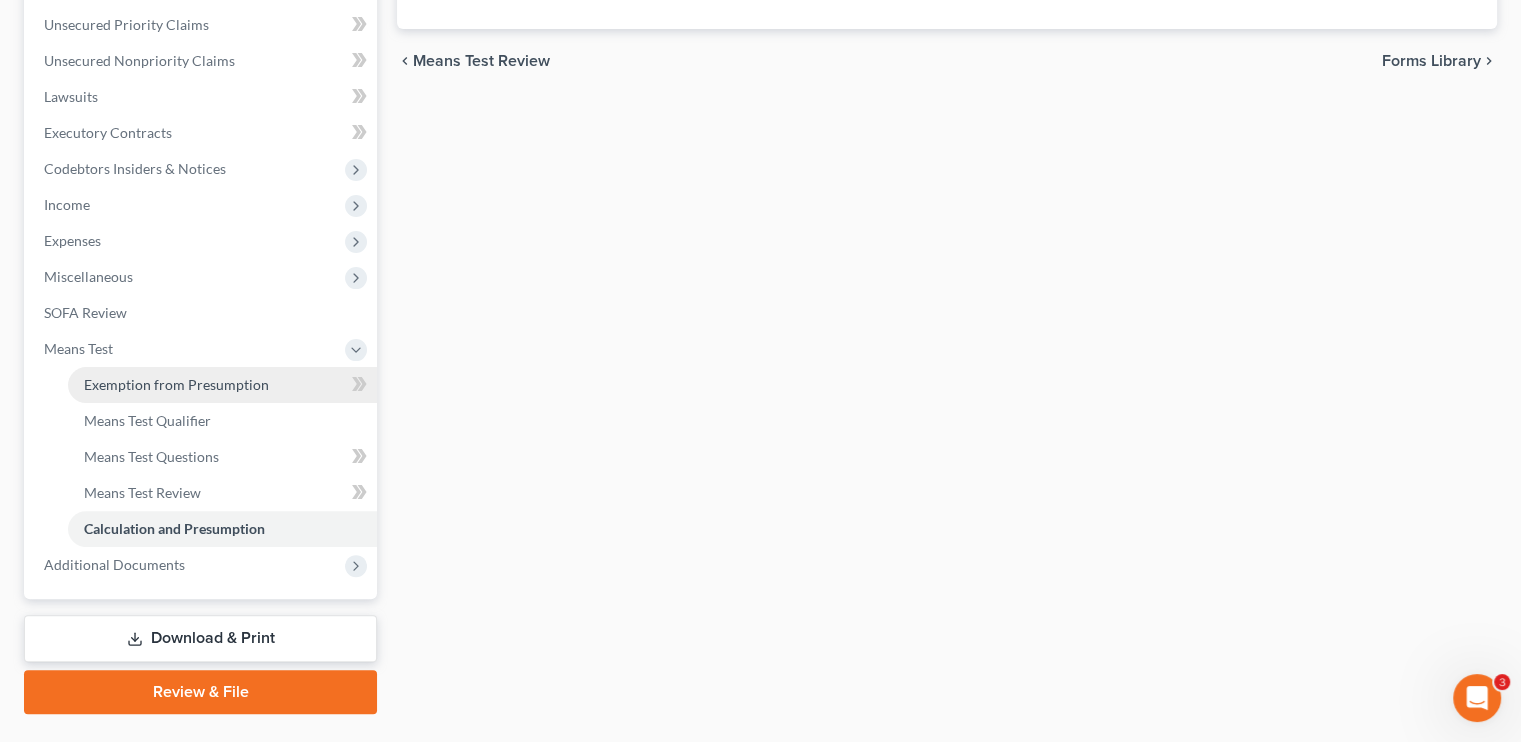 scroll, scrollTop: 499, scrollLeft: 0, axis: vertical 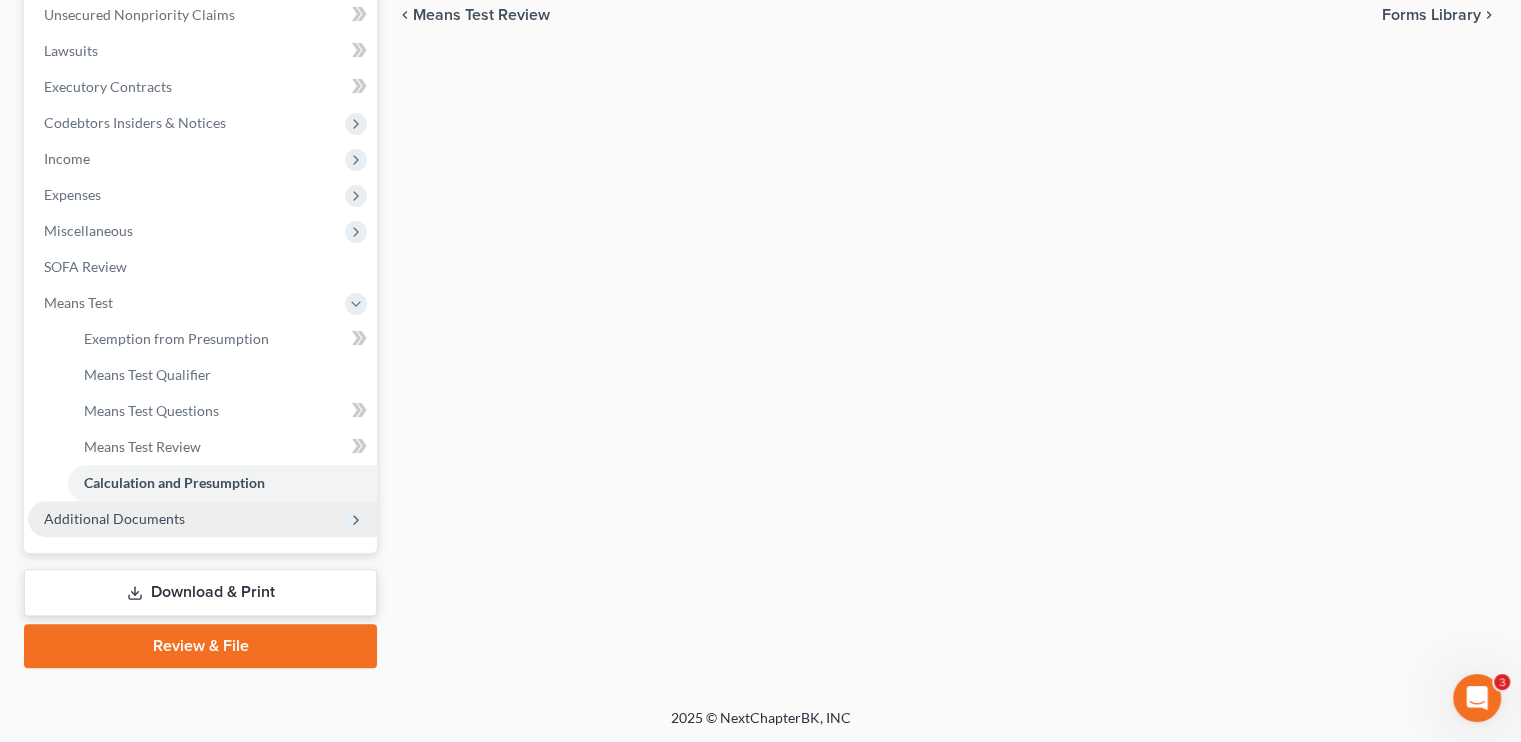 click on "Additional Documents" at bounding box center (202, 519) 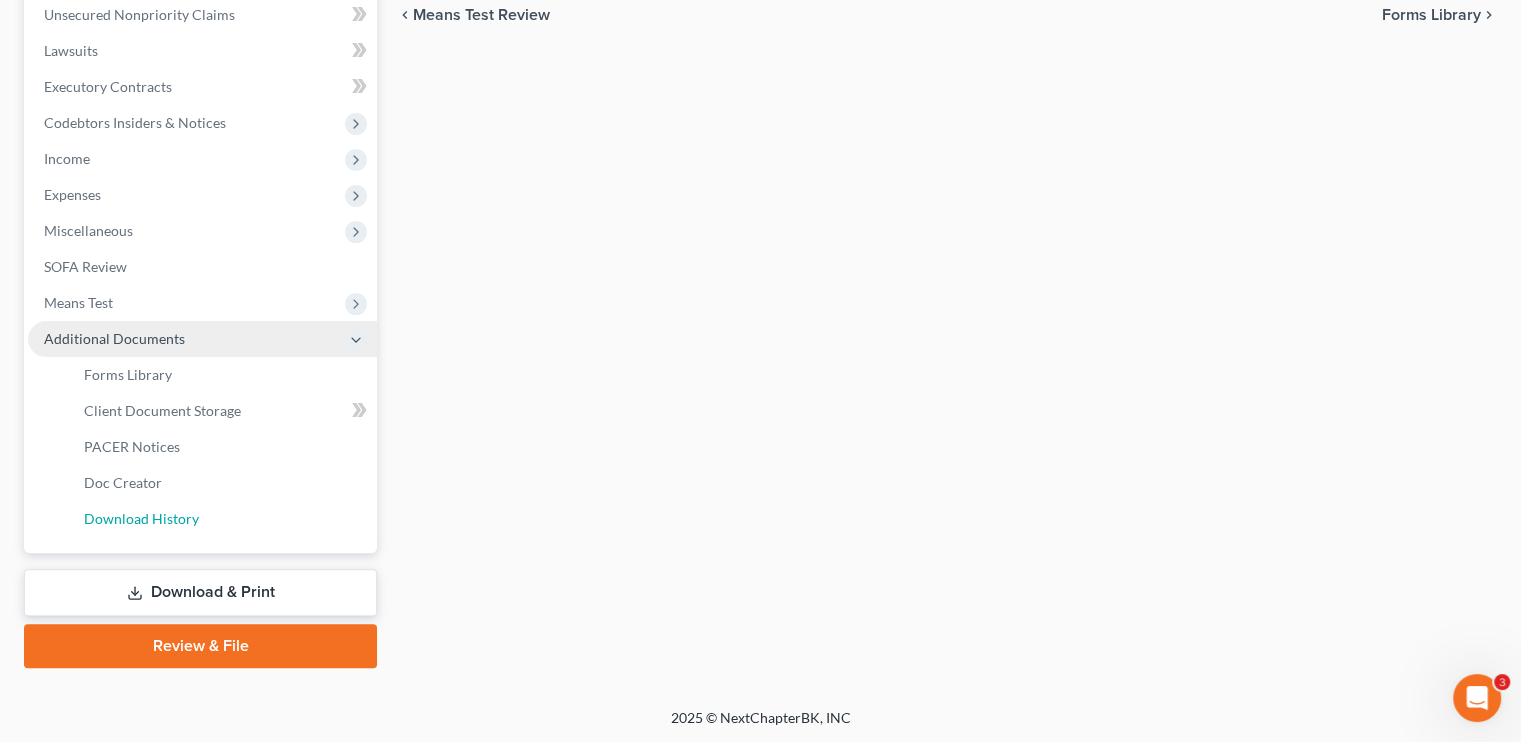 click on "Download History" at bounding box center (141, 518) 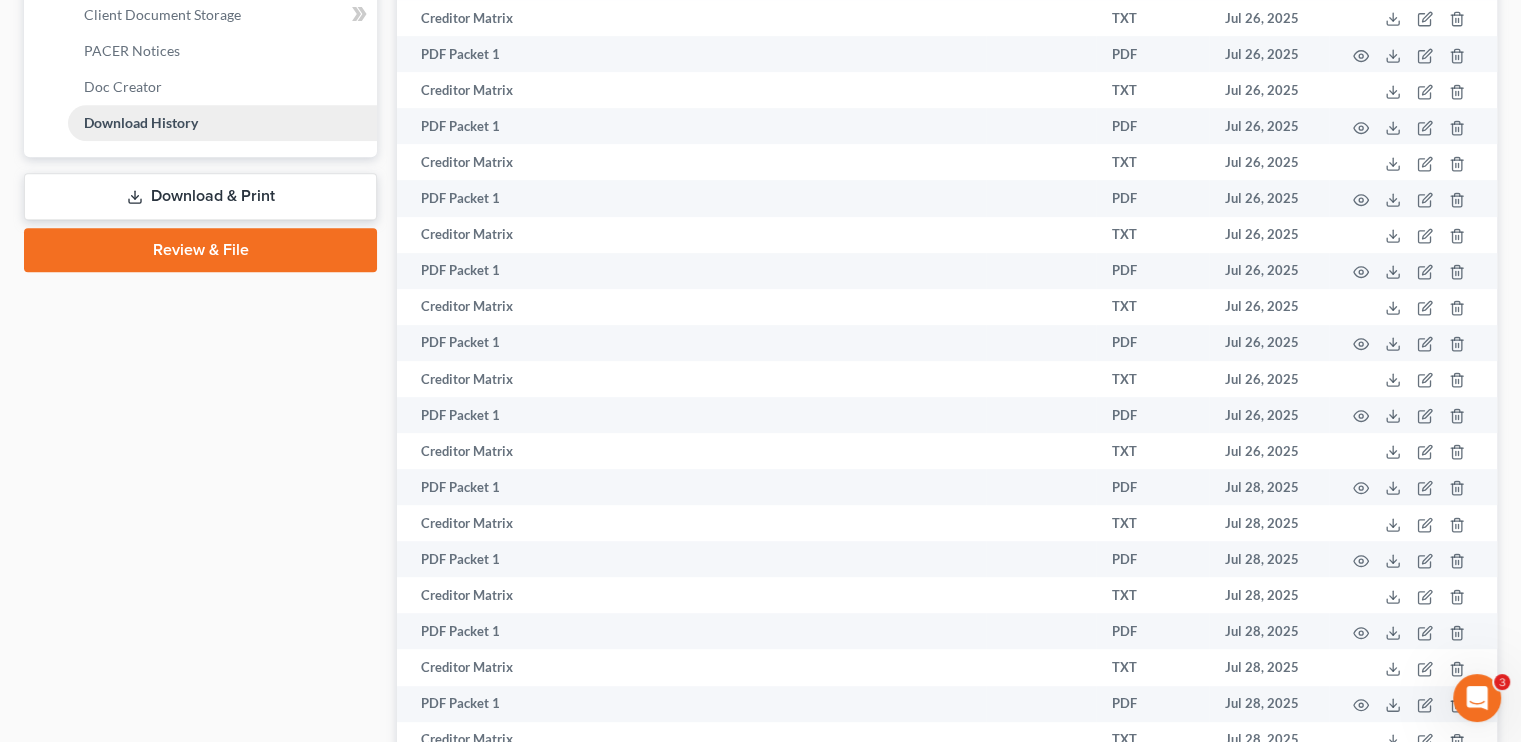 scroll, scrollTop: 700, scrollLeft: 0, axis: vertical 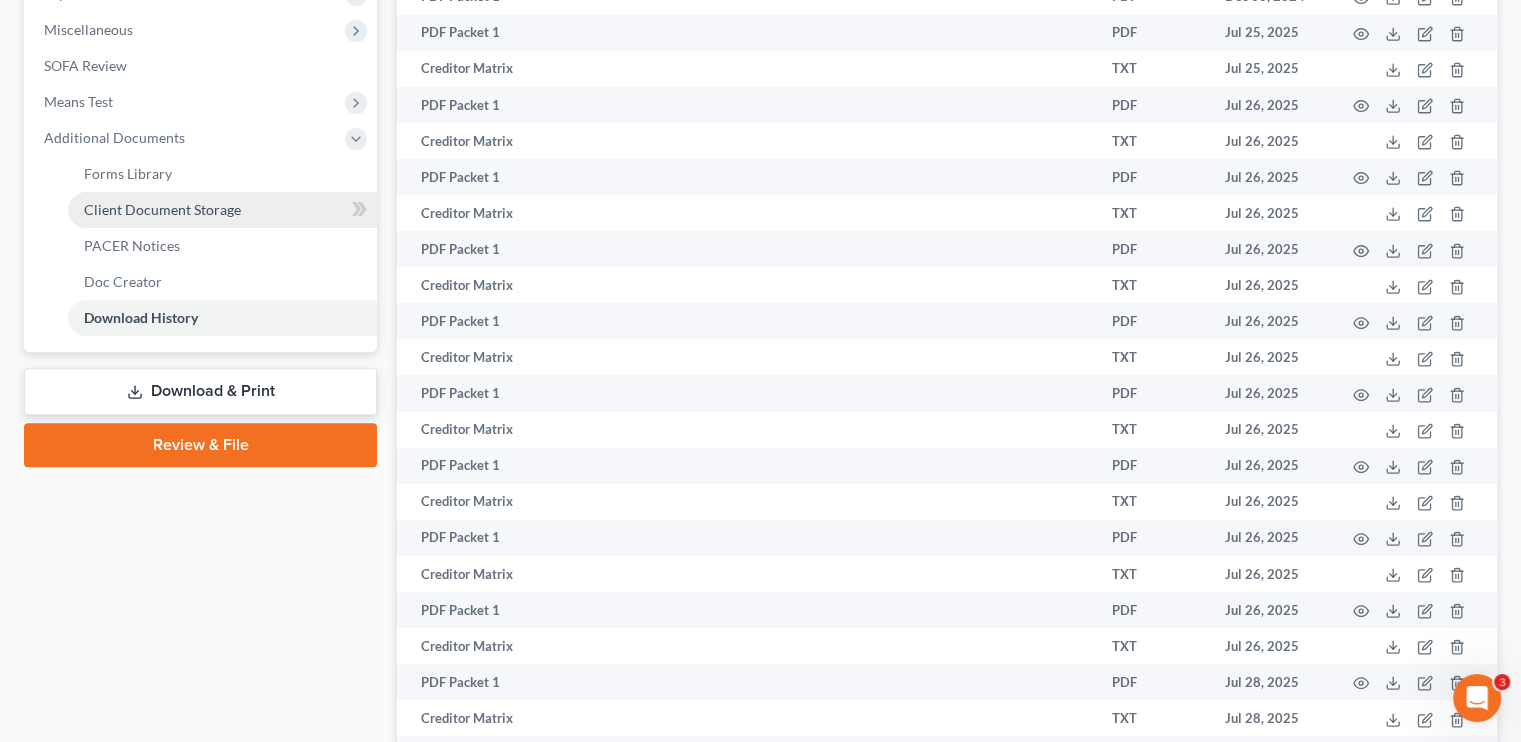 click on "Client Document Storage" at bounding box center [162, 209] 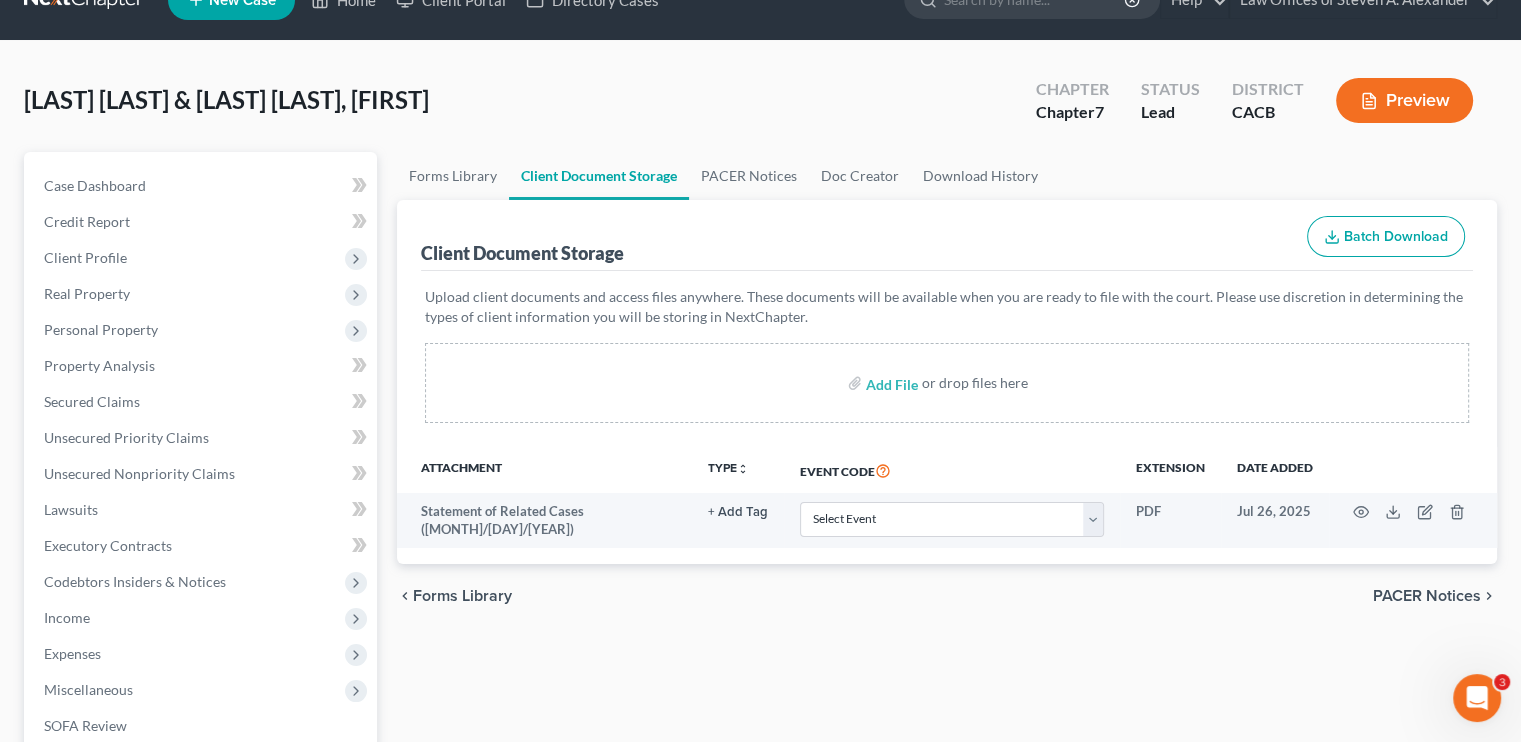 scroll, scrollTop: 0, scrollLeft: 0, axis: both 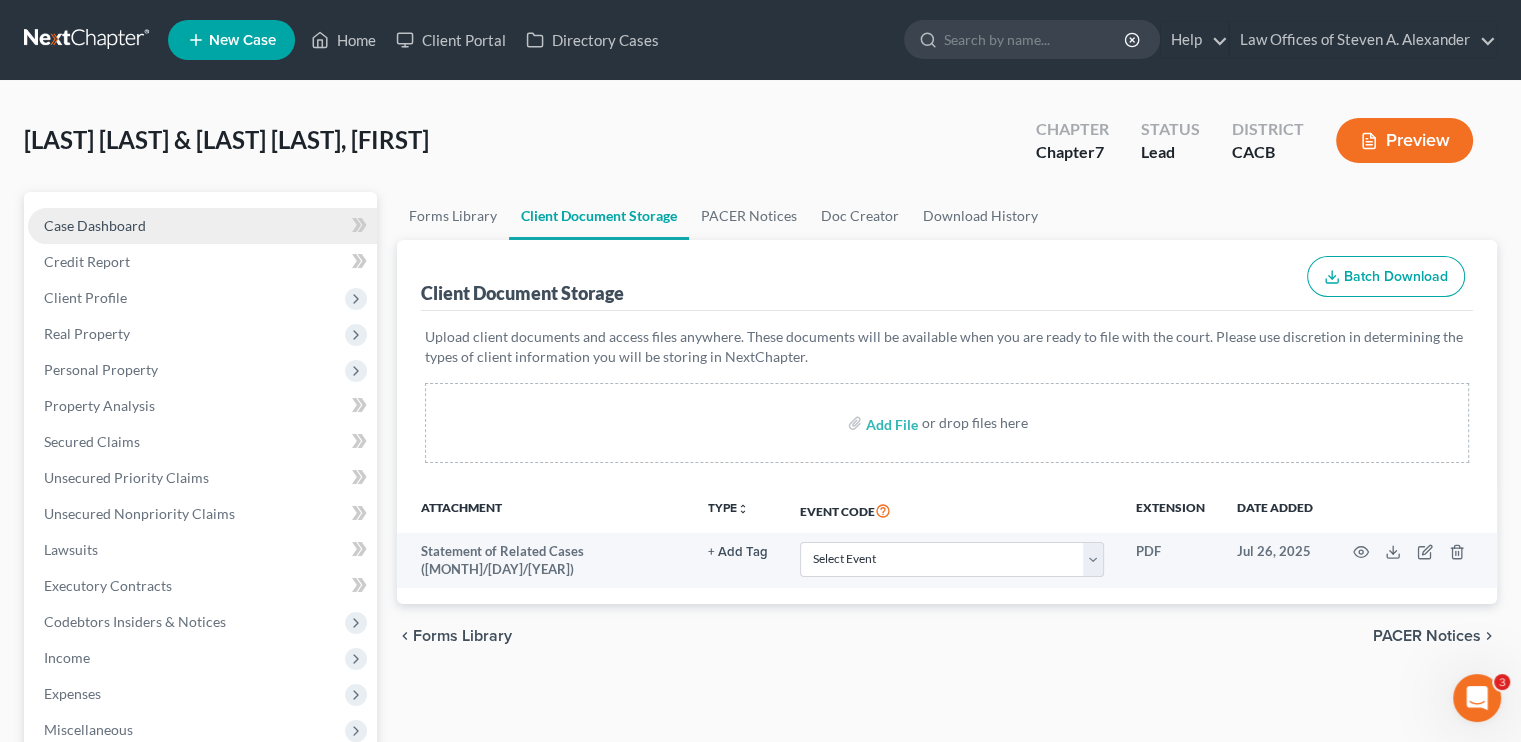 click on "Case Dashboard" at bounding box center (202, 226) 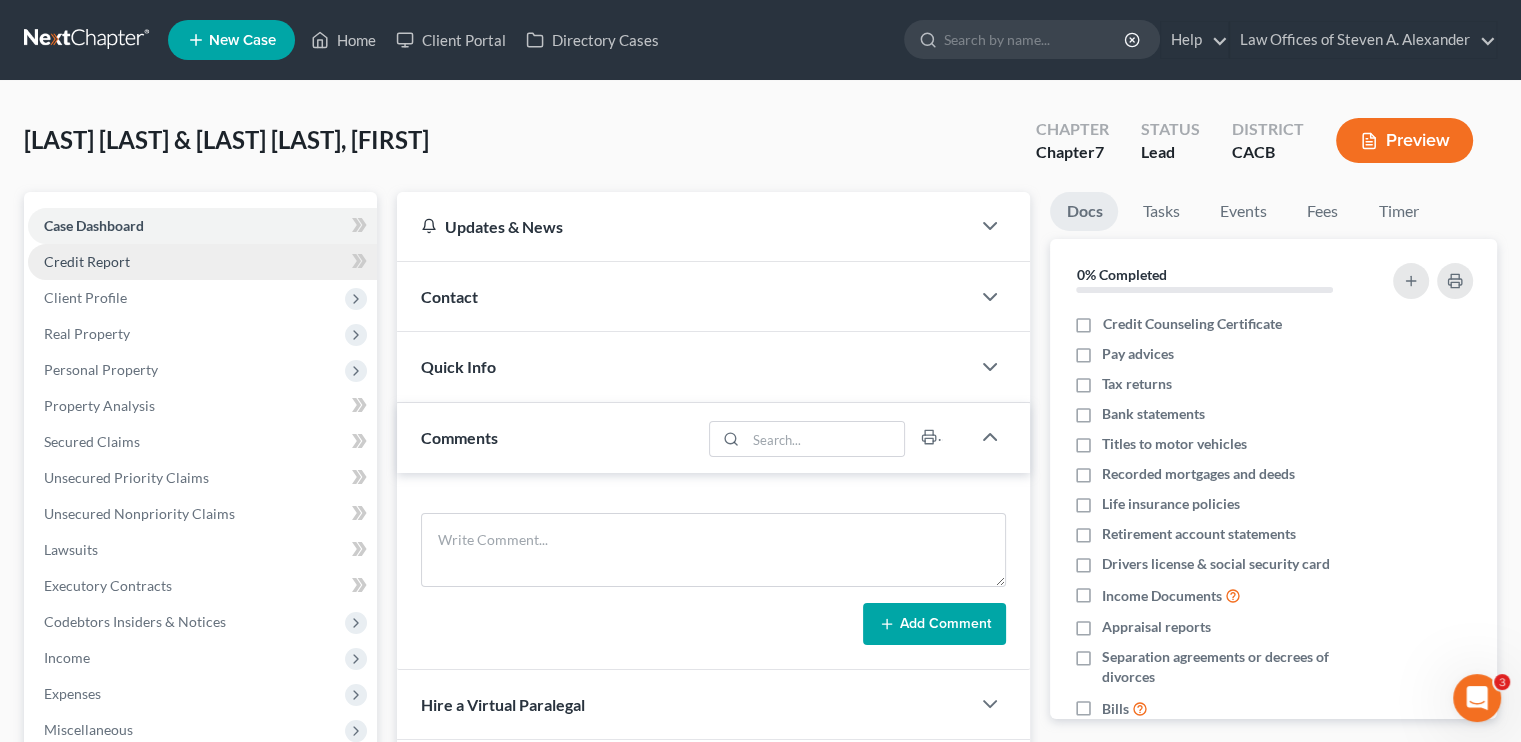 click on "Credit Report" at bounding box center [202, 262] 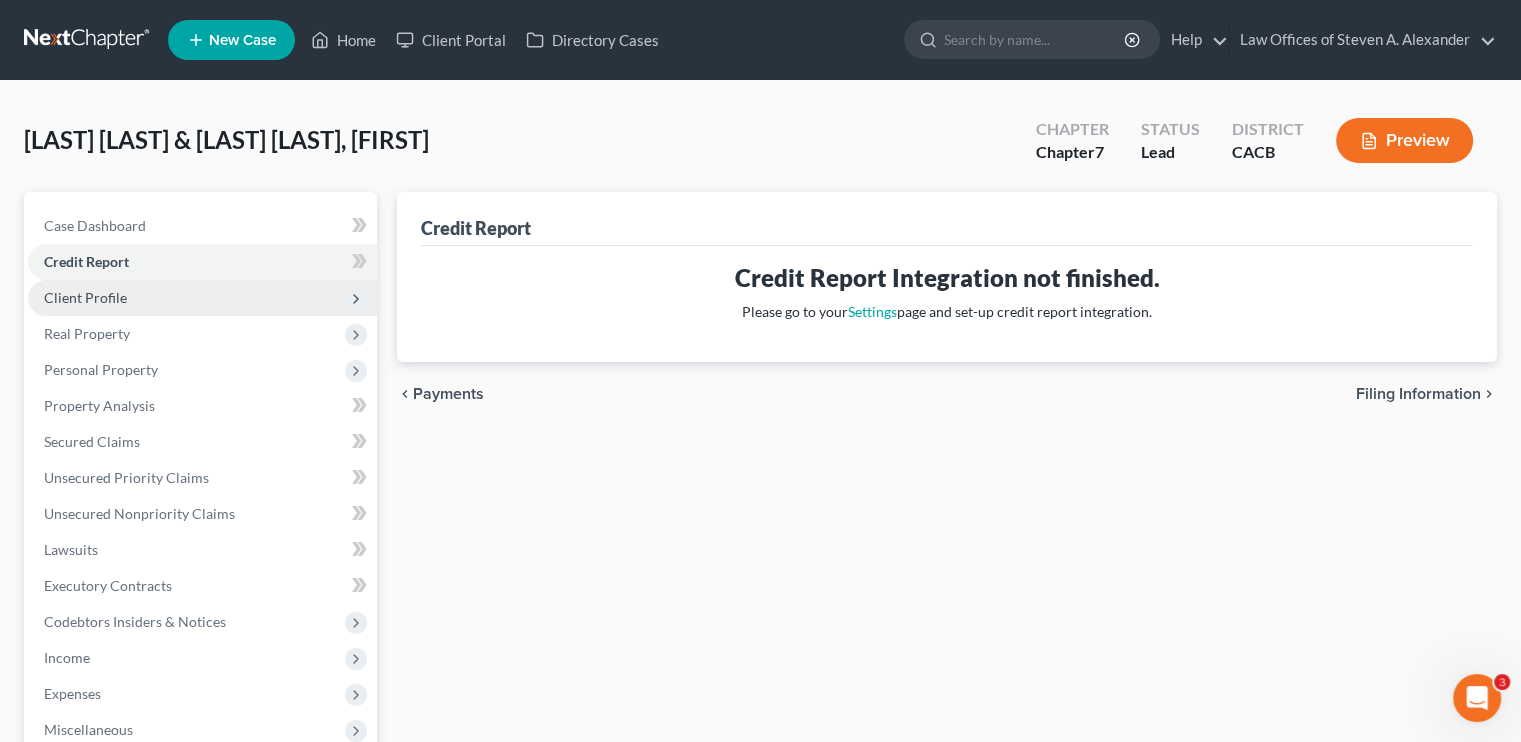 click on "Client Profile" at bounding box center [85, 297] 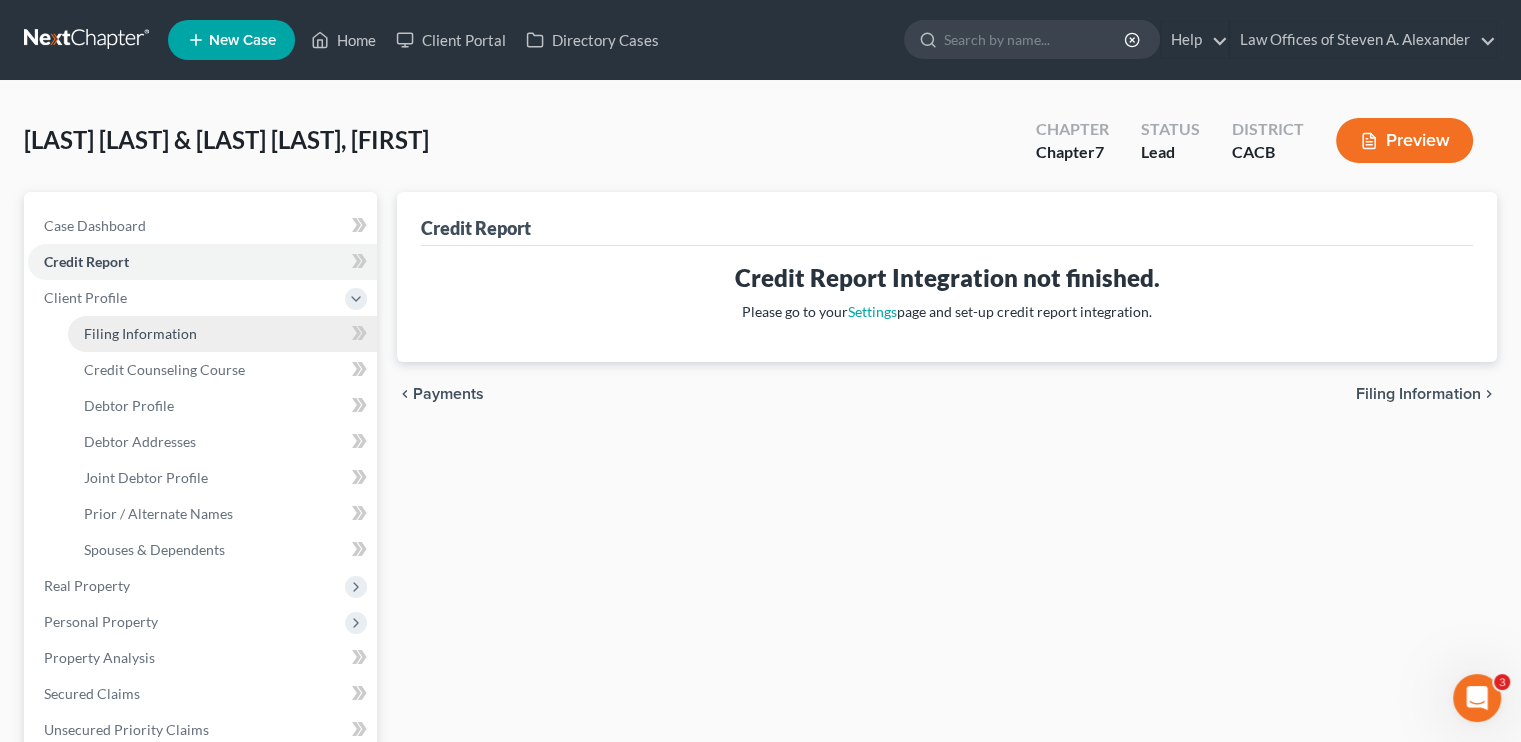 click on "Filing Information" at bounding box center [140, 333] 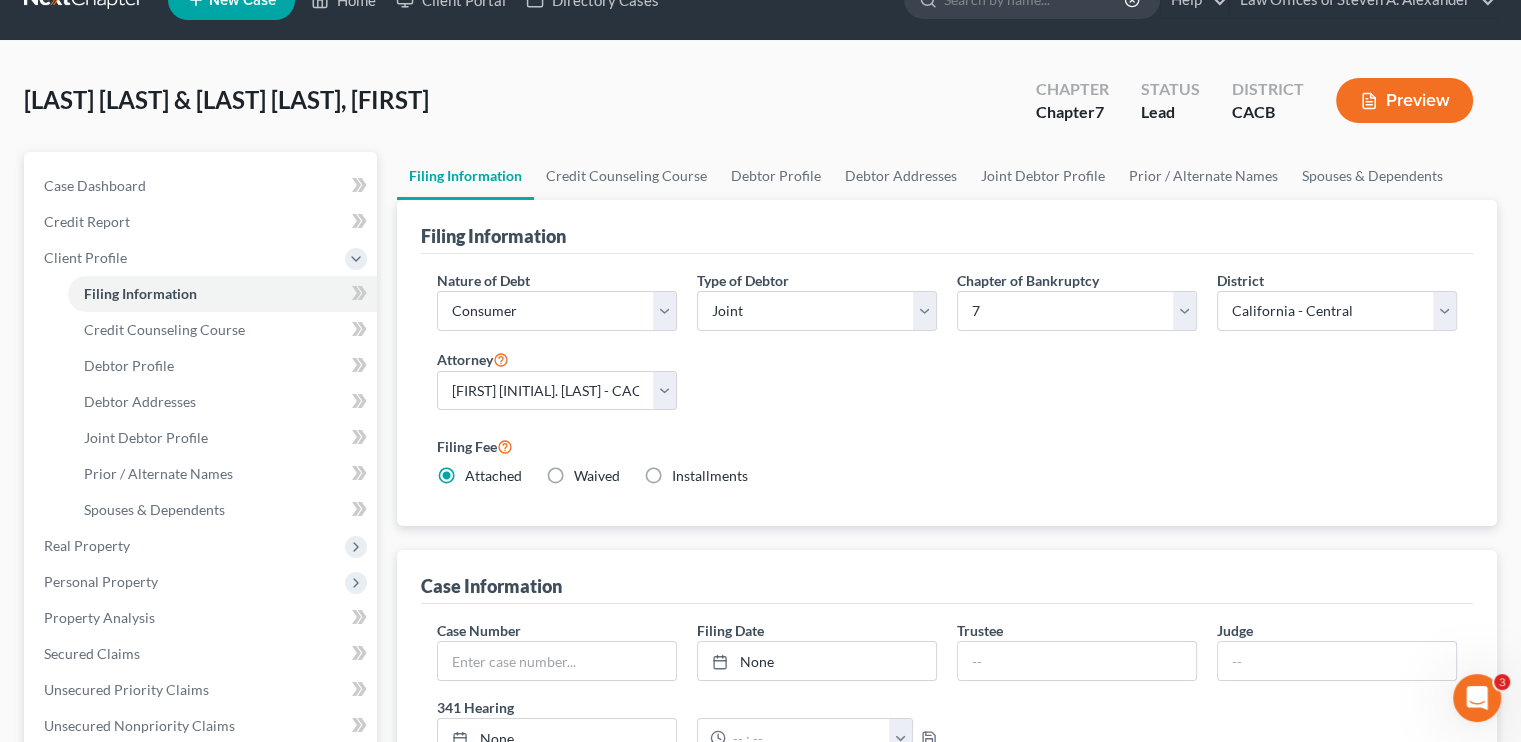 scroll, scrollTop: 0, scrollLeft: 0, axis: both 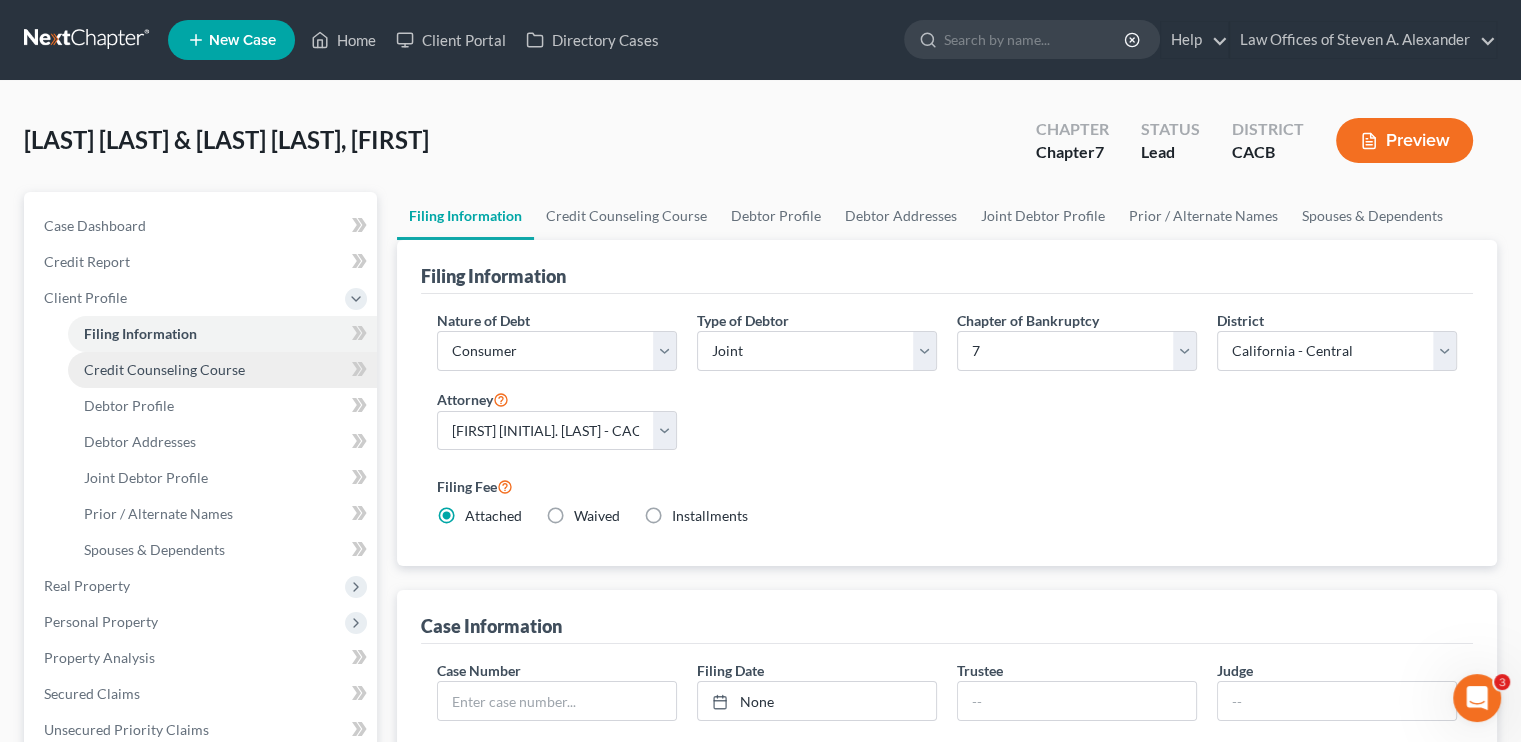click on "Credit Counseling Course" at bounding box center [164, 369] 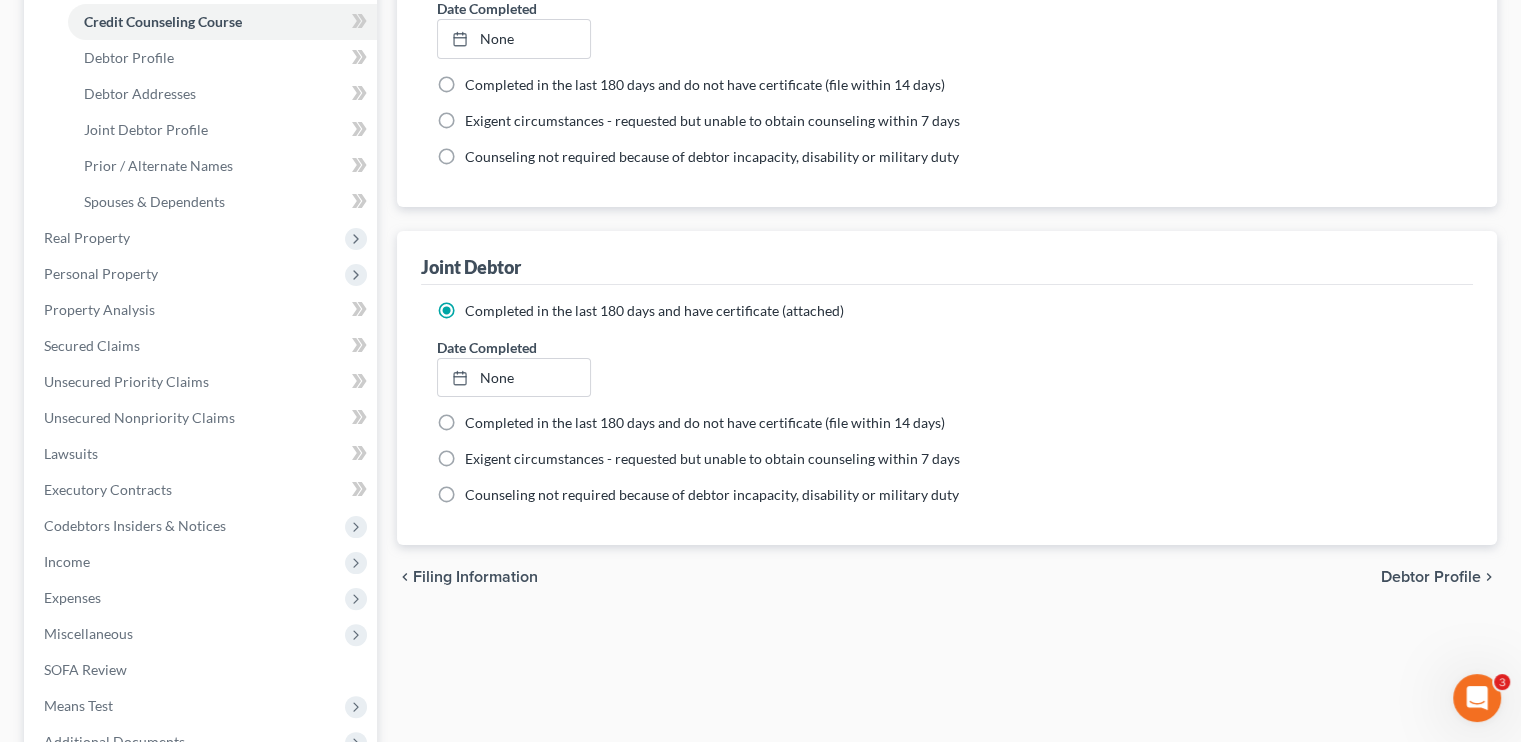 scroll, scrollTop: 0, scrollLeft: 0, axis: both 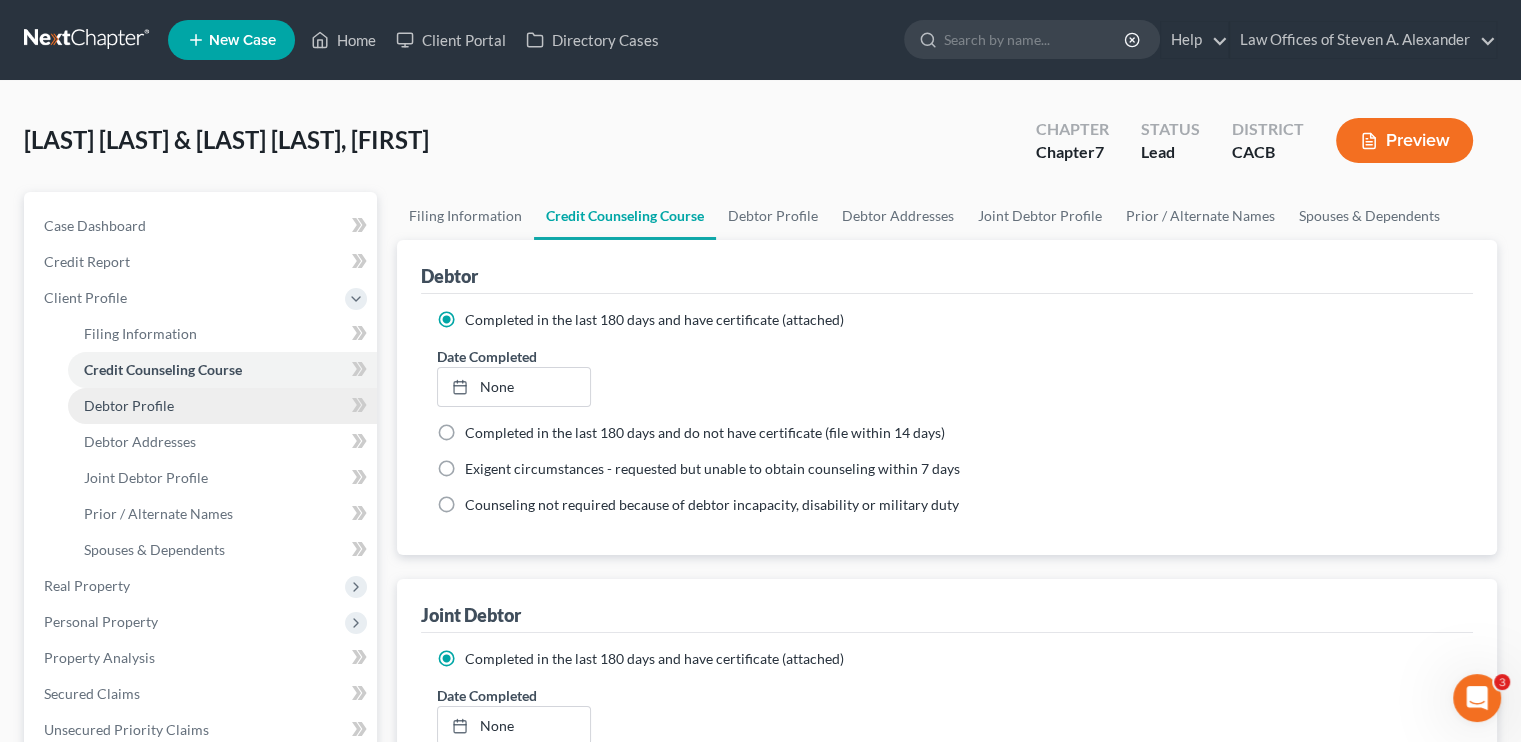 click on "Debtor Profile" at bounding box center (129, 405) 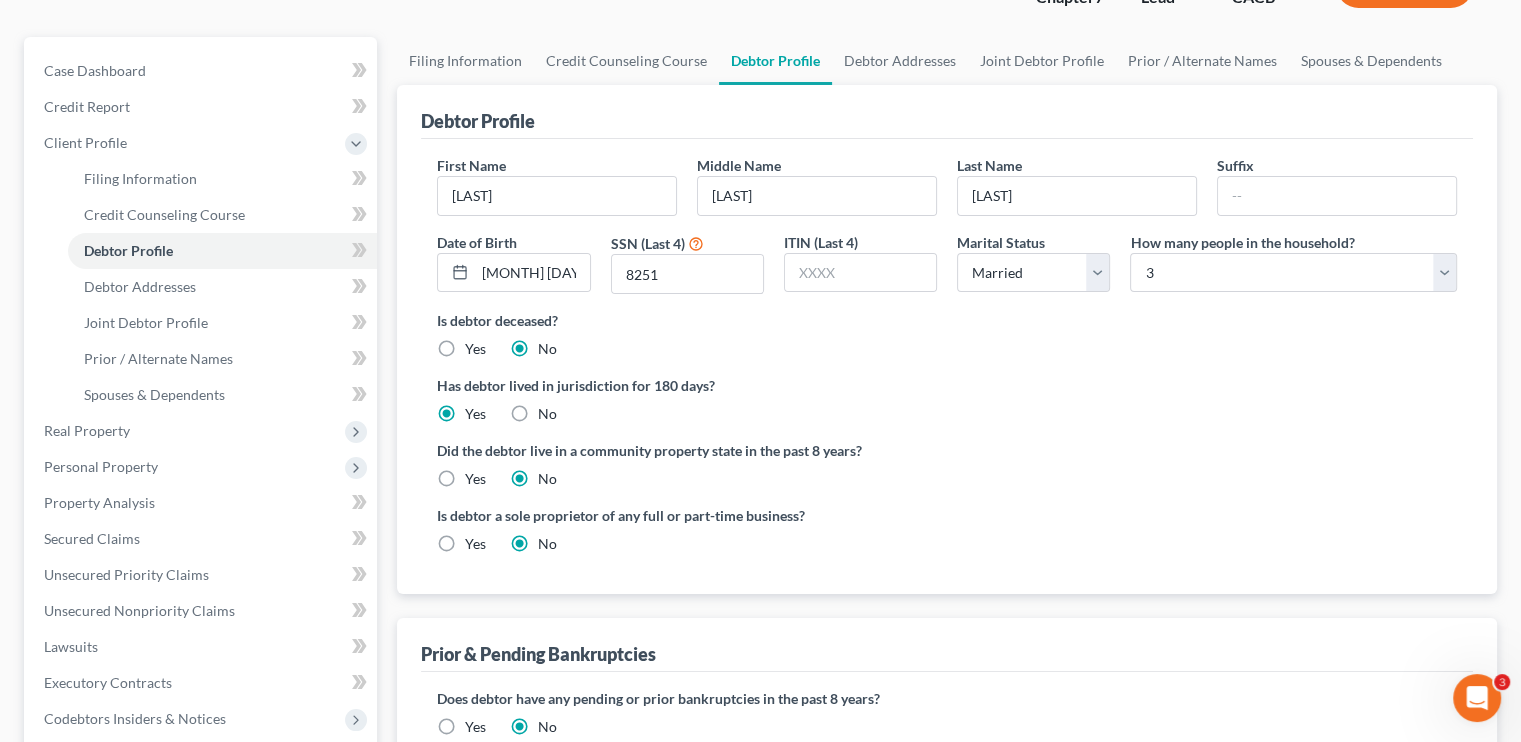 scroll, scrollTop: 200, scrollLeft: 0, axis: vertical 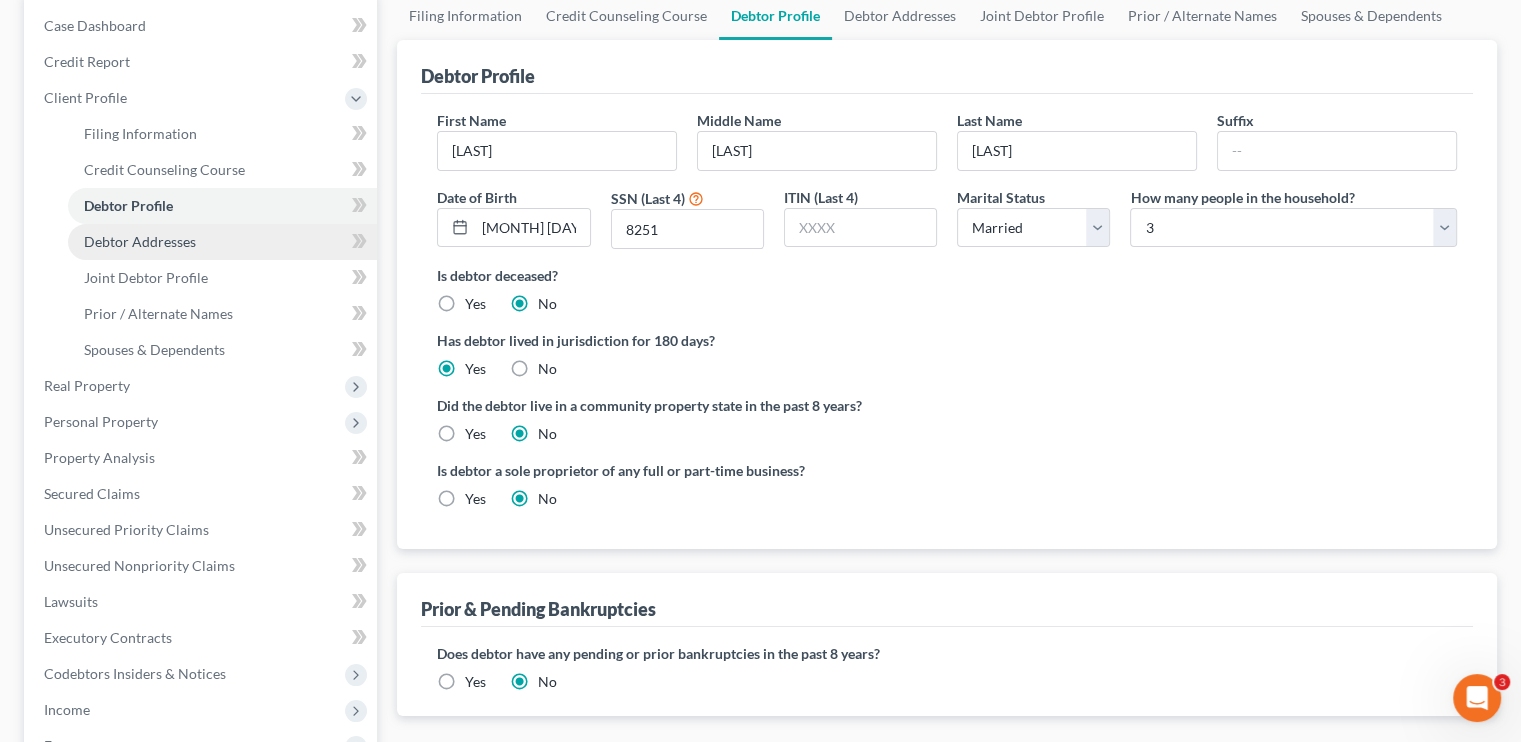 click on "Debtor Addresses" at bounding box center [140, 241] 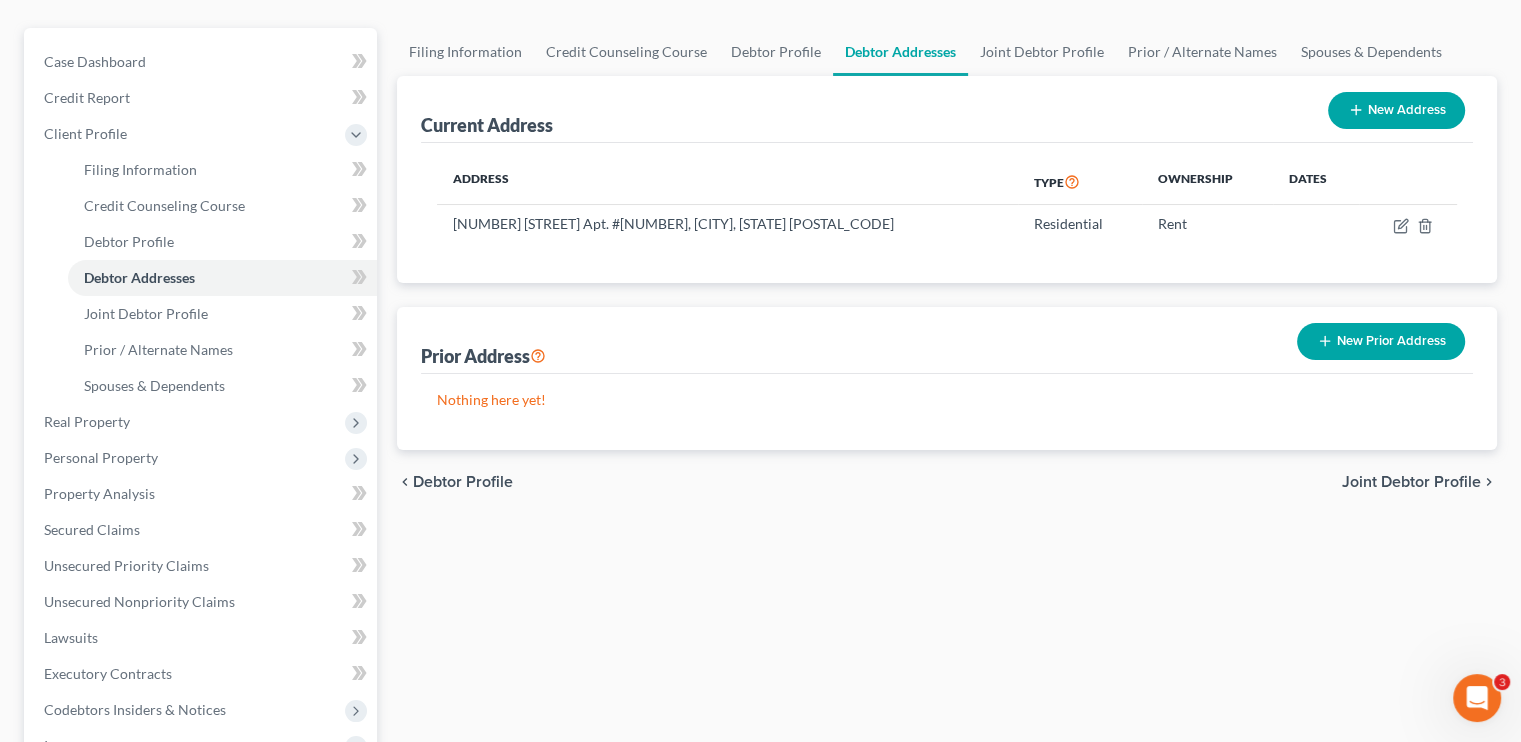 scroll, scrollTop: 200, scrollLeft: 0, axis: vertical 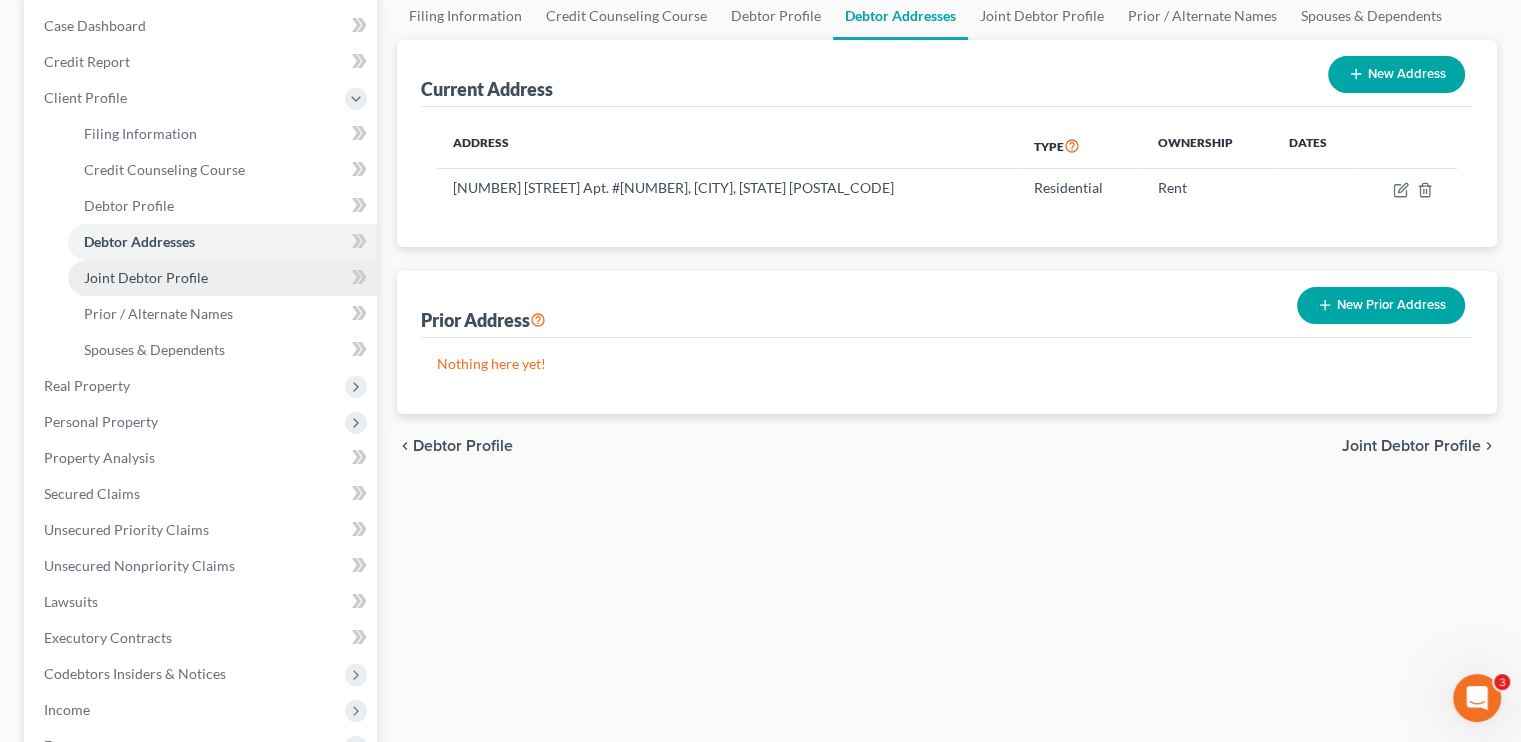 click on "Joint Debtor Profile" at bounding box center (146, 277) 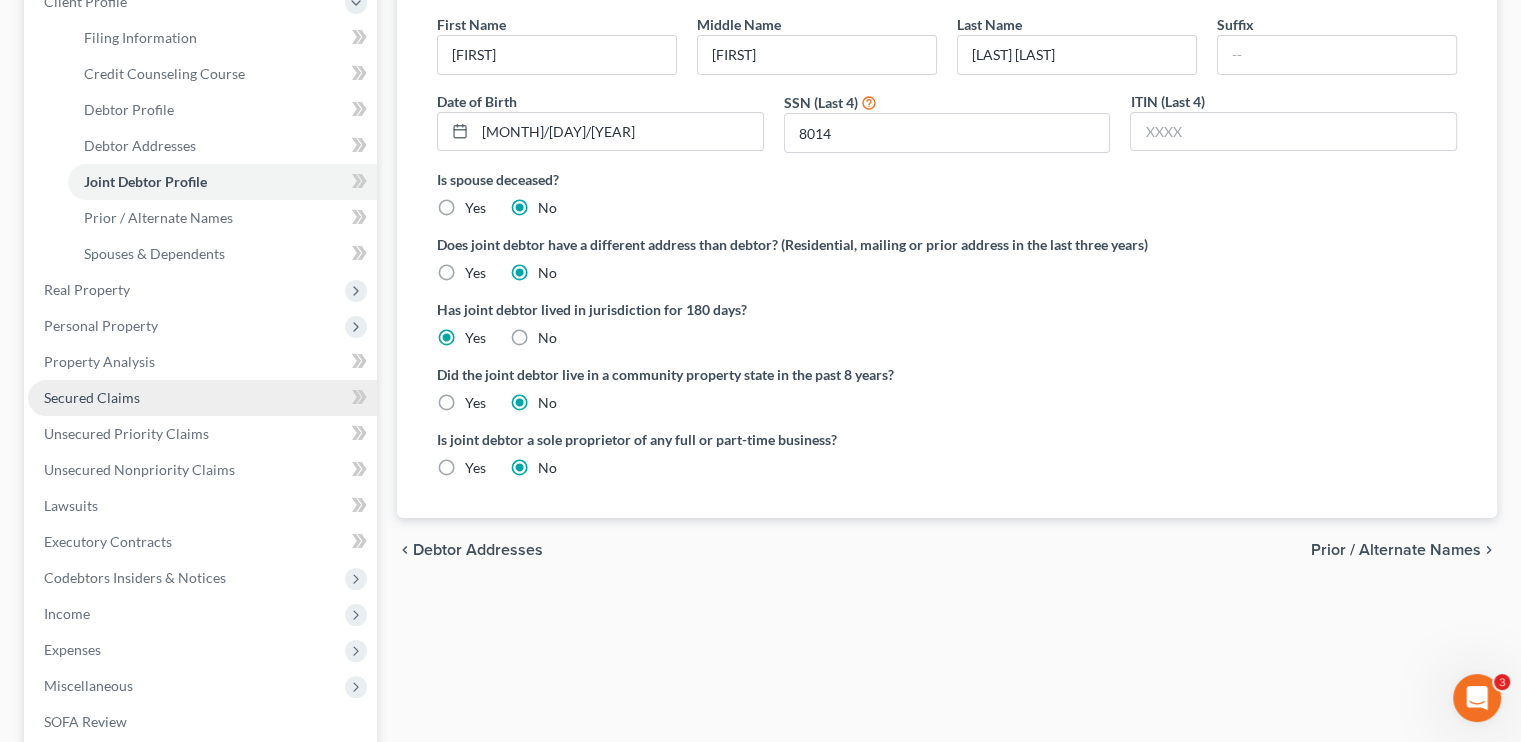 scroll, scrollTop: 300, scrollLeft: 0, axis: vertical 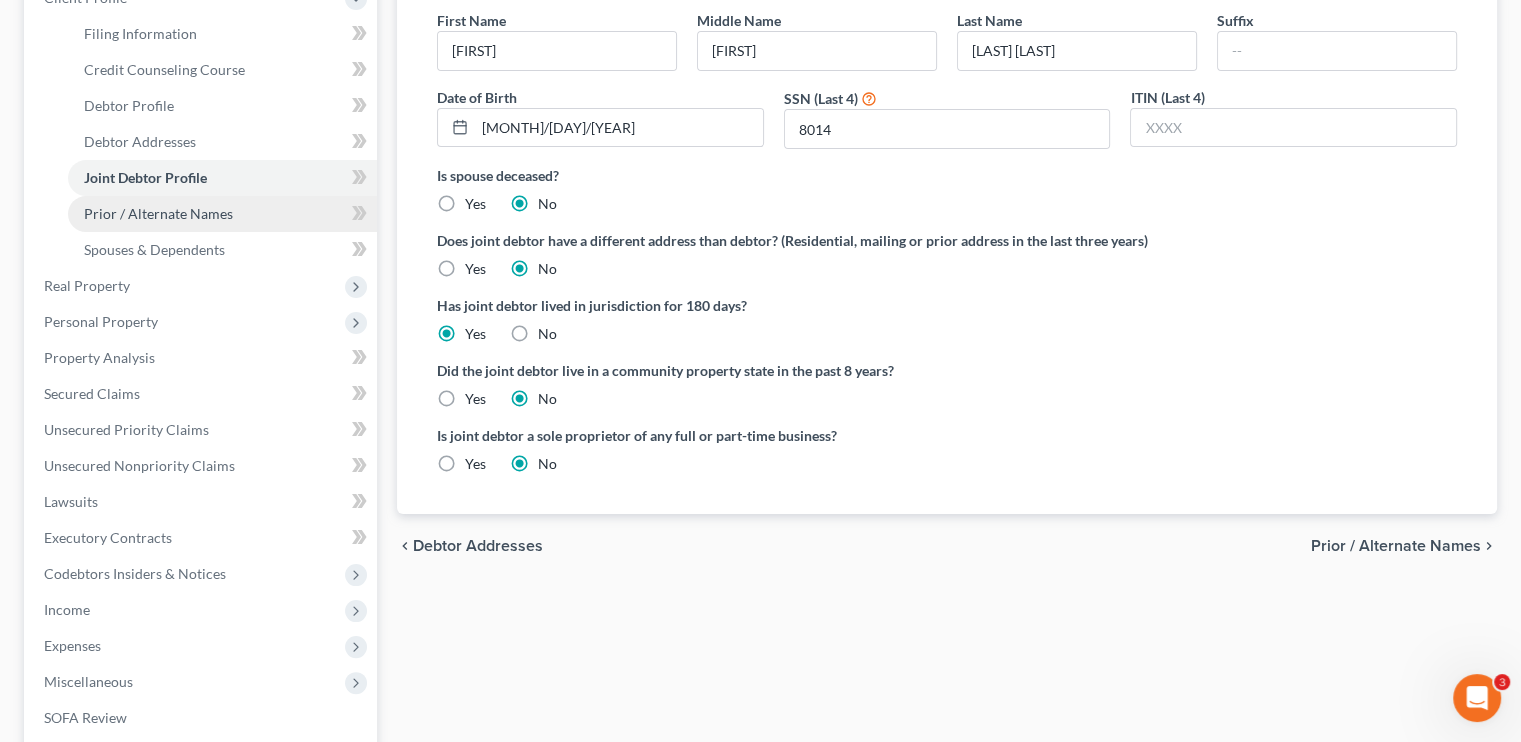 click on "Prior / Alternate Names" at bounding box center [222, 214] 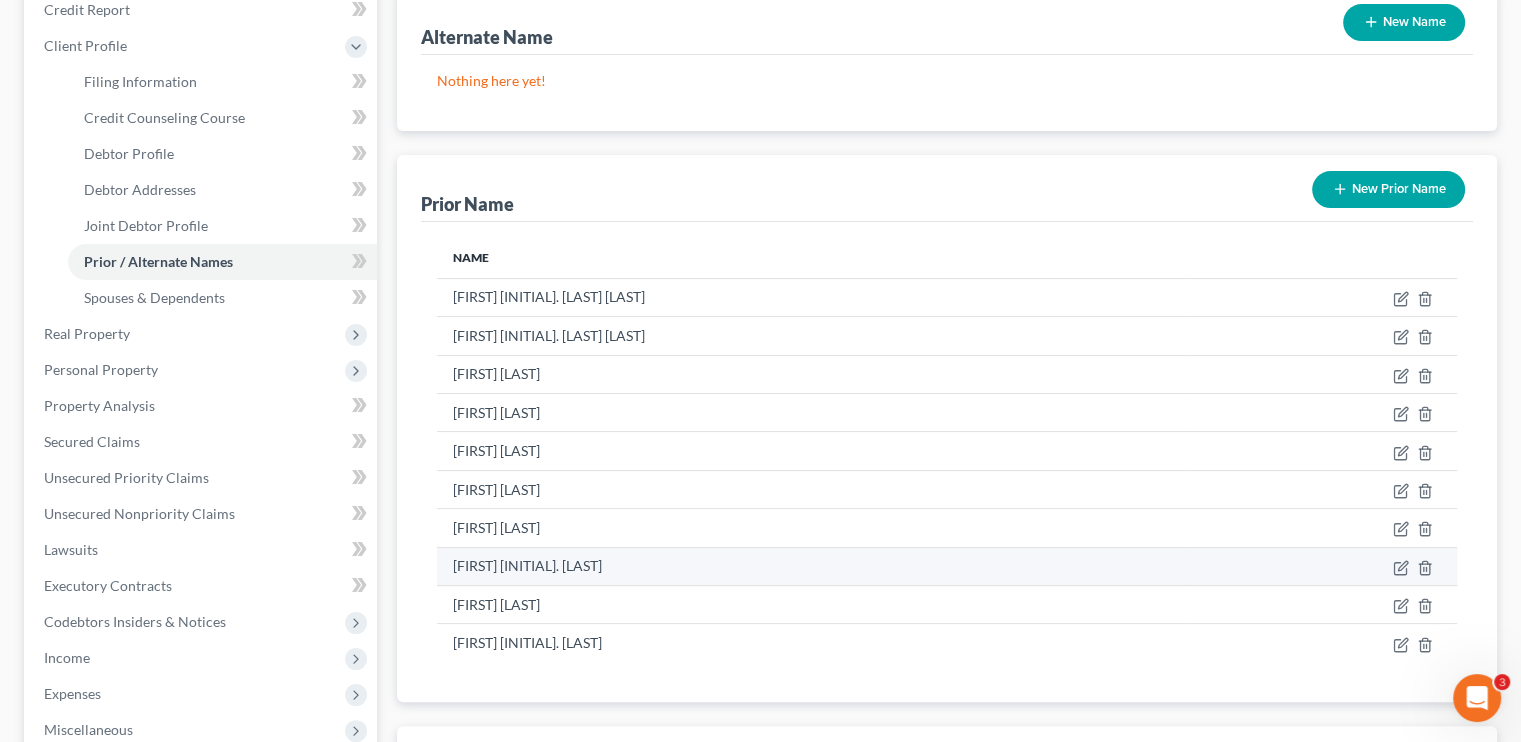 scroll, scrollTop: 300, scrollLeft: 0, axis: vertical 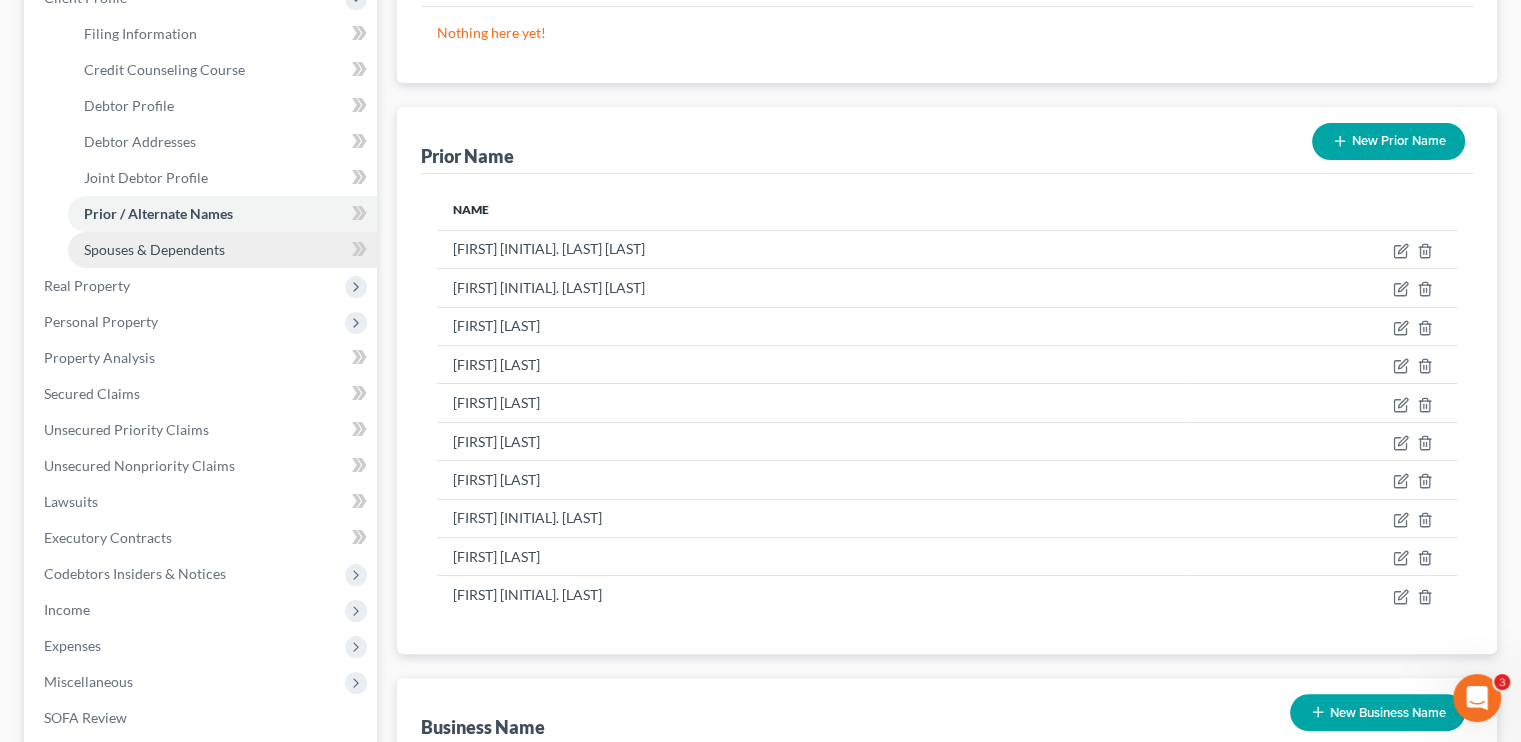 click on "Spouses & Dependents" at bounding box center [222, 250] 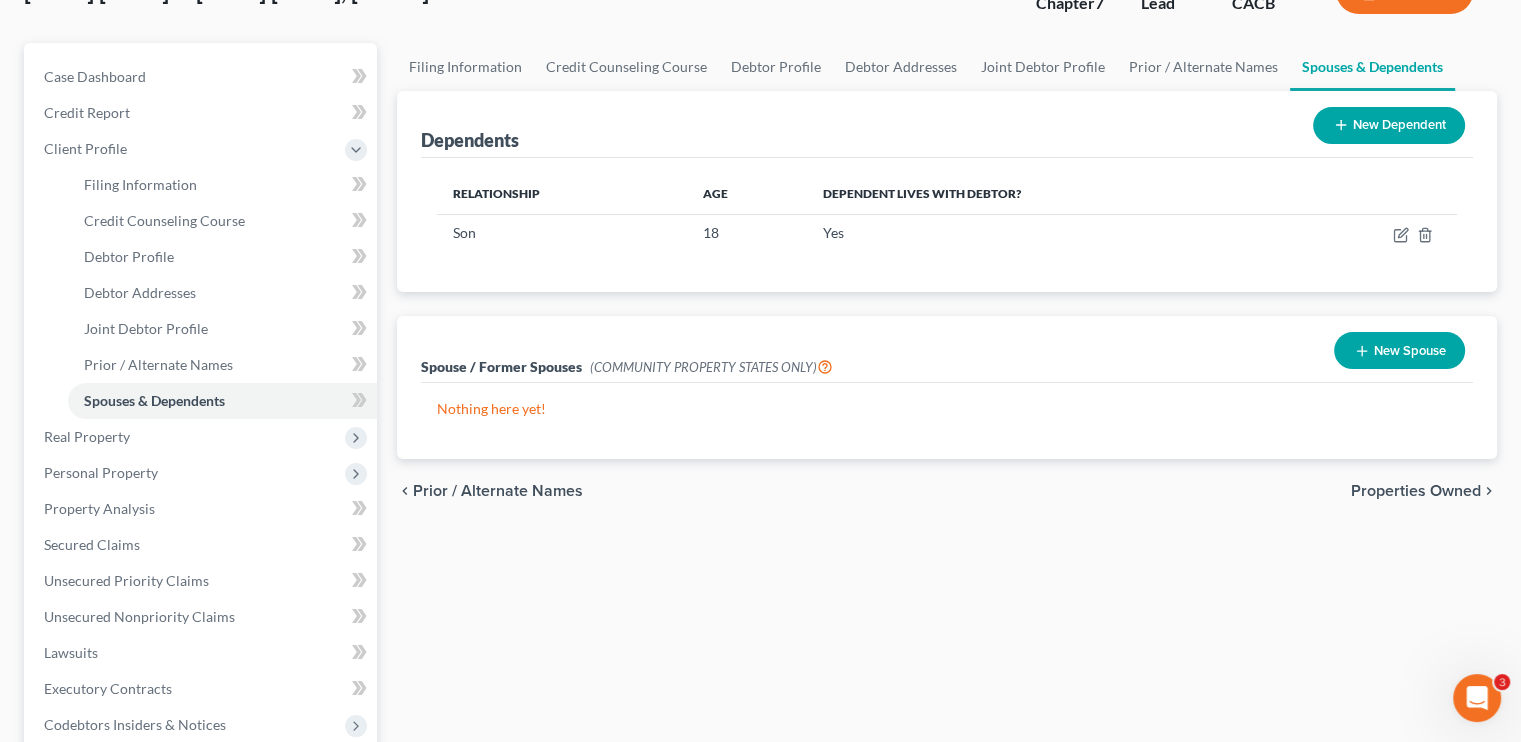 scroll, scrollTop: 200, scrollLeft: 0, axis: vertical 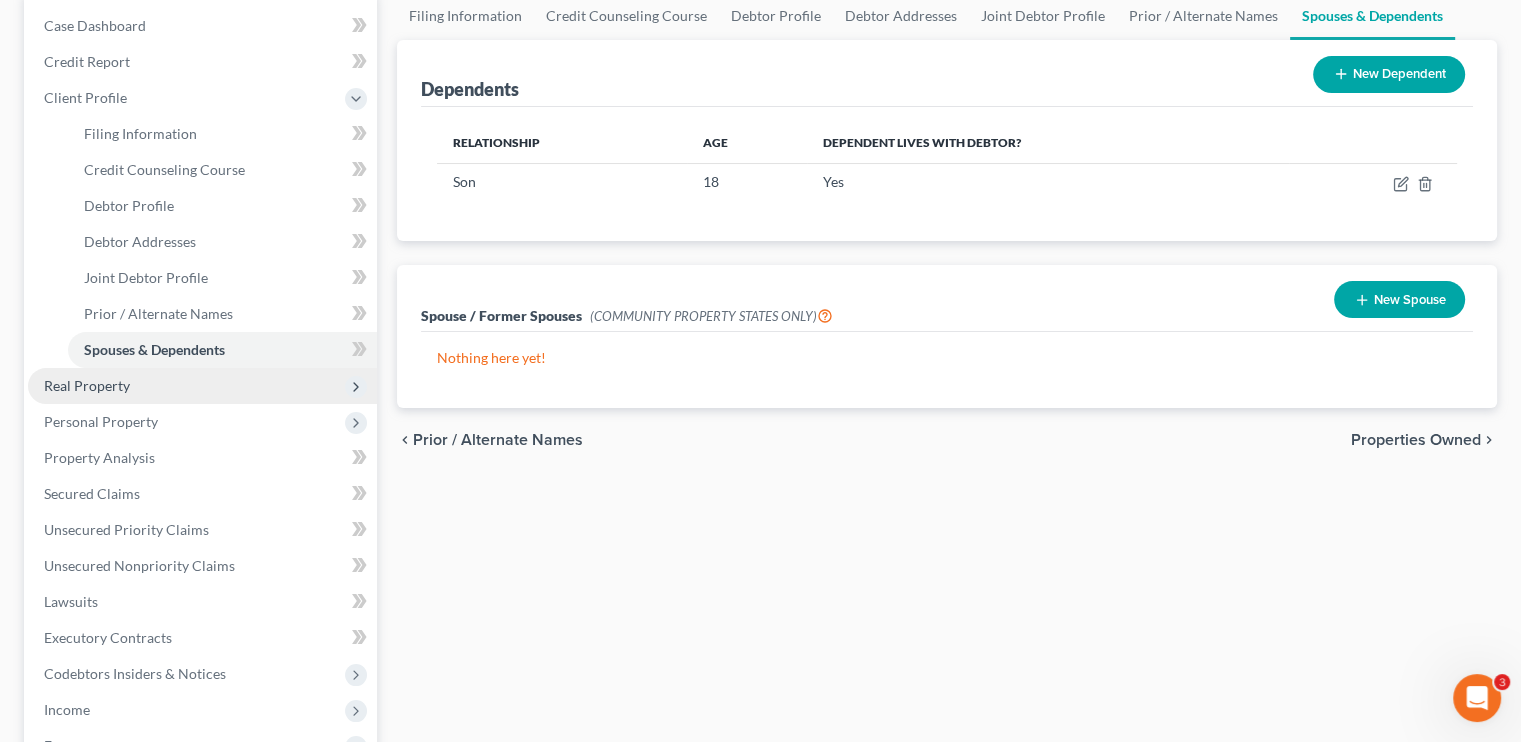 click on "Real Property" at bounding box center [87, 385] 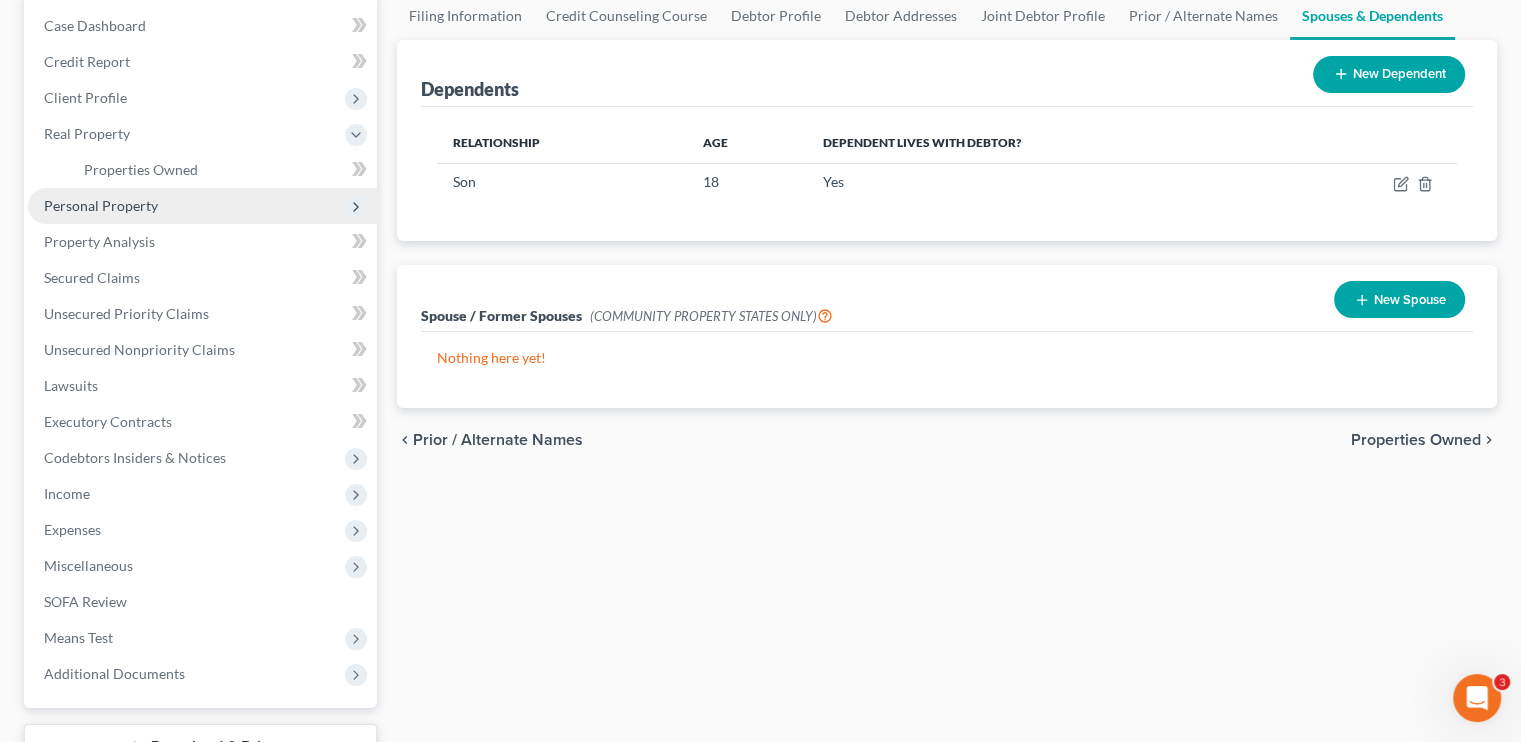 click on "Personal Property" at bounding box center [101, 205] 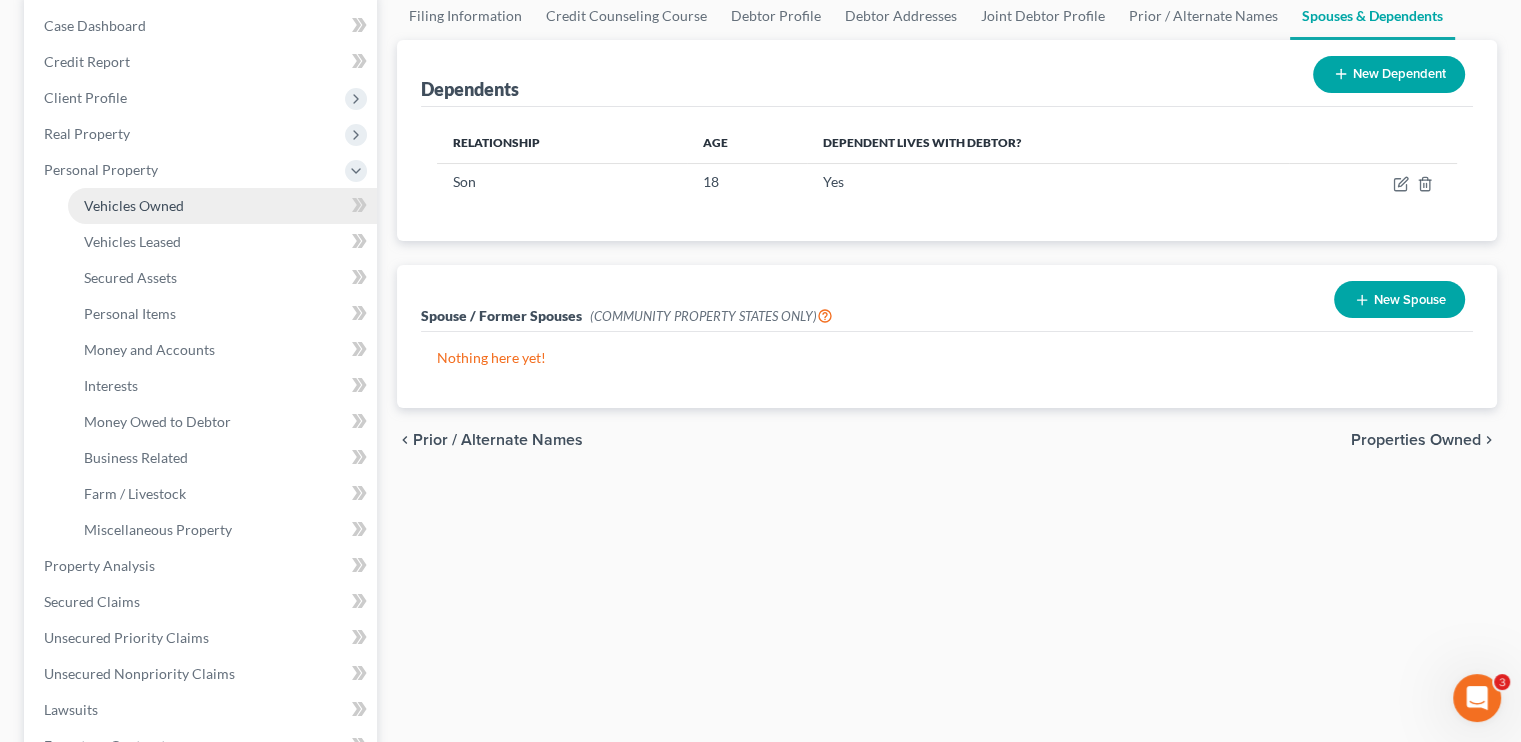 click on "Vehicles Owned" at bounding box center [134, 205] 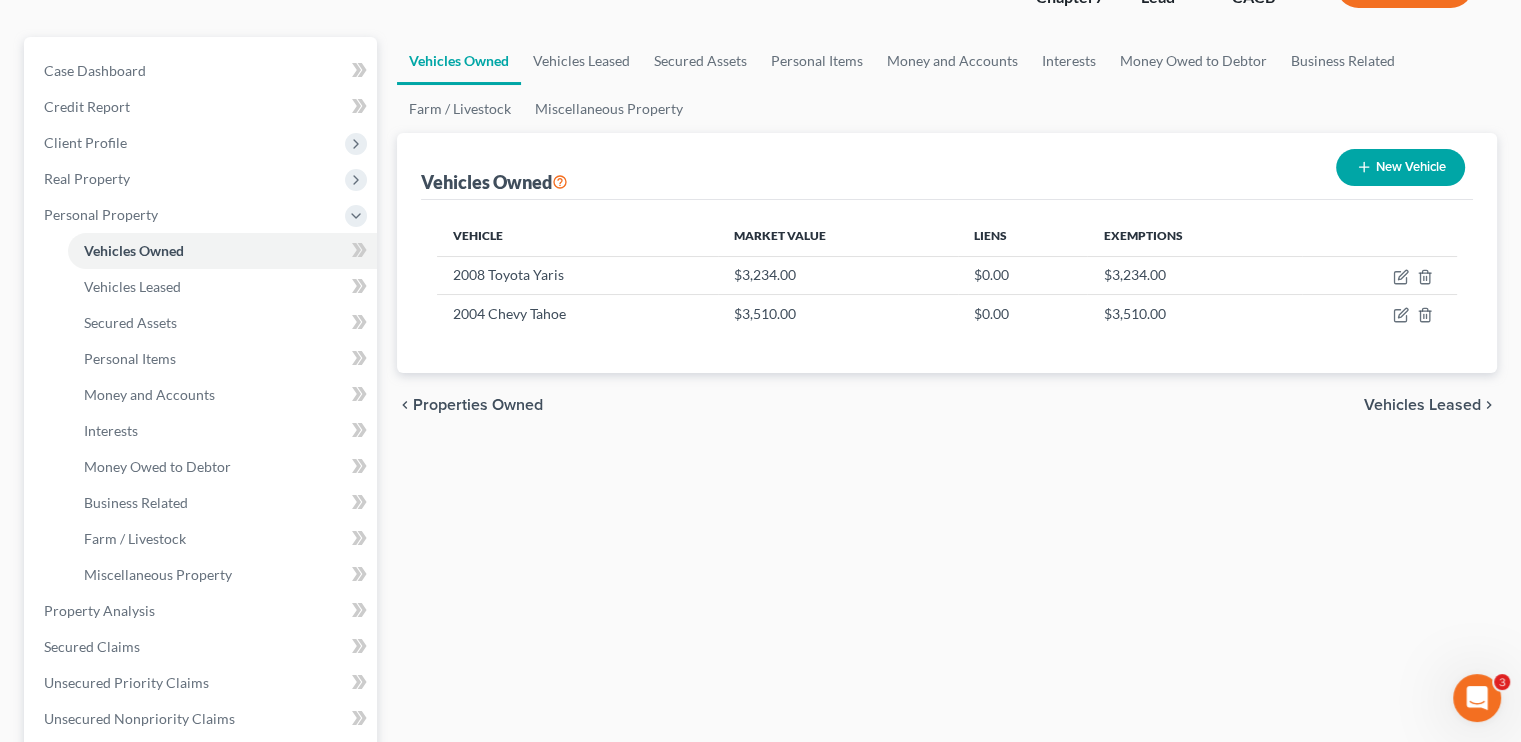 scroll, scrollTop: 200, scrollLeft: 0, axis: vertical 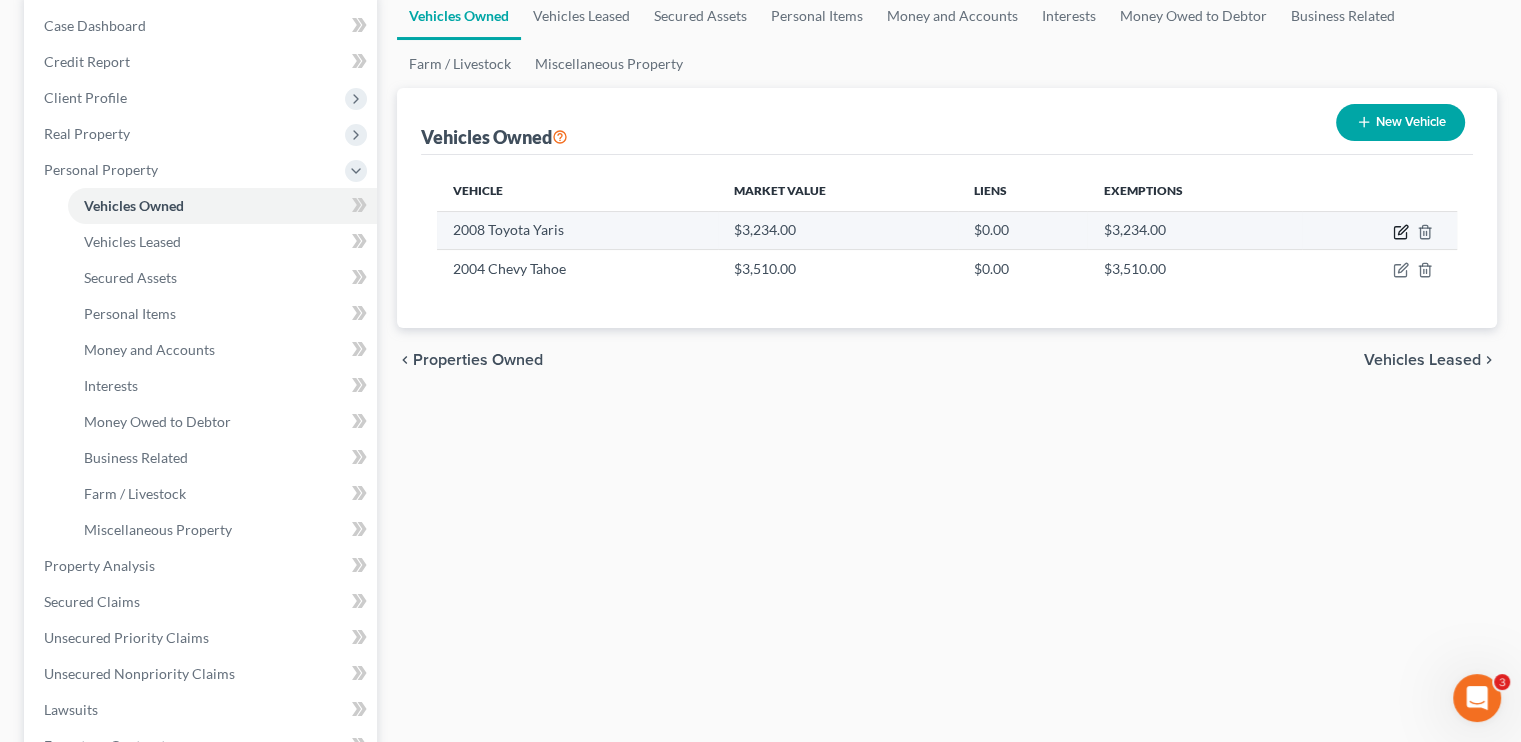 click 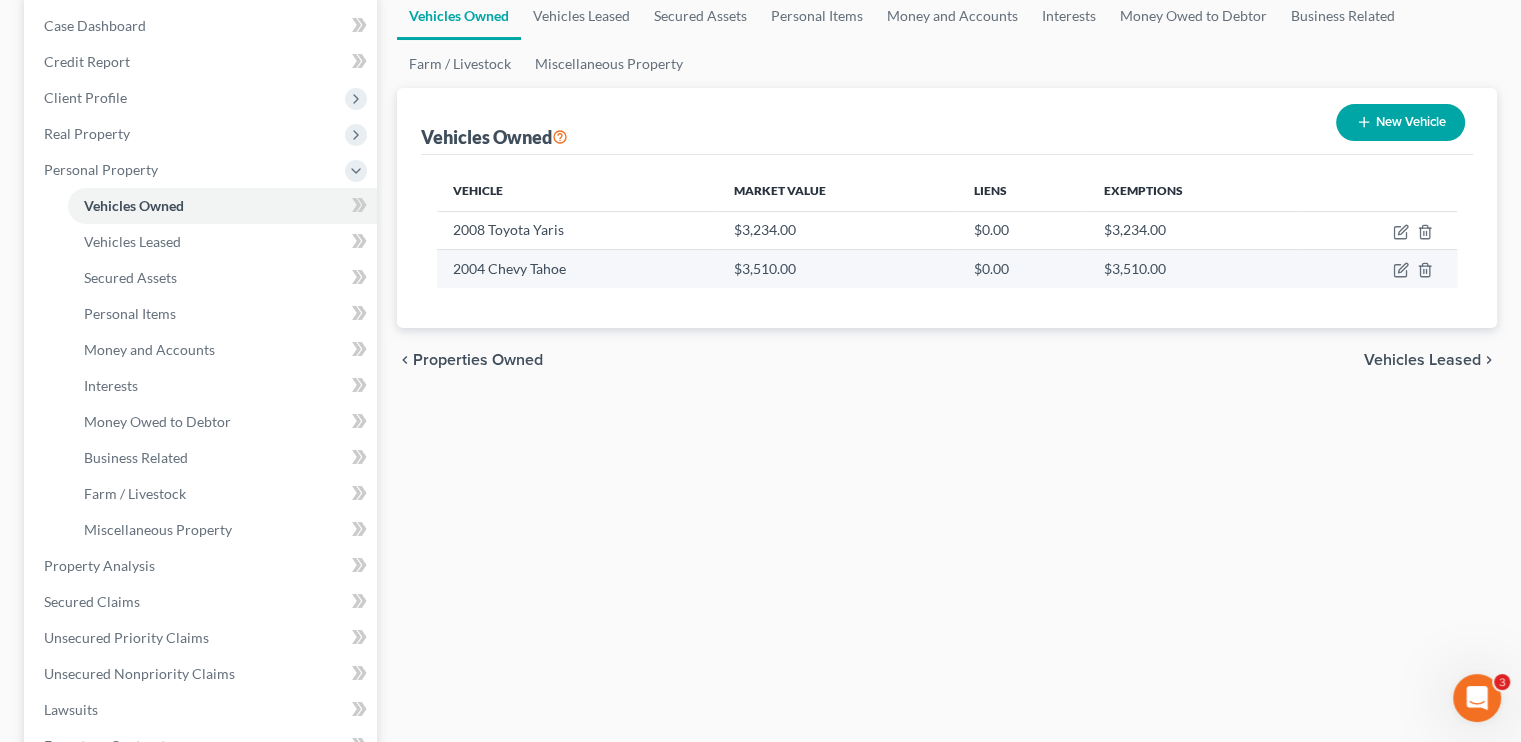 select on "0" 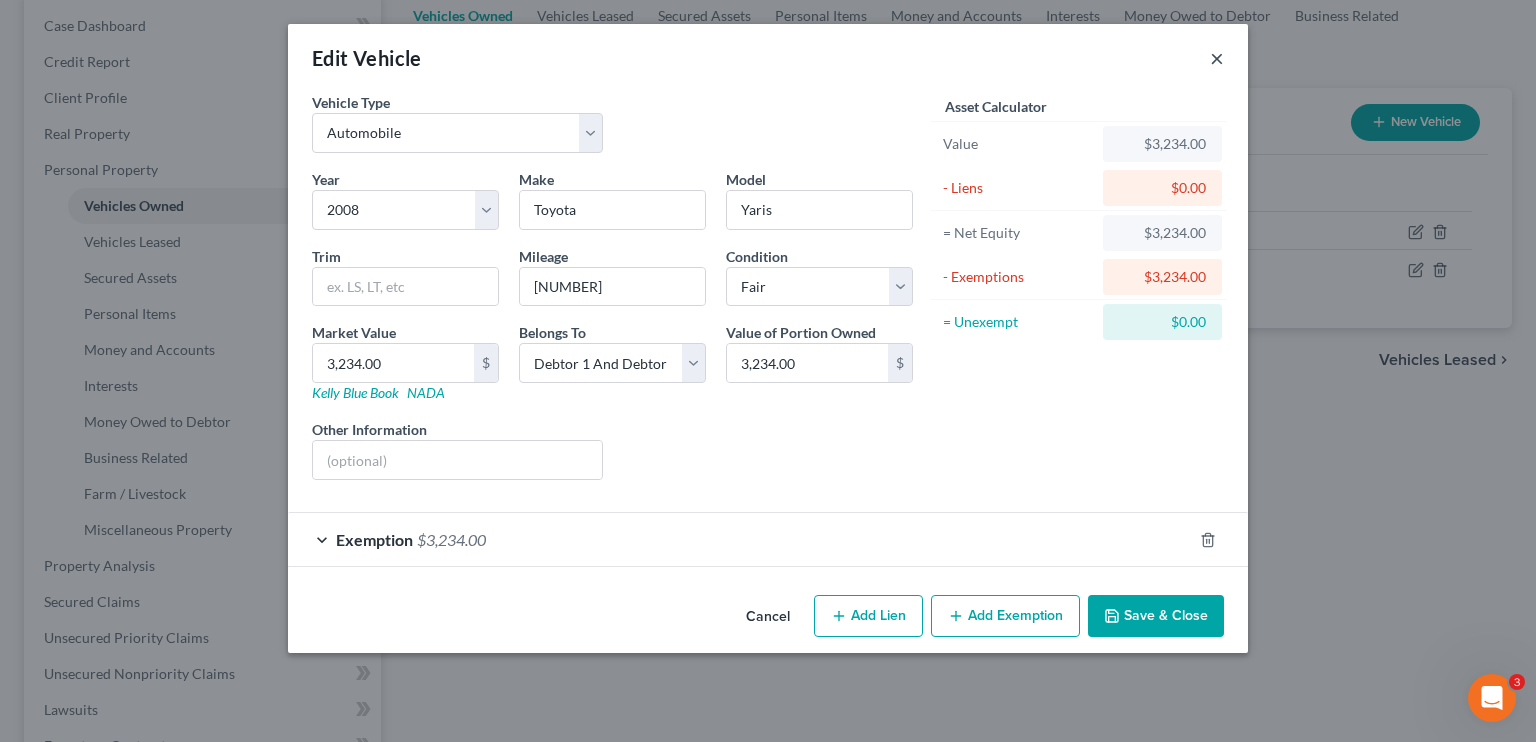 click on "×" at bounding box center (1217, 58) 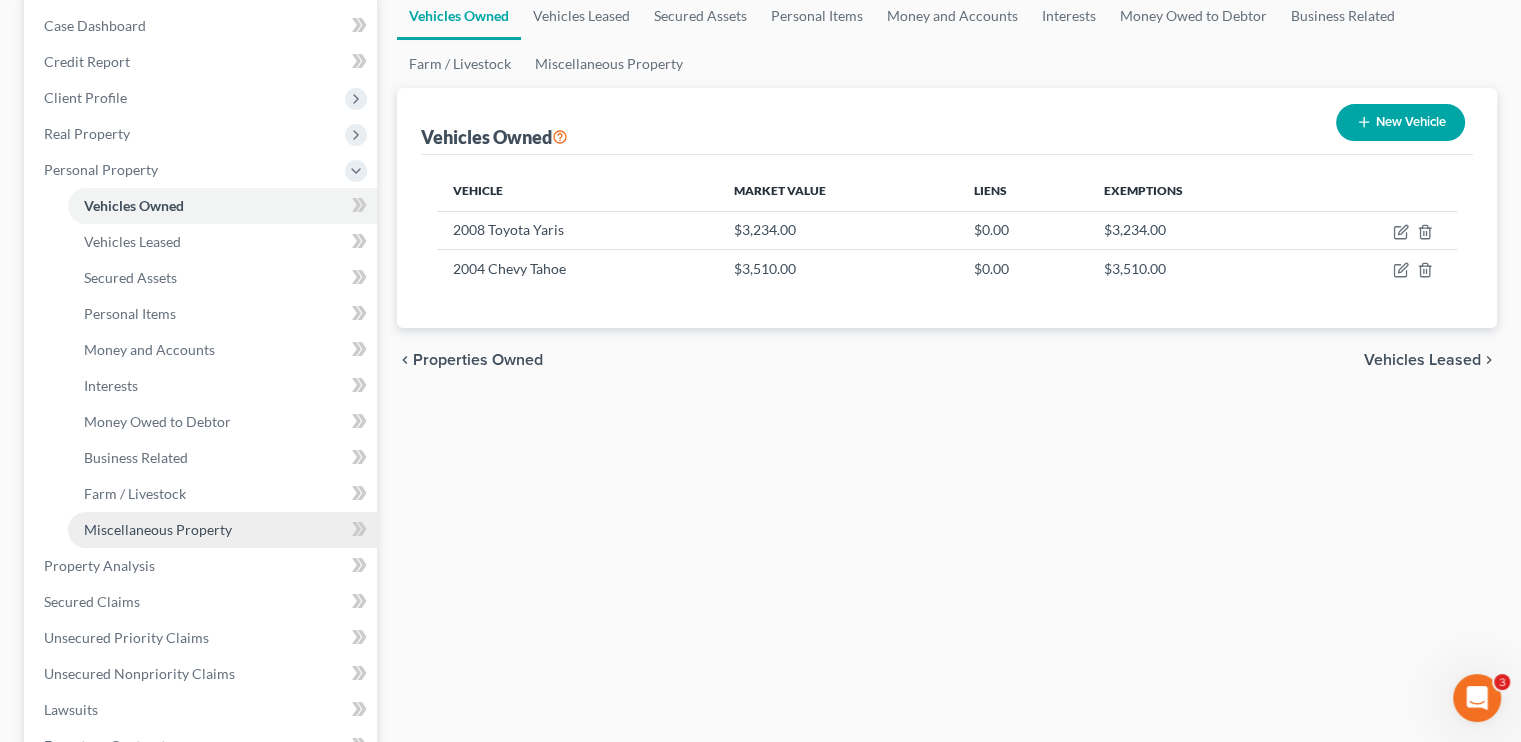 click on "Miscellaneous Property" at bounding box center (158, 529) 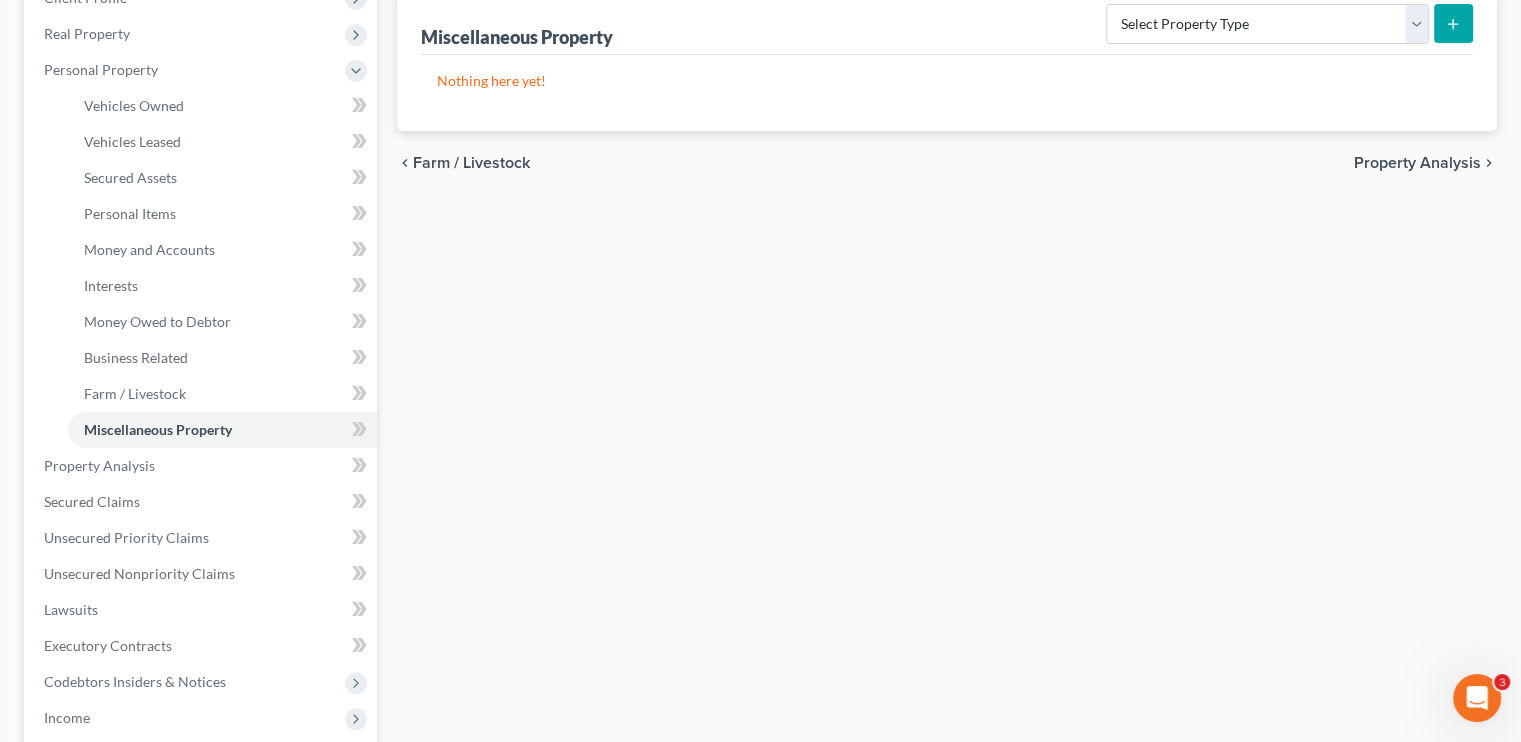 scroll, scrollTop: 500, scrollLeft: 0, axis: vertical 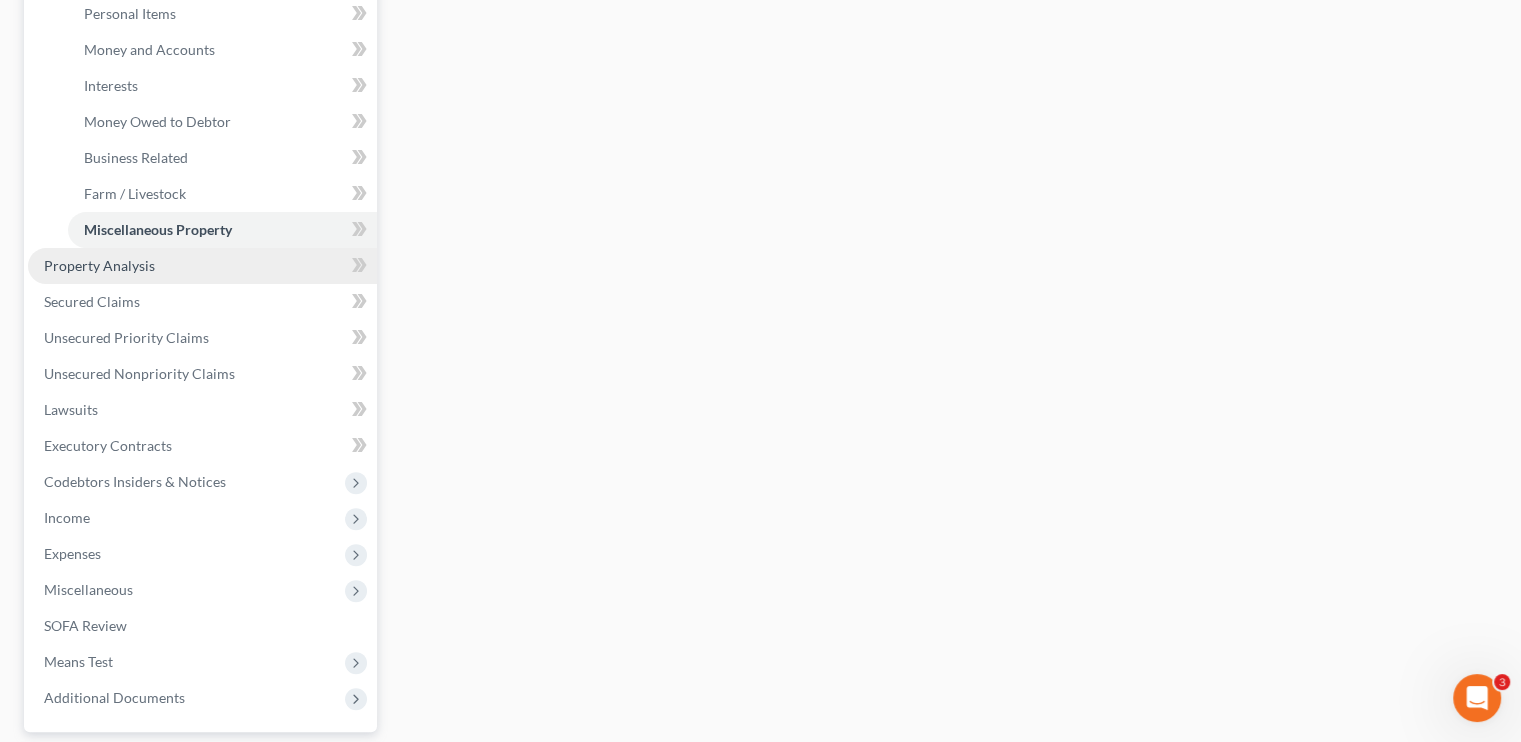 click on "Property Analysis" at bounding box center (202, 266) 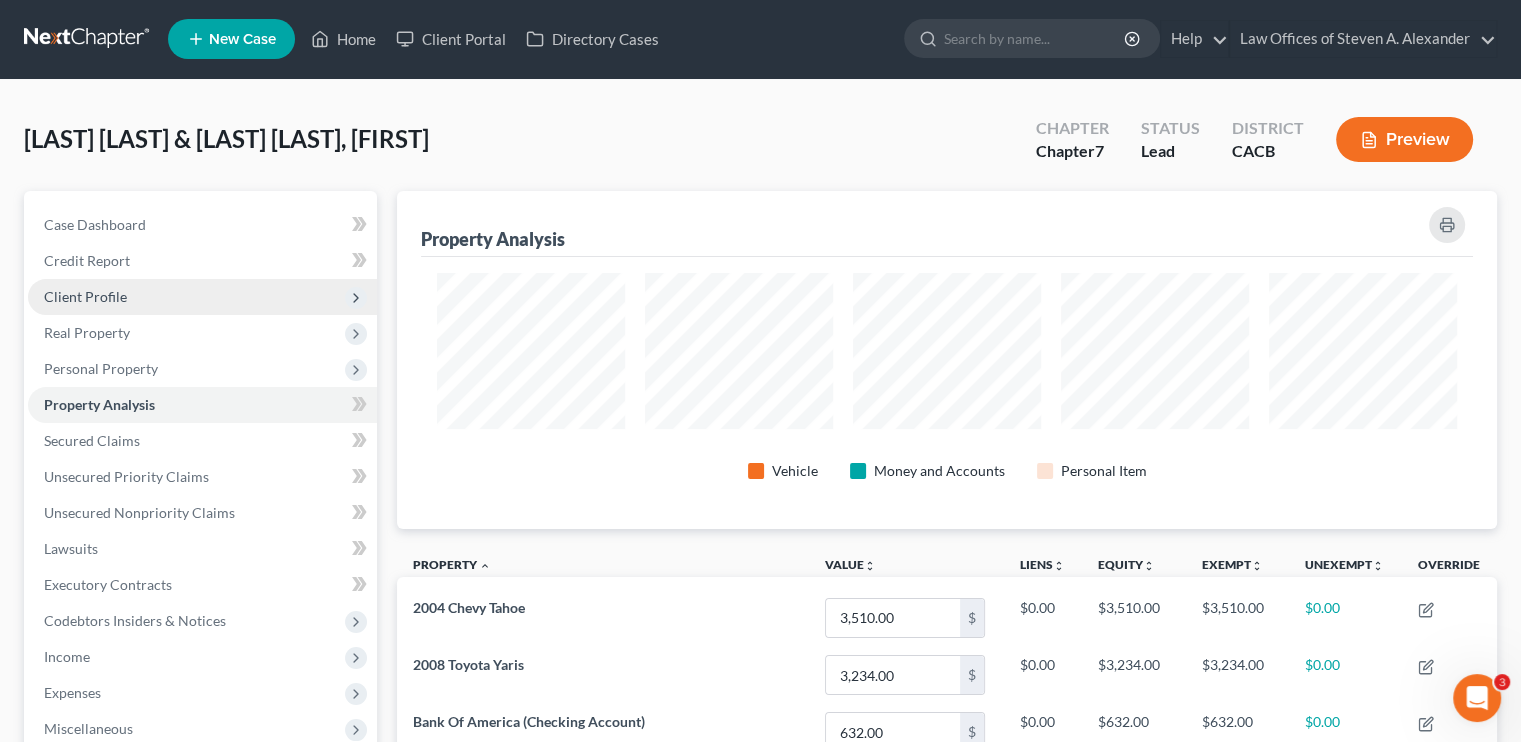 scroll, scrollTop: 0, scrollLeft: 0, axis: both 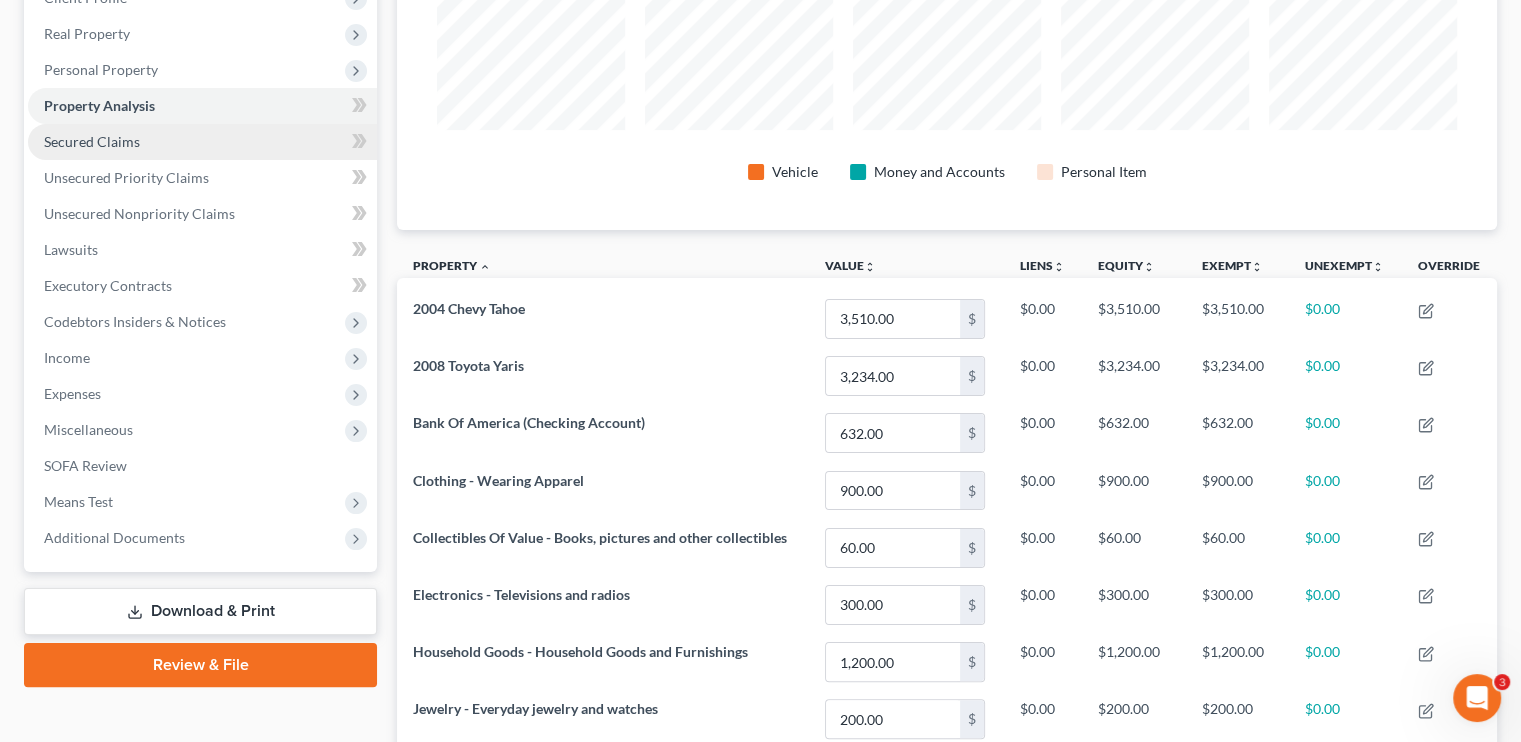 click on "Secured Claims" at bounding box center (92, 141) 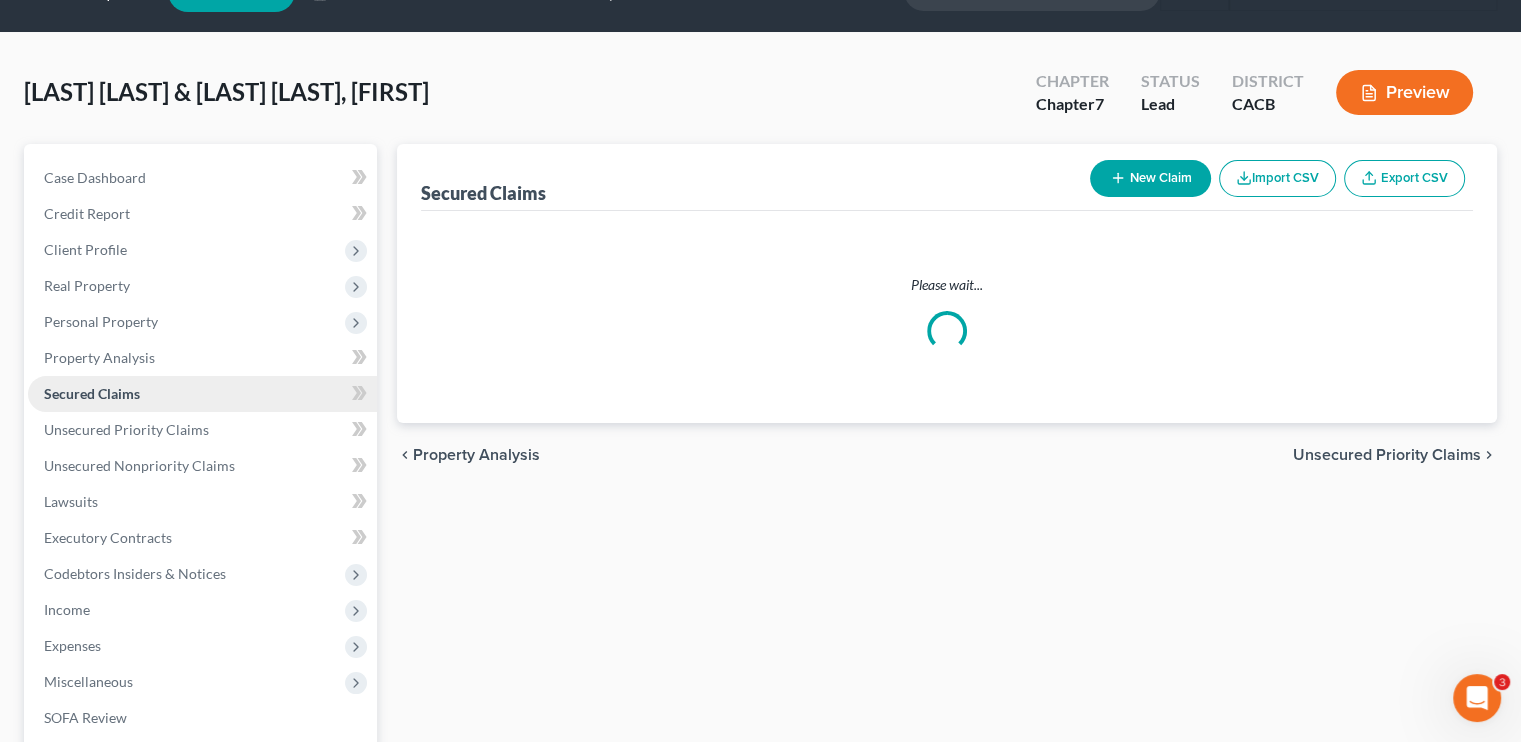 scroll, scrollTop: 0, scrollLeft: 0, axis: both 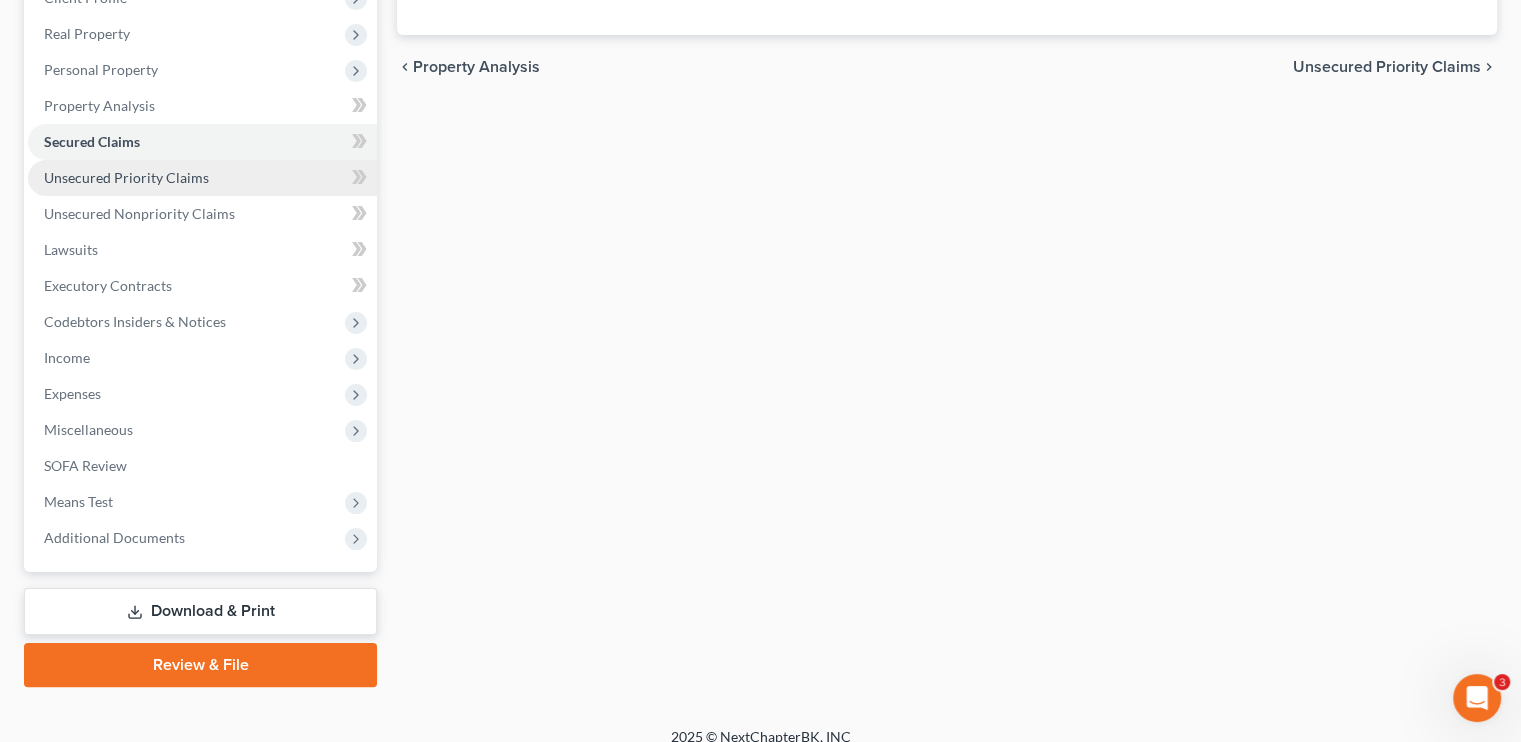 click on "Unsecured Priority Claims" at bounding box center (126, 177) 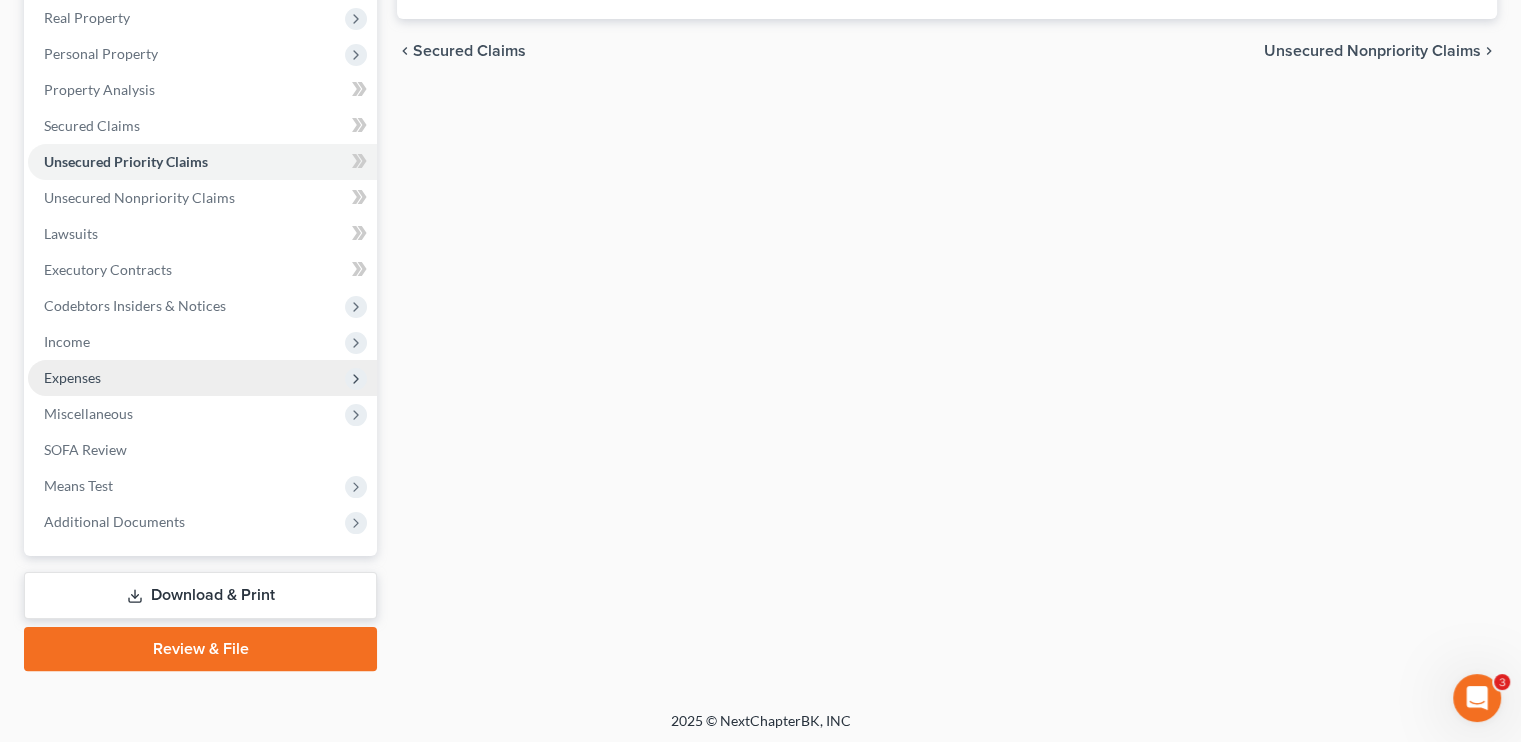 scroll, scrollTop: 319, scrollLeft: 0, axis: vertical 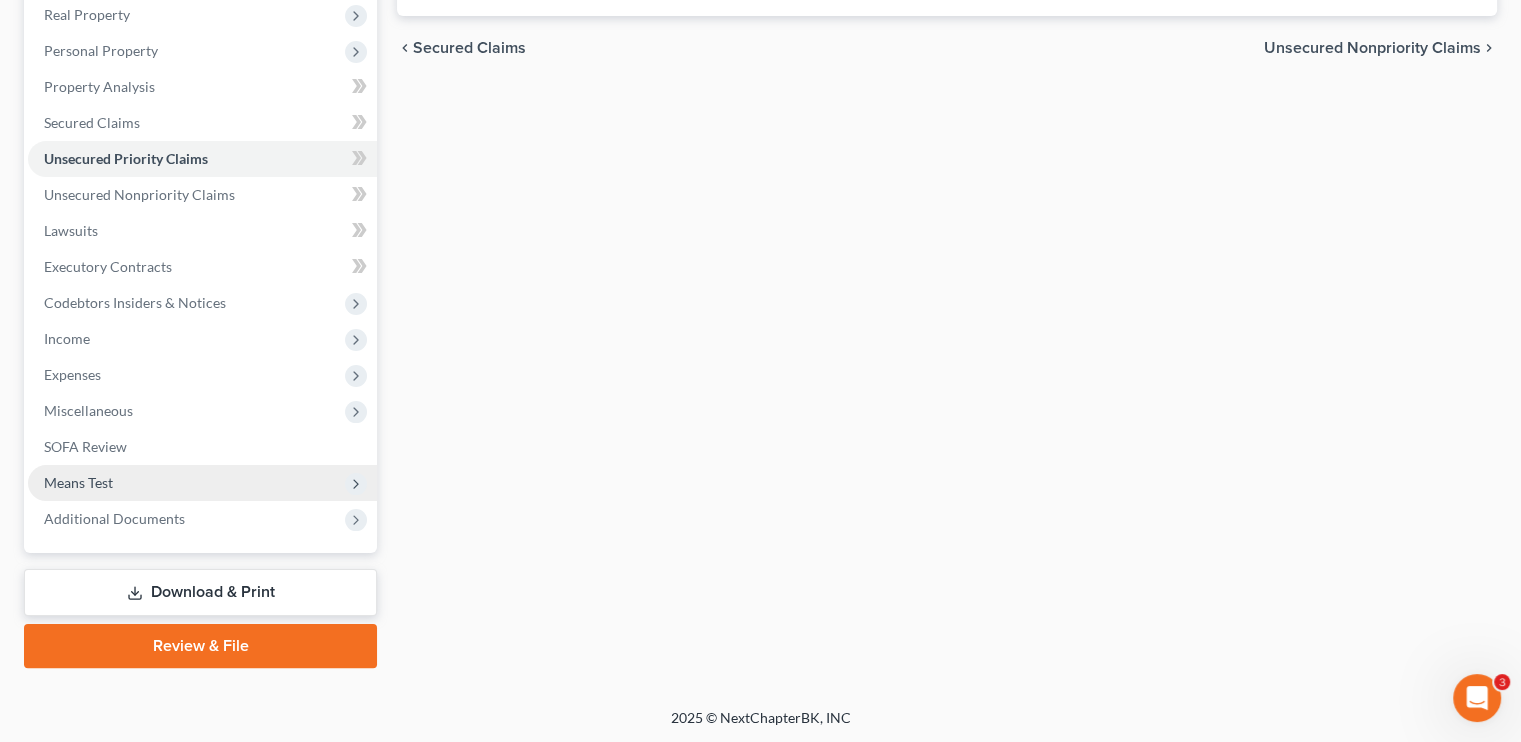 click on "Means Test" at bounding box center [78, 482] 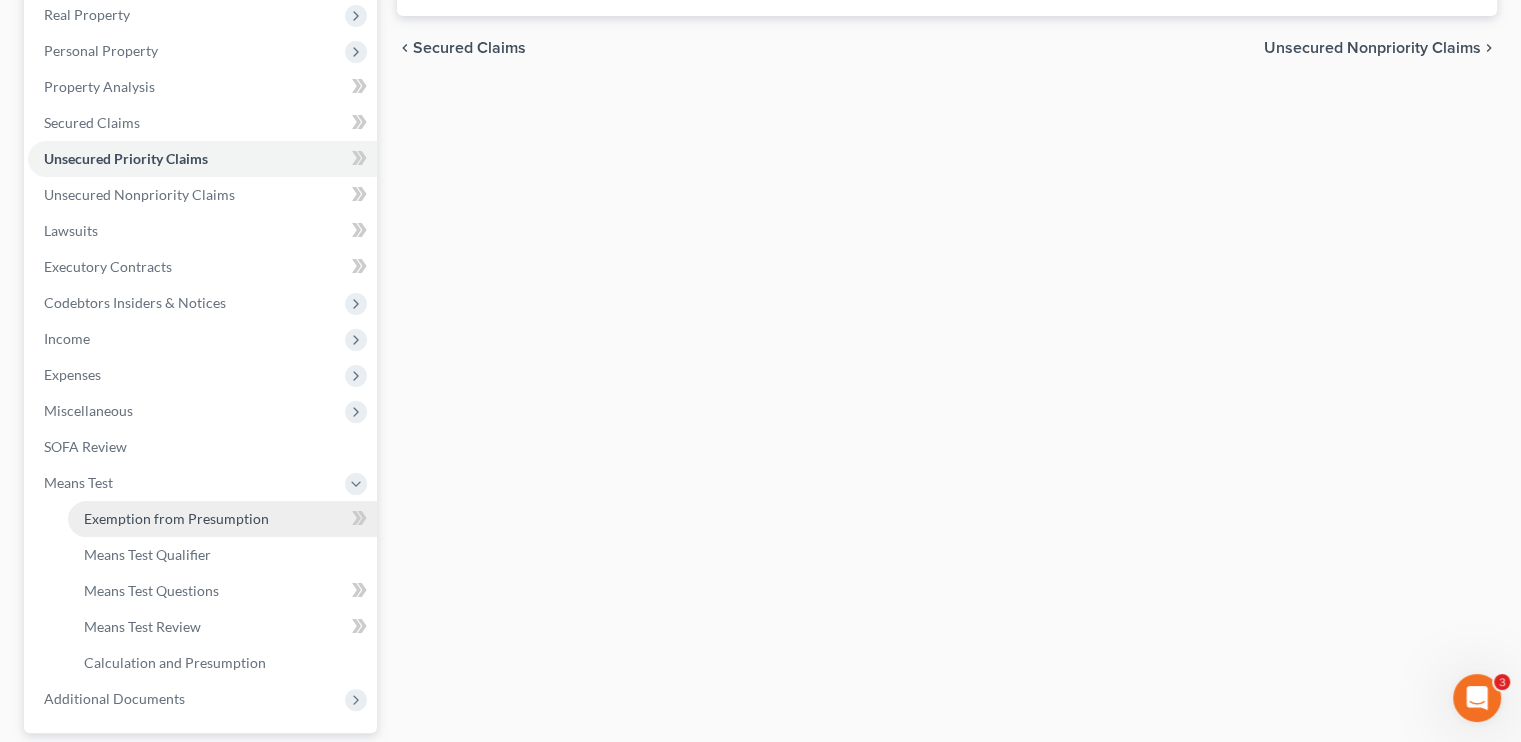 click on "Exemption from Presumption" at bounding box center [176, 518] 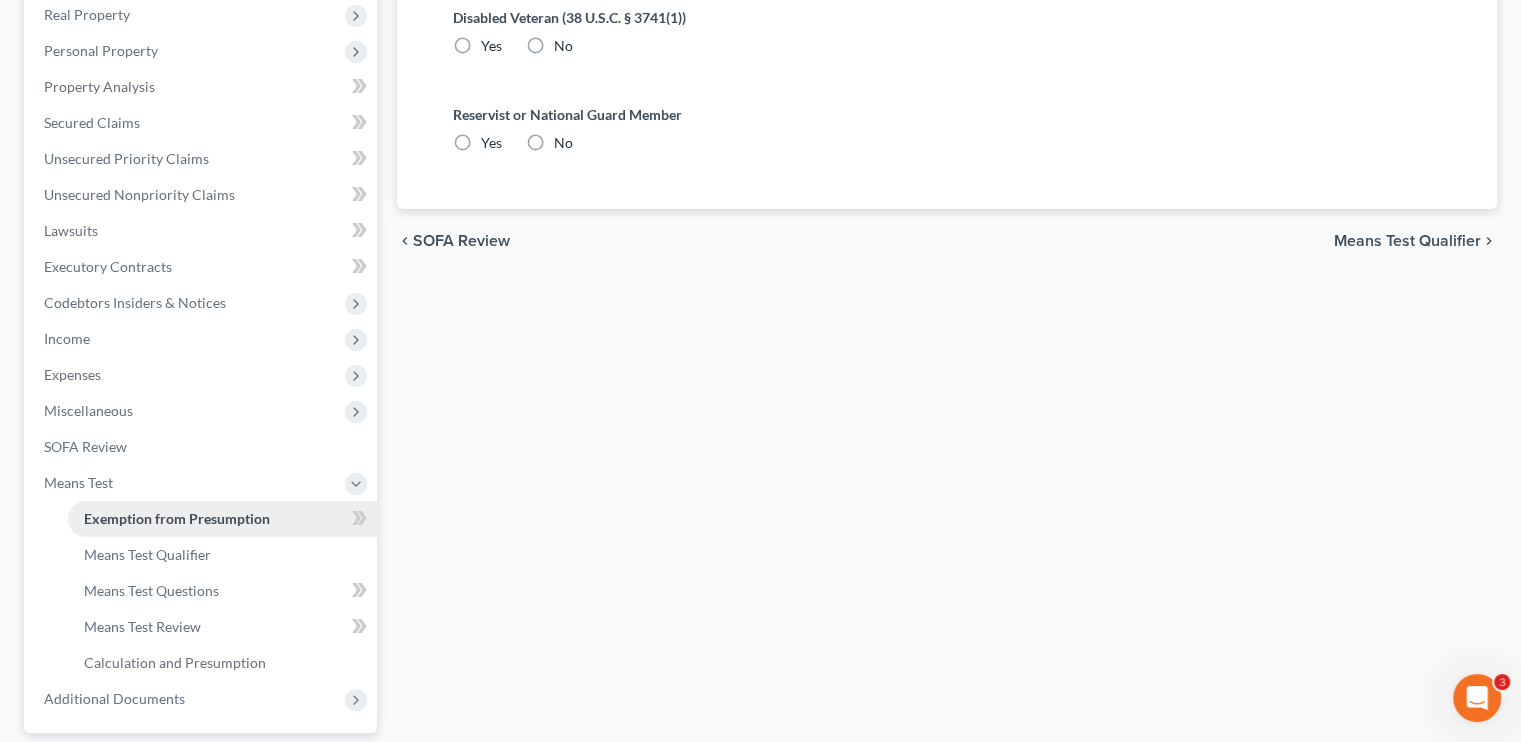 radio on "true" 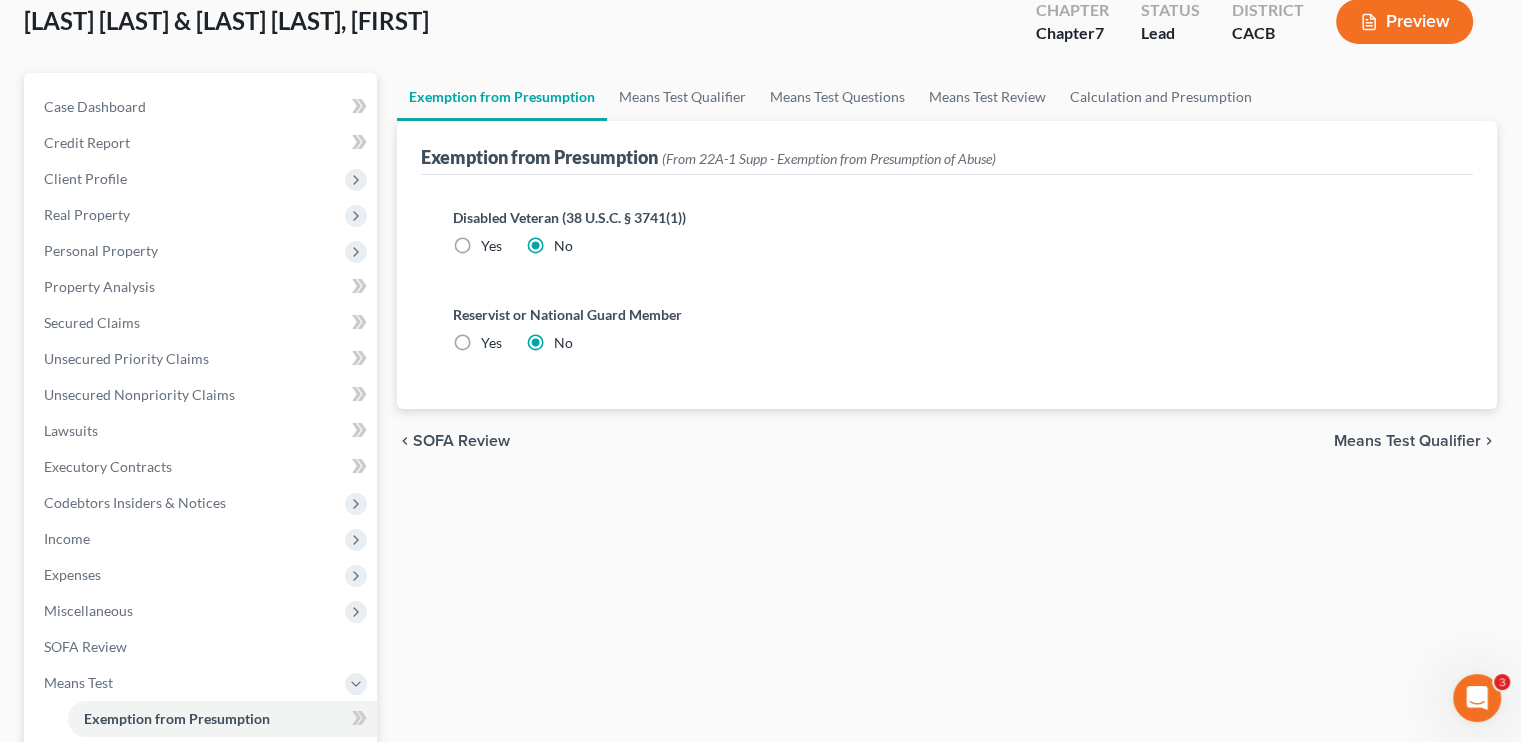 scroll, scrollTop: 7, scrollLeft: 0, axis: vertical 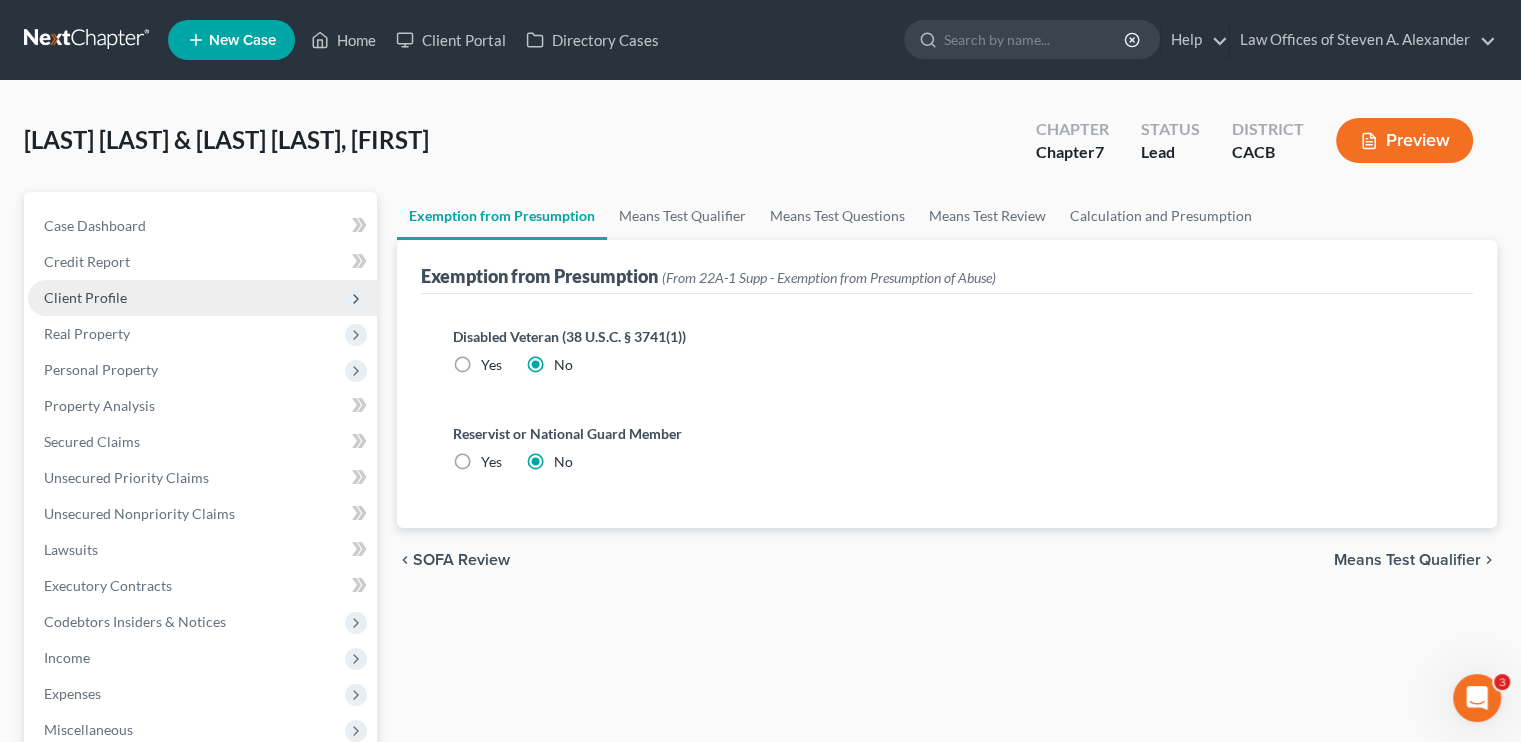 click on "Client Profile" at bounding box center (202, 298) 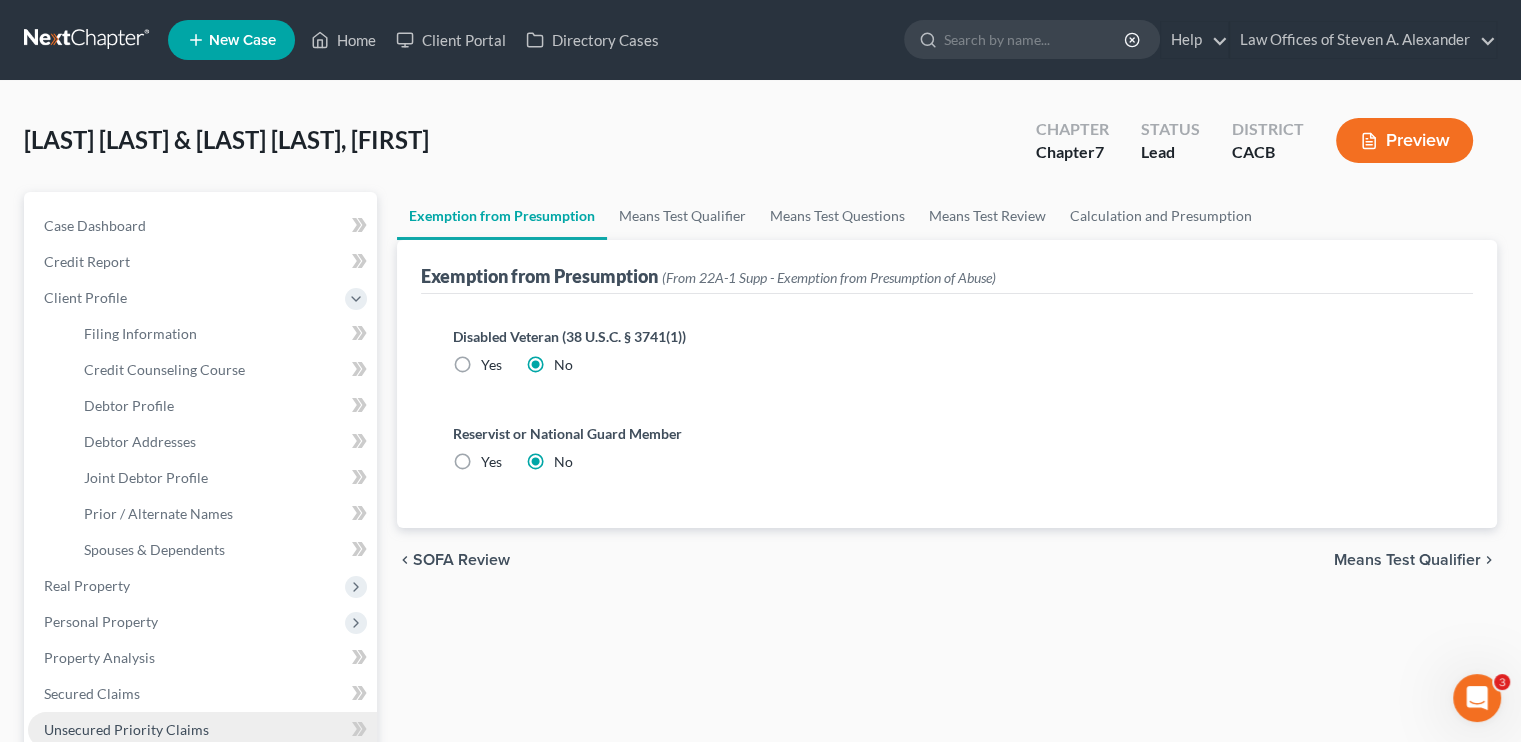 drag, startPoint x: 305, startPoint y: 742, endPoint x: 163, endPoint y: 720, distance: 143.69412 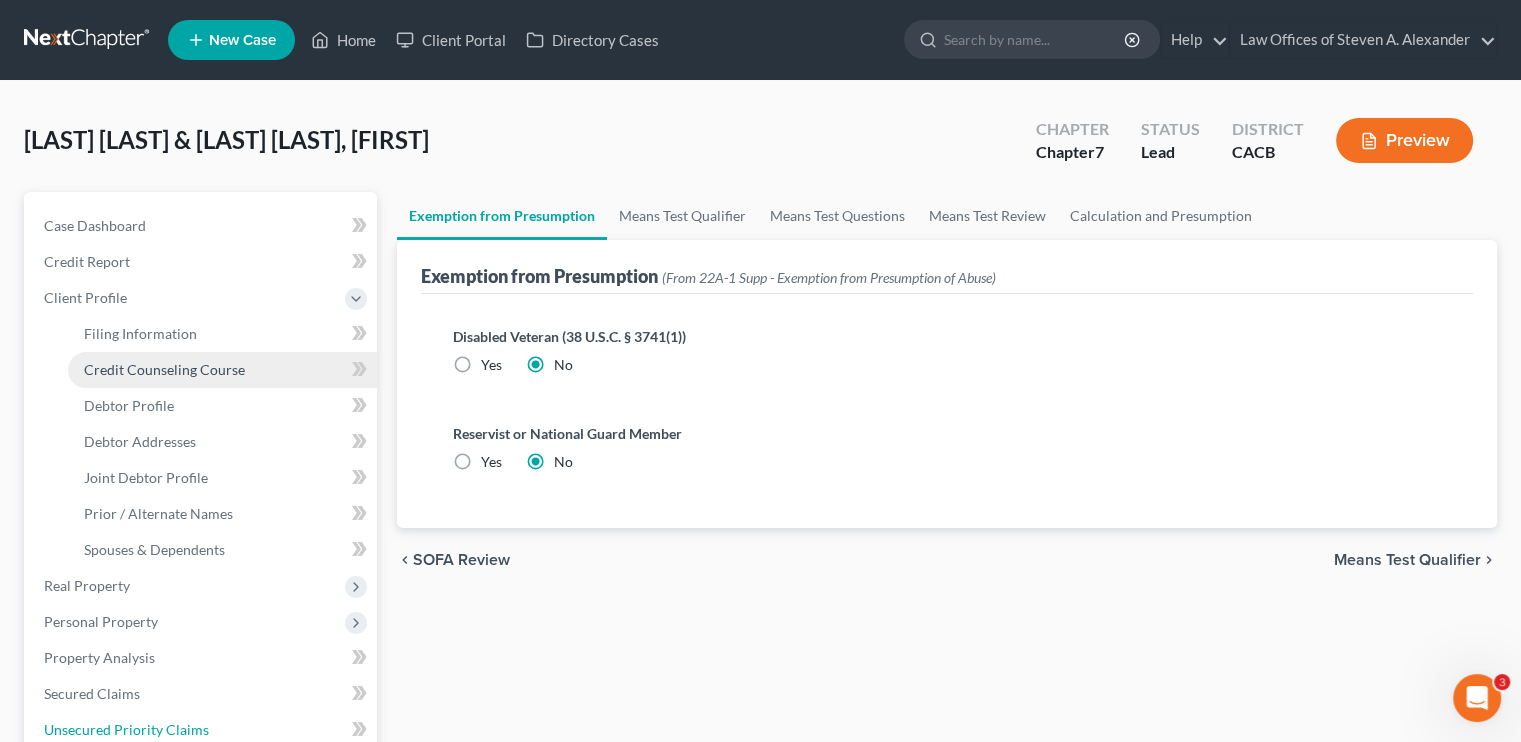 scroll, scrollTop: 0, scrollLeft: 0, axis: both 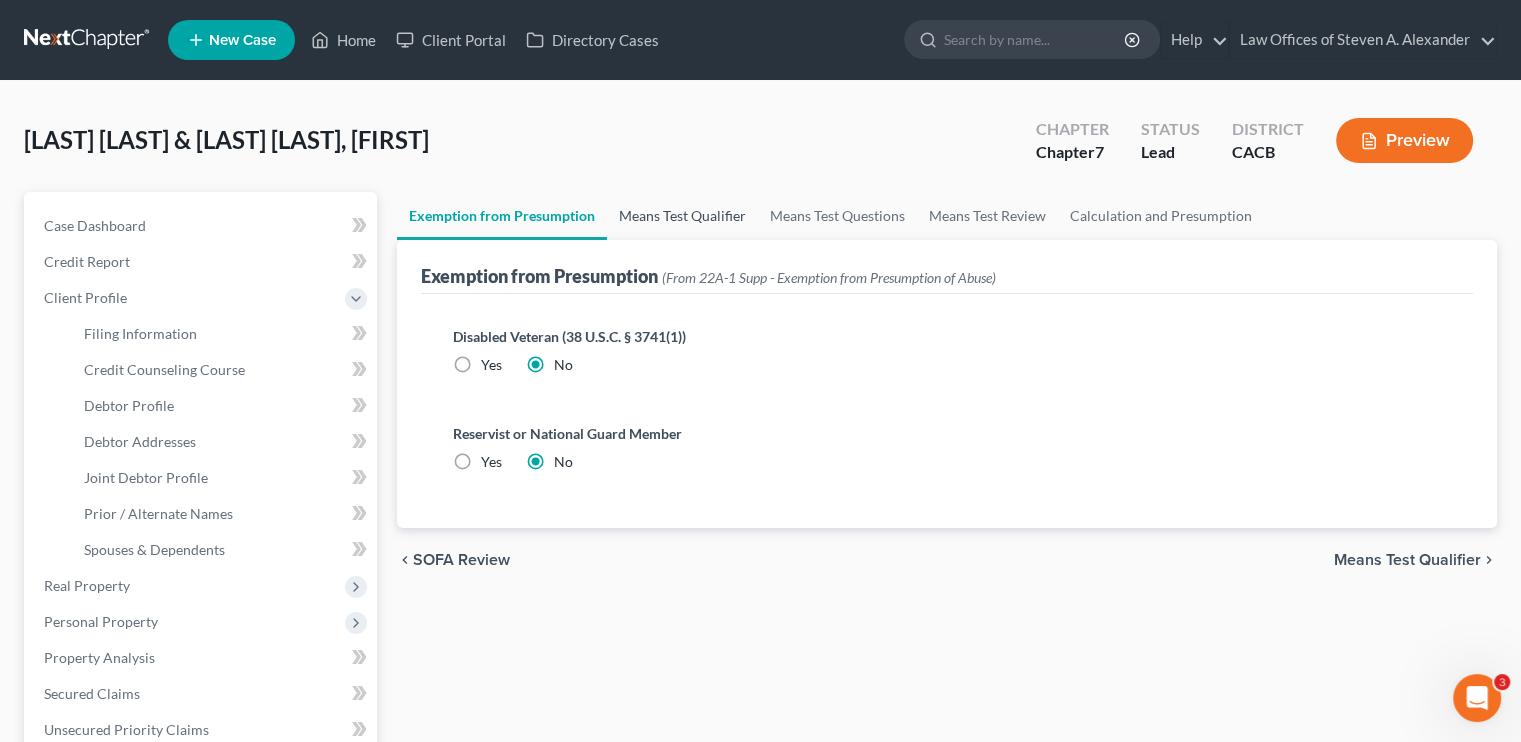 click on "Means Test Qualifier" at bounding box center [682, 216] 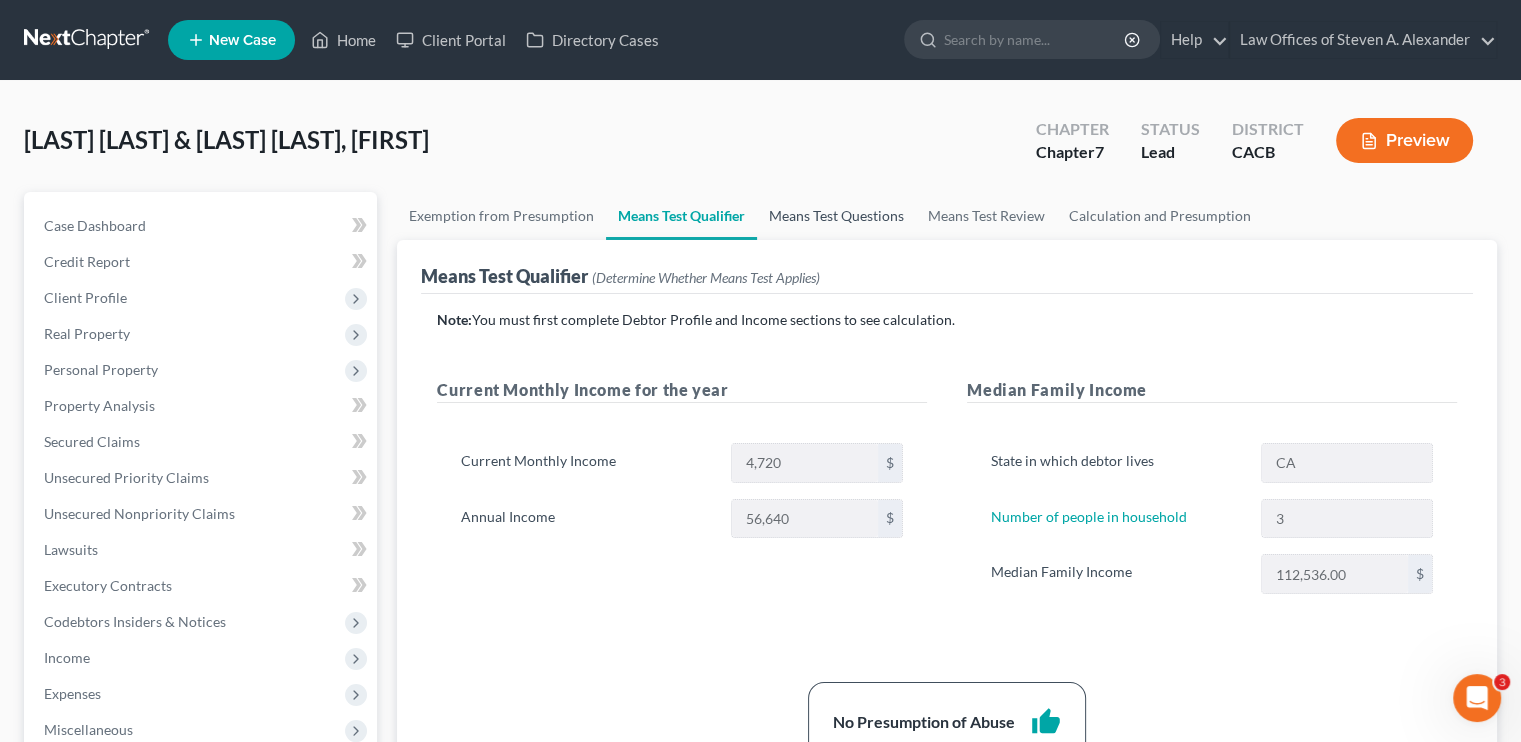 click on "Means Test Questions" at bounding box center (836, 216) 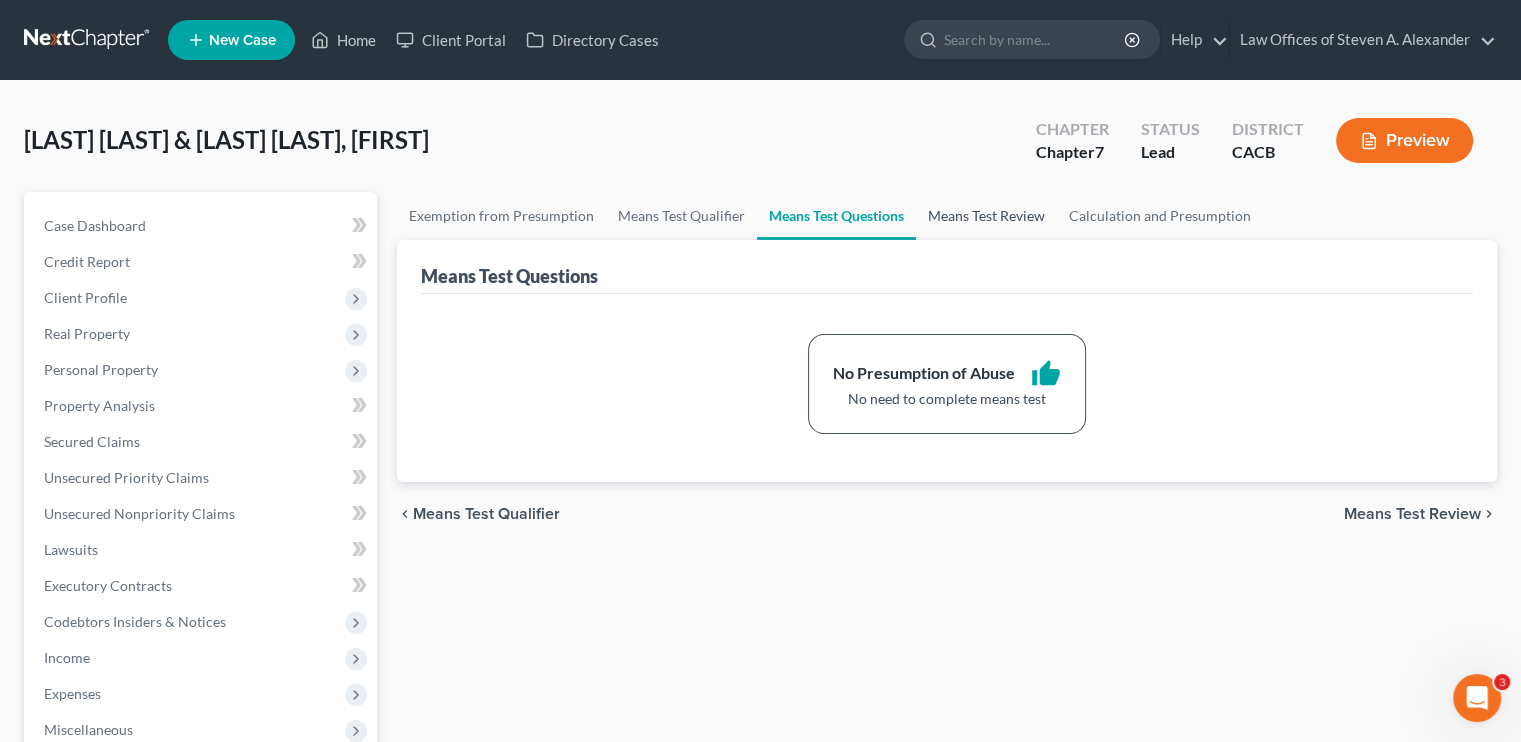 click on "Means Test Review" at bounding box center [986, 216] 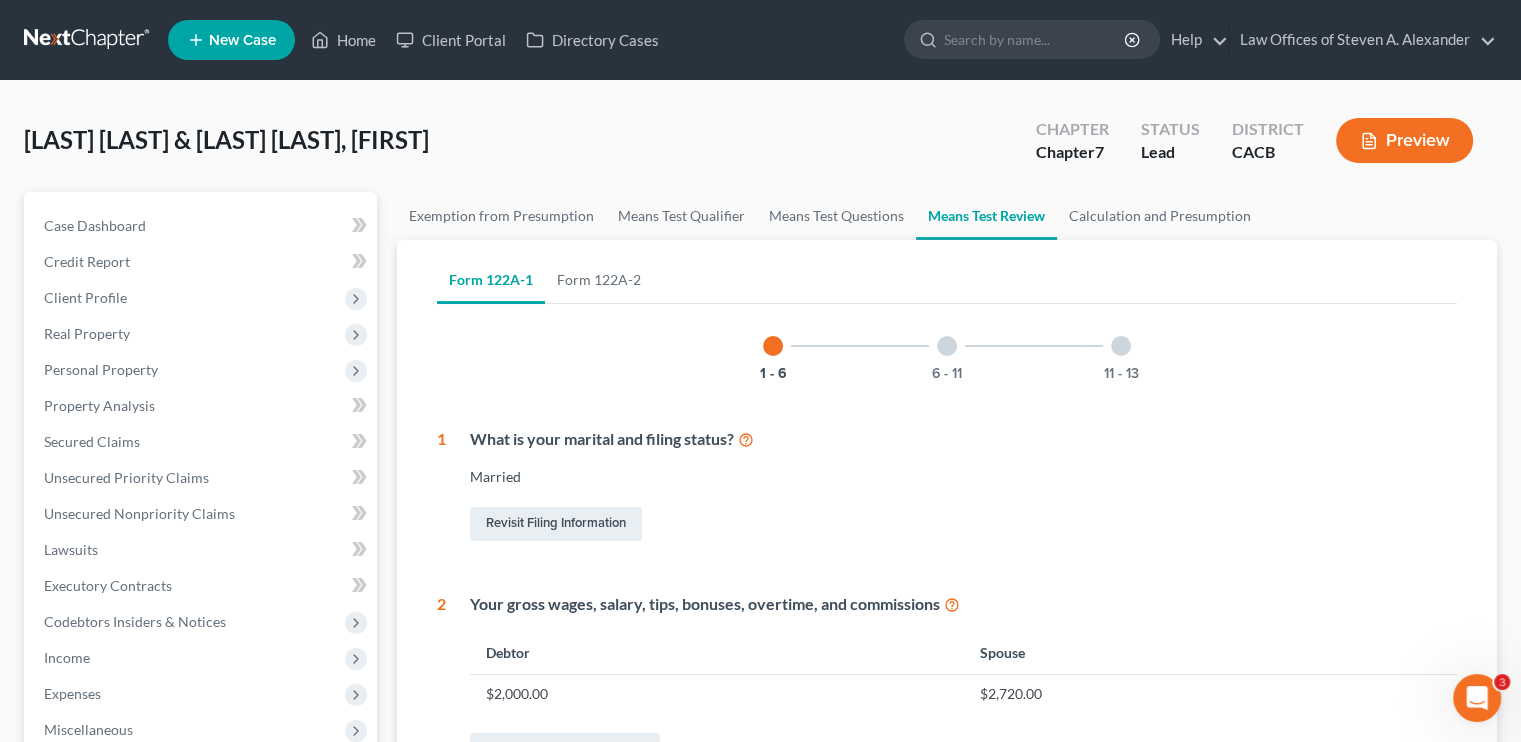 click at bounding box center (947, 346) 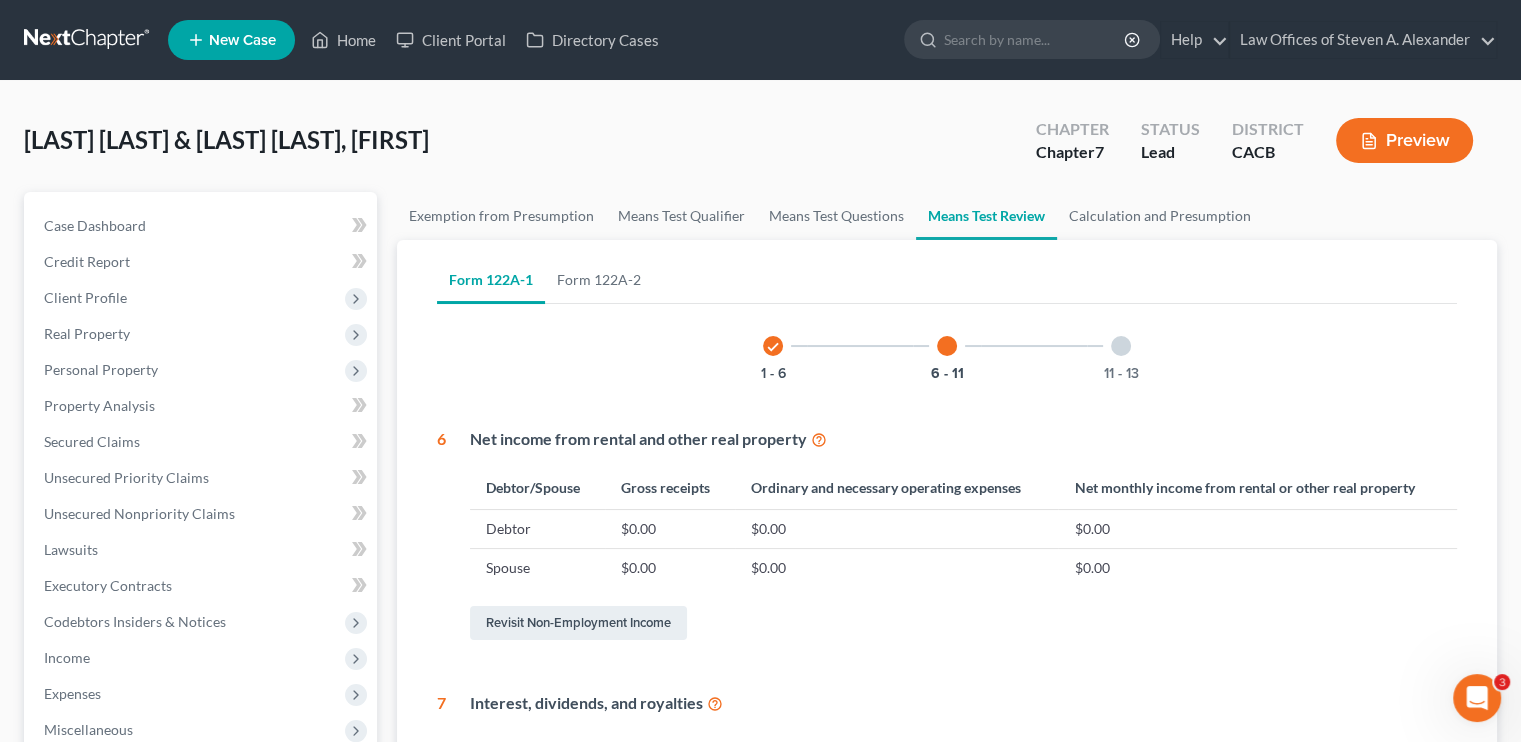 click on "11 - 13" at bounding box center [1121, 346] 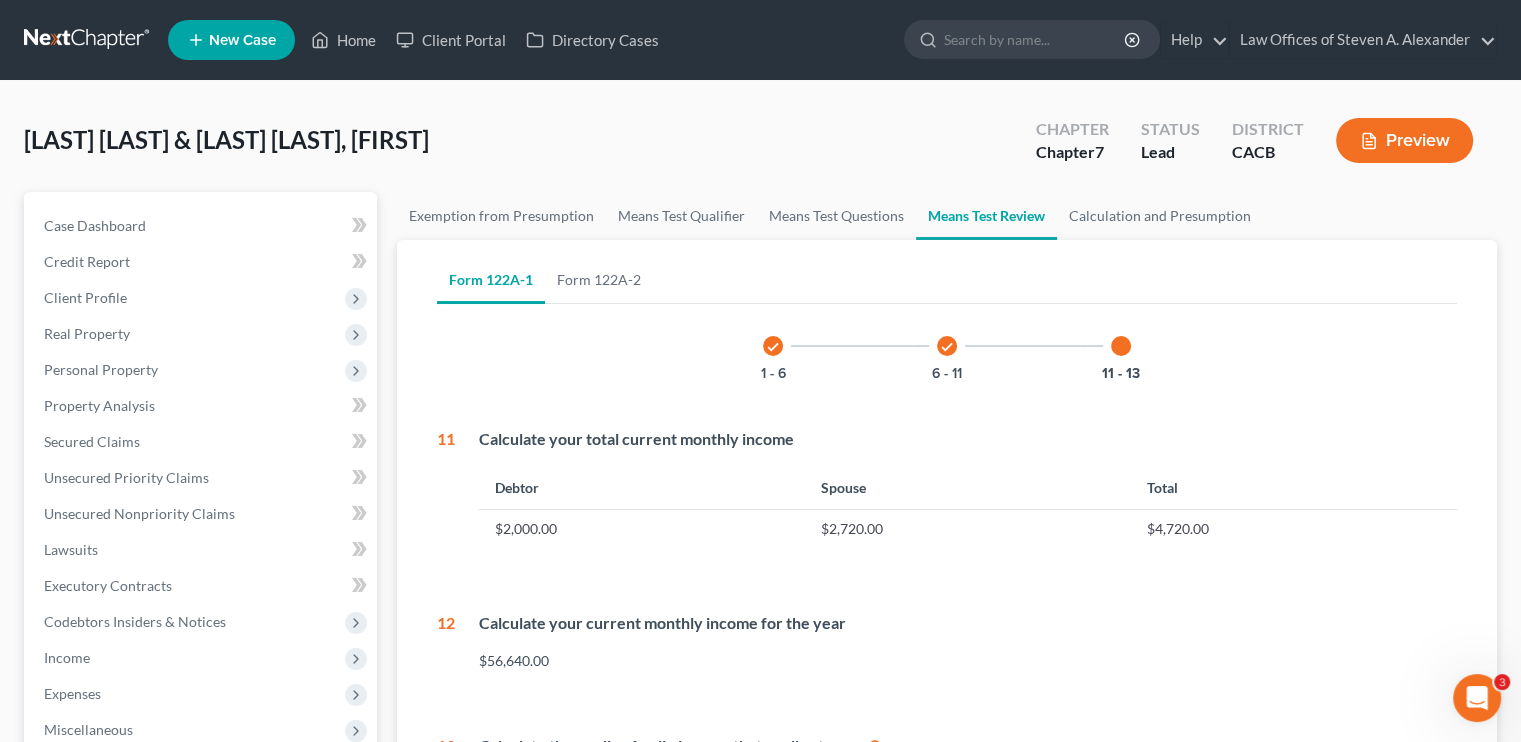 drag, startPoint x: 1109, startPoint y: 339, endPoint x: 1120, endPoint y: 342, distance: 11.401754 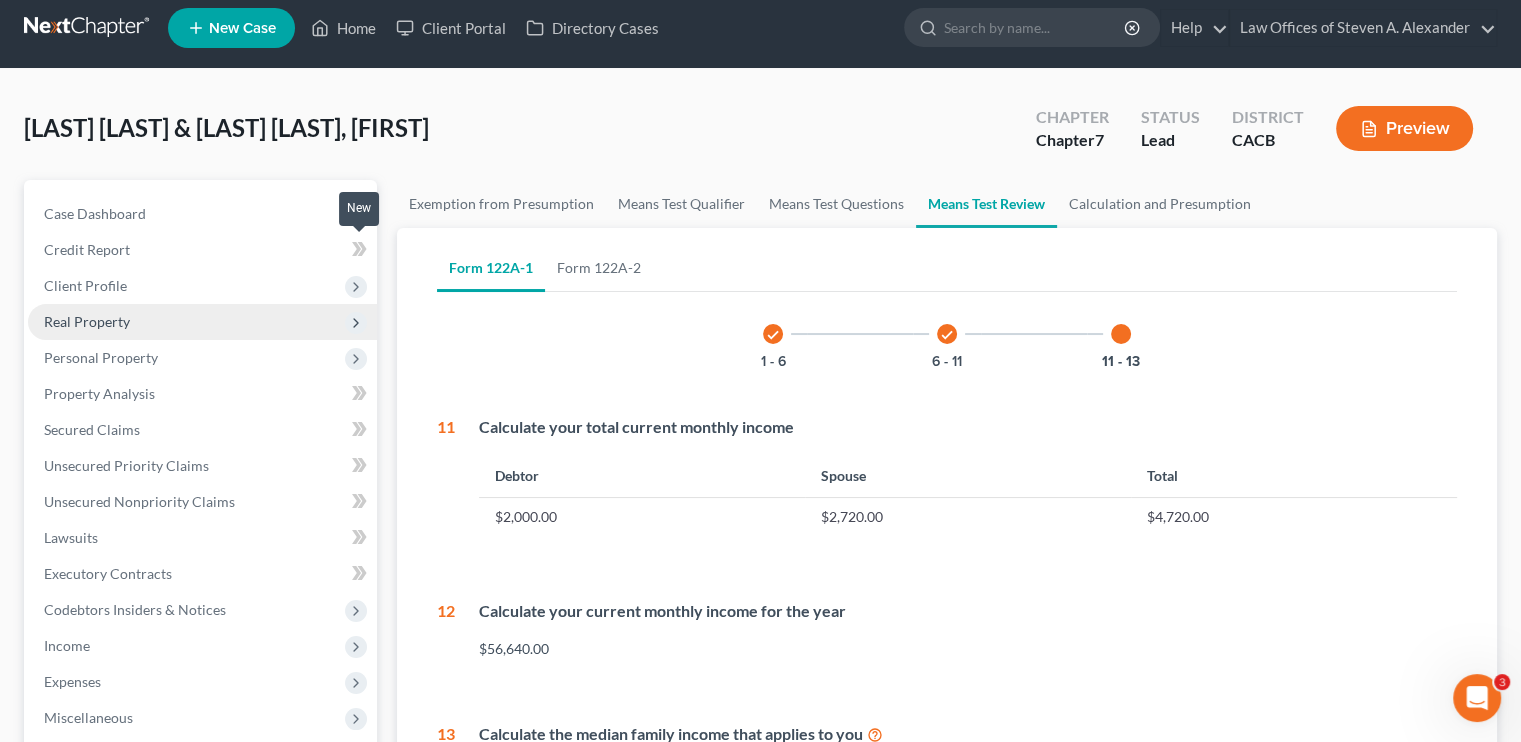 scroll, scrollTop: 0, scrollLeft: 0, axis: both 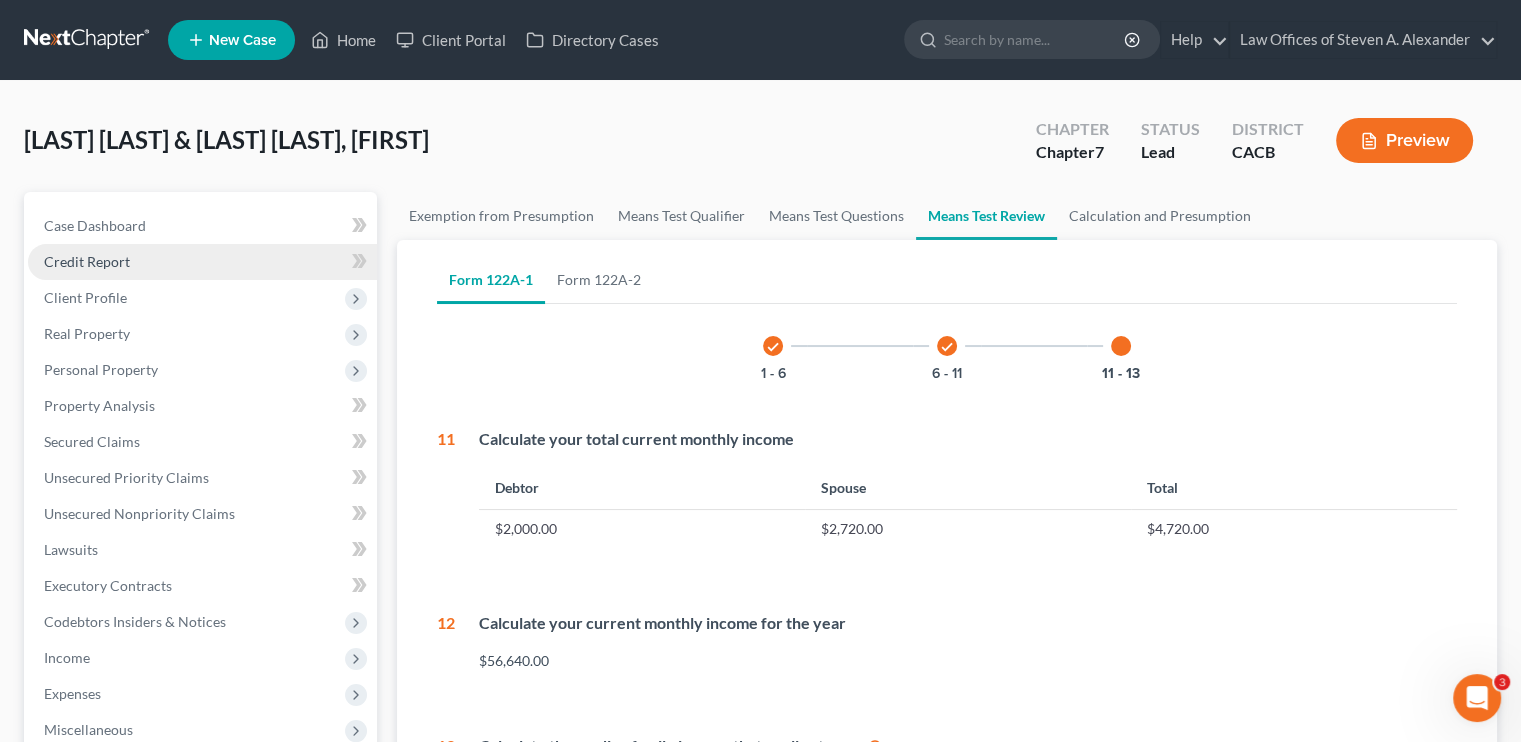 click on "Credit Report" at bounding box center (87, 261) 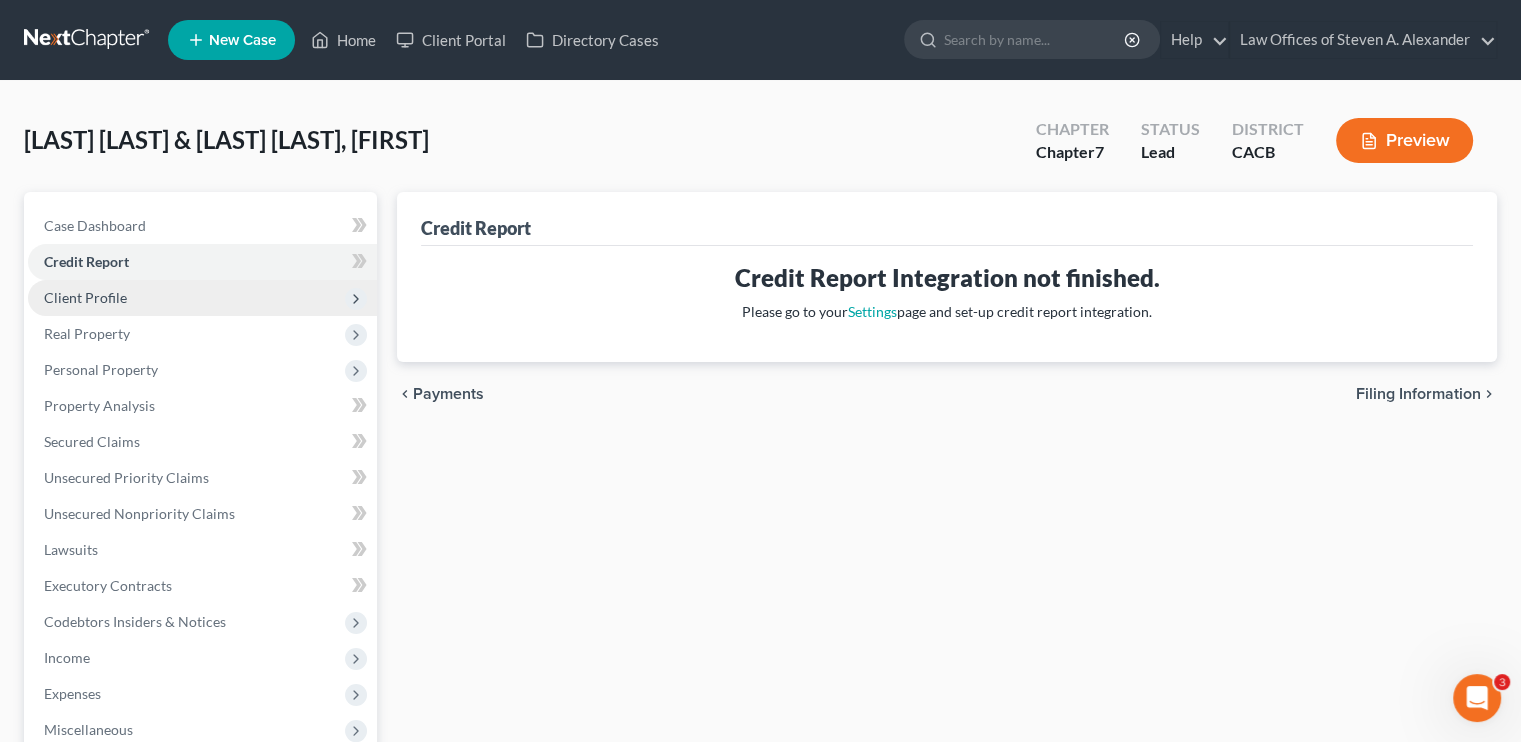 click on "Client Profile" at bounding box center [85, 297] 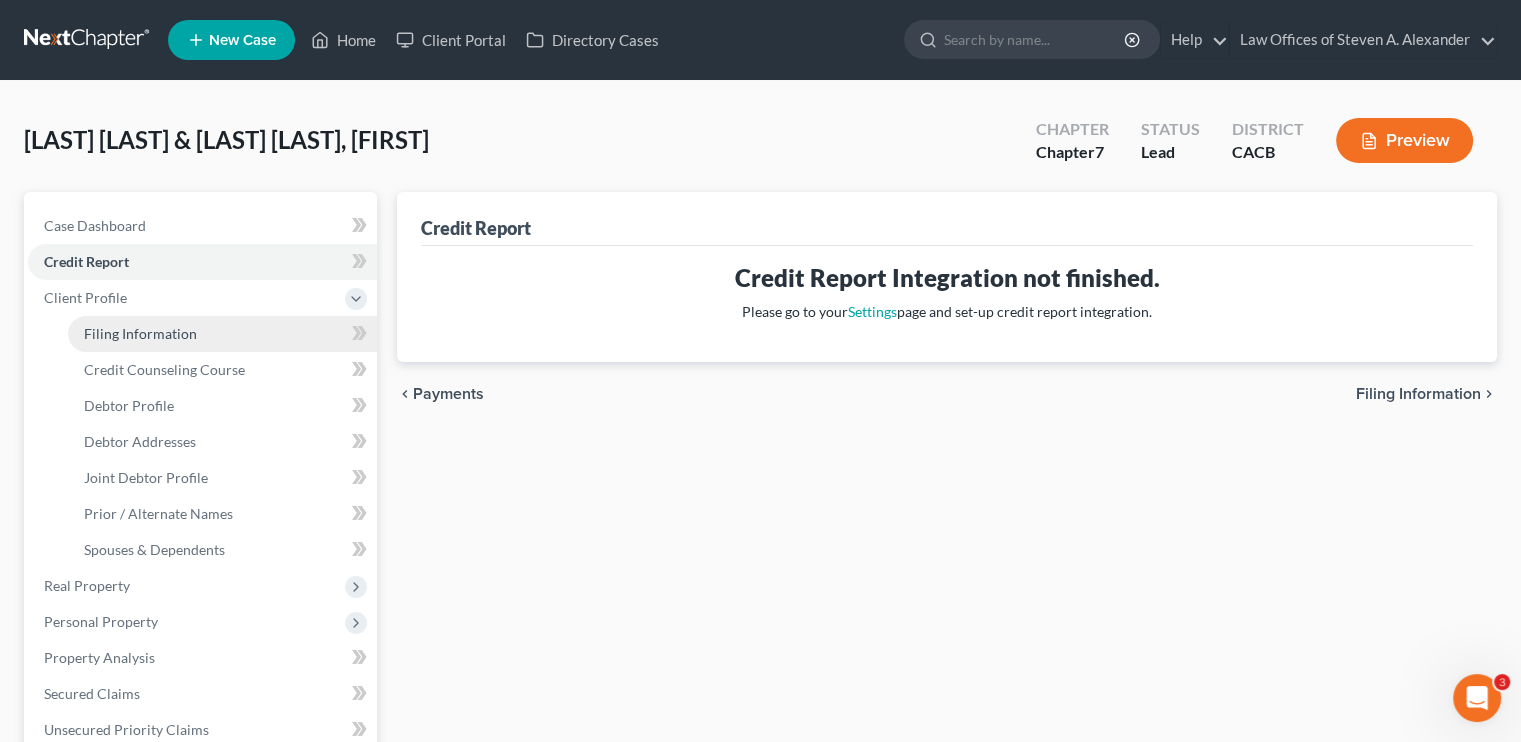 click on "Filing Information" at bounding box center [140, 333] 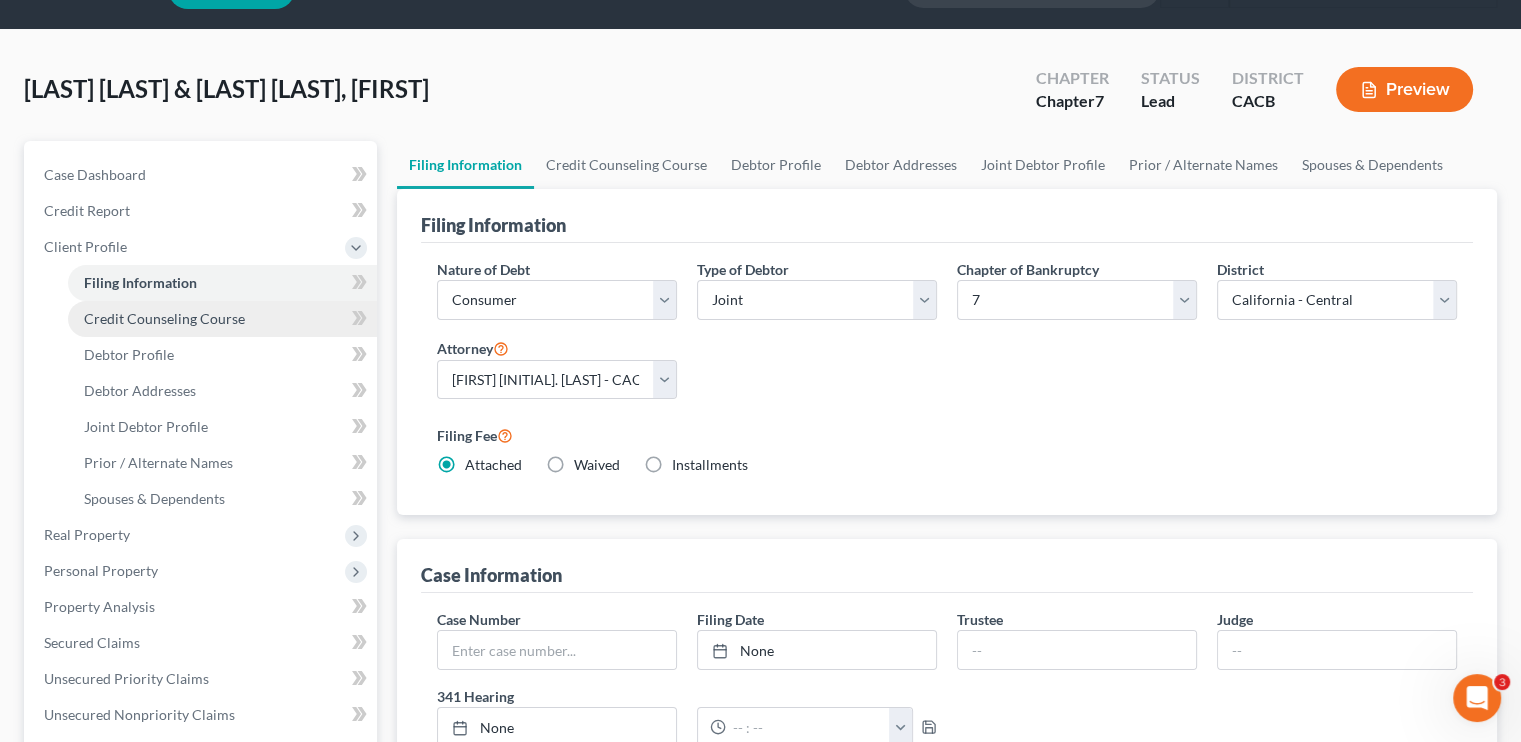 scroll, scrollTop: 100, scrollLeft: 0, axis: vertical 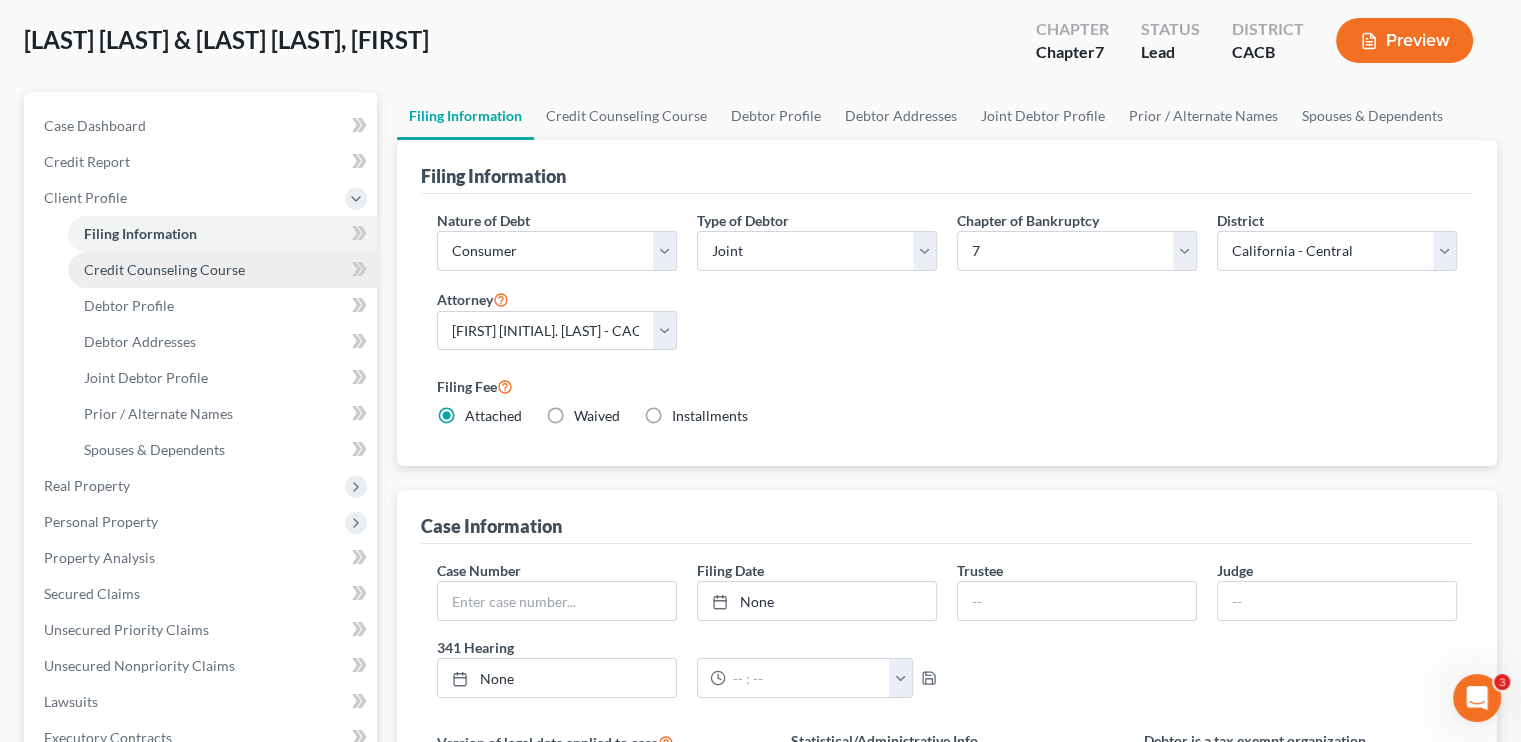 click on "Credit Counseling Course" at bounding box center [164, 269] 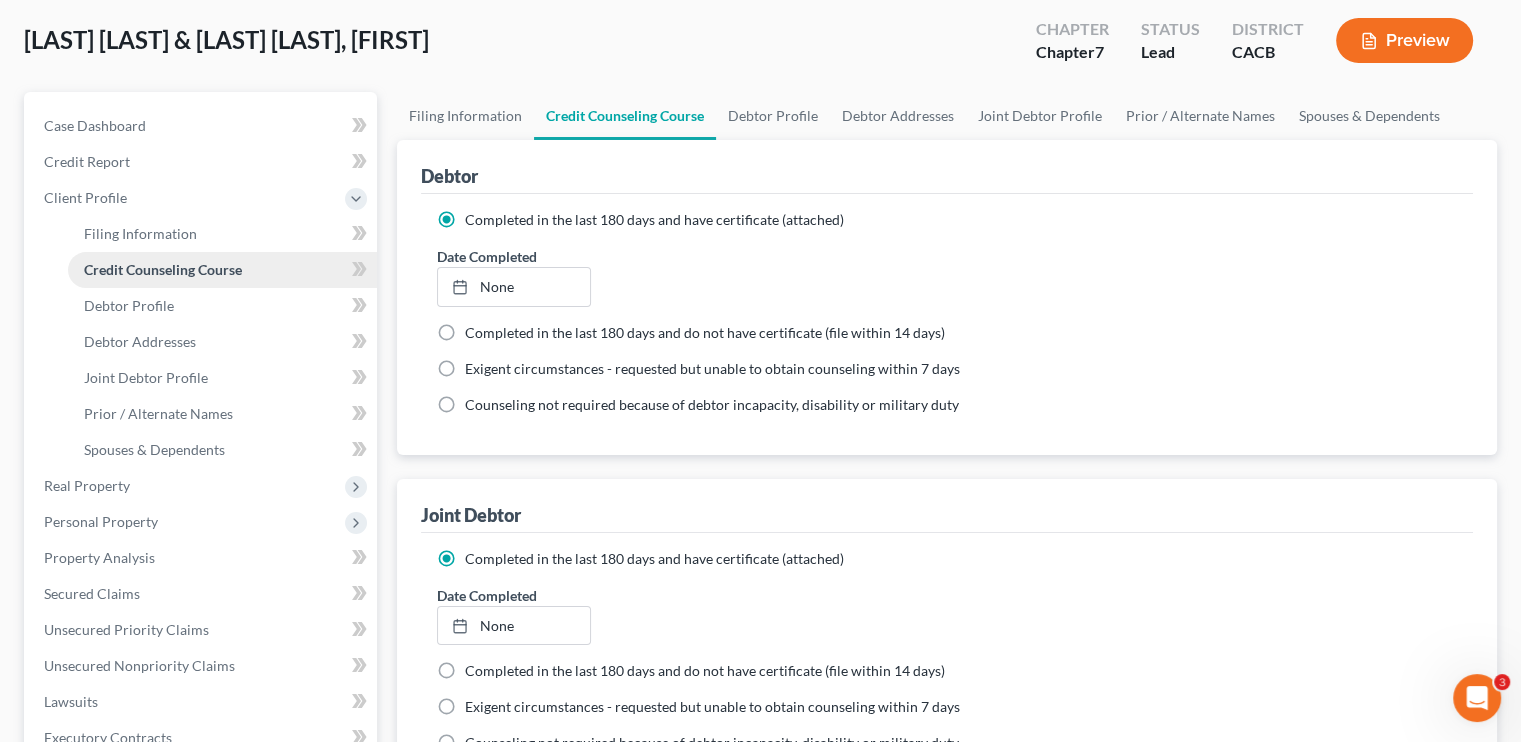 scroll, scrollTop: 0, scrollLeft: 0, axis: both 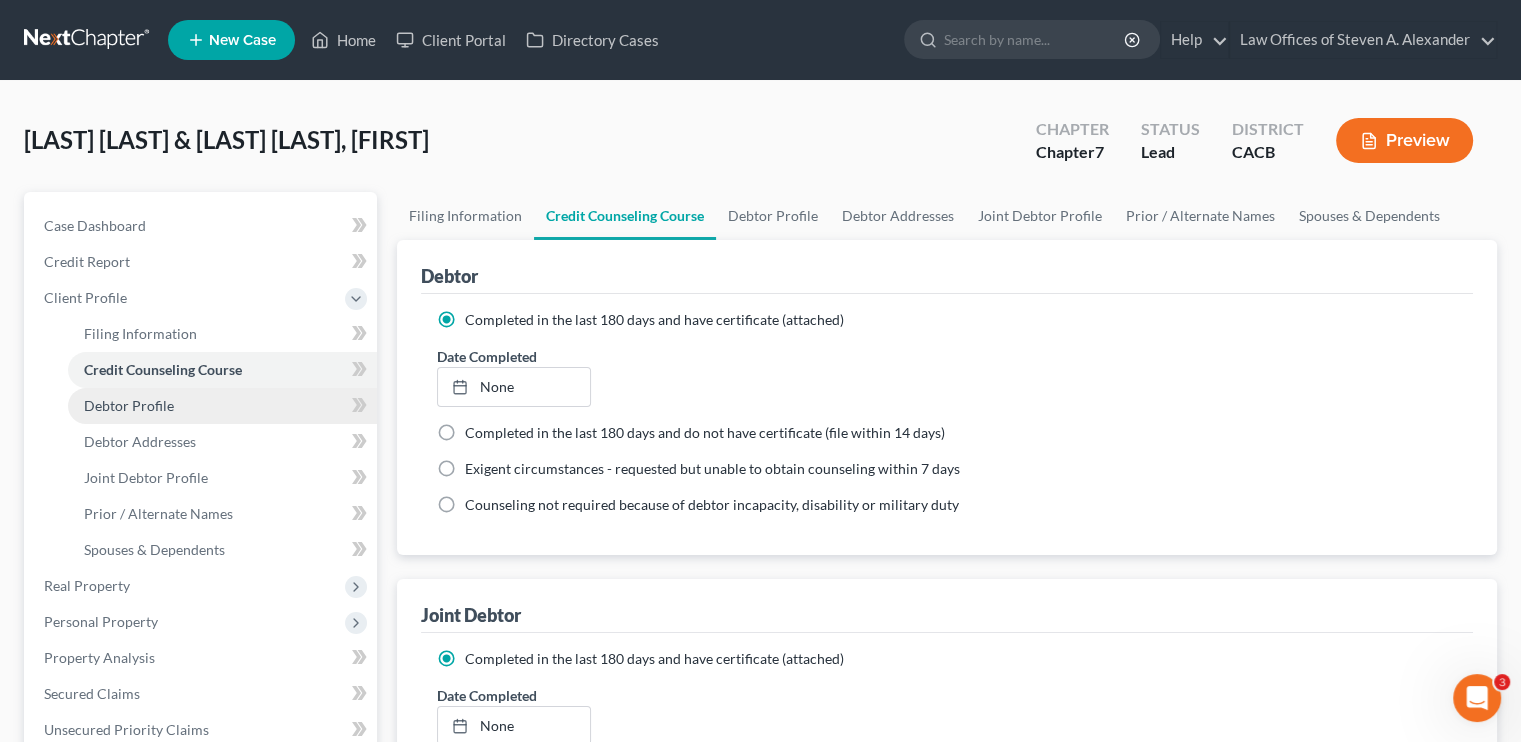 click on "Debtor Profile" at bounding box center (222, 406) 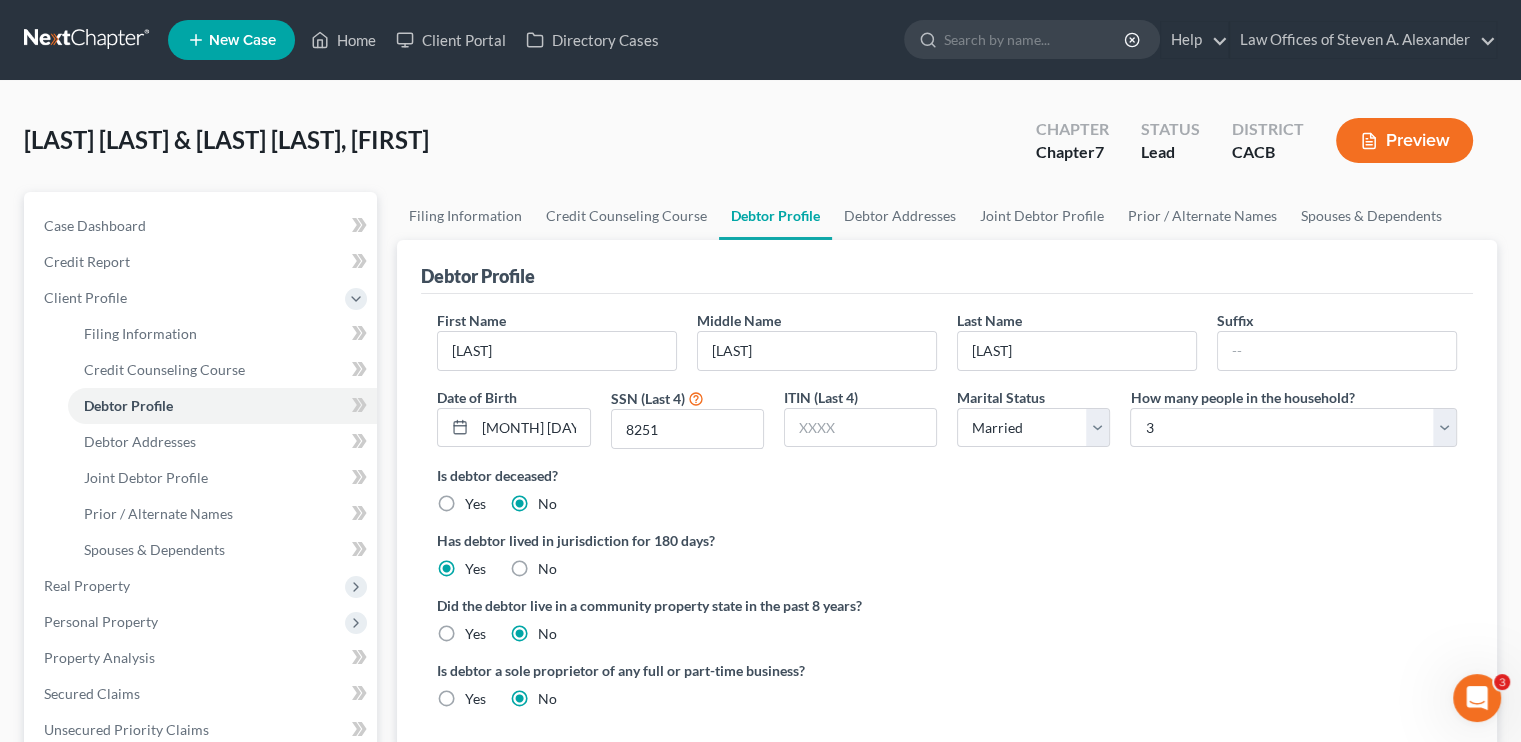 scroll, scrollTop: 100, scrollLeft: 0, axis: vertical 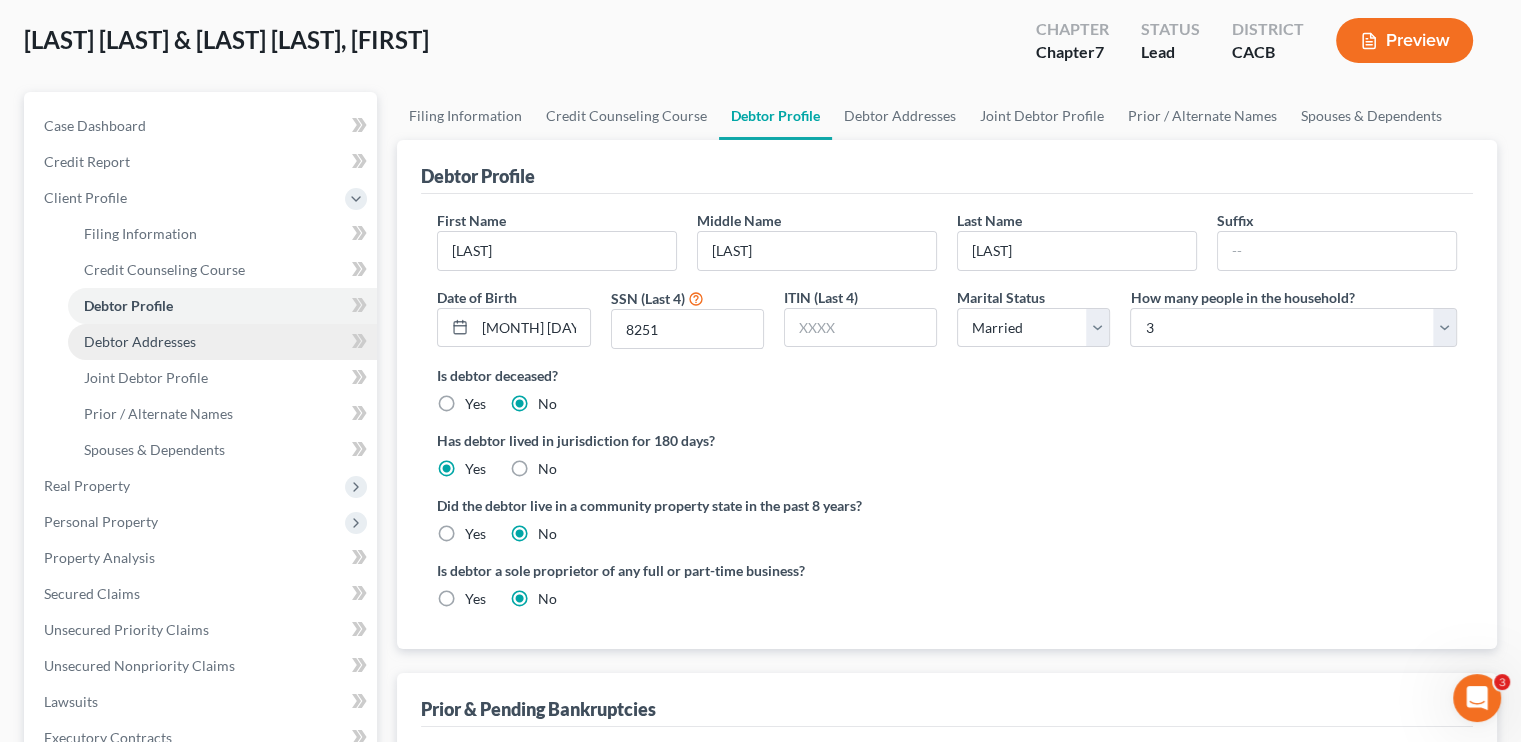 click on "Debtor Addresses" at bounding box center (222, 342) 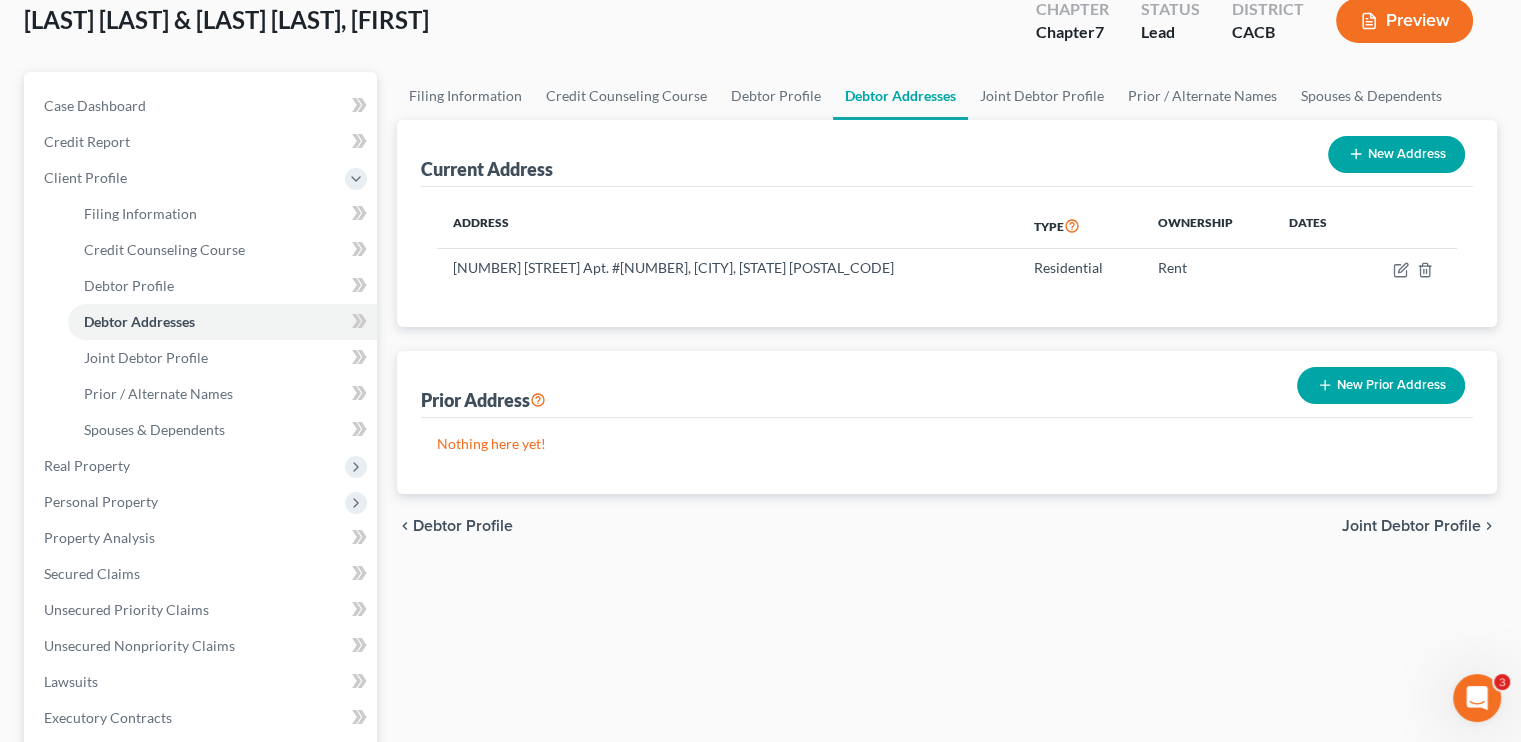scroll, scrollTop: 0, scrollLeft: 0, axis: both 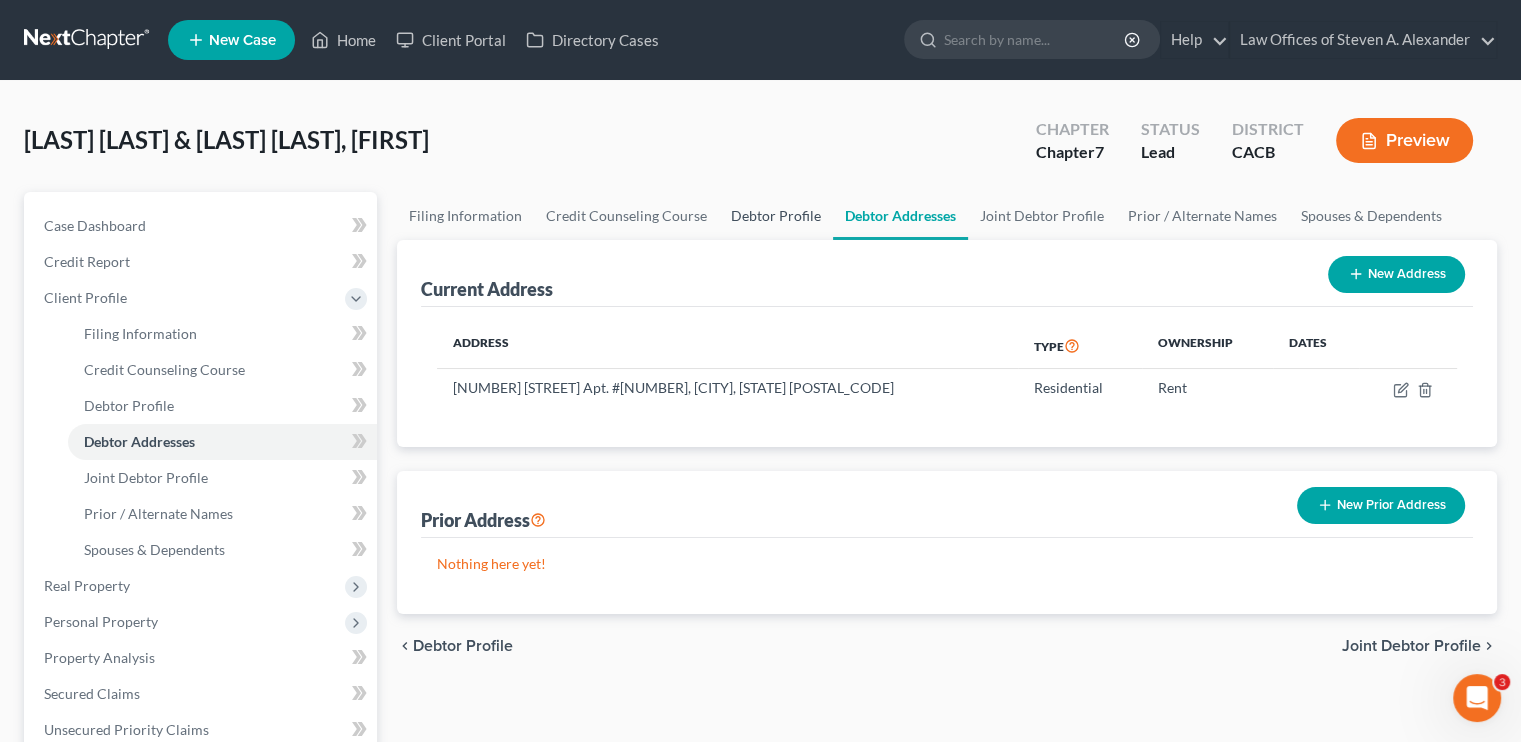 click on "Debtor Profile" at bounding box center (776, 216) 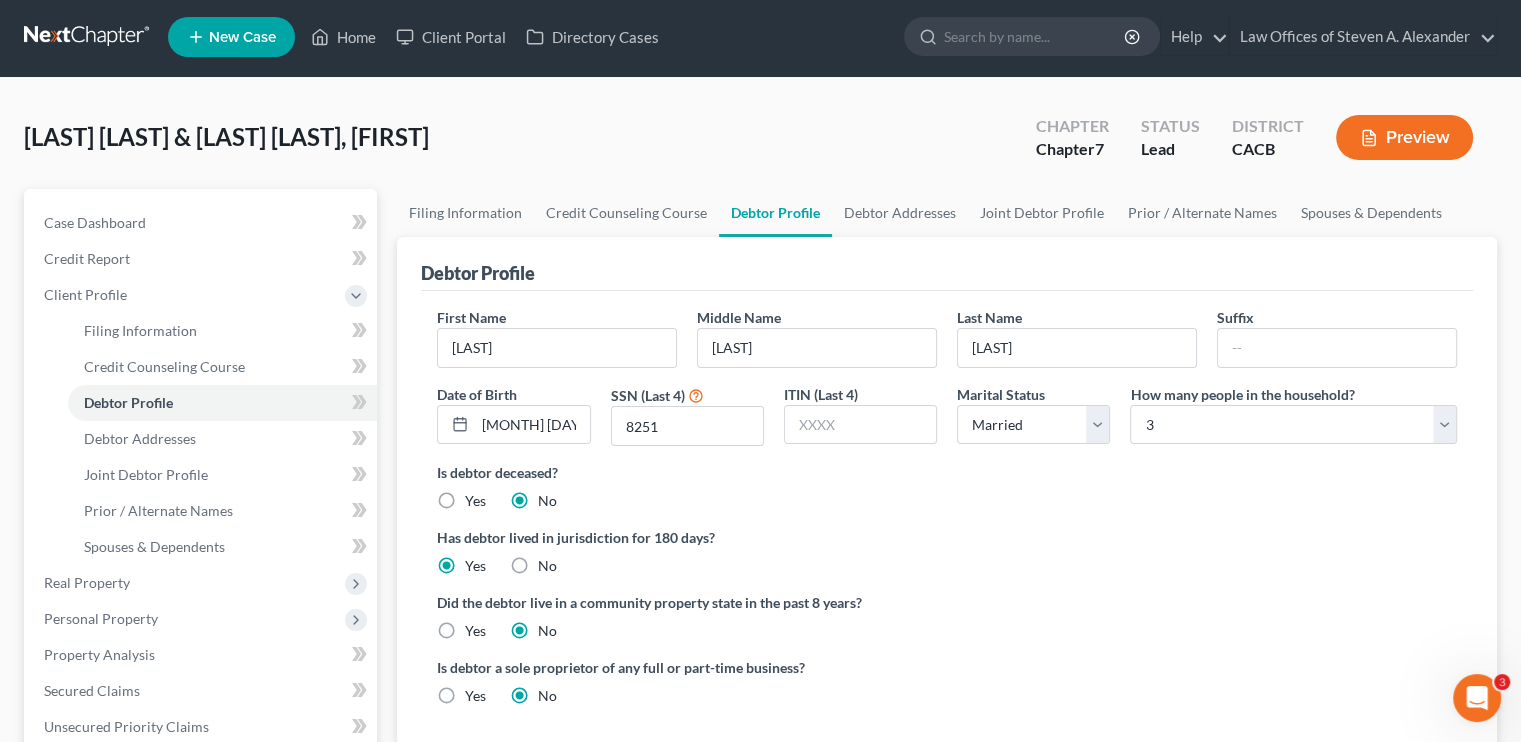 scroll, scrollTop: 0, scrollLeft: 0, axis: both 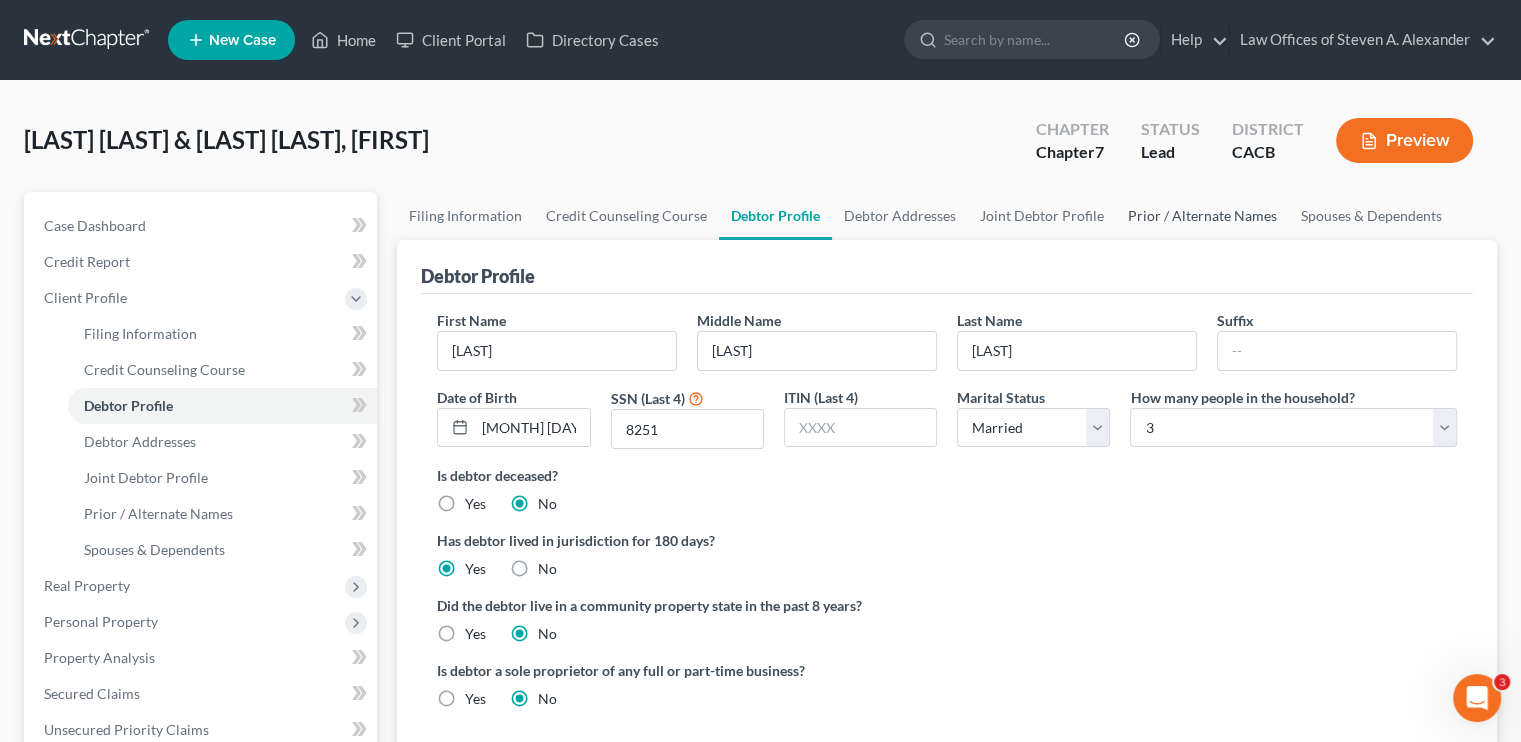click on "Prior / Alternate Names" at bounding box center (1202, 216) 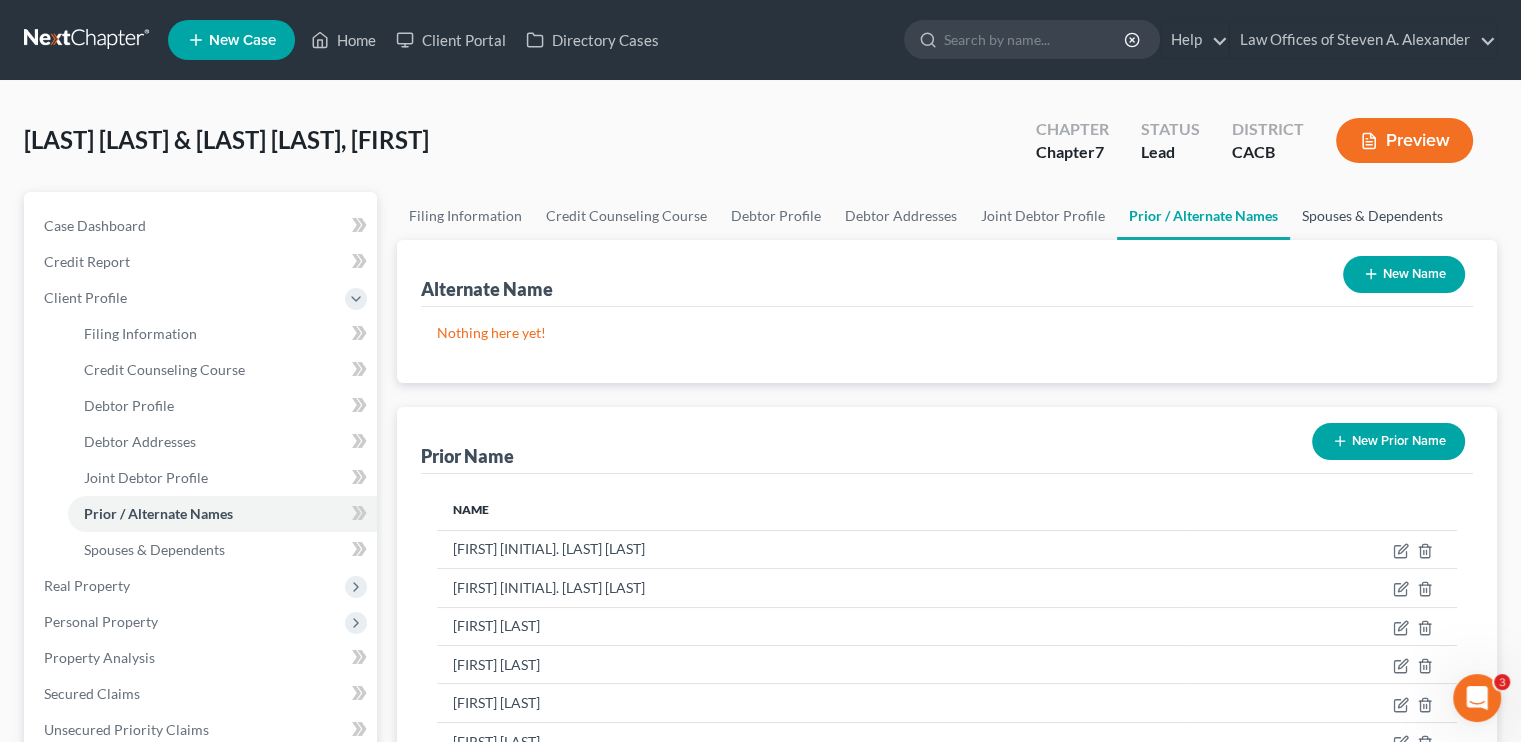 click on "Spouses & Dependents" at bounding box center (1372, 216) 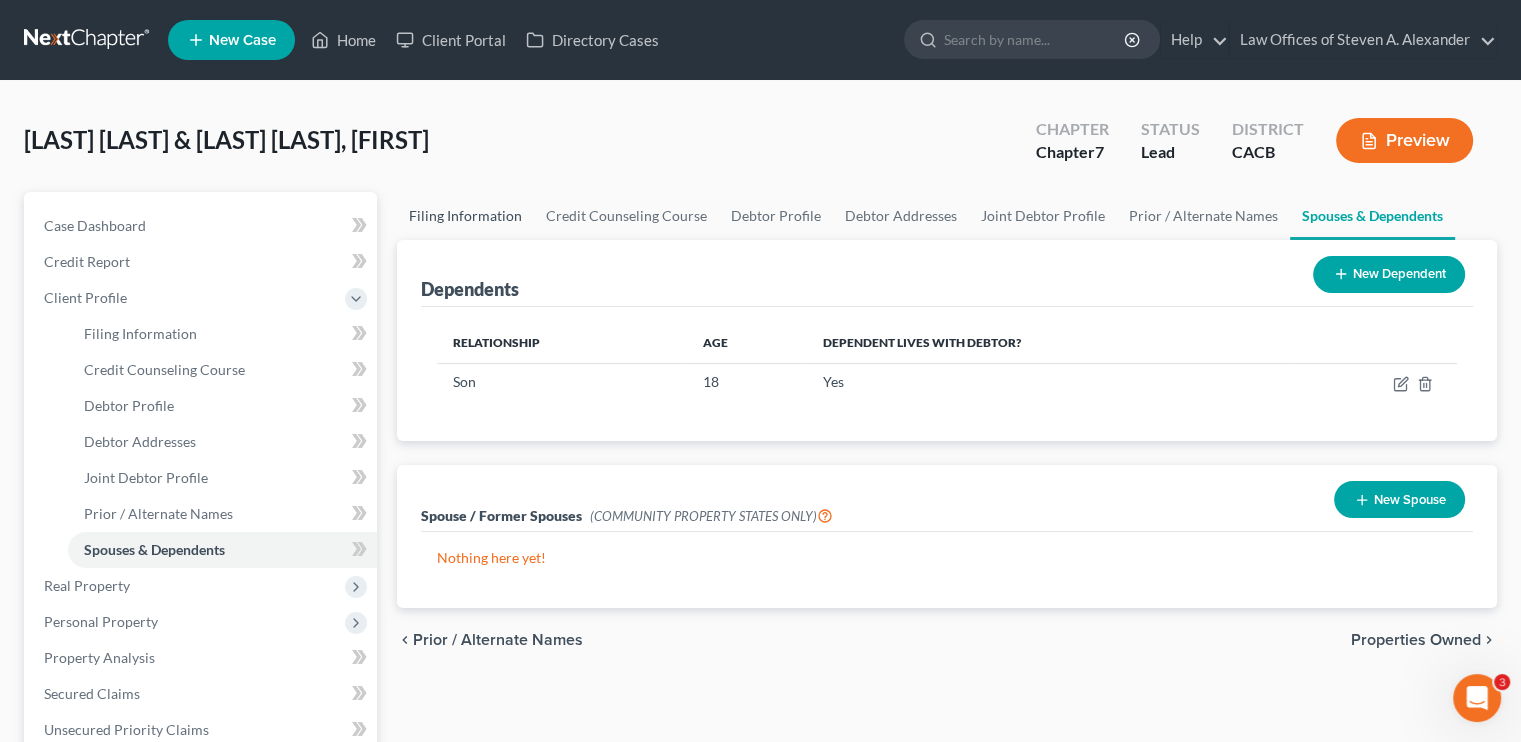 click on "Filing Information" at bounding box center [465, 216] 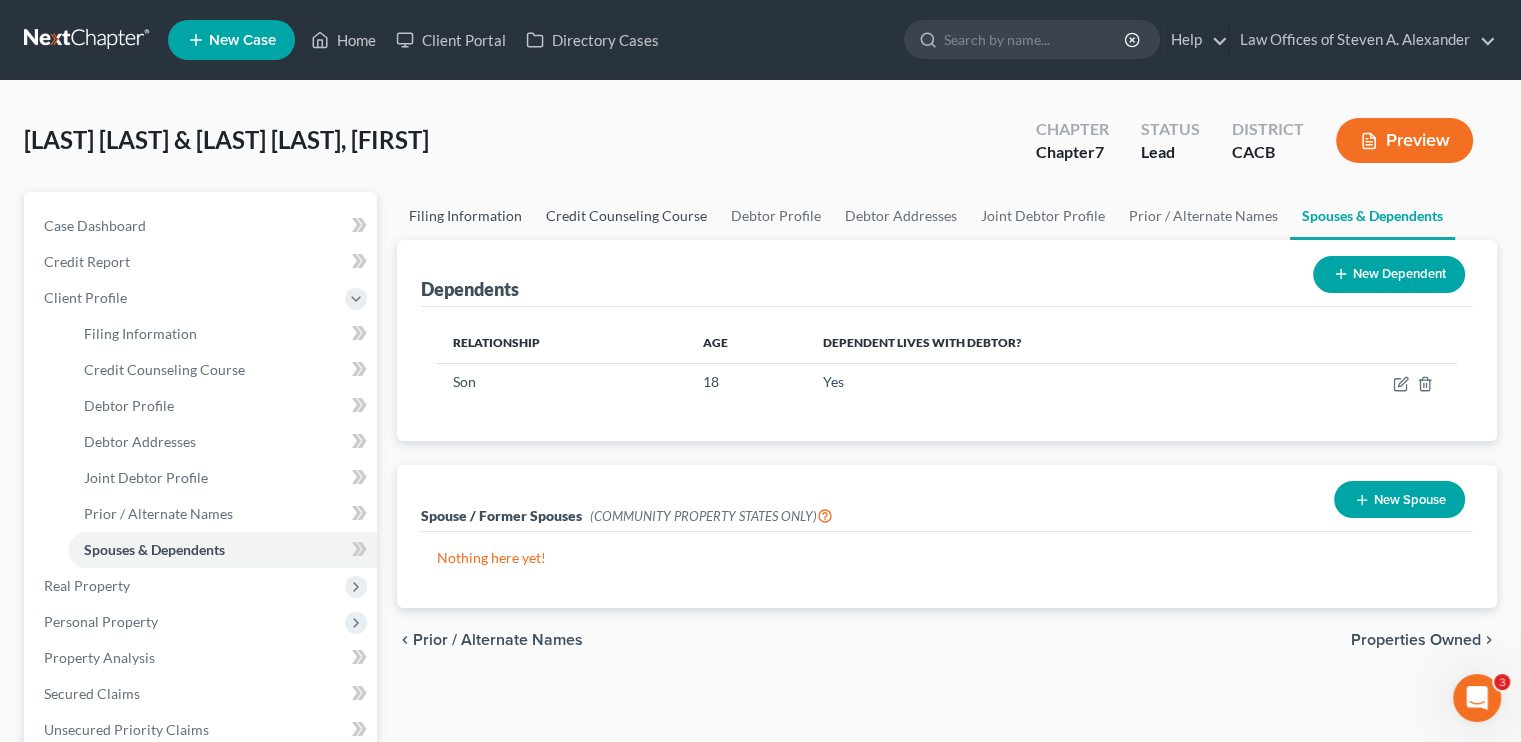 select on "1" 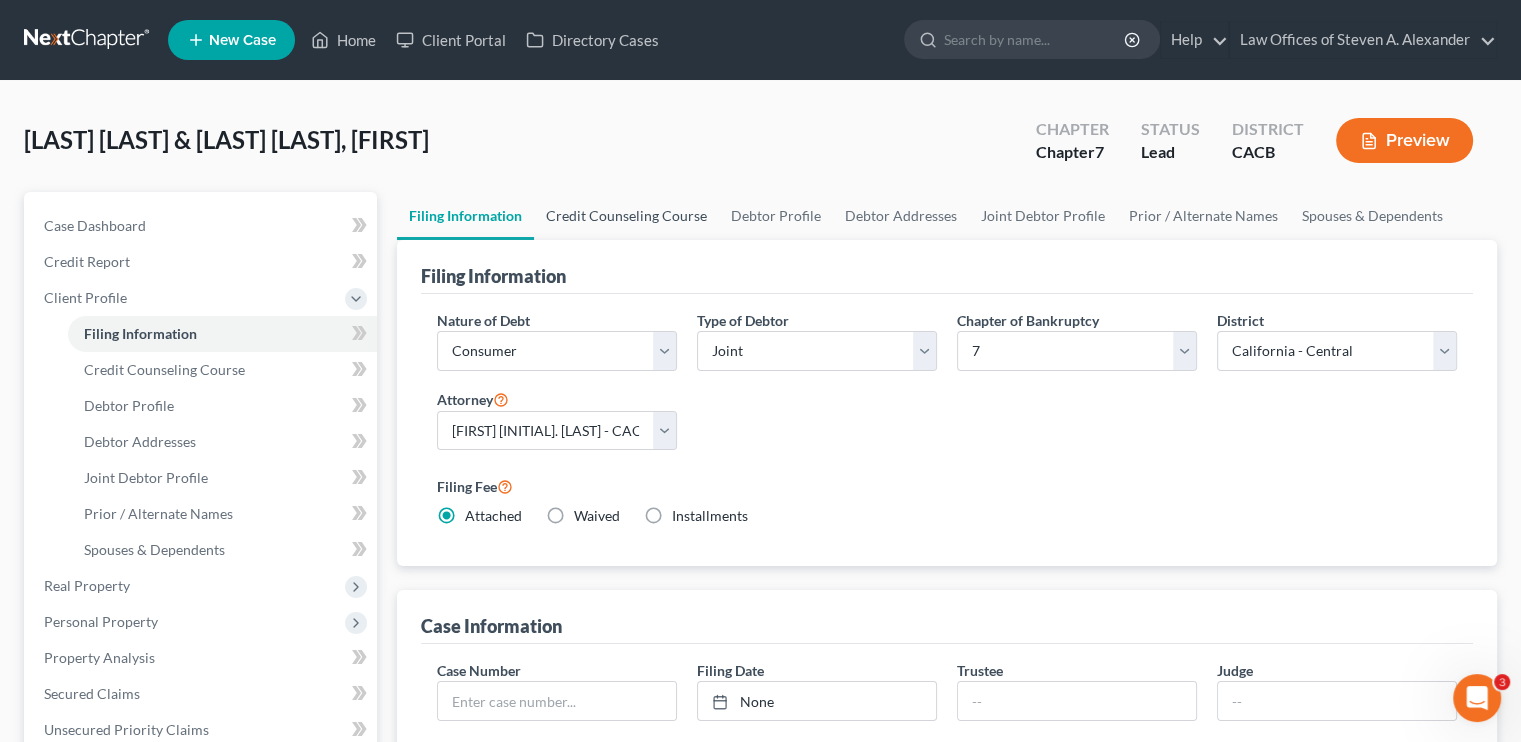 click on "Credit Counseling Course" at bounding box center (626, 216) 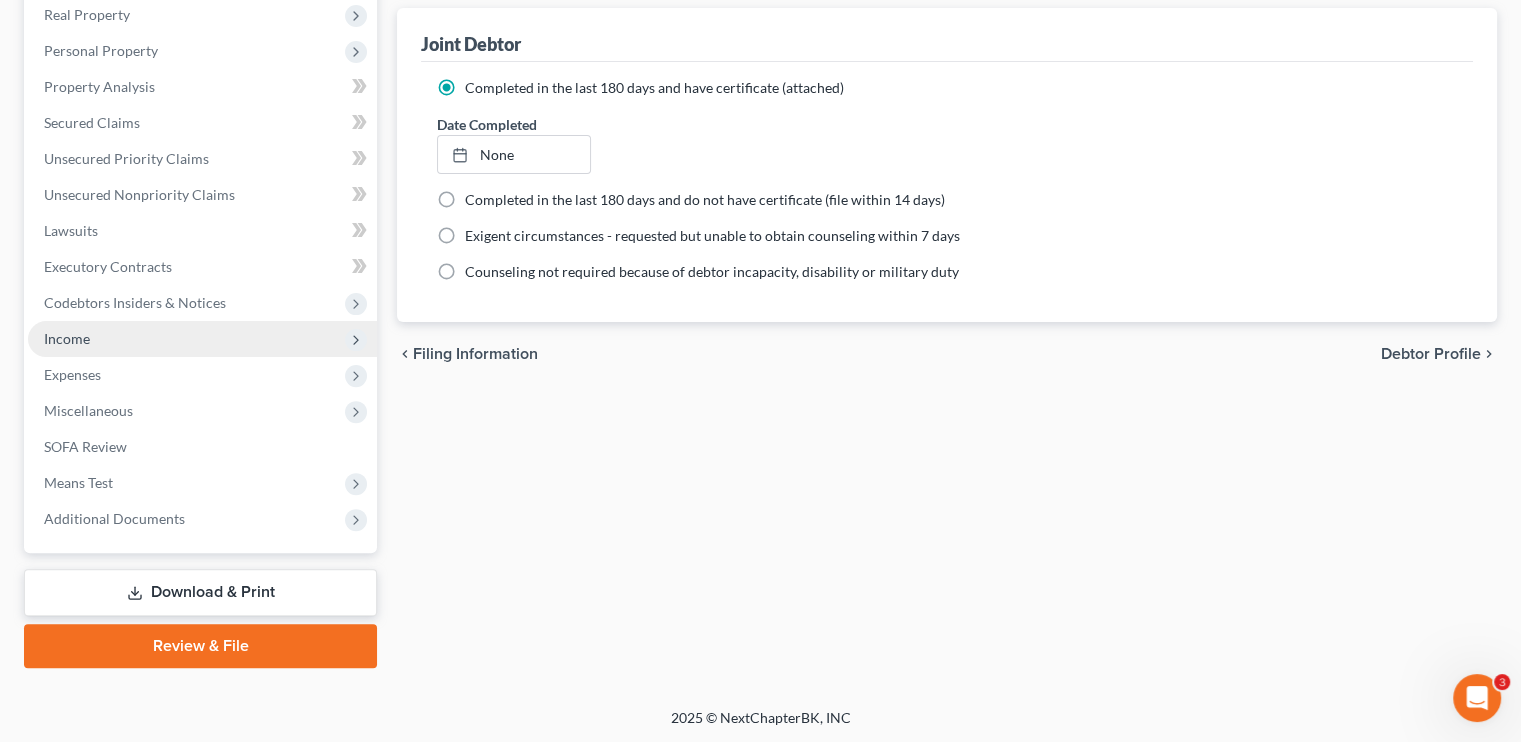 click on "Income" at bounding box center (202, 339) 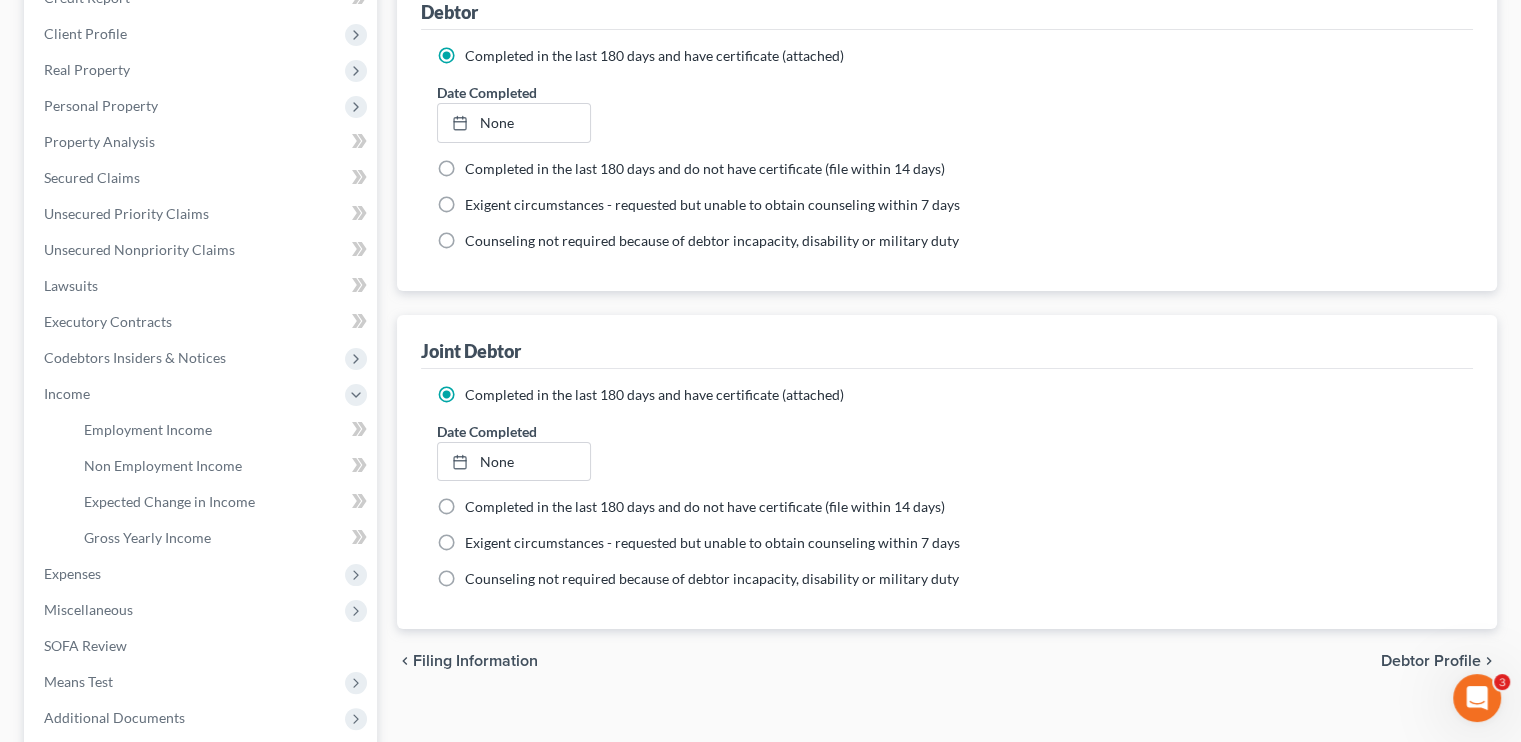 scroll, scrollTop: 219, scrollLeft: 0, axis: vertical 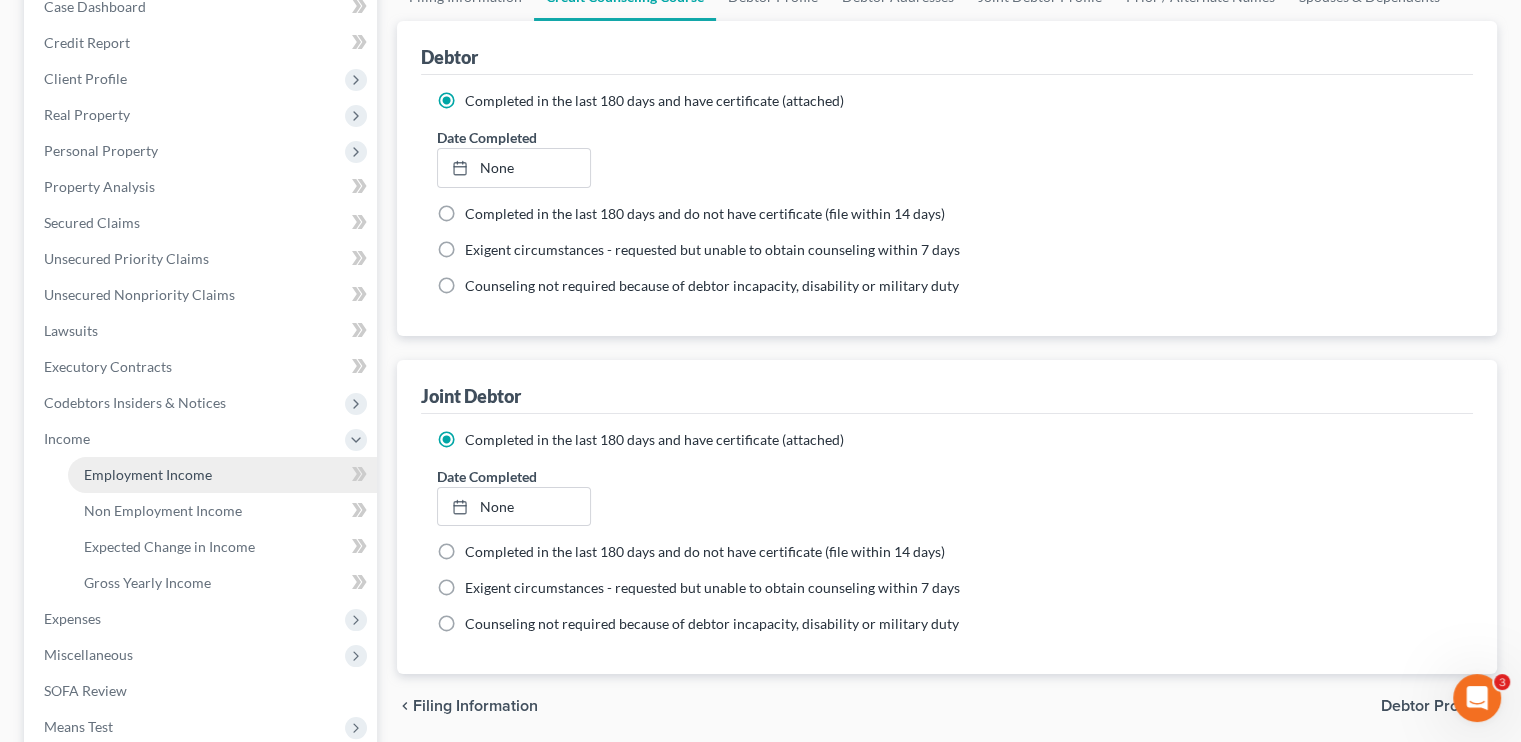 click on "Employment Income" at bounding box center [148, 474] 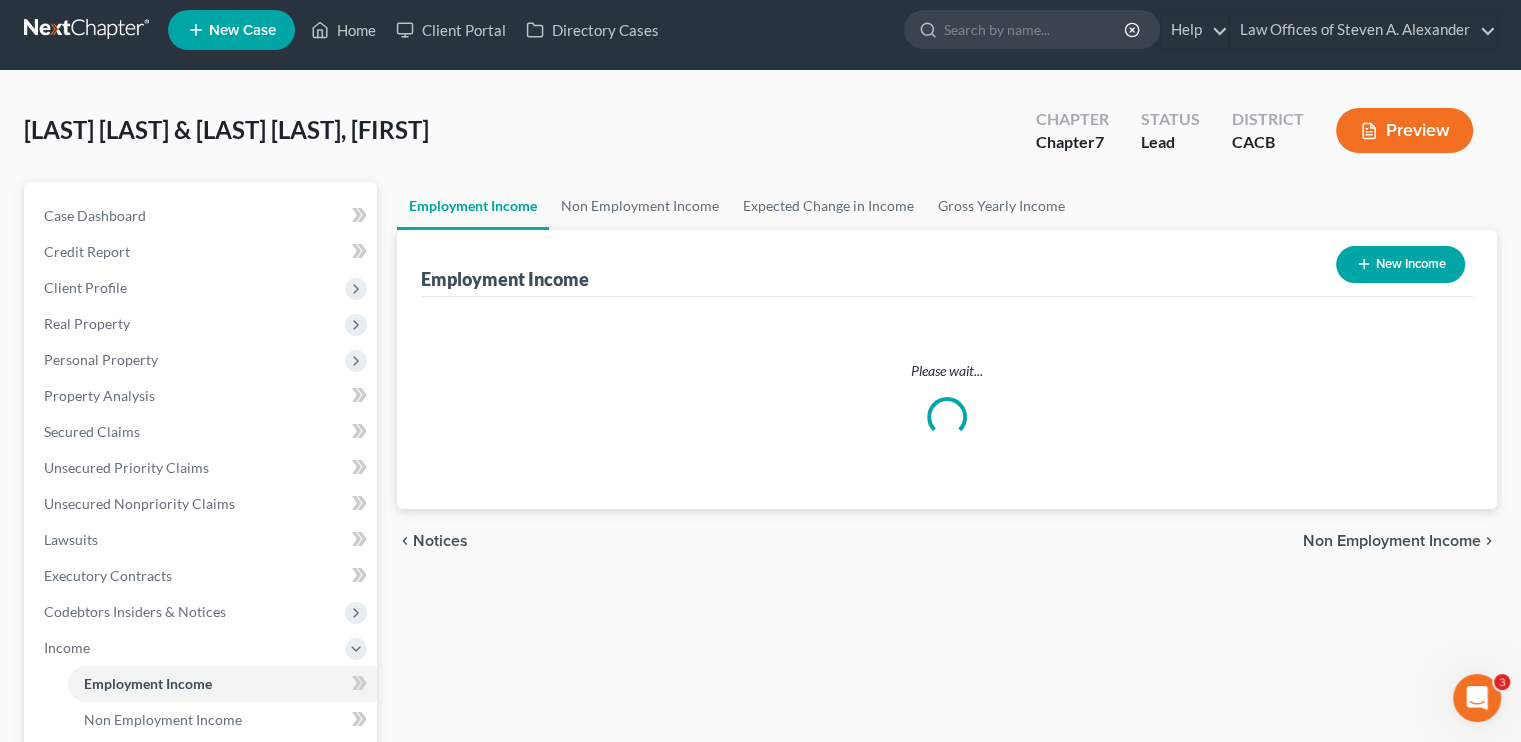 scroll, scrollTop: 0, scrollLeft: 0, axis: both 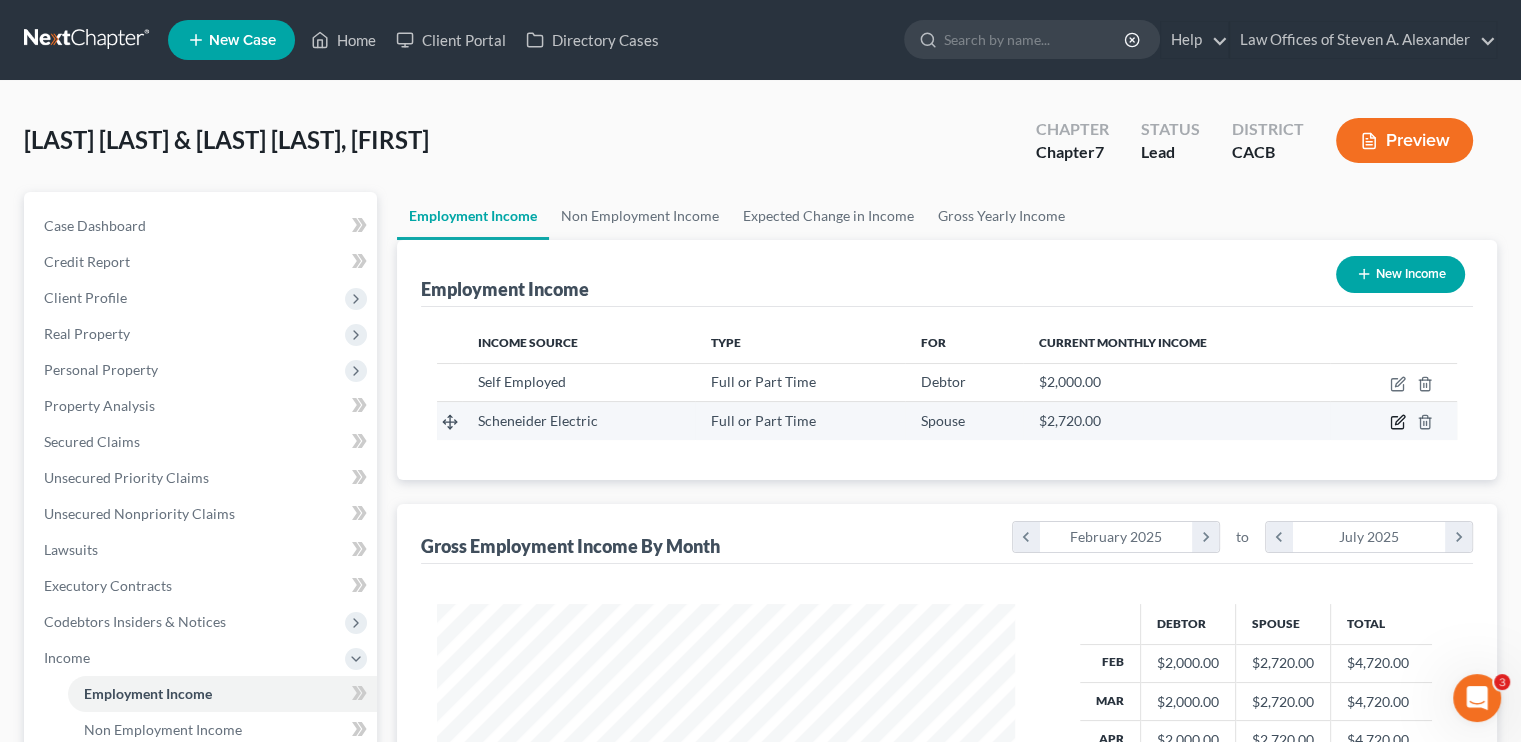 click 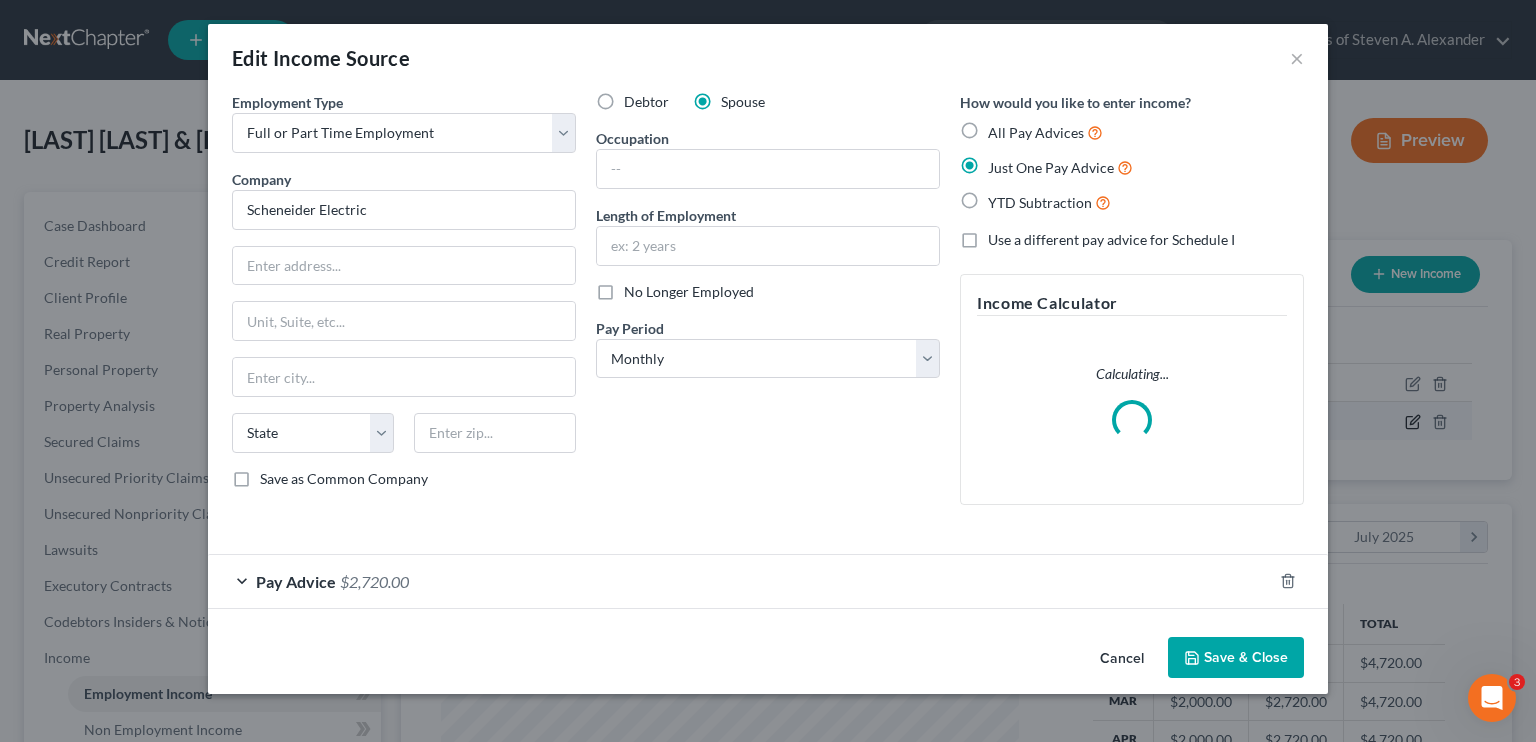 scroll, scrollTop: 999643, scrollLeft: 999375, axis: both 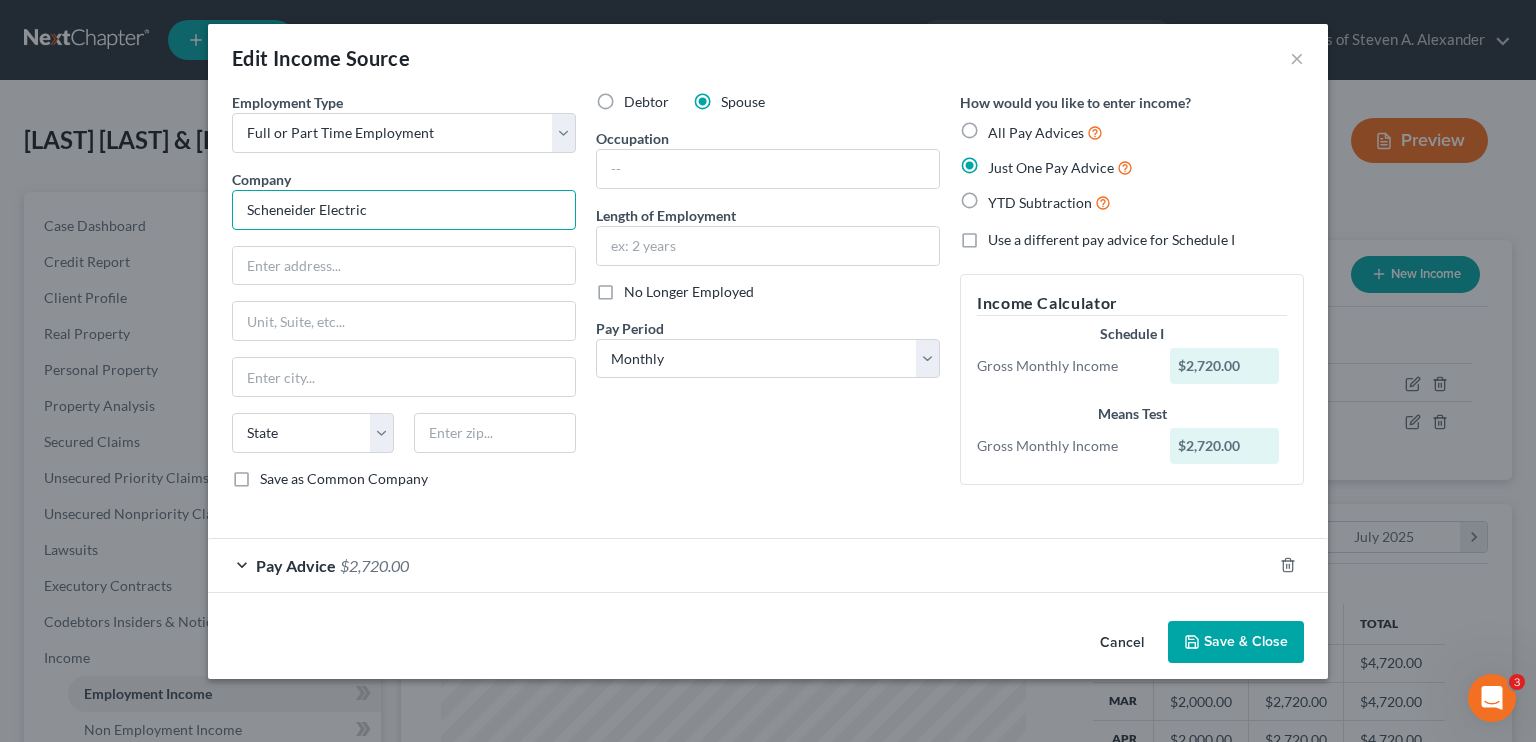 click on "Scheneider Electric" at bounding box center (404, 210) 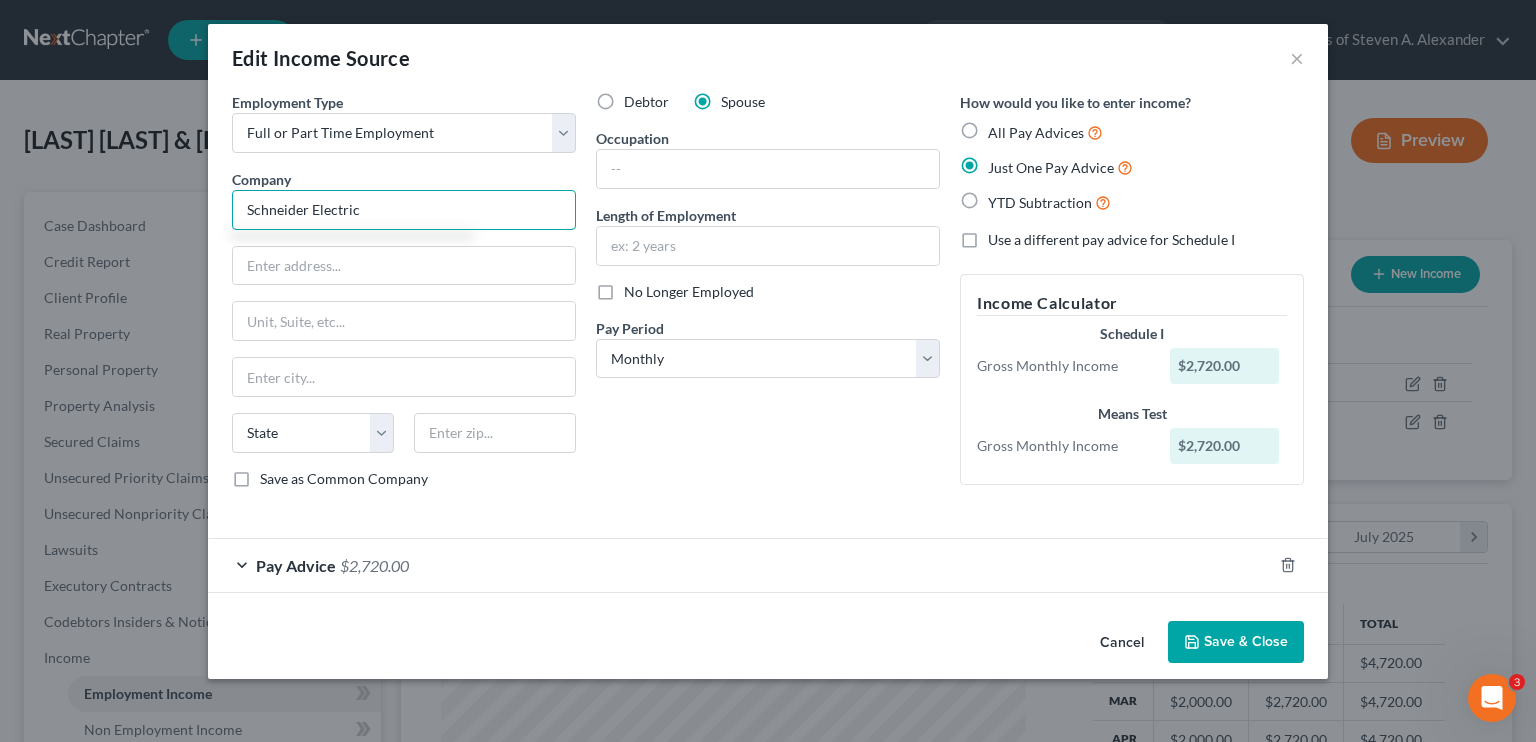 type on "Schneider Electric" 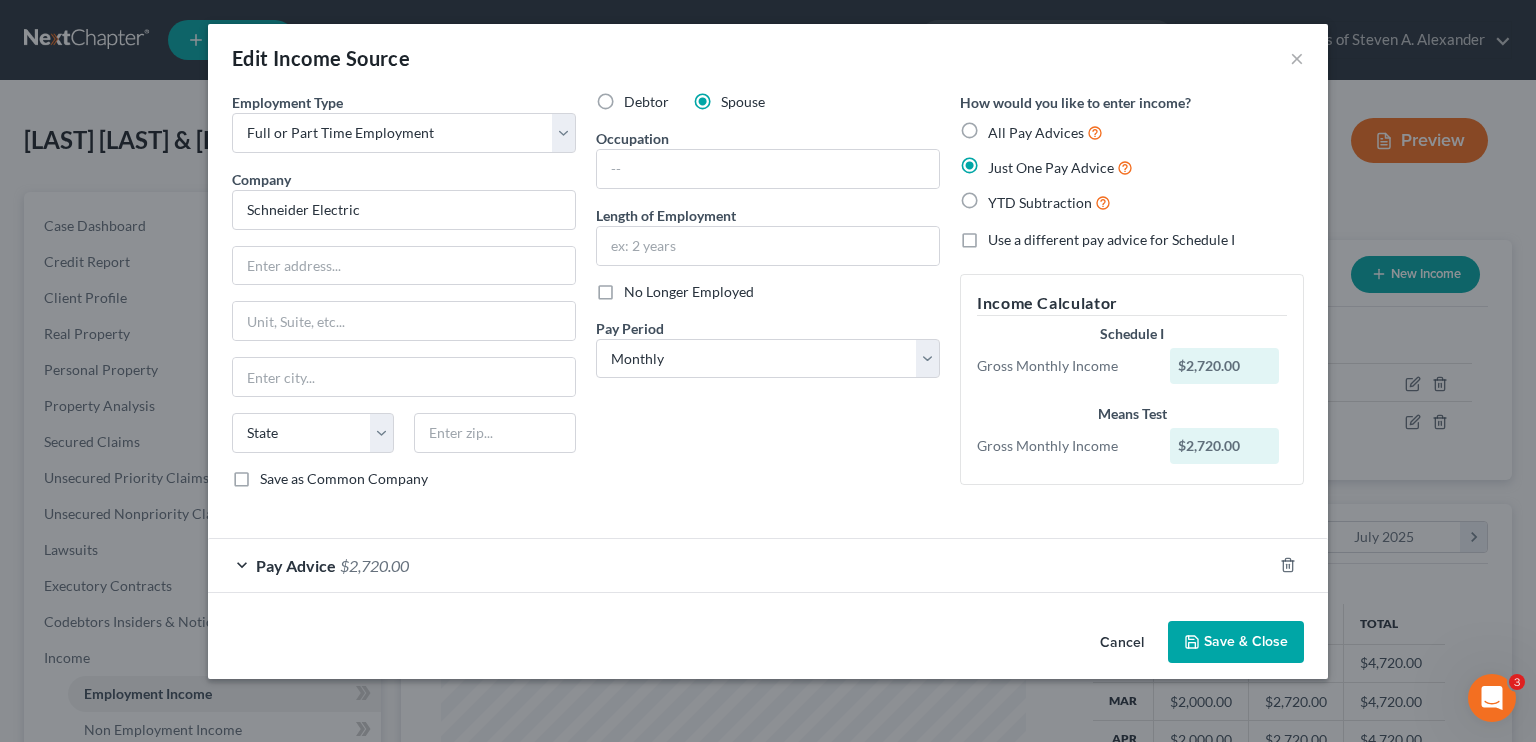 click on "Save & Close" at bounding box center (1236, 642) 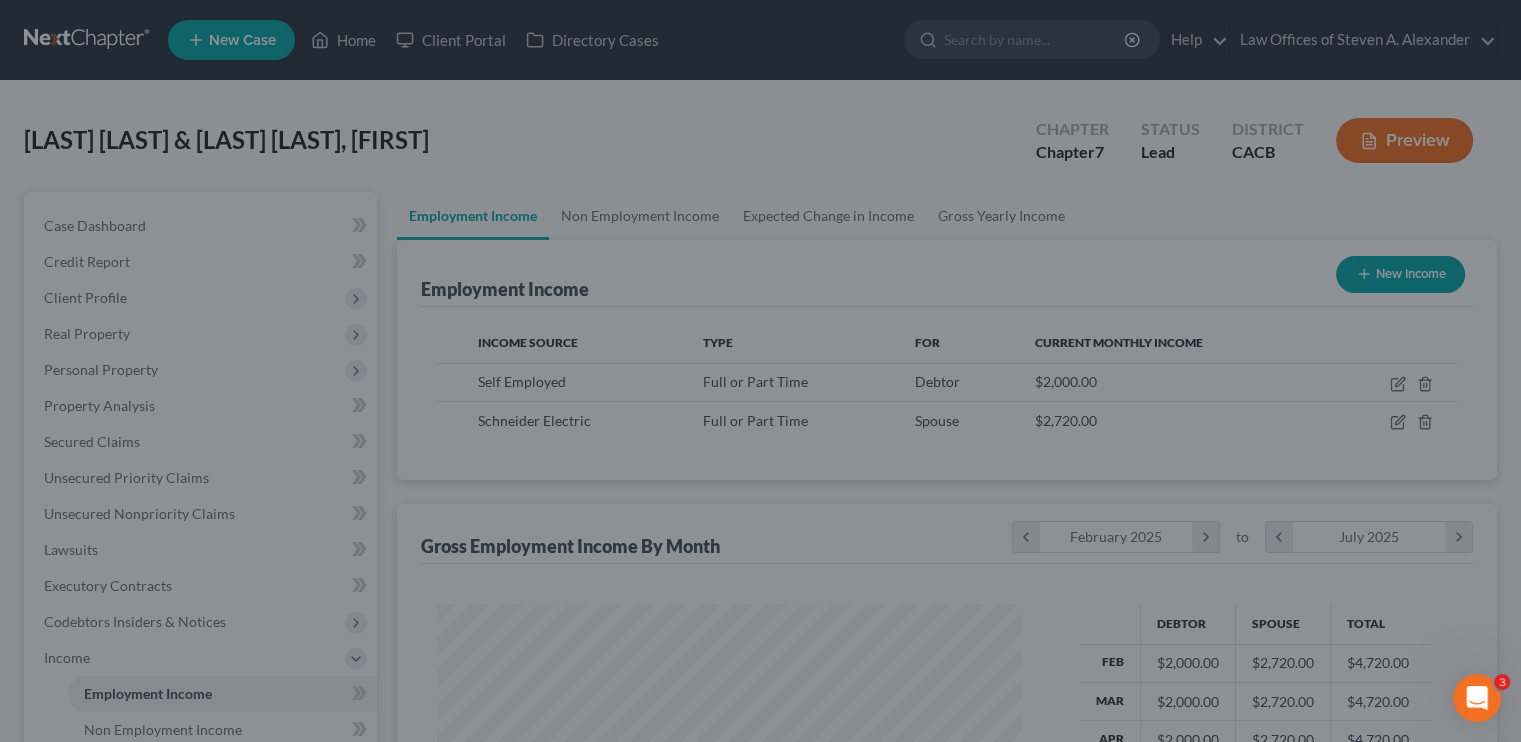 scroll, scrollTop: 356, scrollLeft: 617, axis: both 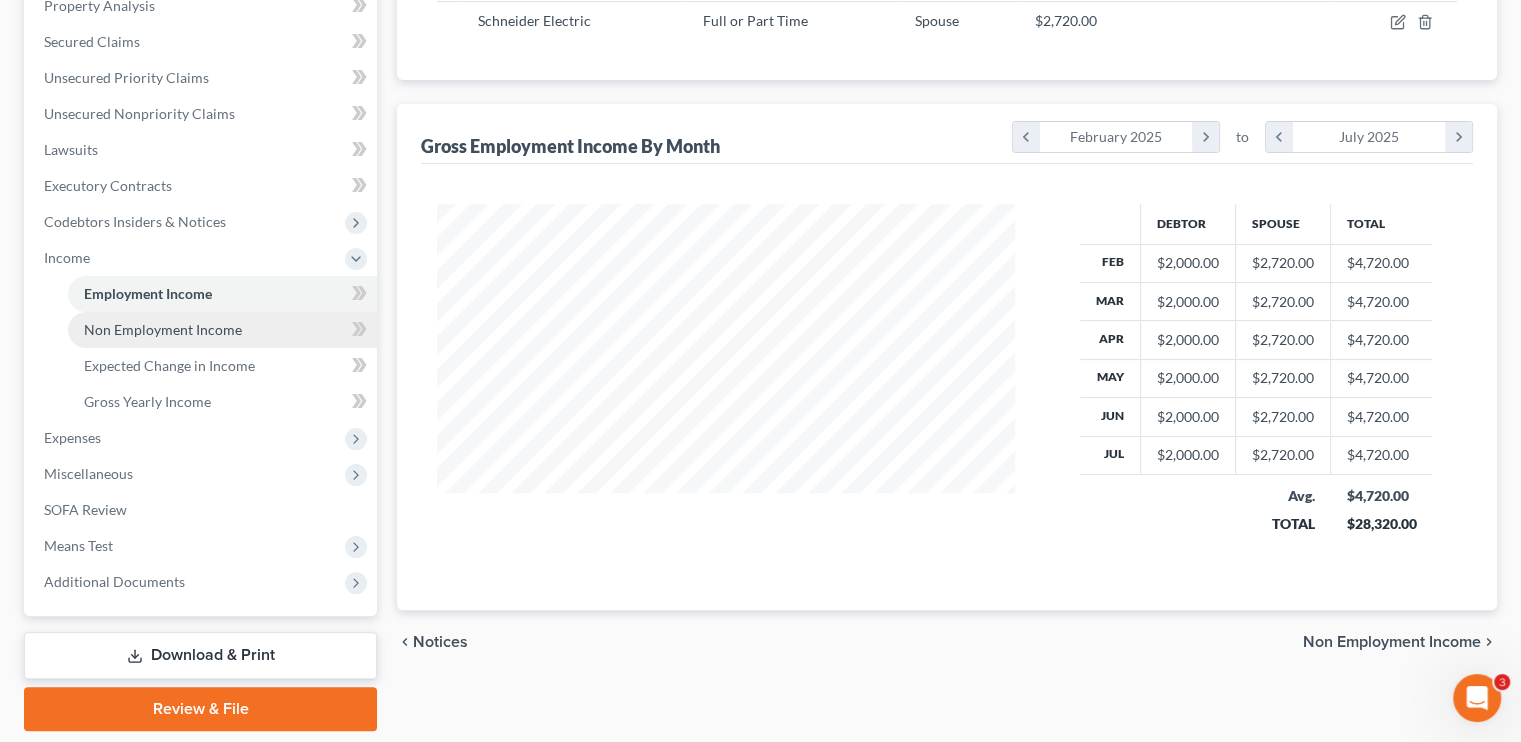 click on "Non Employment Income" at bounding box center (163, 329) 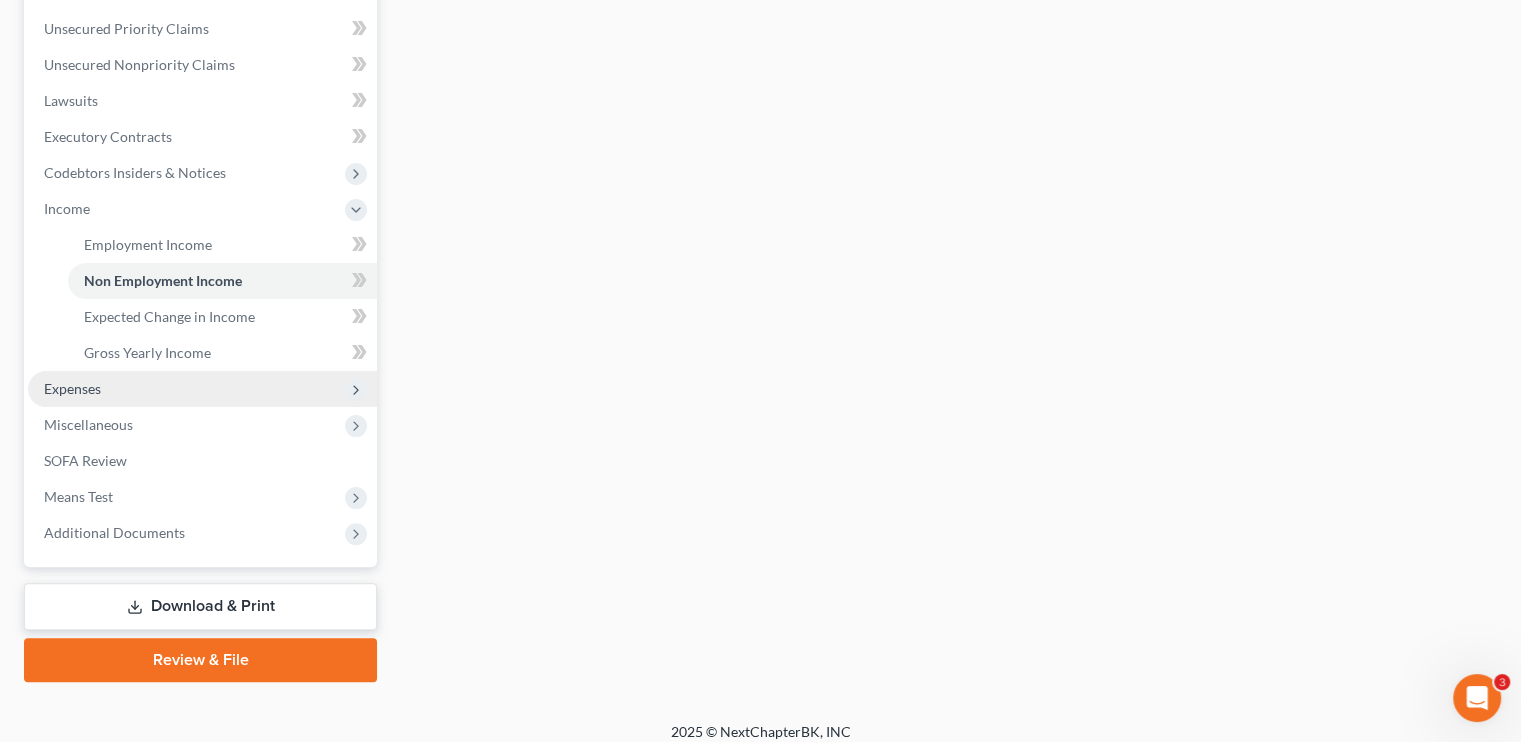 scroll, scrollTop: 463, scrollLeft: 0, axis: vertical 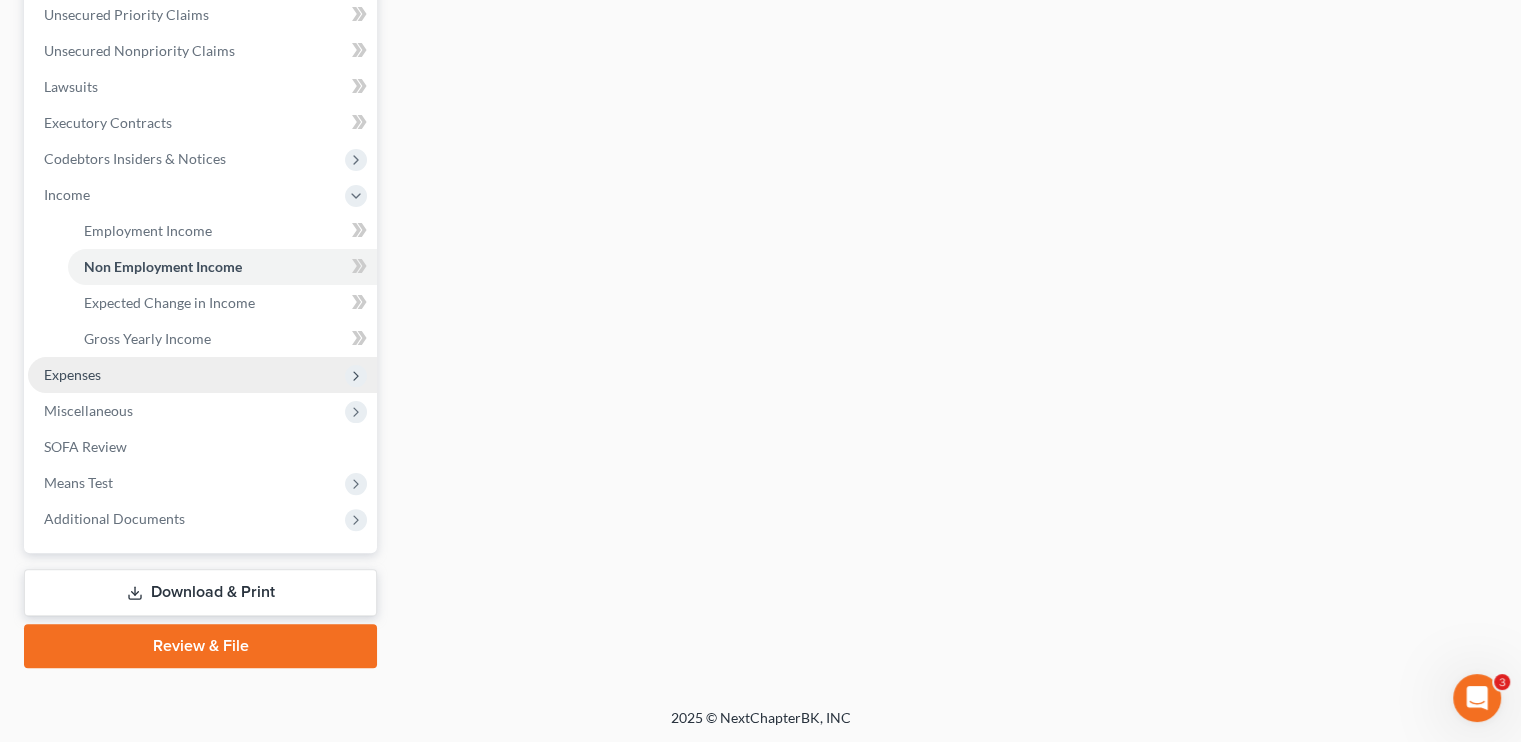click on "Expenses" at bounding box center [72, 374] 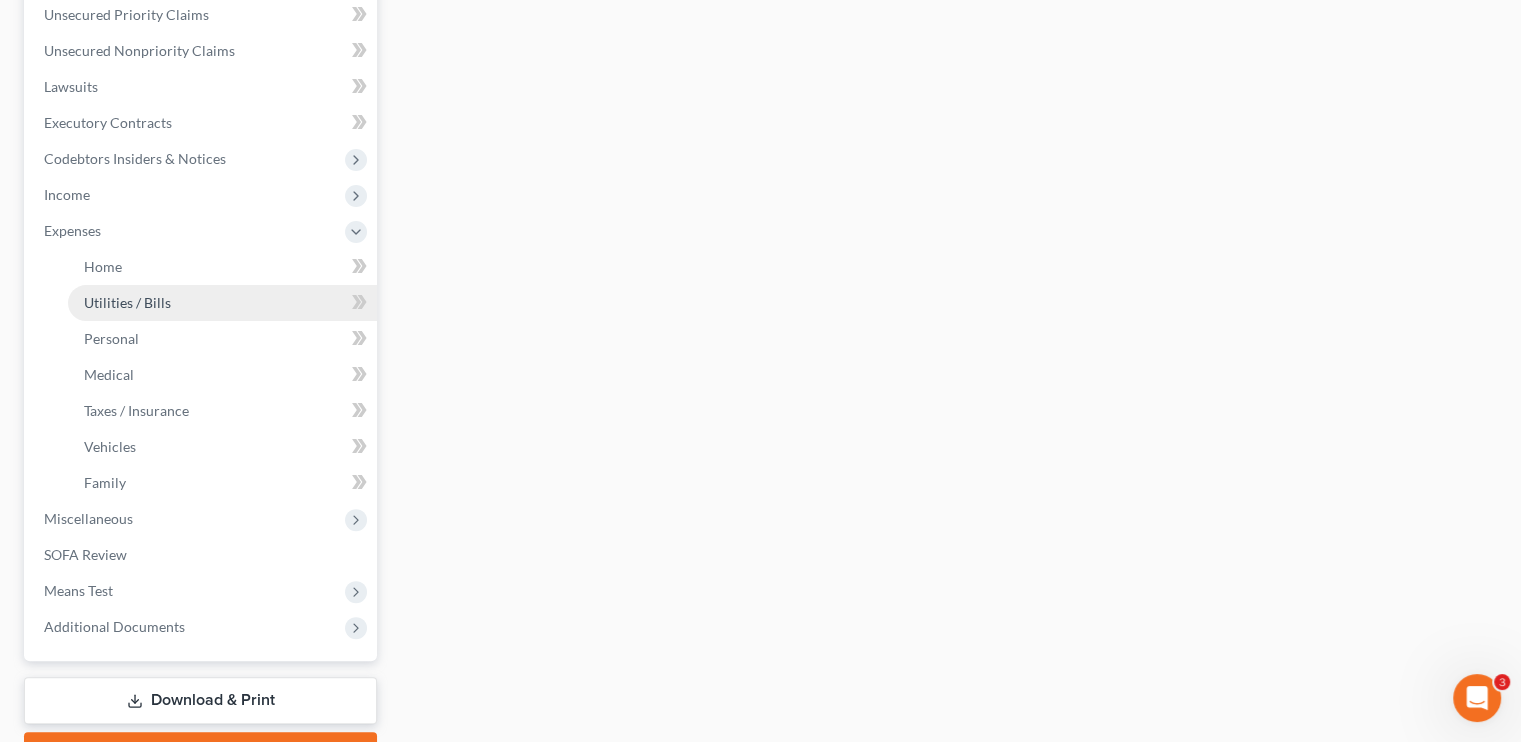 click on "Utilities / Bills" at bounding box center [222, 303] 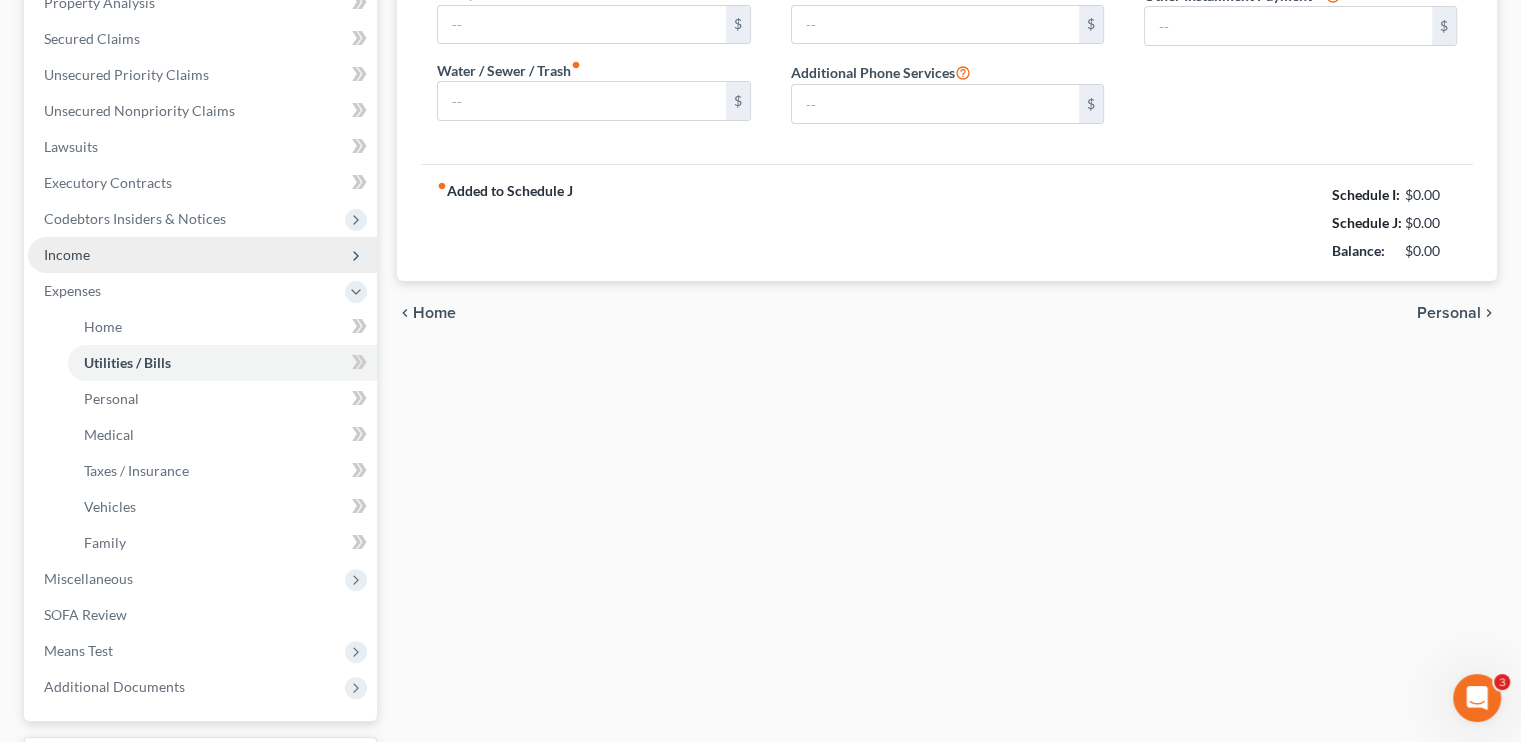 type on "138.00" 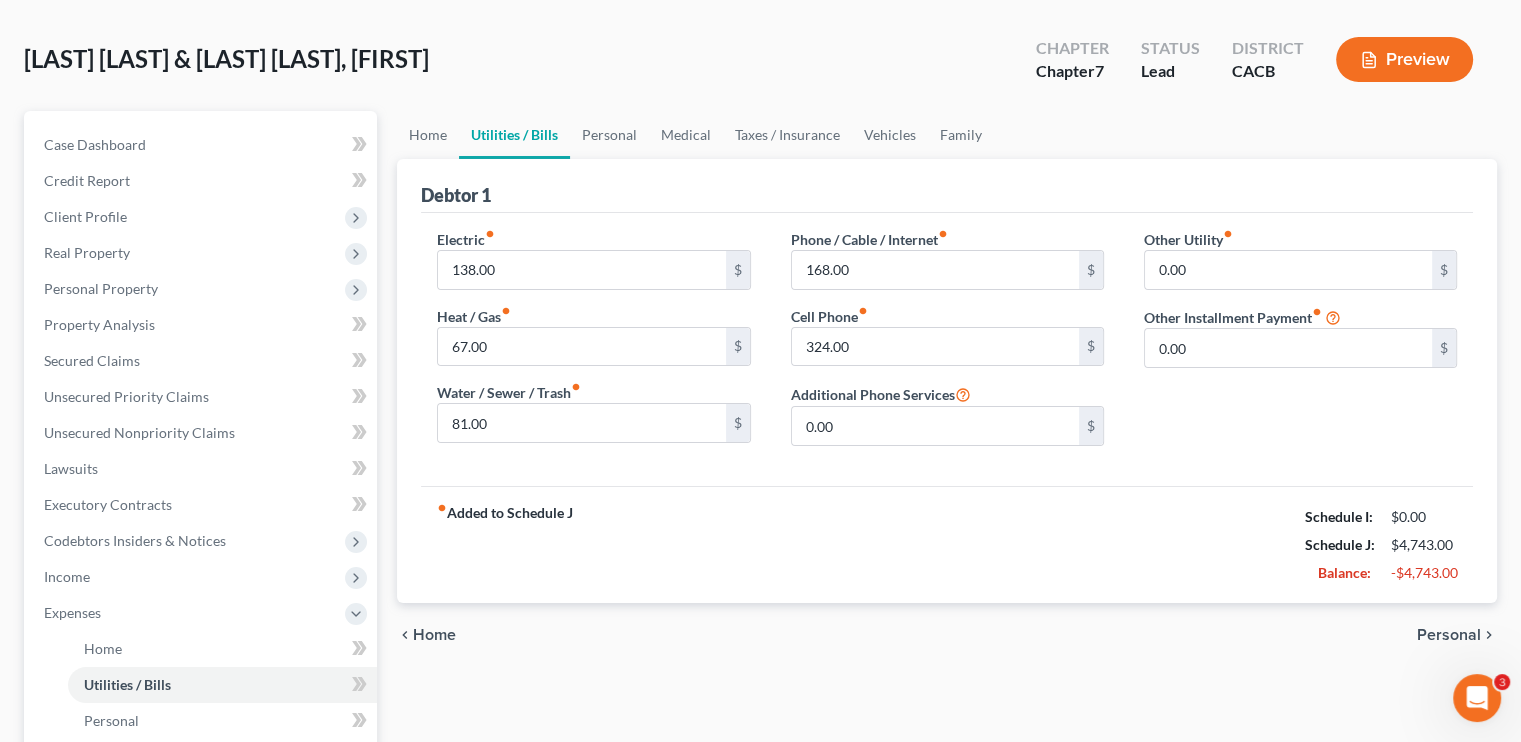 scroll, scrollTop: 200, scrollLeft: 0, axis: vertical 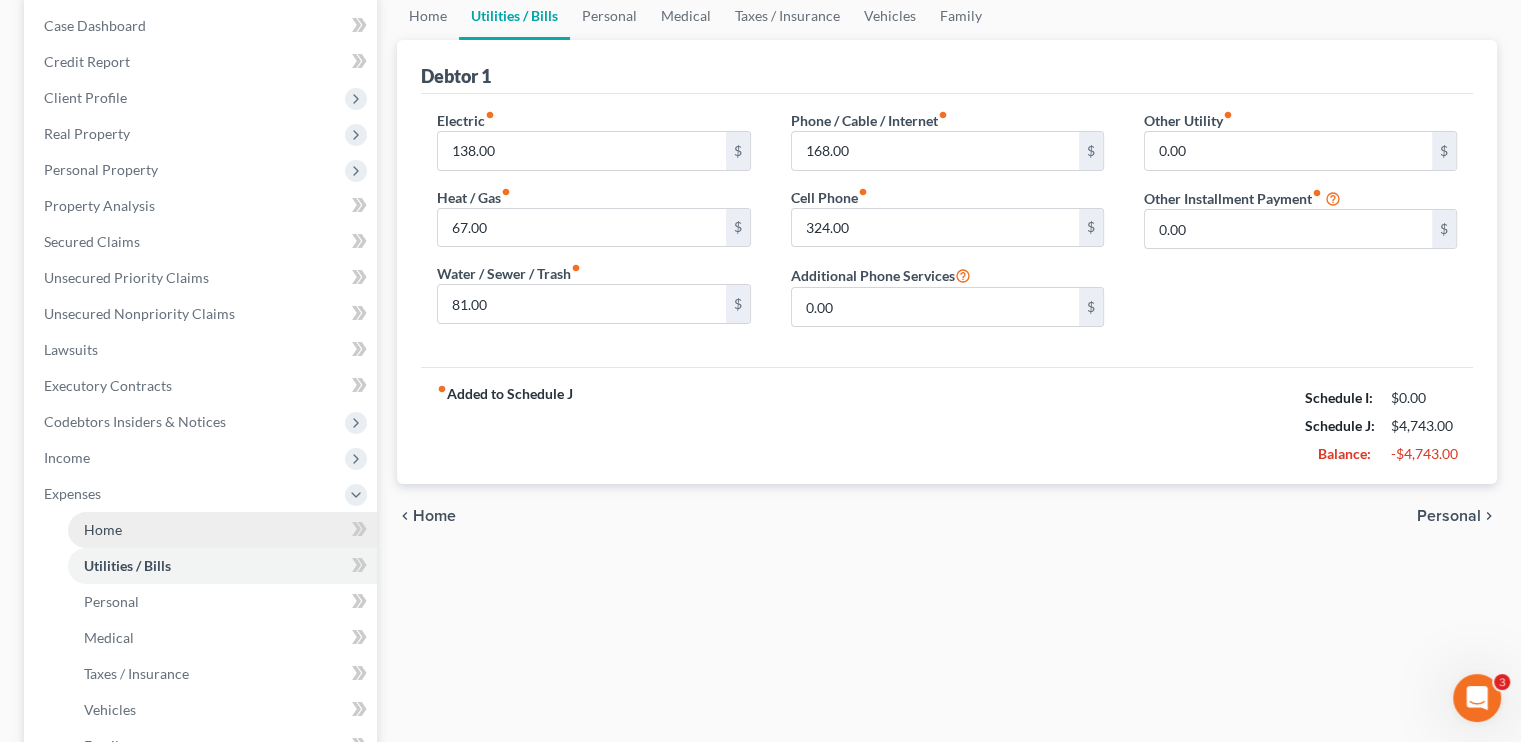 click on "Home" at bounding box center [222, 530] 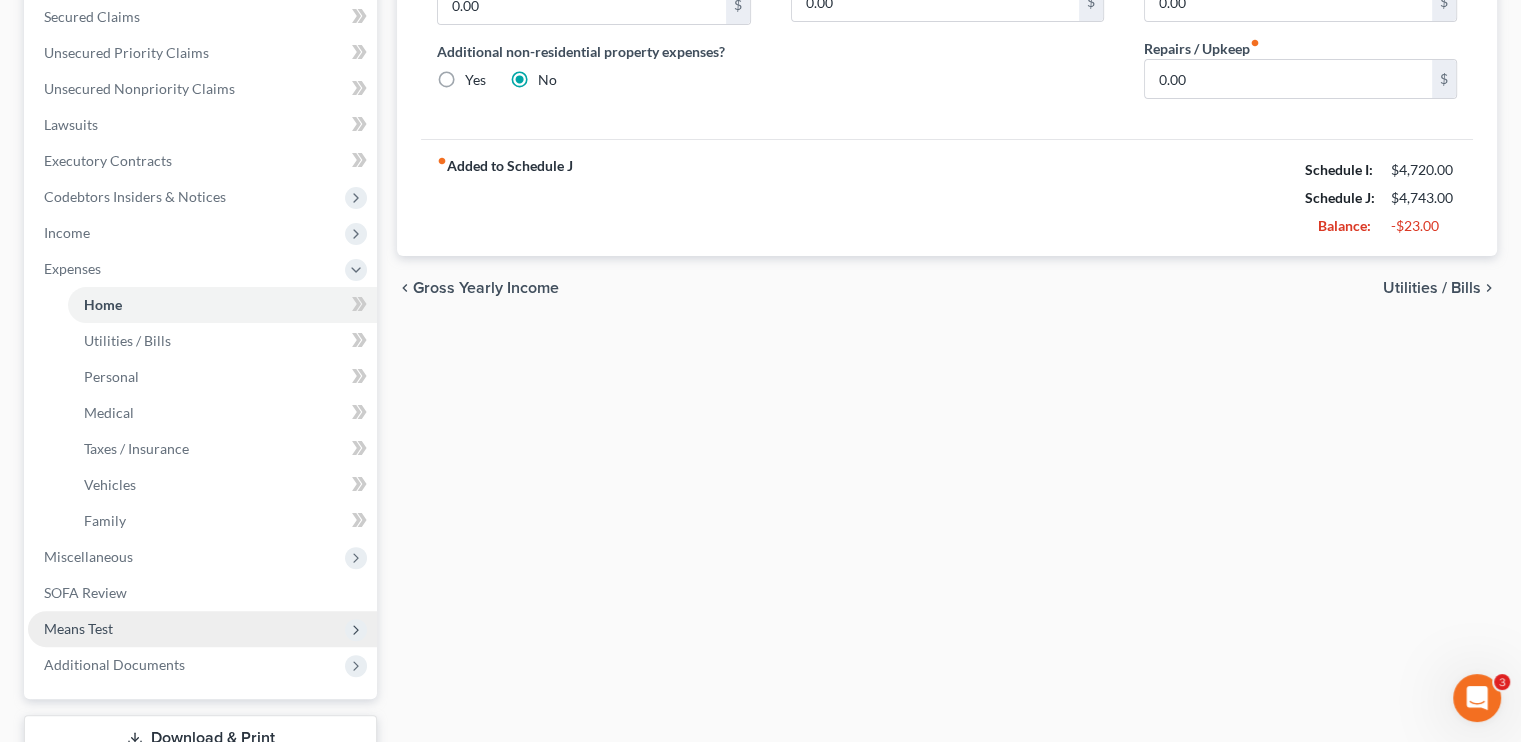 scroll, scrollTop: 571, scrollLeft: 0, axis: vertical 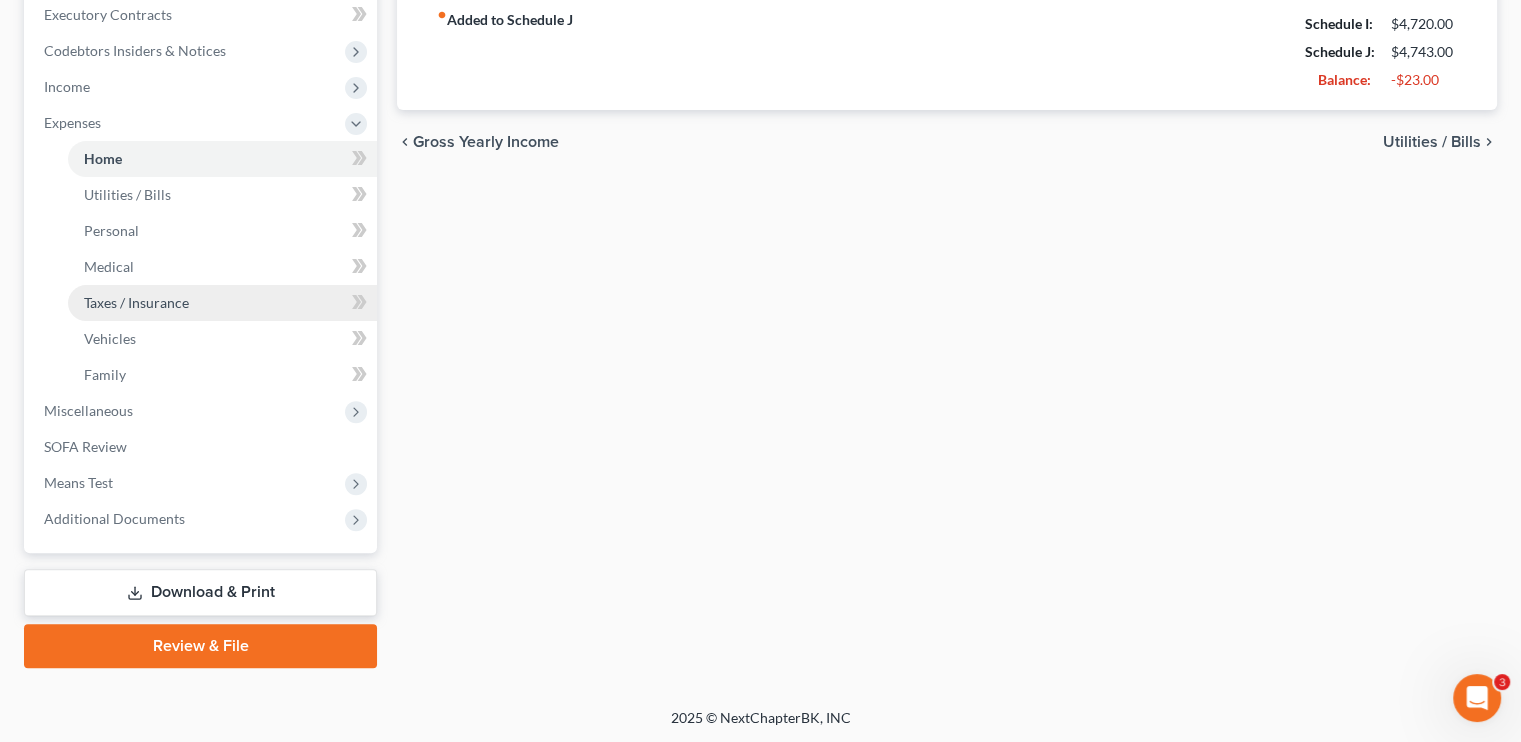 click on "Taxes / Insurance" at bounding box center (136, 302) 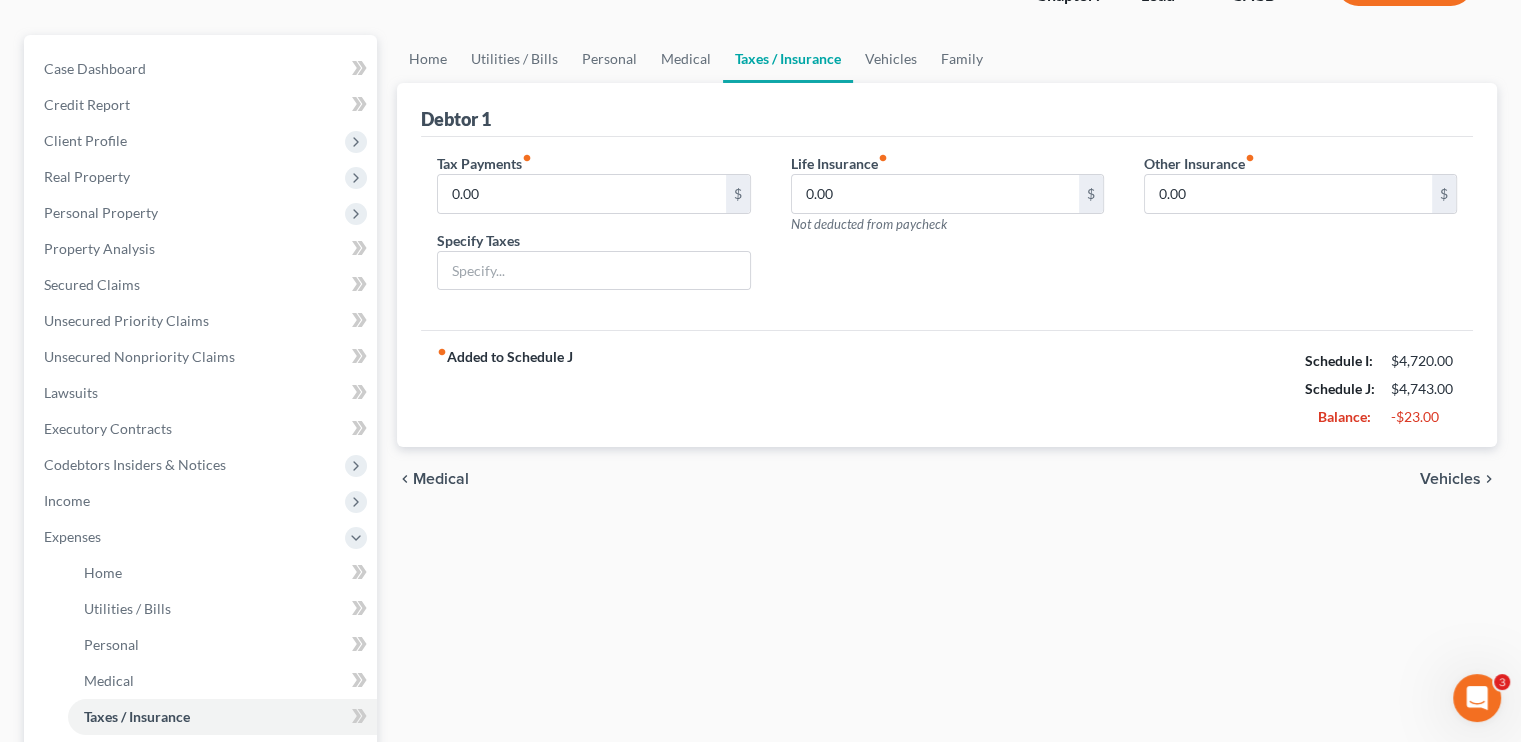 scroll, scrollTop: 400, scrollLeft: 0, axis: vertical 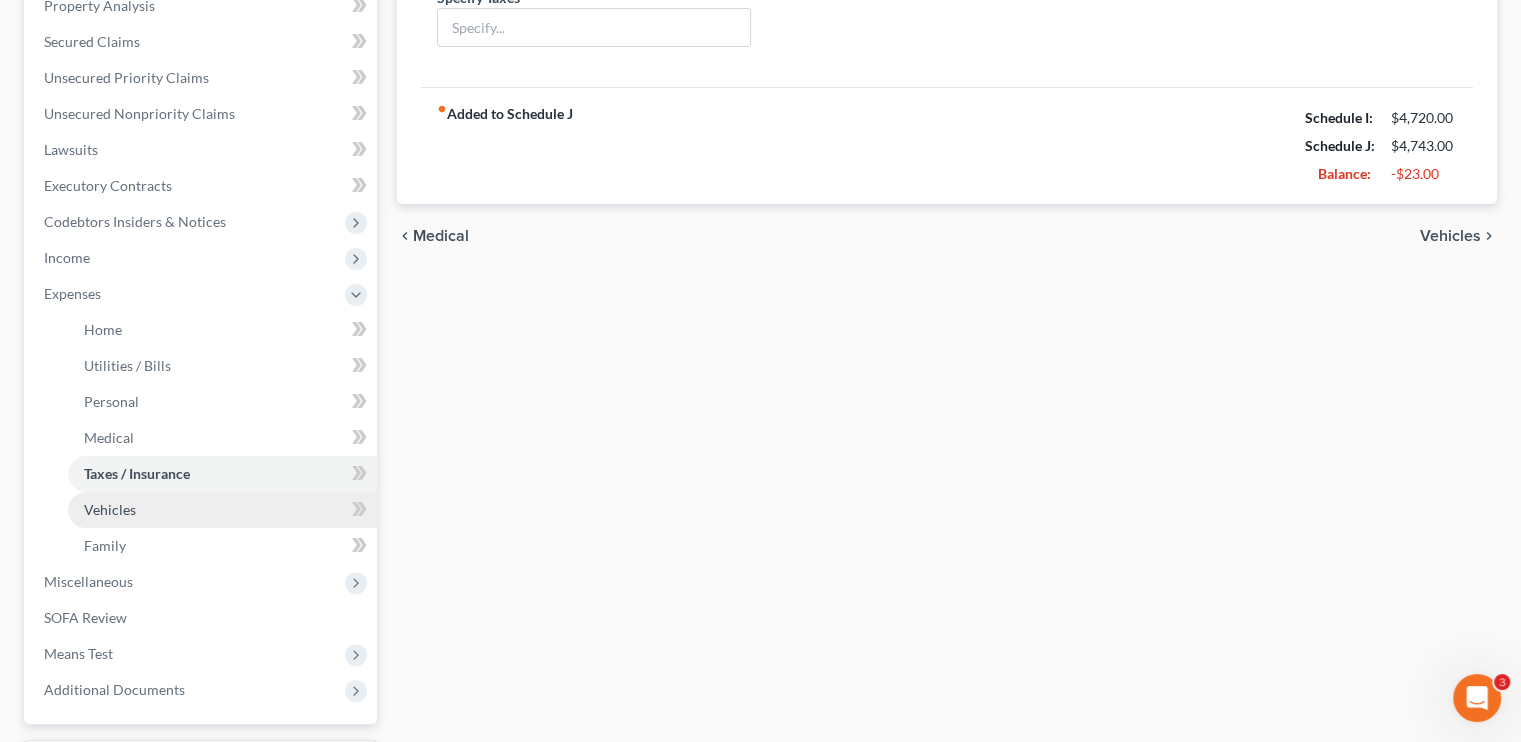 click on "Vehicles" at bounding box center [222, 510] 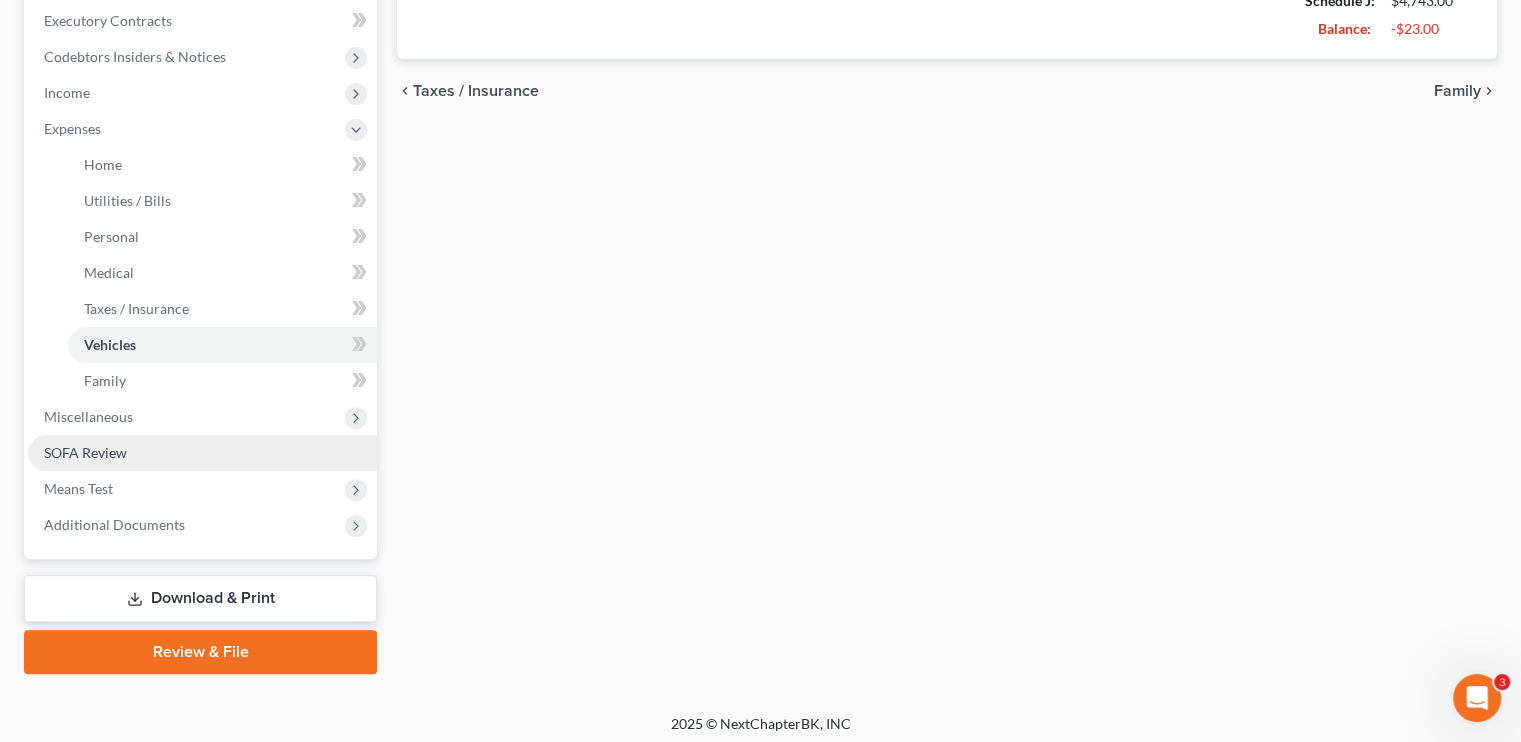 scroll, scrollTop: 571, scrollLeft: 0, axis: vertical 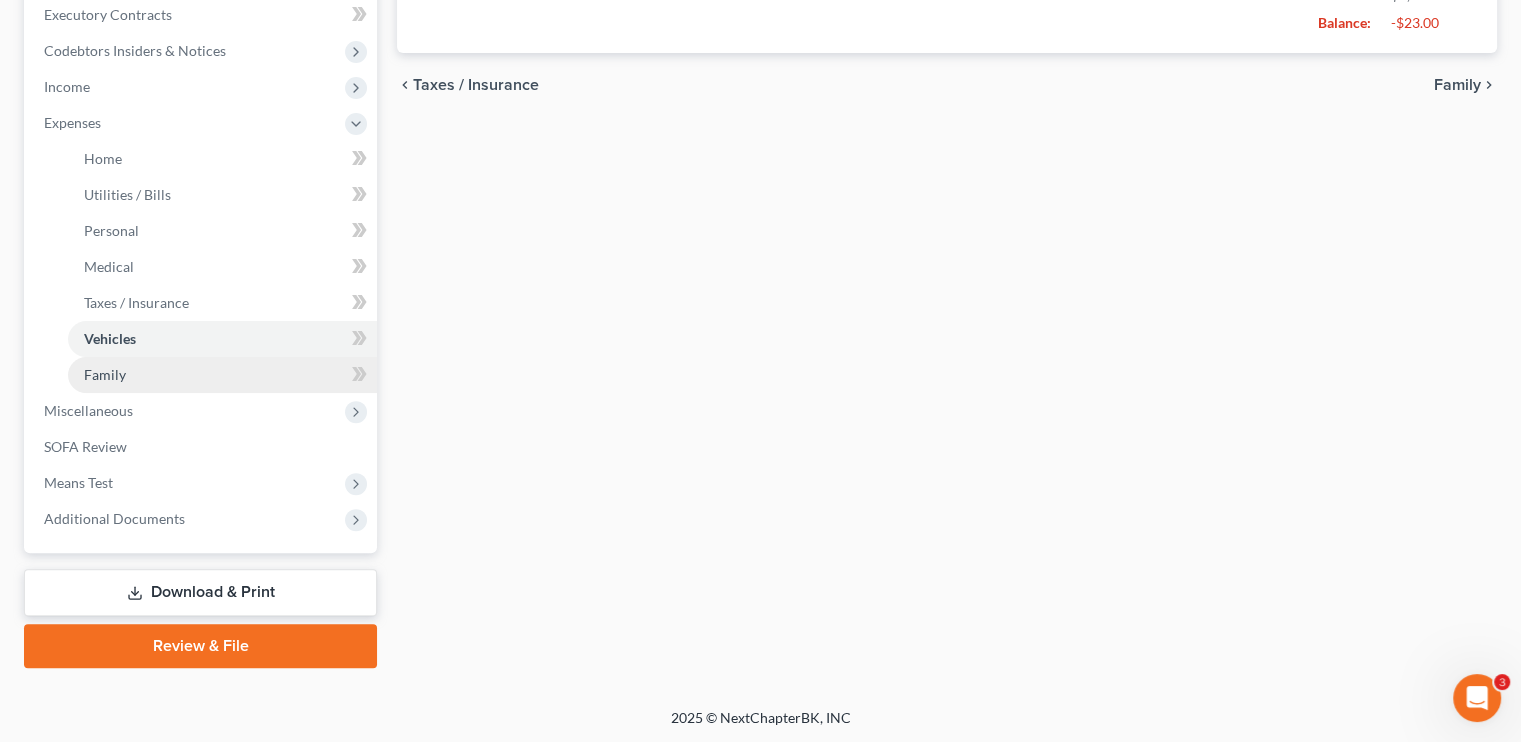 click on "Family" at bounding box center [105, 374] 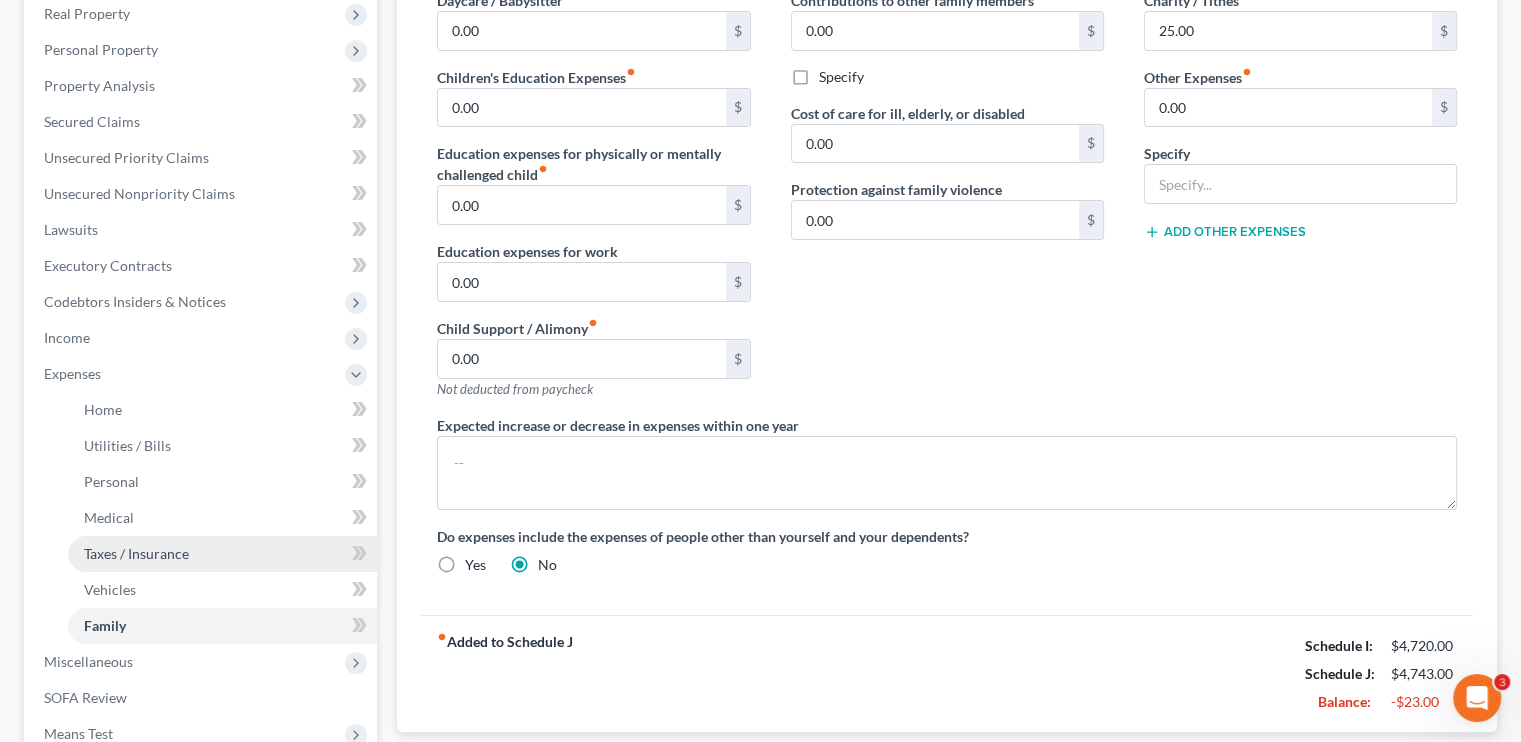 scroll, scrollTop: 400, scrollLeft: 0, axis: vertical 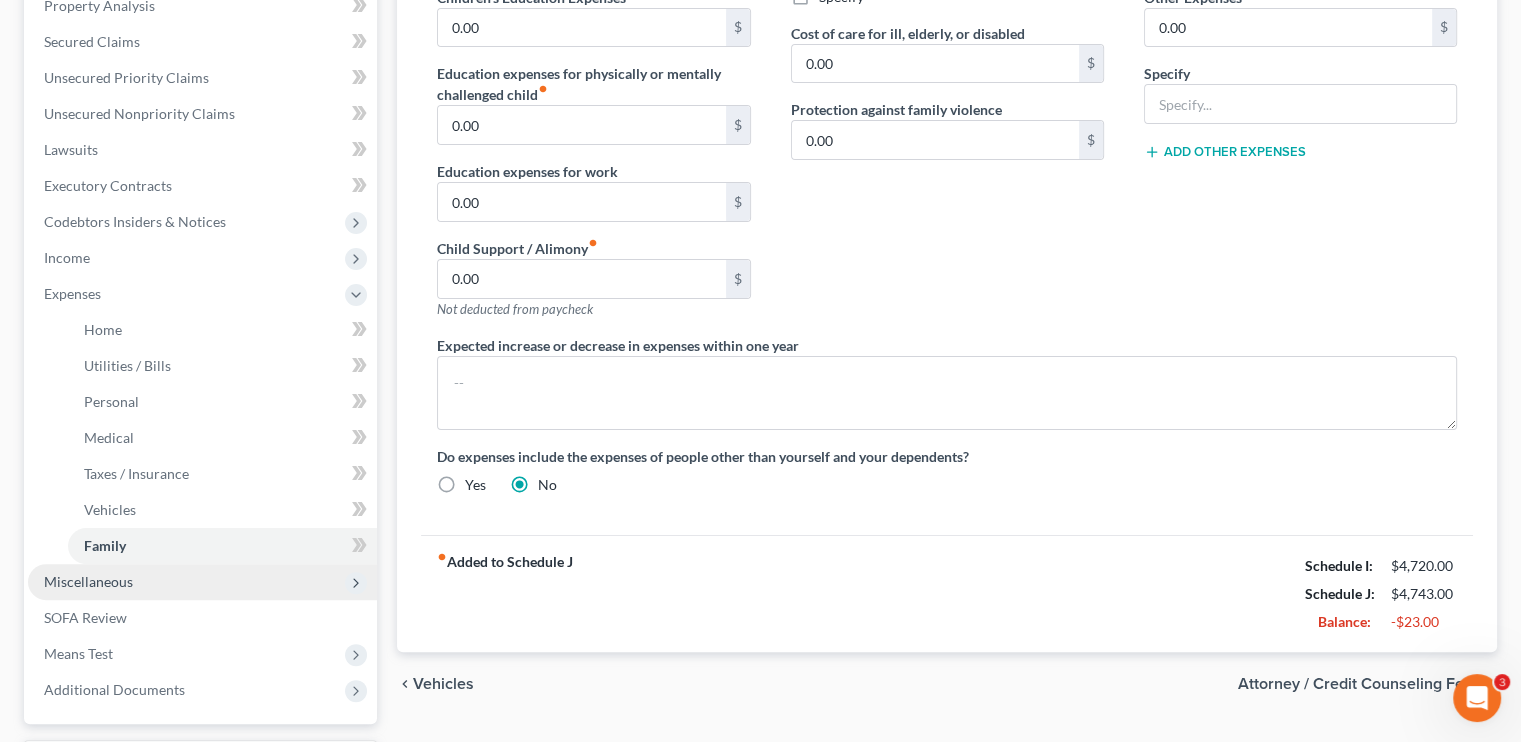 click on "Miscellaneous" at bounding box center (88, 581) 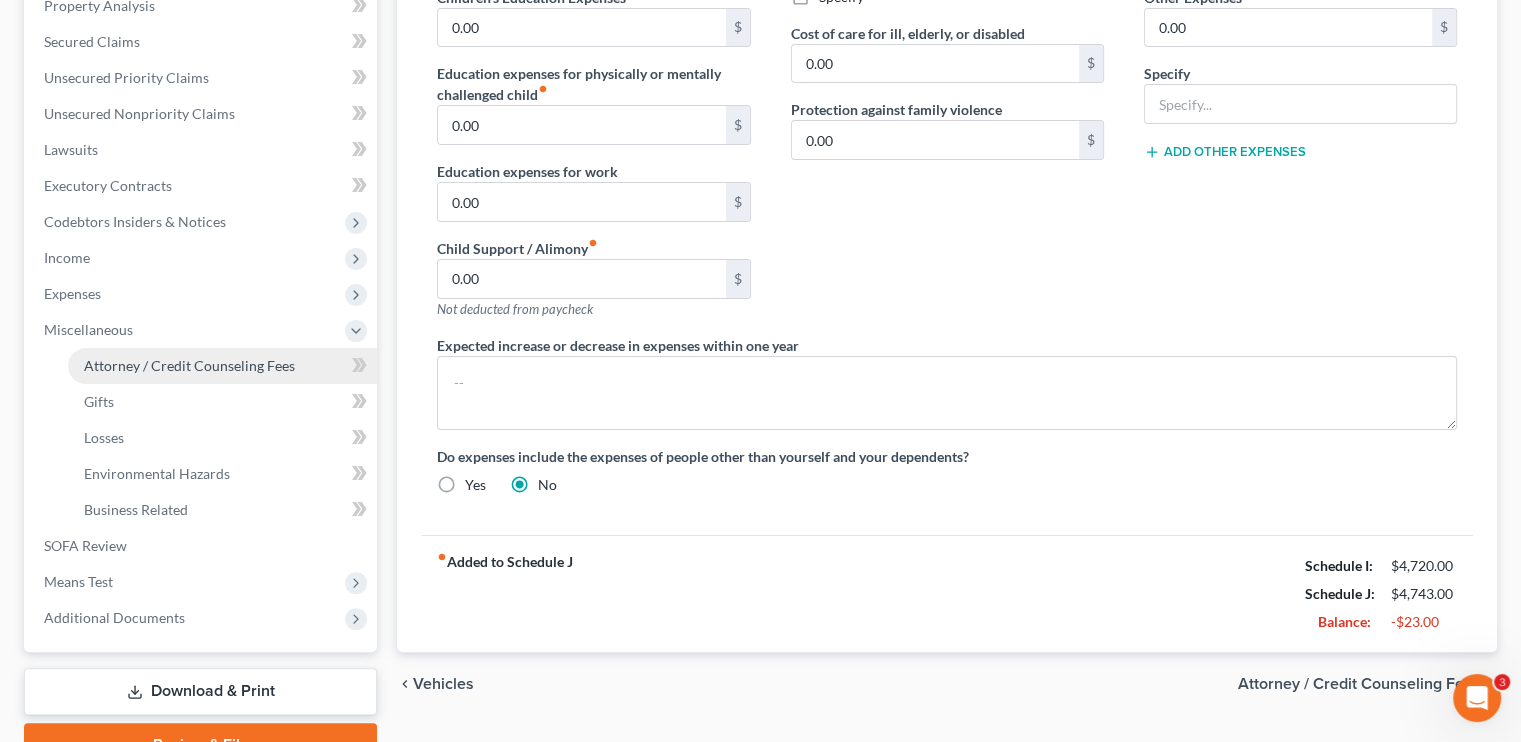 click on "Attorney / Credit Counseling Fees" at bounding box center (189, 365) 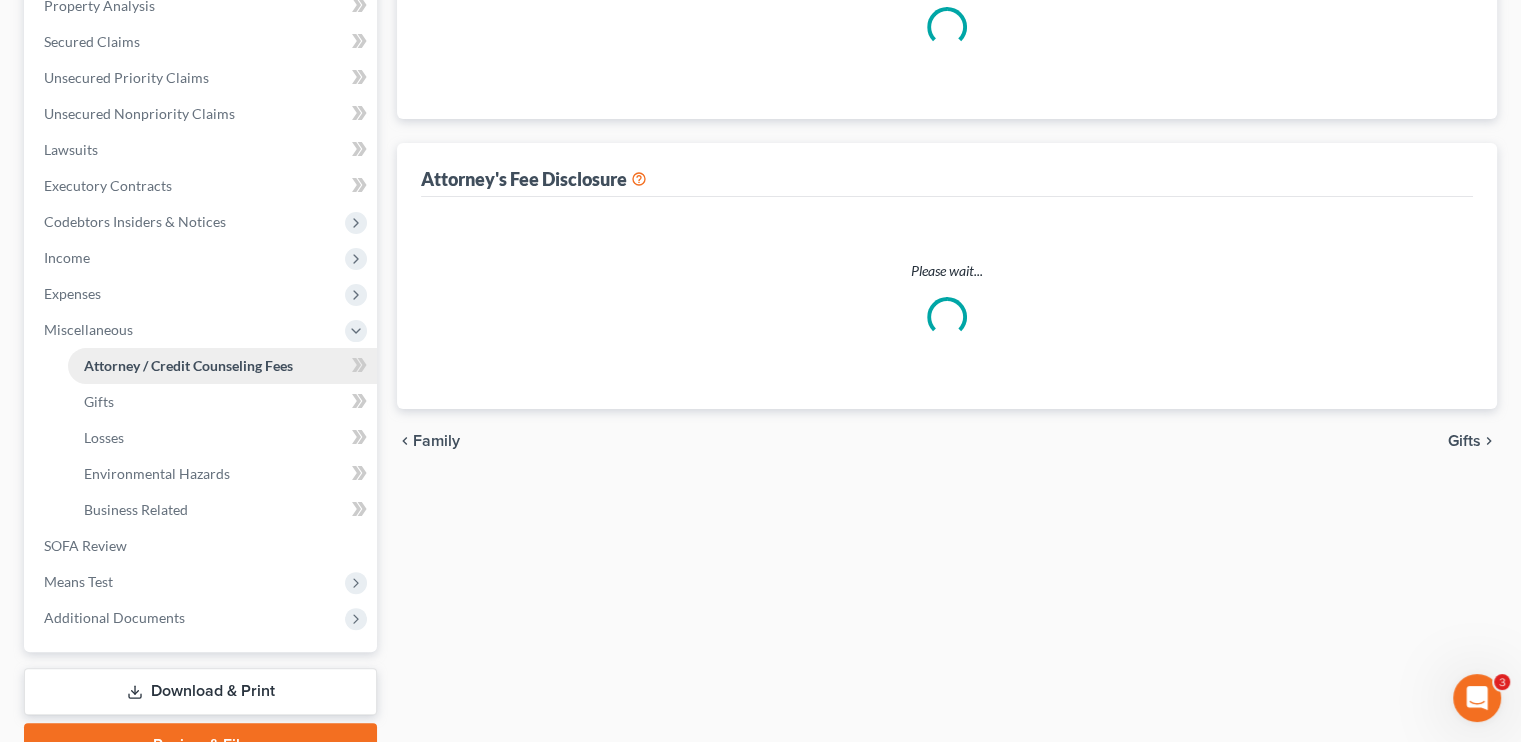 scroll, scrollTop: 90, scrollLeft: 0, axis: vertical 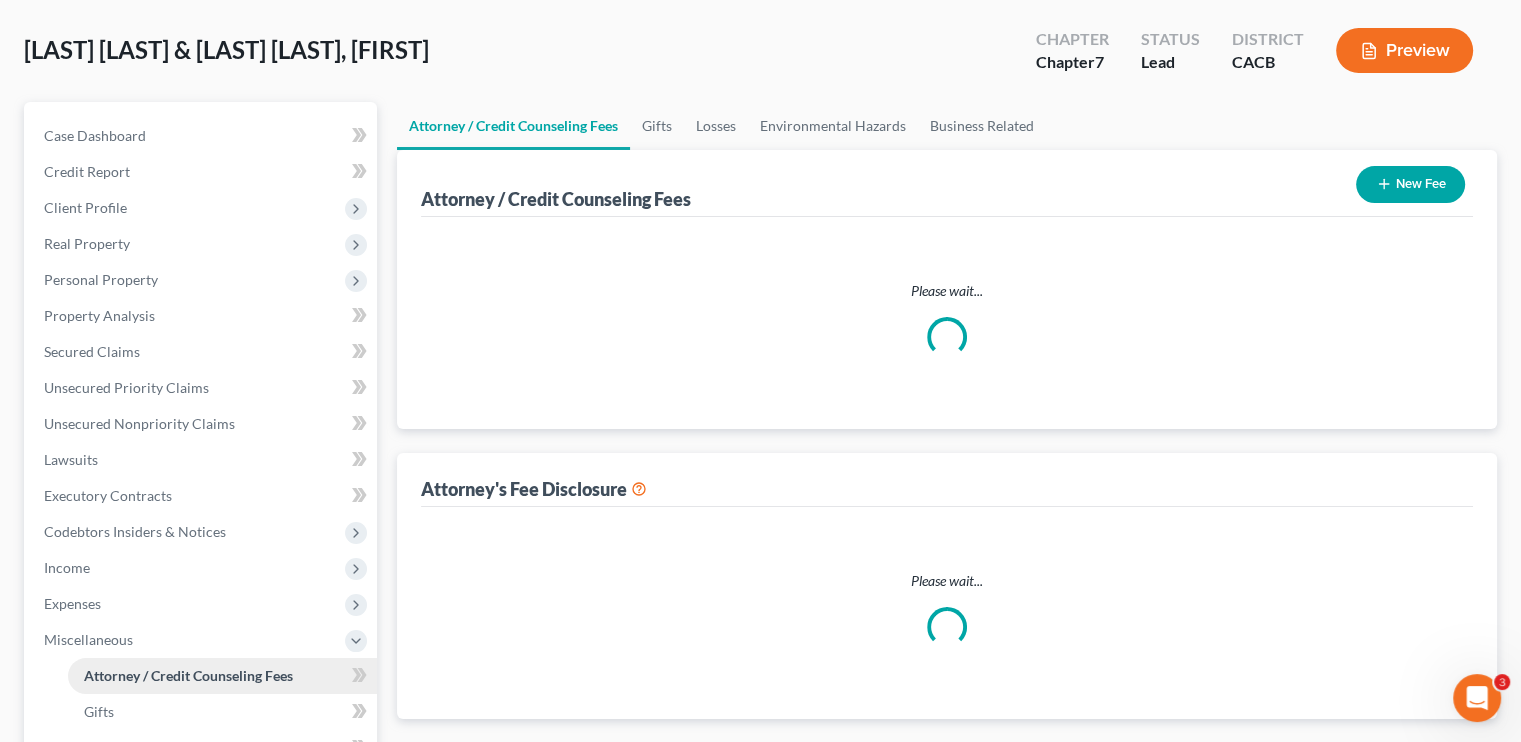 select on "0" 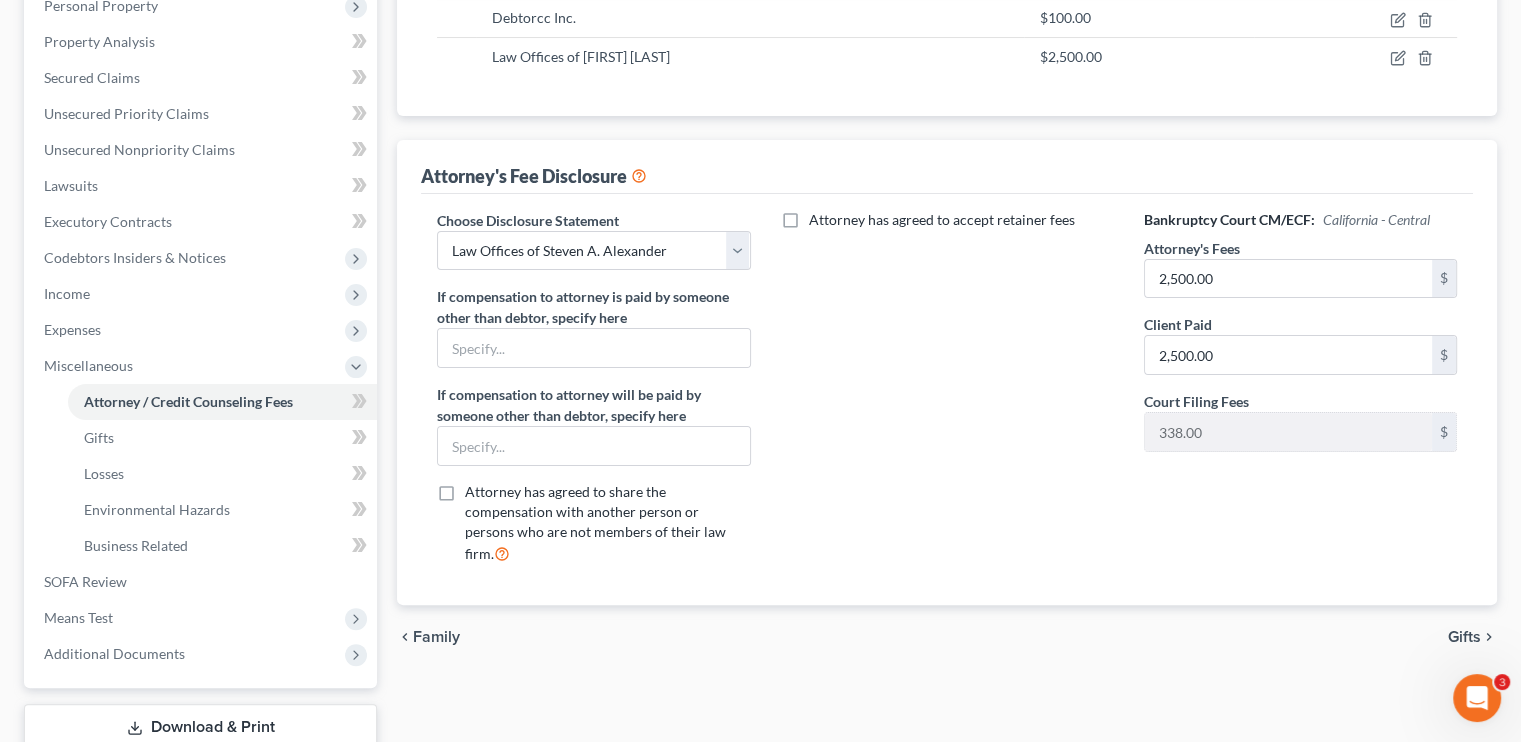 scroll, scrollTop: 400, scrollLeft: 0, axis: vertical 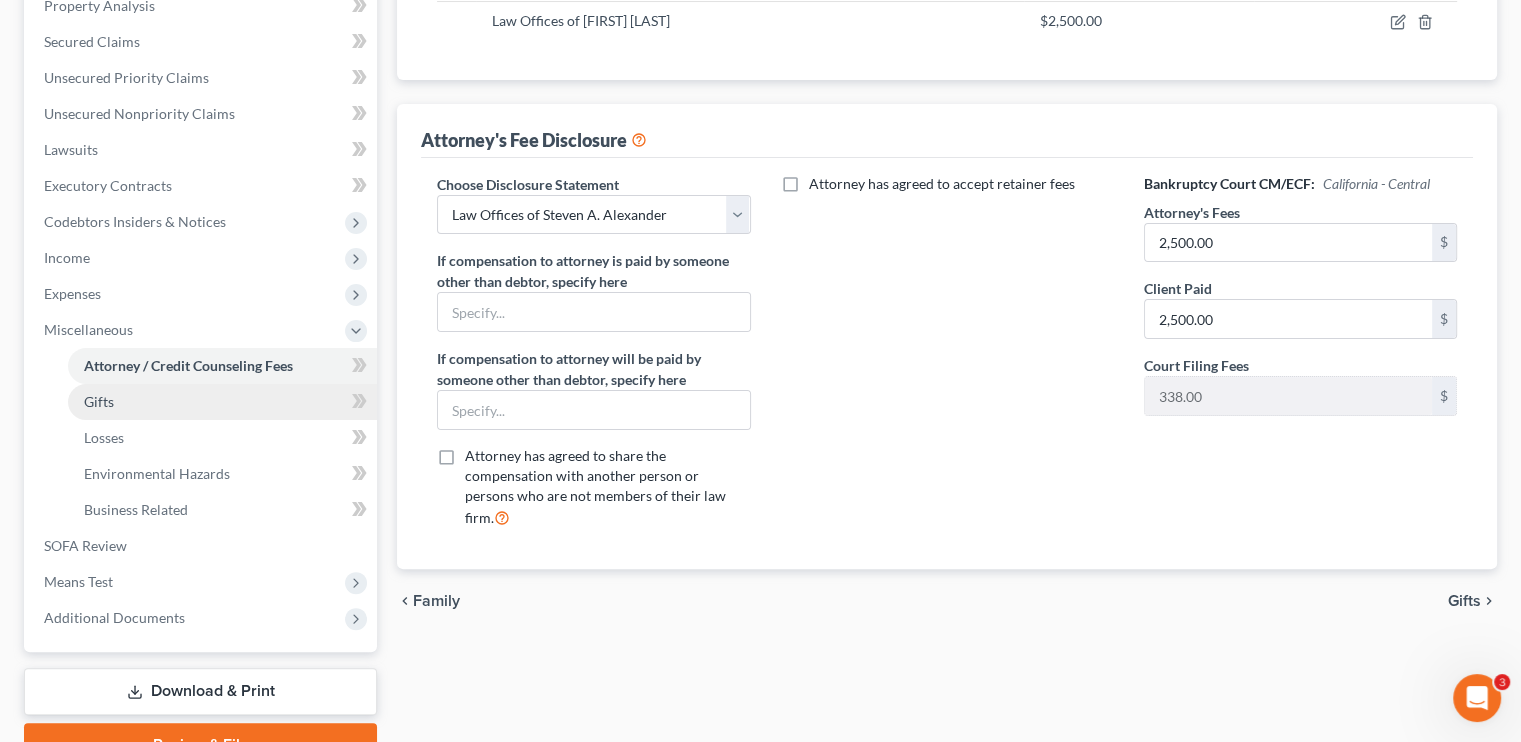 click on "Gifts" at bounding box center [99, 401] 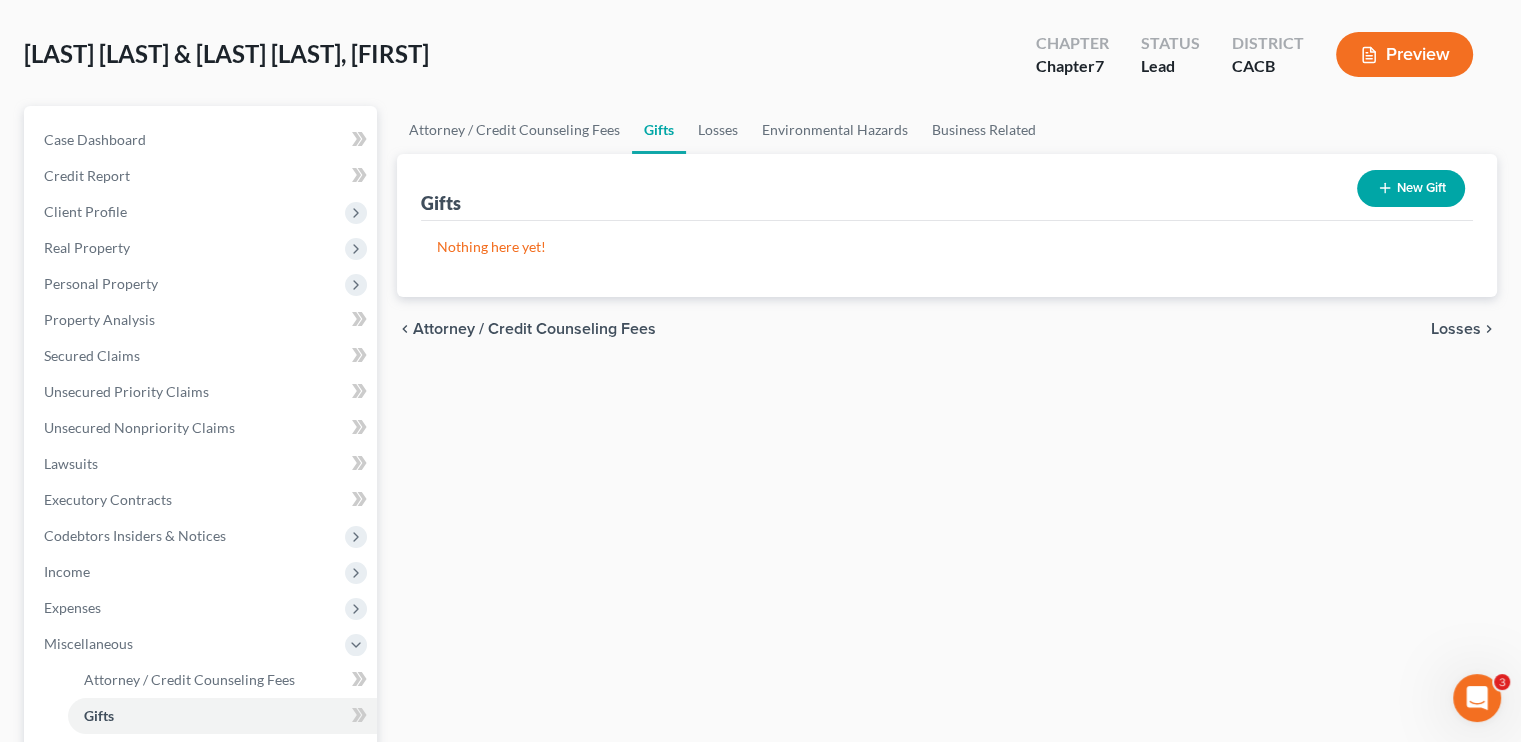 scroll, scrollTop: 400, scrollLeft: 0, axis: vertical 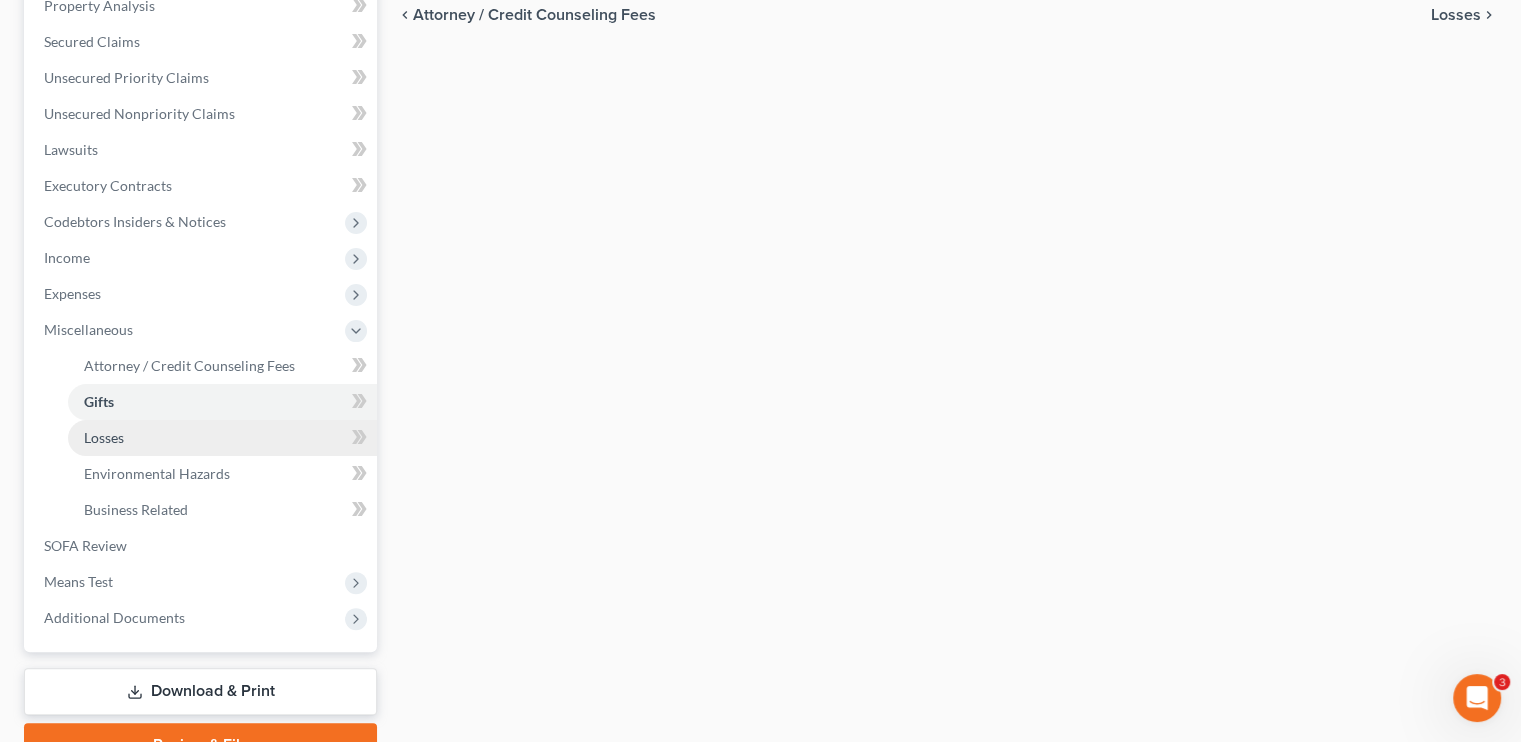 click on "Losses" at bounding box center [222, 438] 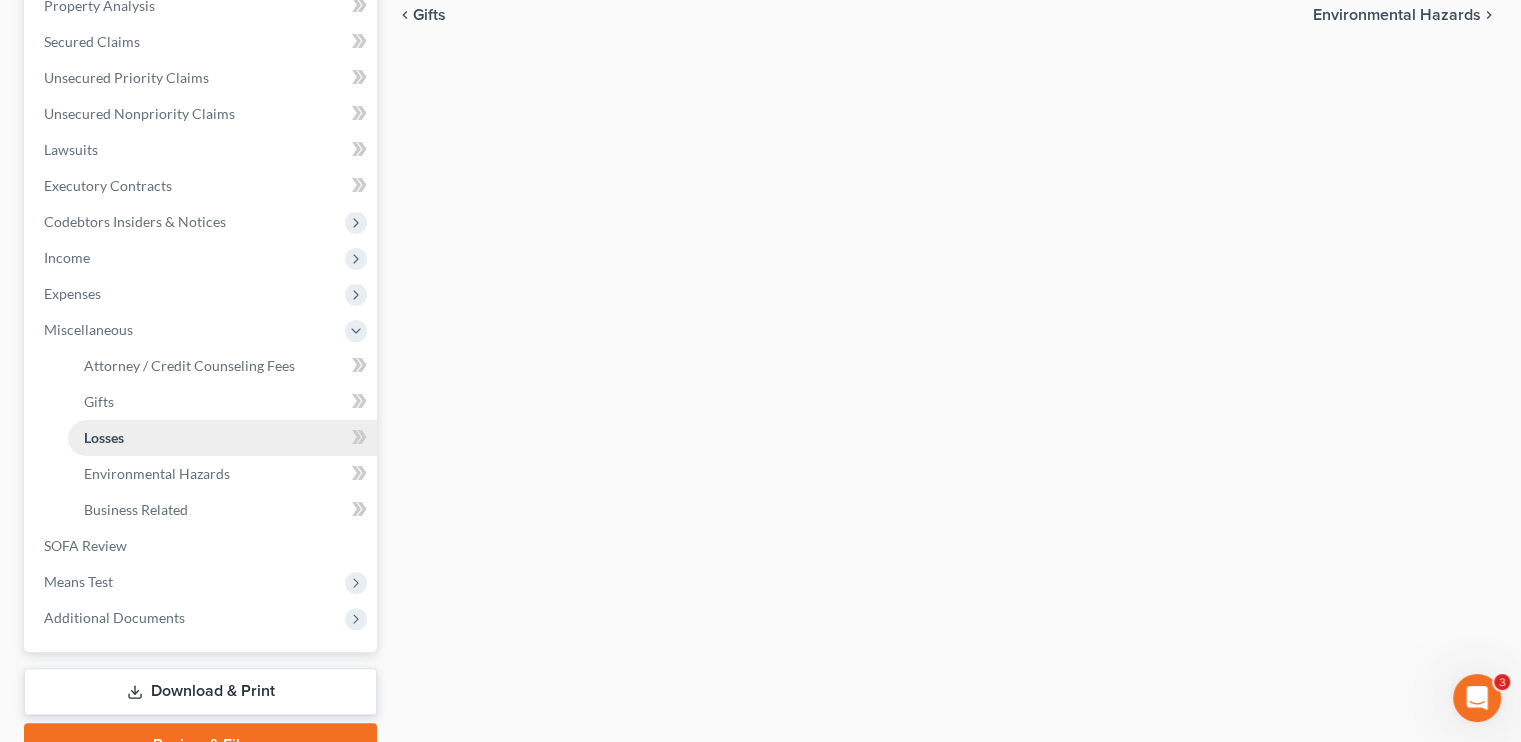 scroll, scrollTop: 116, scrollLeft: 0, axis: vertical 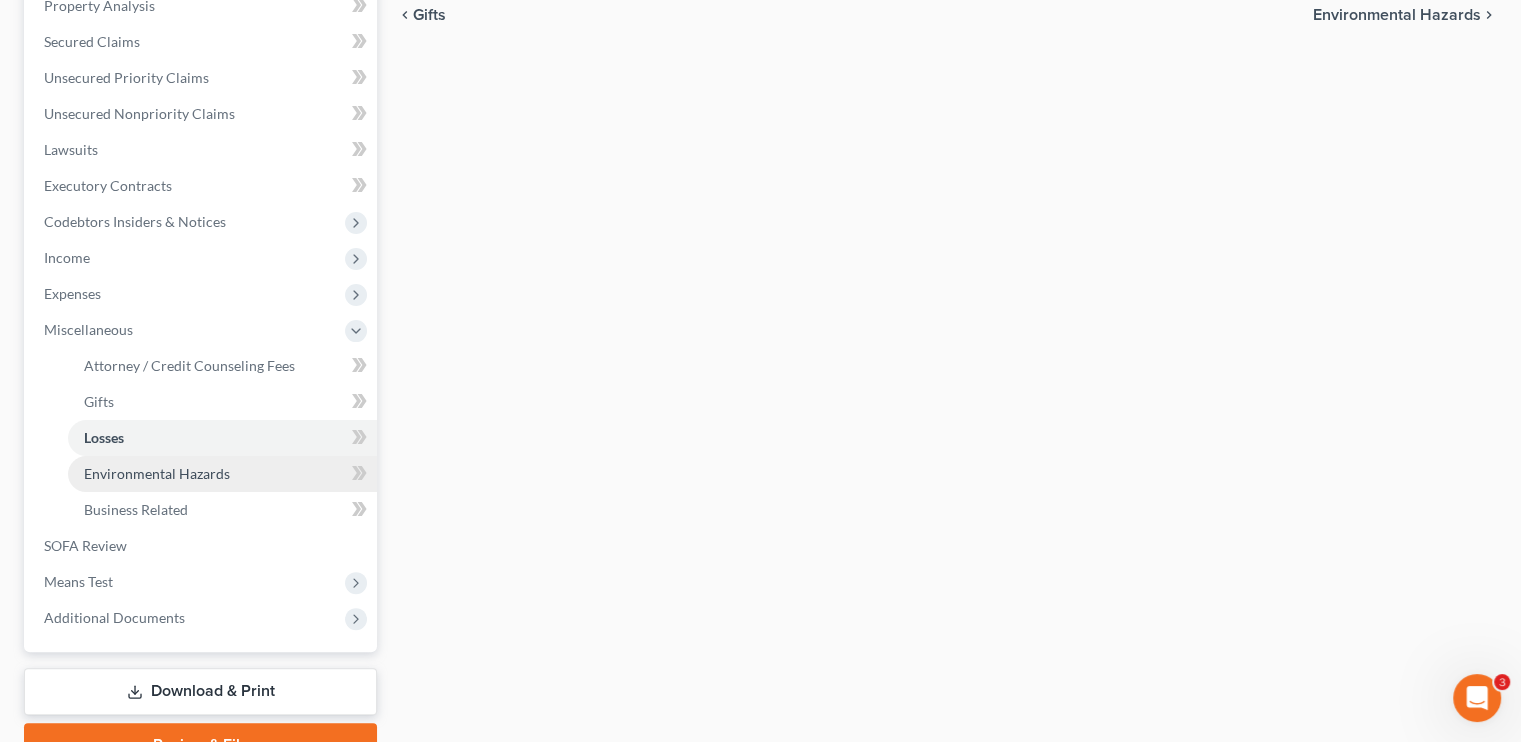 click on "Environmental Hazards" at bounding box center (157, 473) 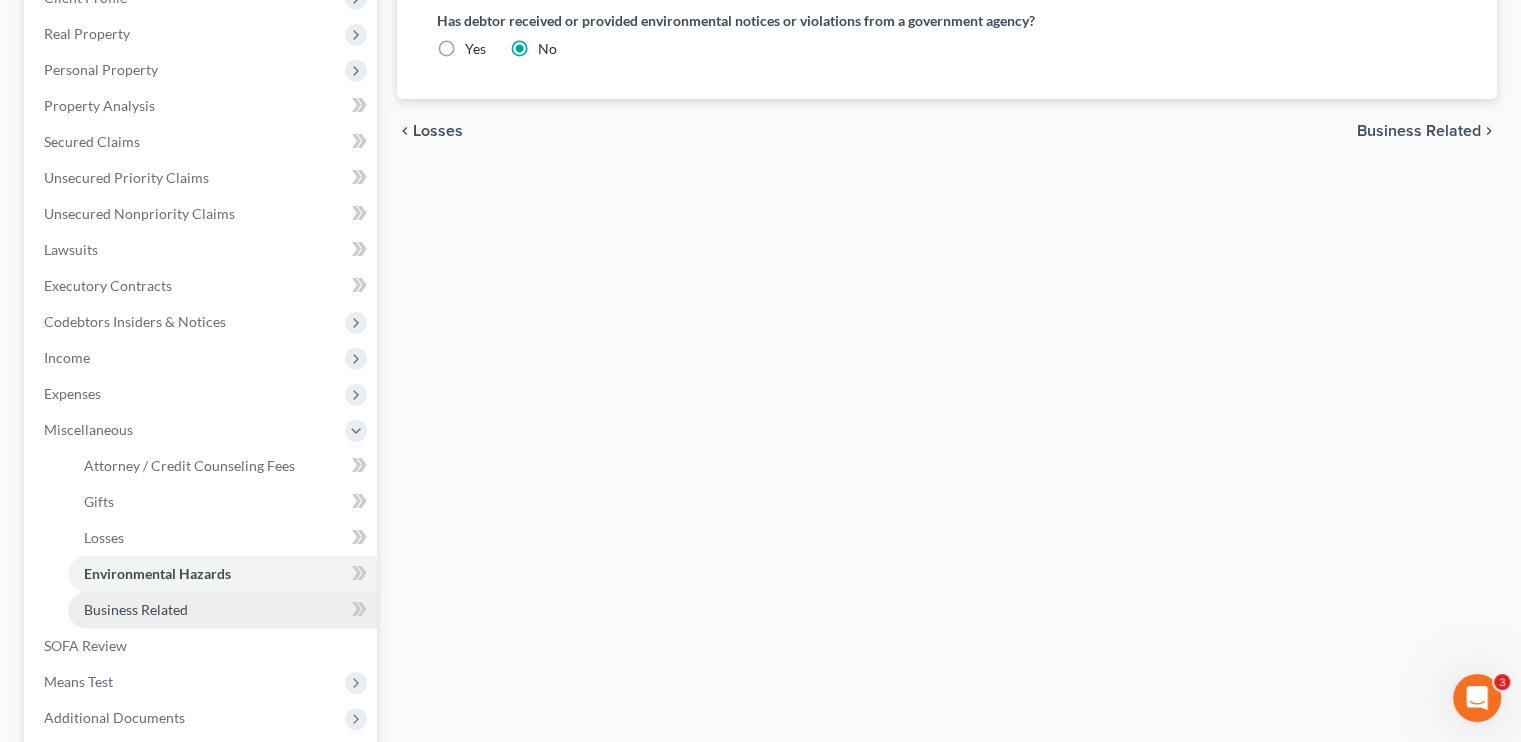 click on "Business Related" at bounding box center [136, 609] 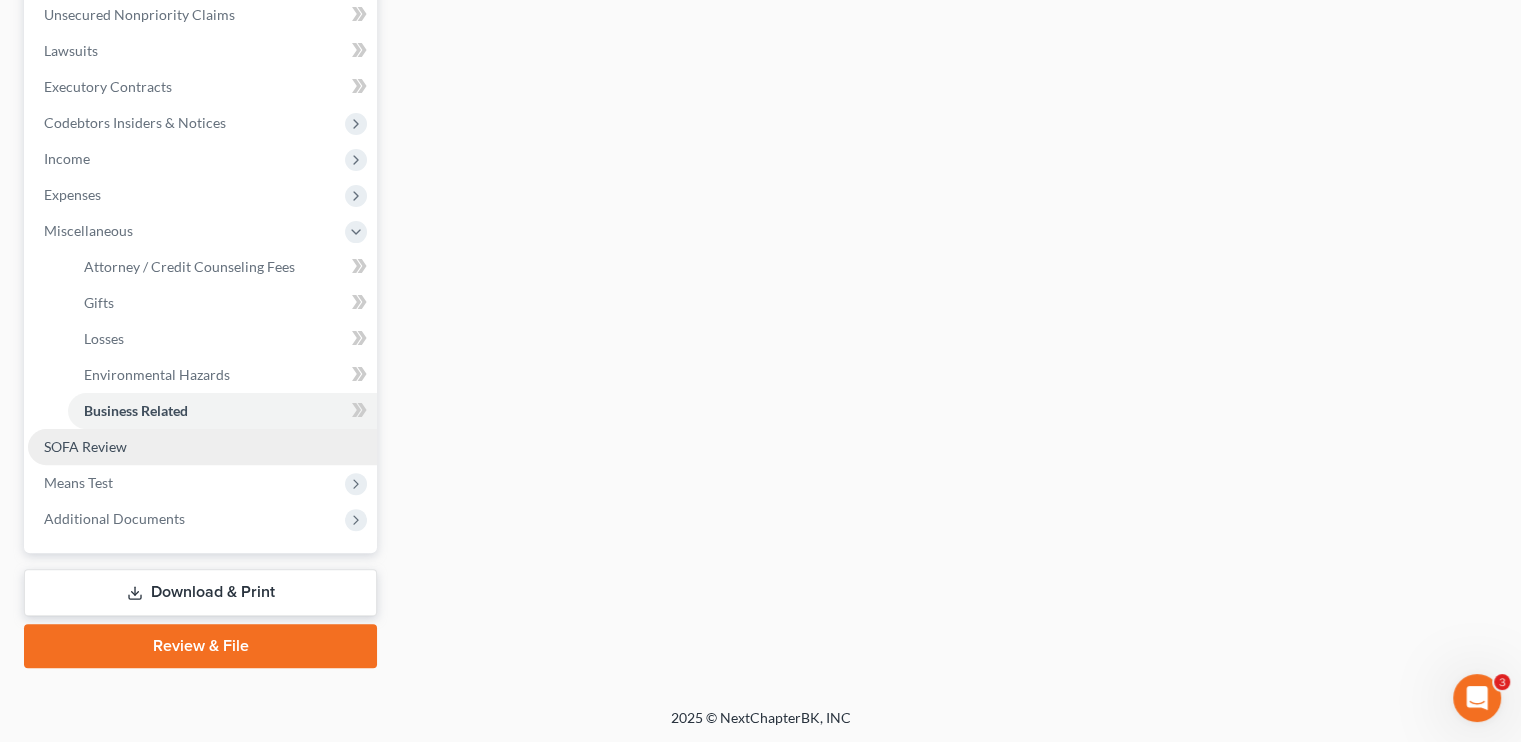 click on "SOFA Review" at bounding box center (85, 446) 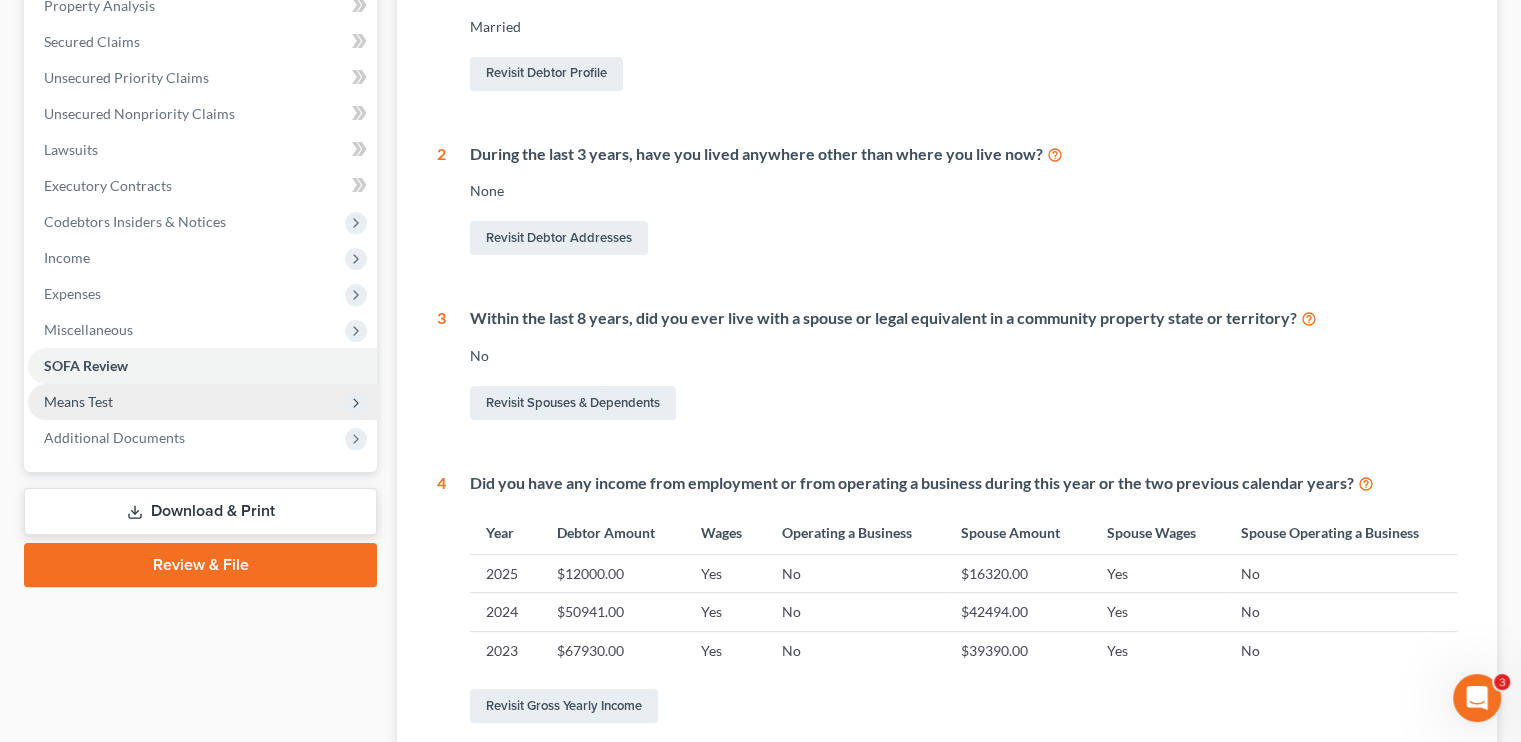 click on "Means Test" at bounding box center [202, 402] 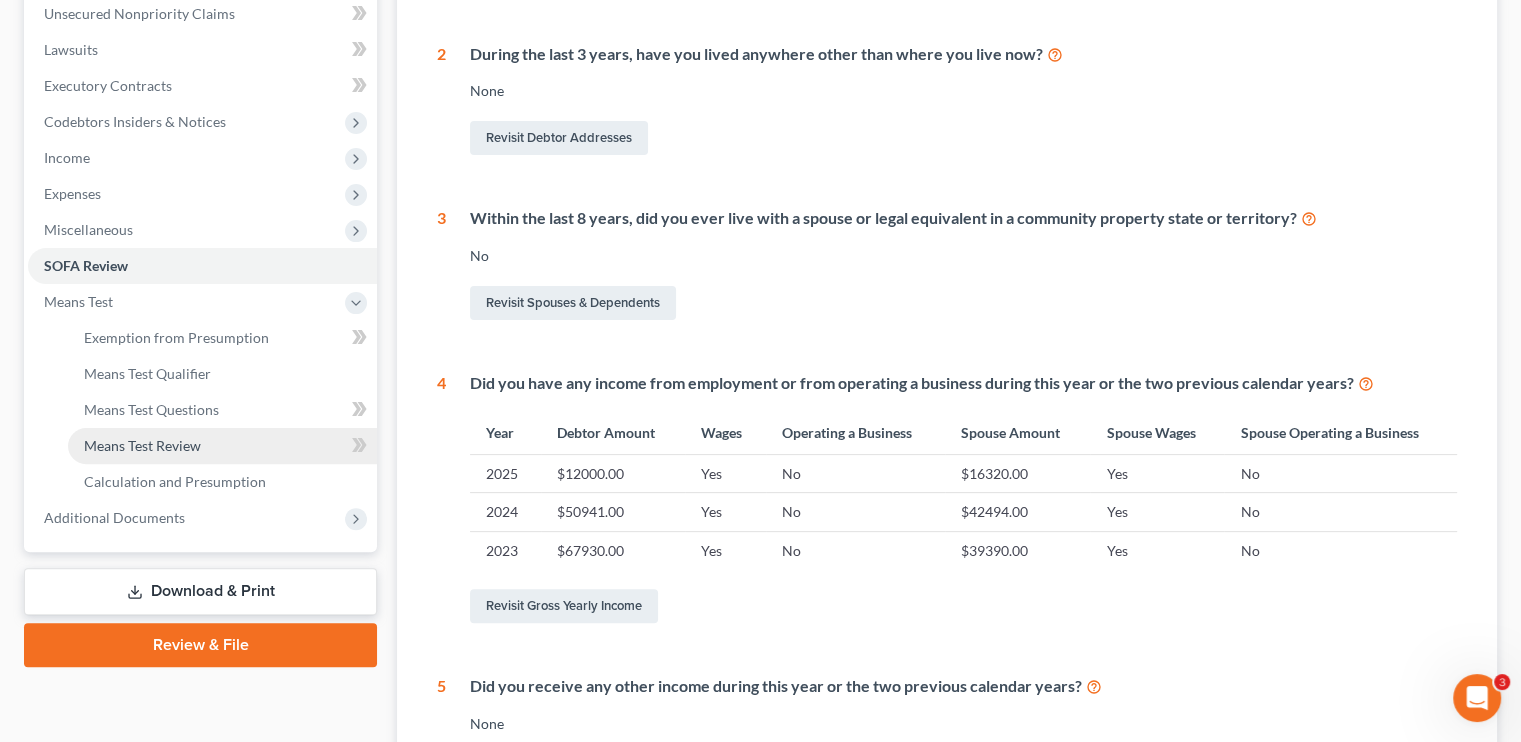 click on "Means Test Review" at bounding box center [142, 445] 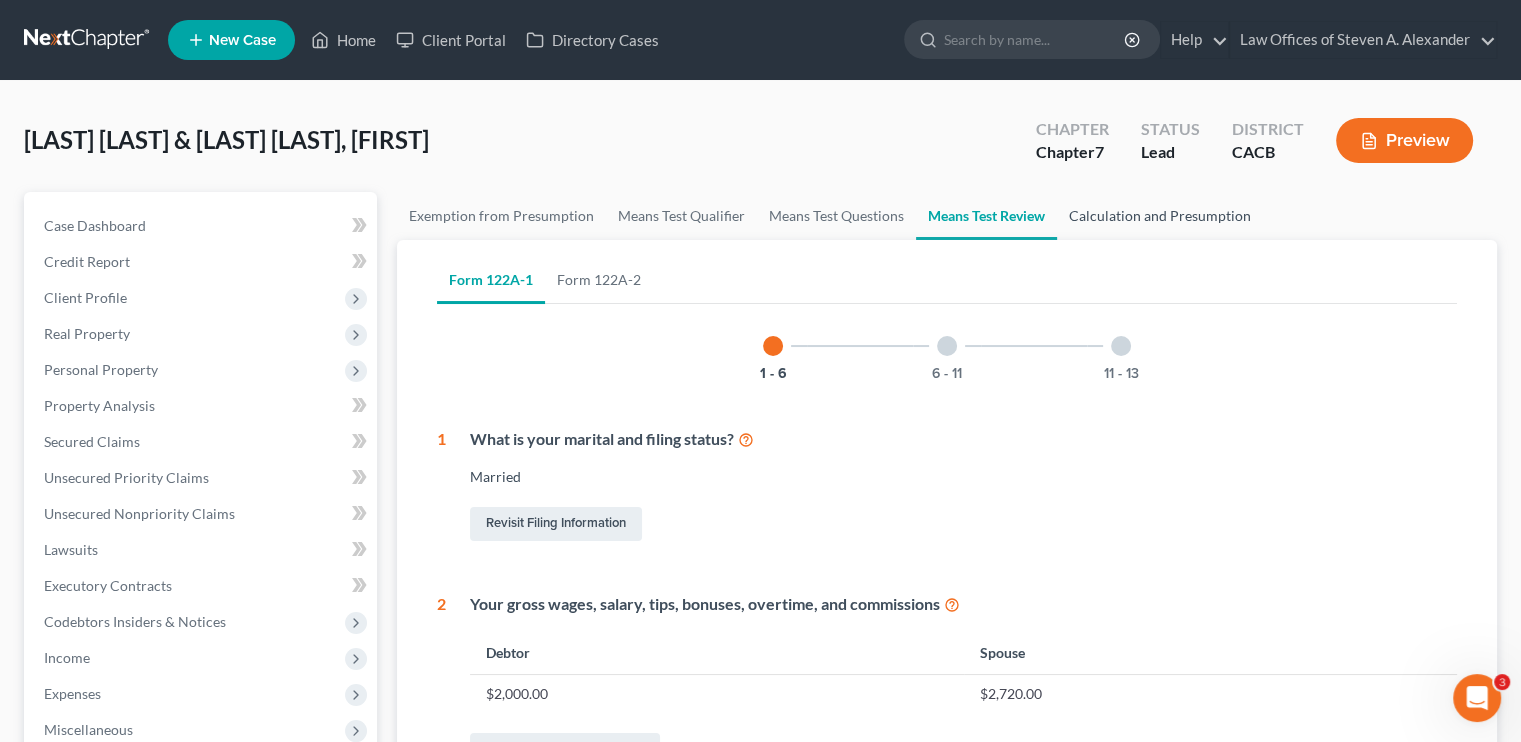 click on "Calculation and Presumption" at bounding box center (1160, 216) 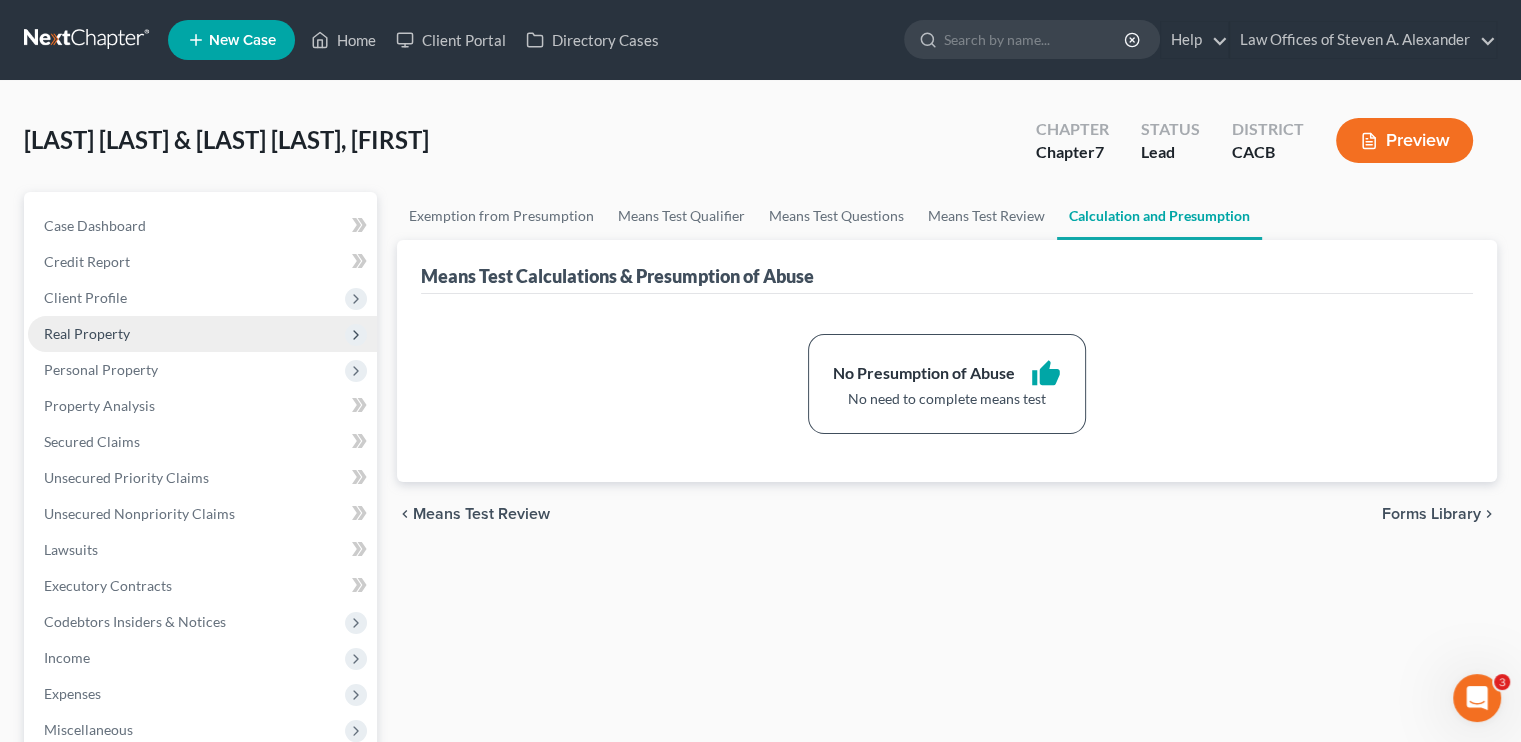 click on "Real Property" at bounding box center [202, 334] 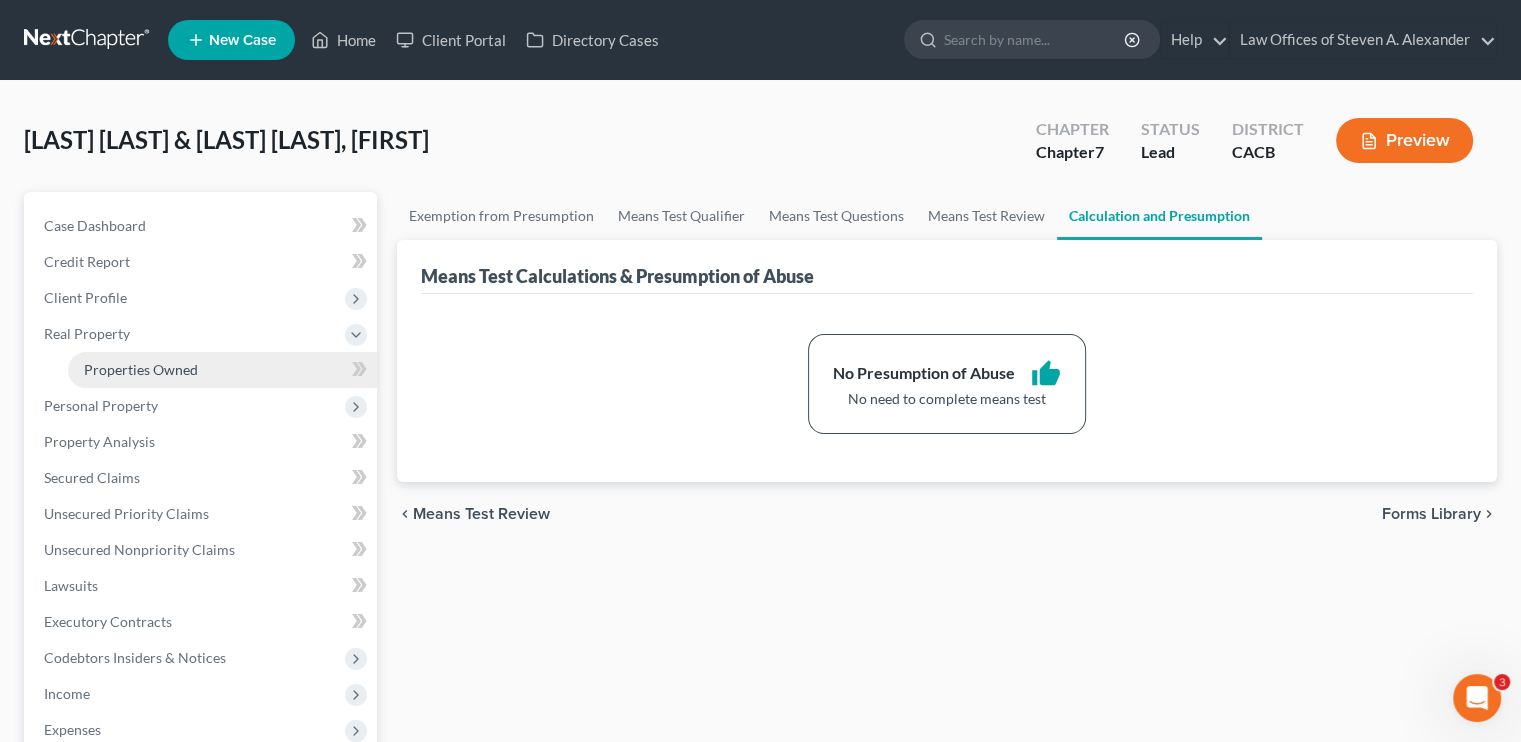 click on "Properties Owned" at bounding box center [141, 369] 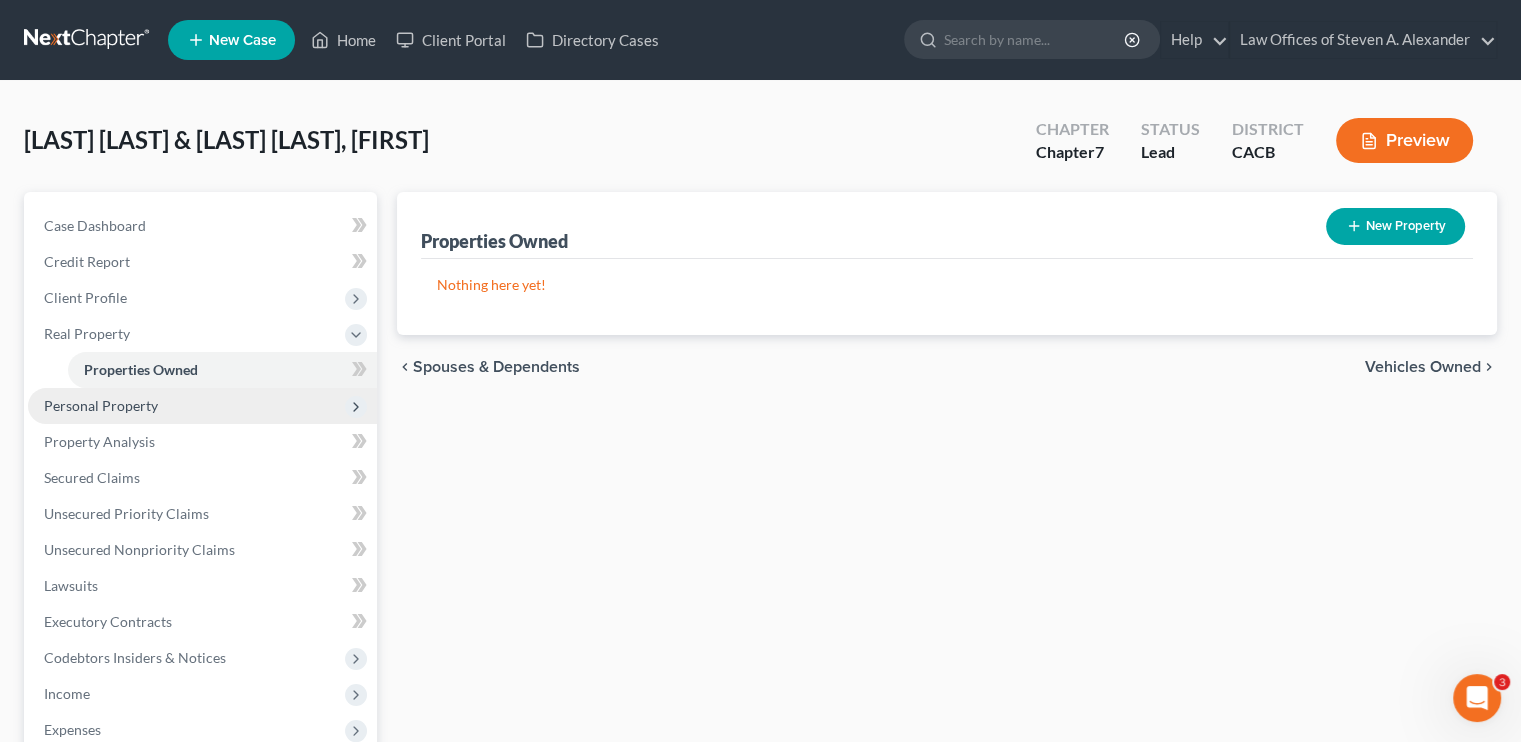 click on "Personal Property" at bounding box center (101, 405) 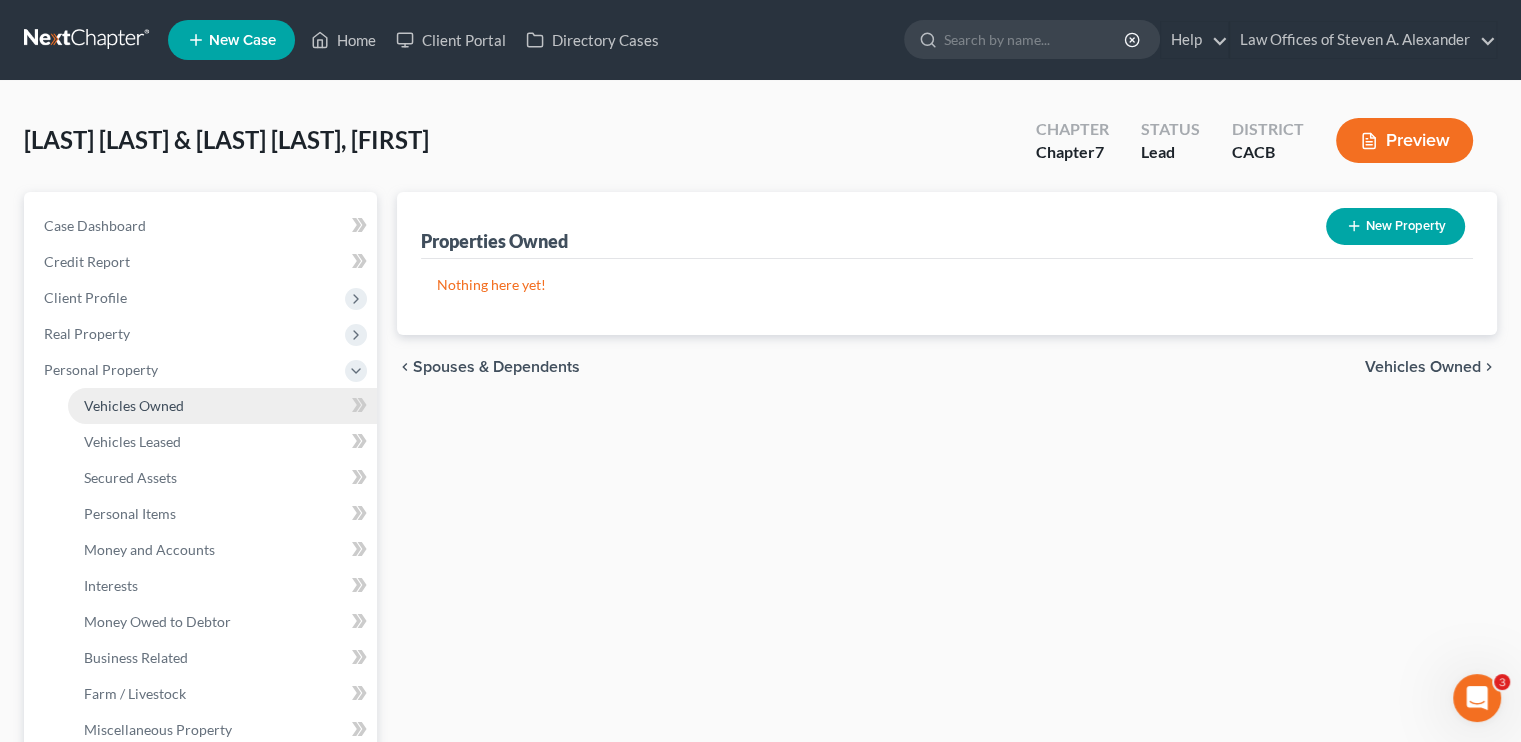 click on "Vehicles Owned" at bounding box center [134, 405] 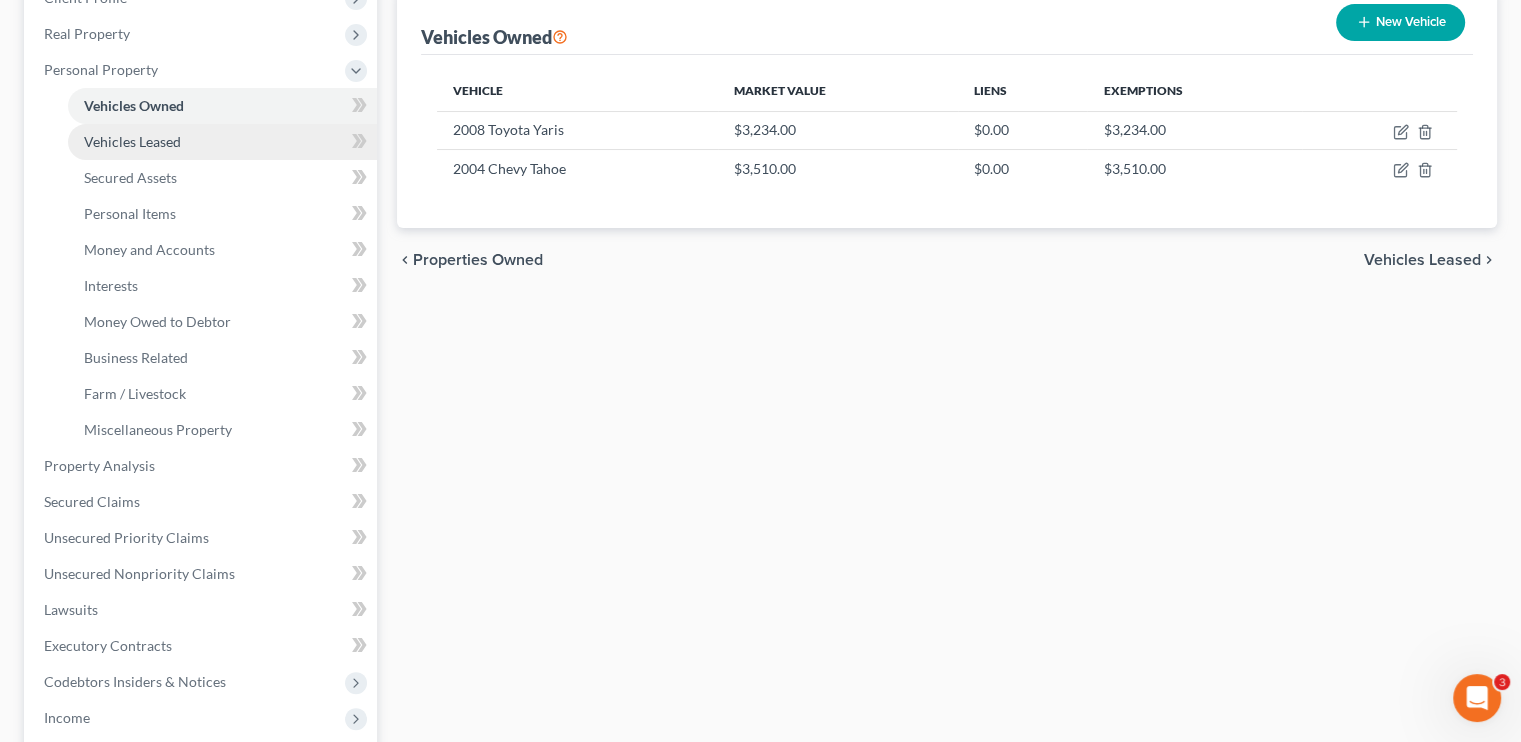 click on "Vehicles Leased" at bounding box center (132, 141) 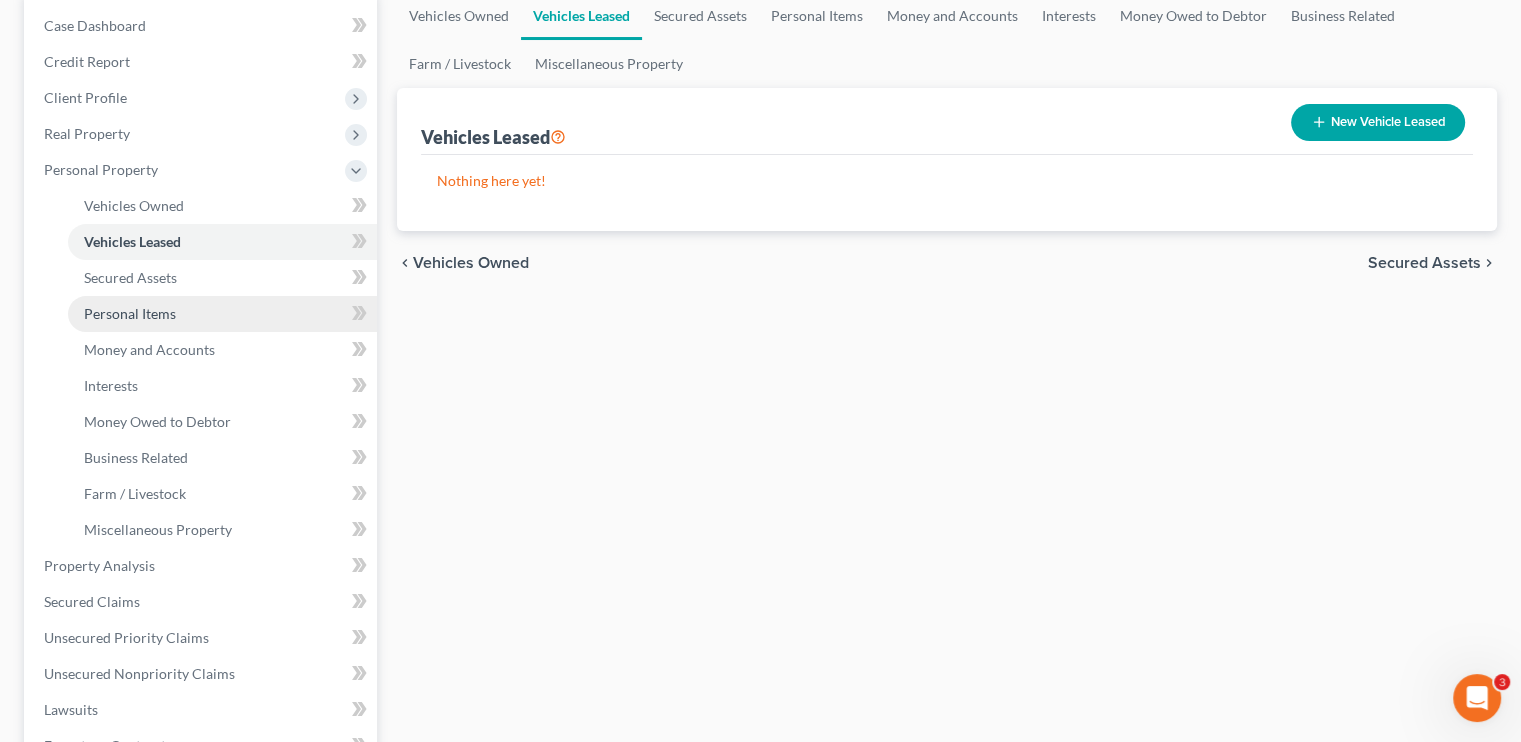 click on "Personal Items" at bounding box center [222, 314] 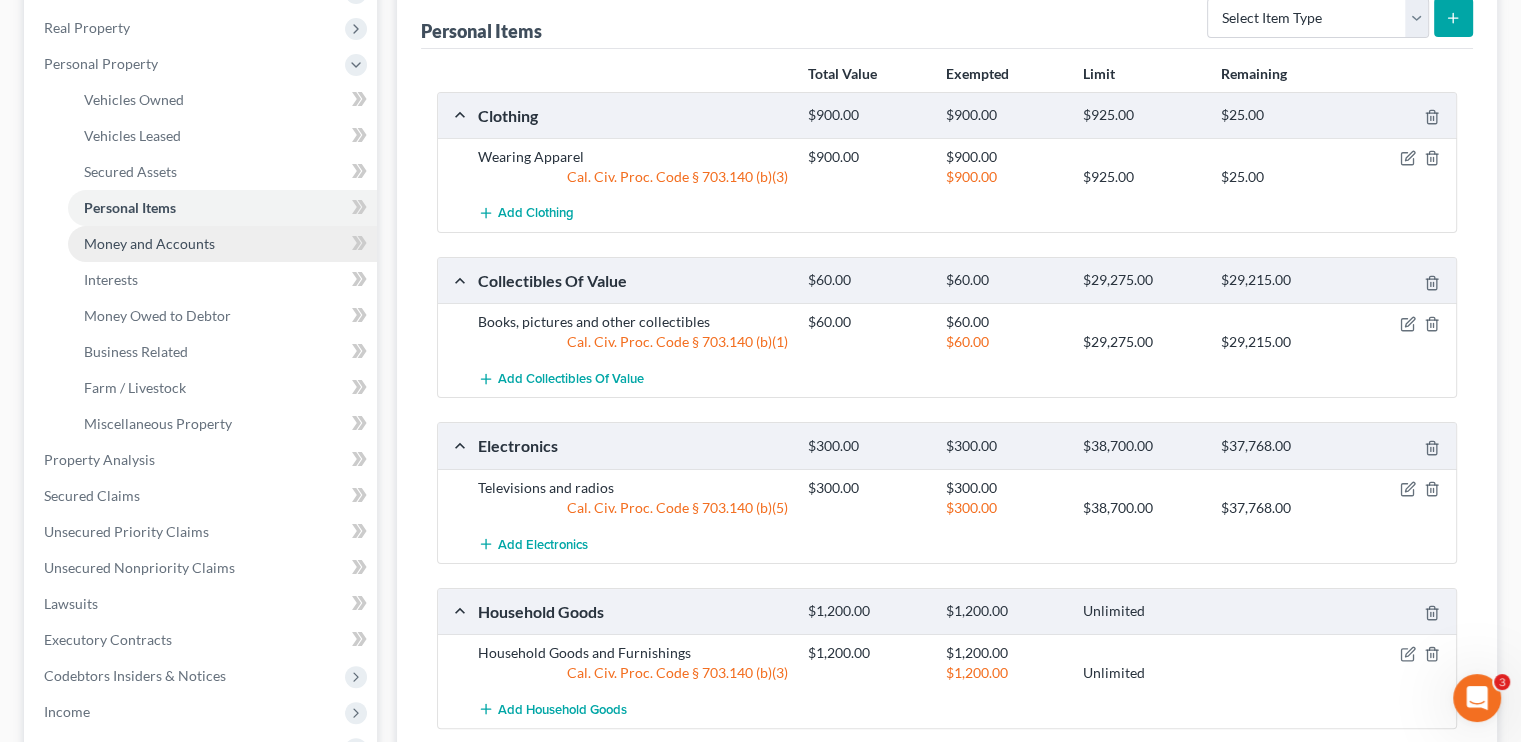 click on "Money and Accounts" at bounding box center [149, 243] 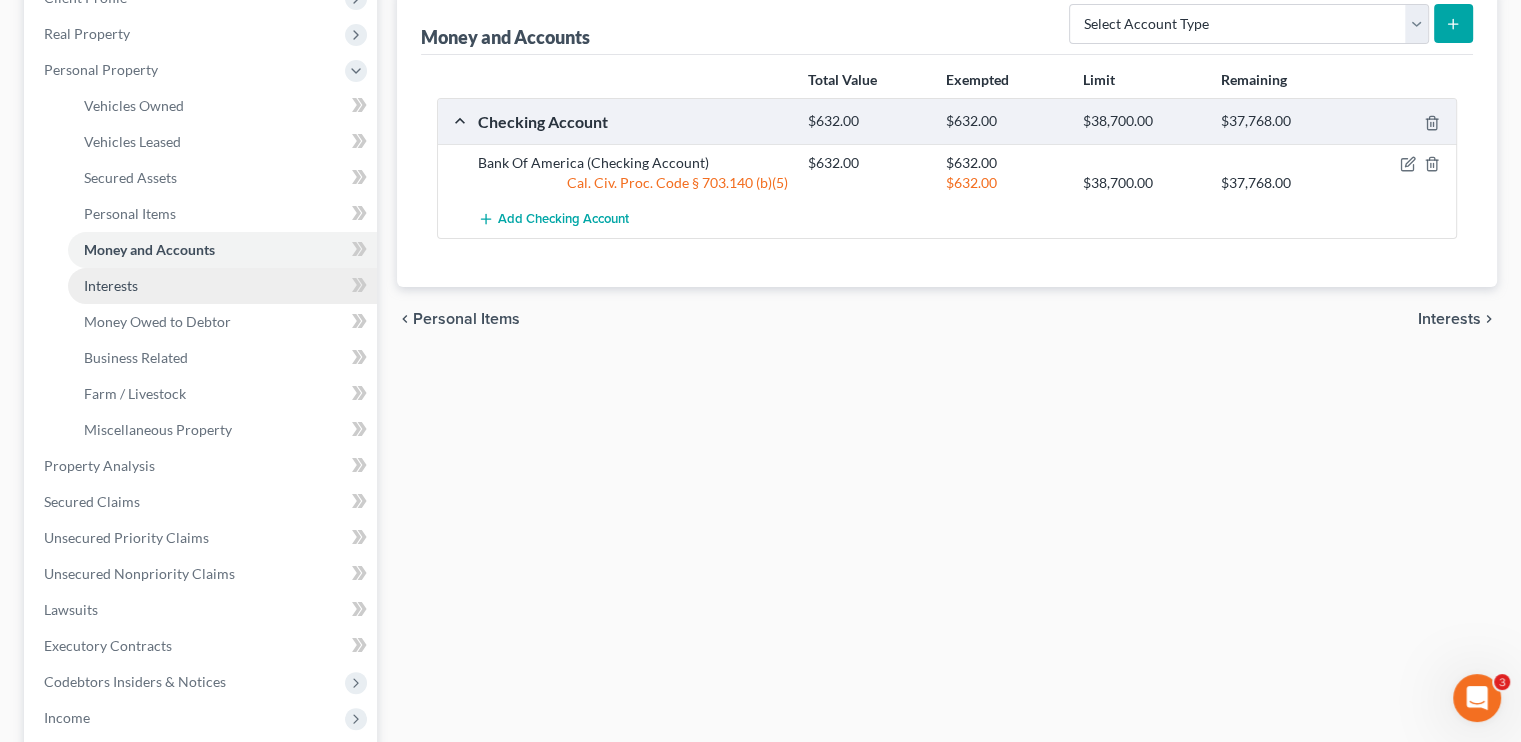 click on "Interests" at bounding box center (111, 285) 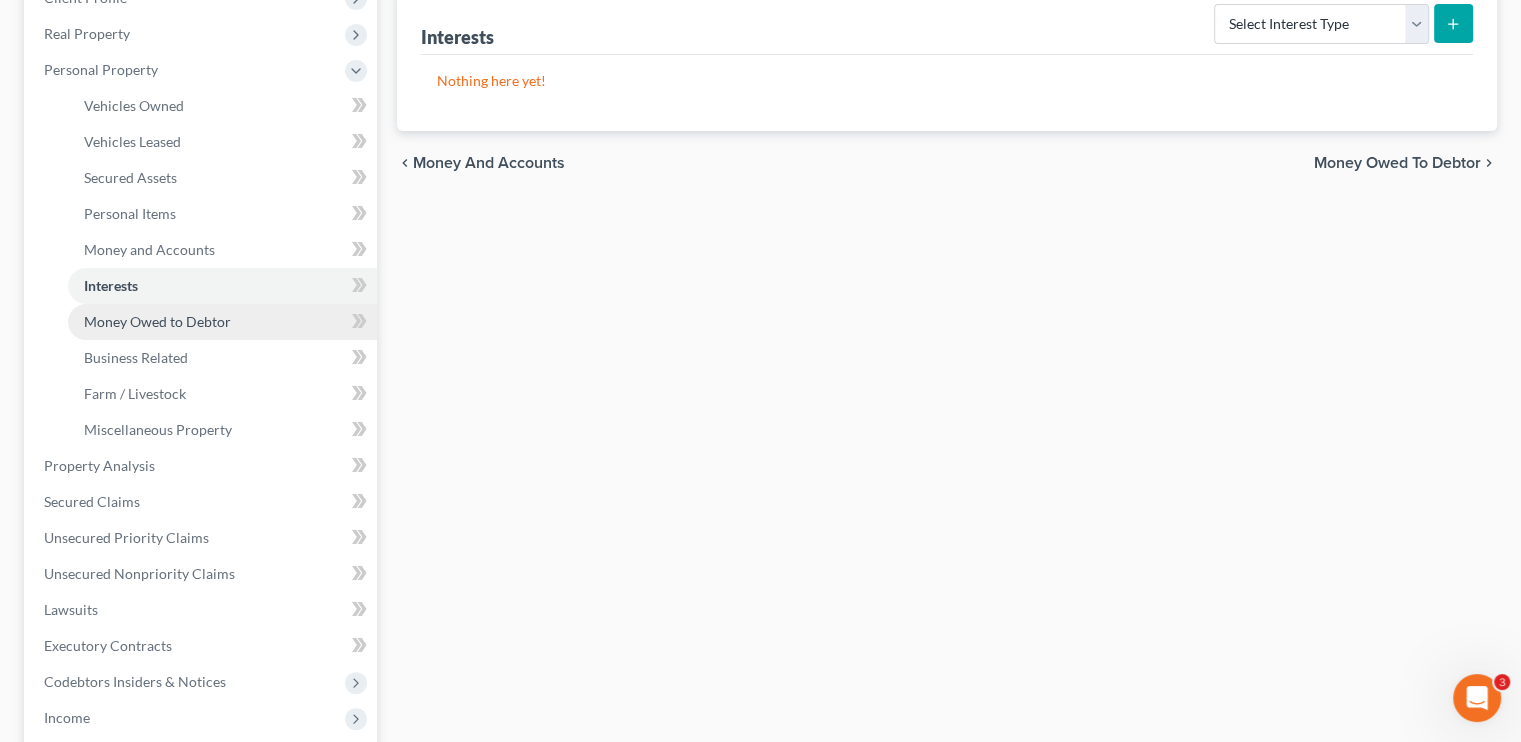 click on "Money Owed to Debtor" at bounding box center [222, 322] 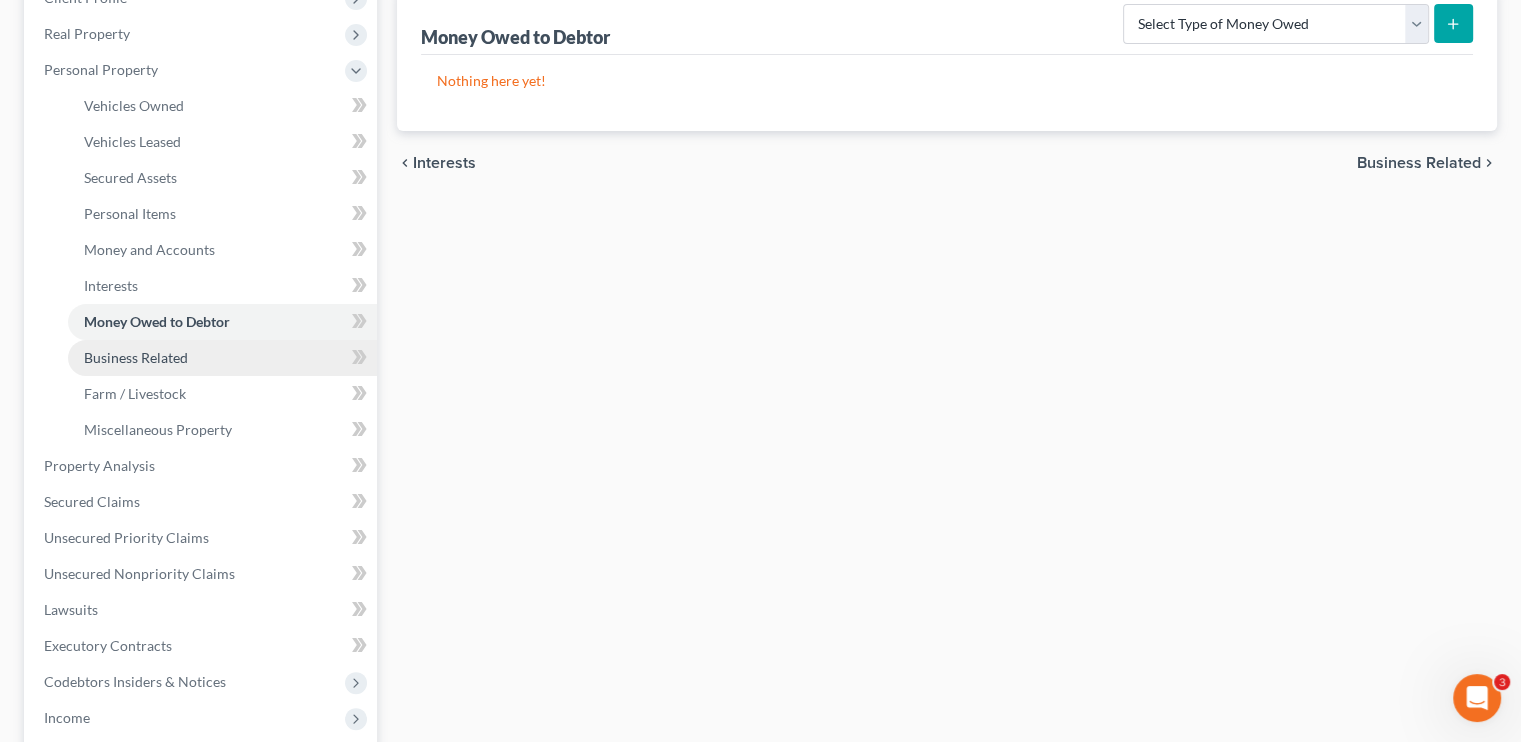 click on "Business Related" at bounding box center [222, 358] 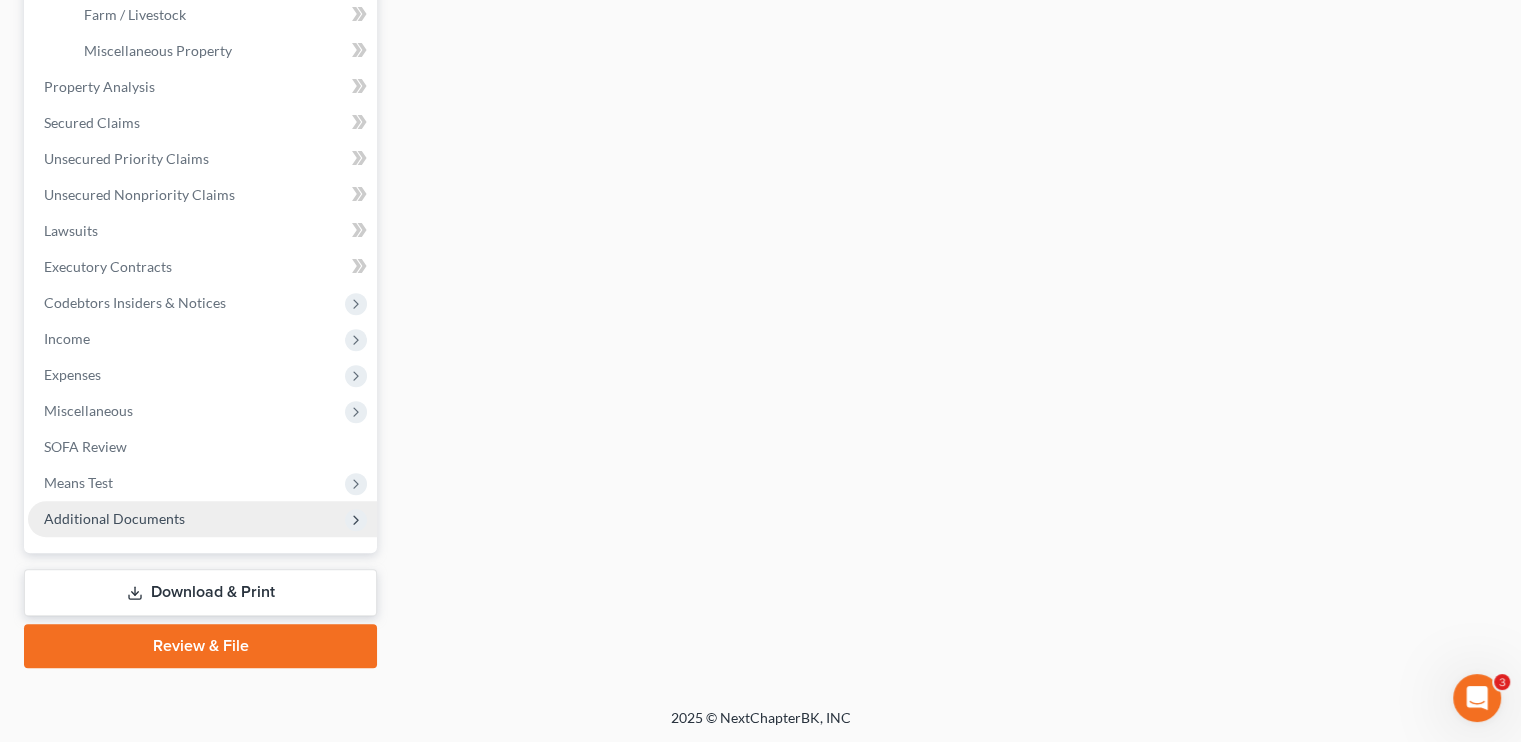click on "Additional Documents" at bounding box center [202, 519] 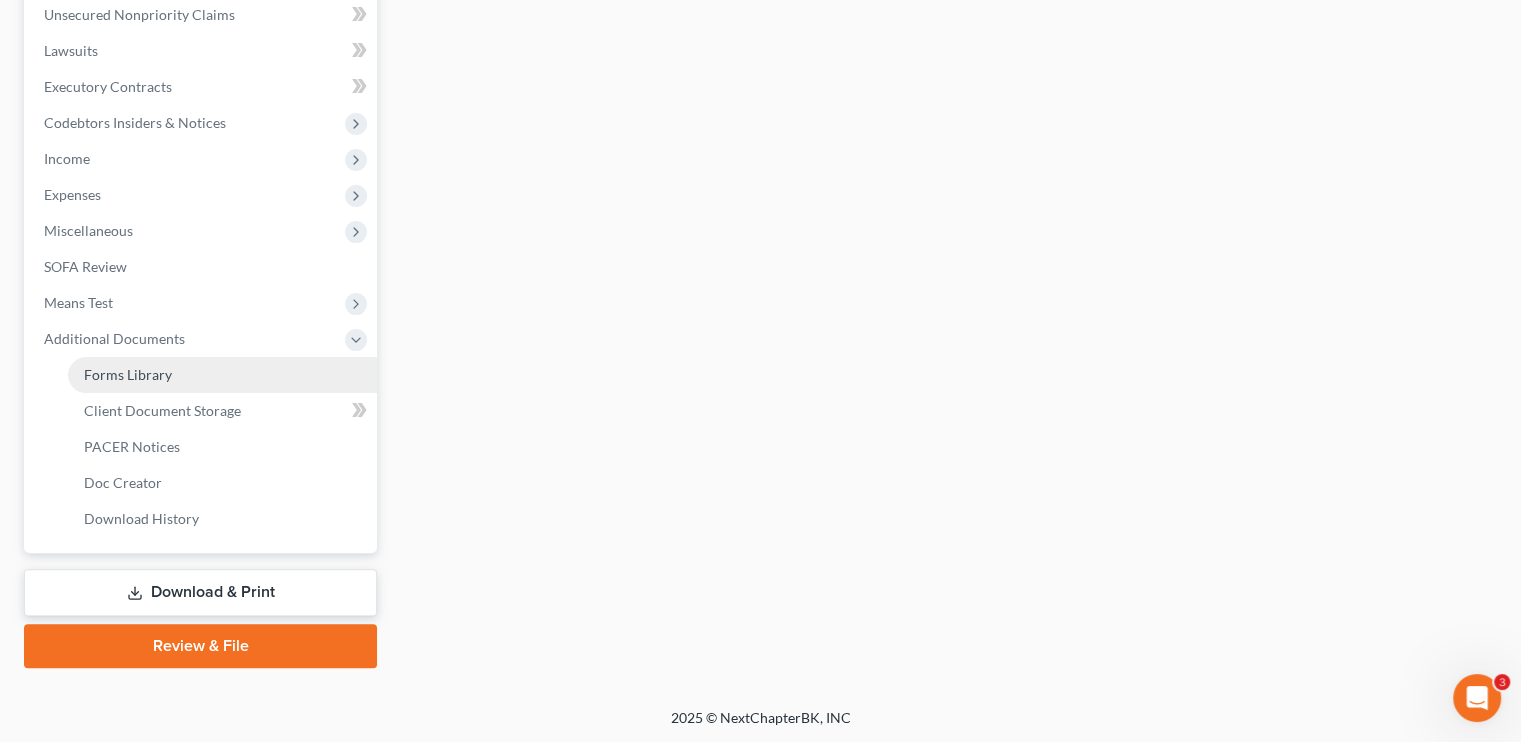 click on "Forms Library" at bounding box center (222, 375) 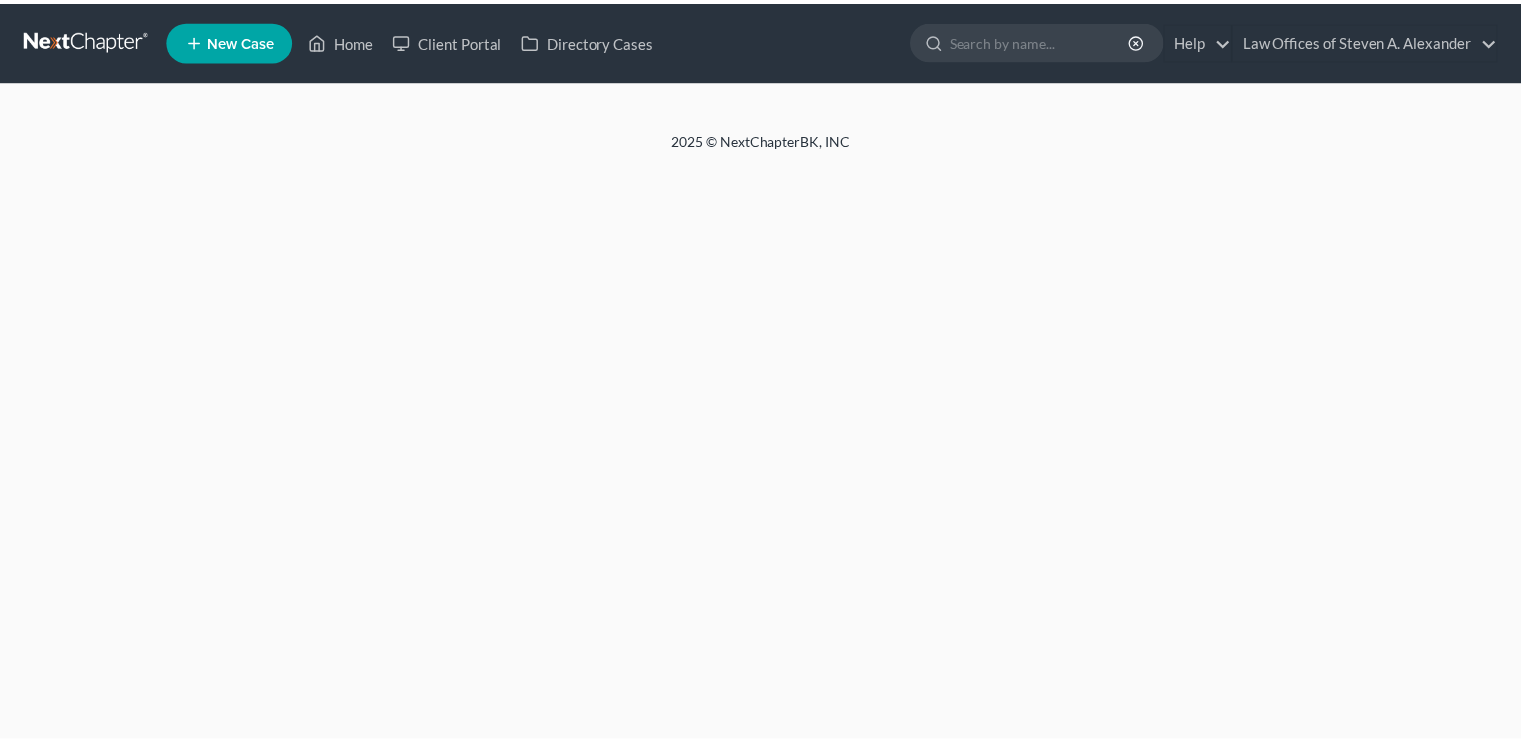 scroll, scrollTop: 0, scrollLeft: 0, axis: both 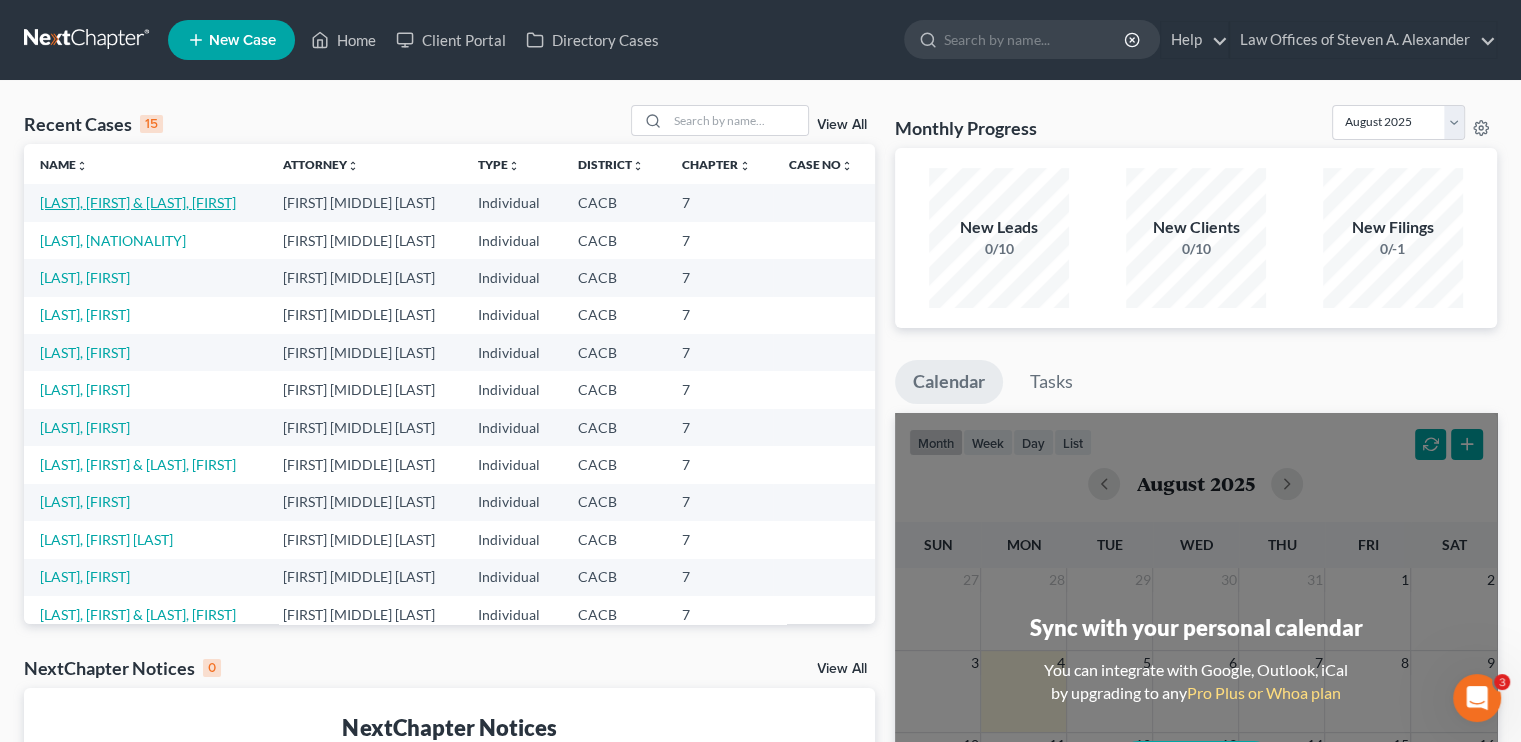click on "[LAST] [LAST] & [LAST] [LAST], [FIRST]" at bounding box center (138, 202) 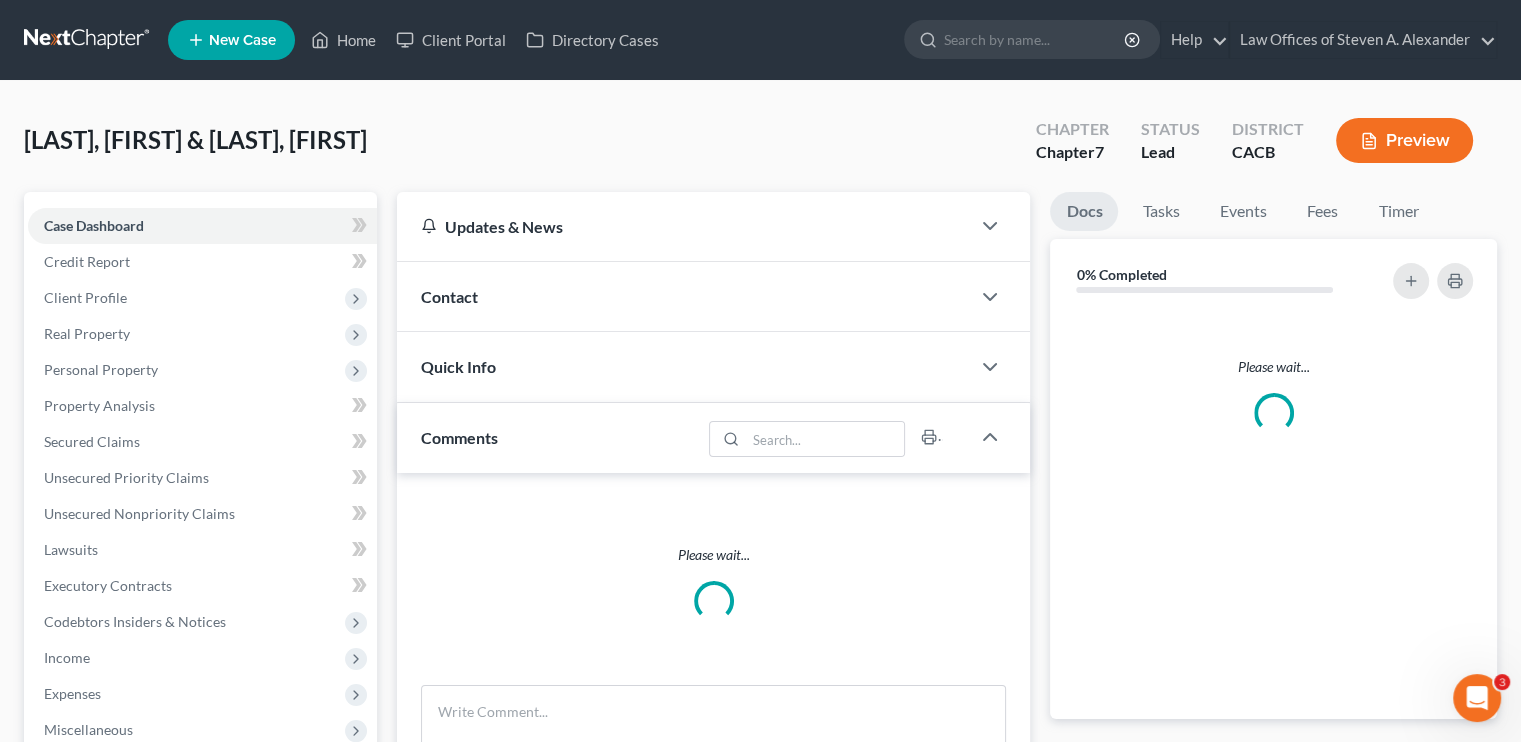 click on "Case Dashboard
Payments
Invoices
Payments
Payments
Credit Report
Client Profile
Home" at bounding box center [200, 532] 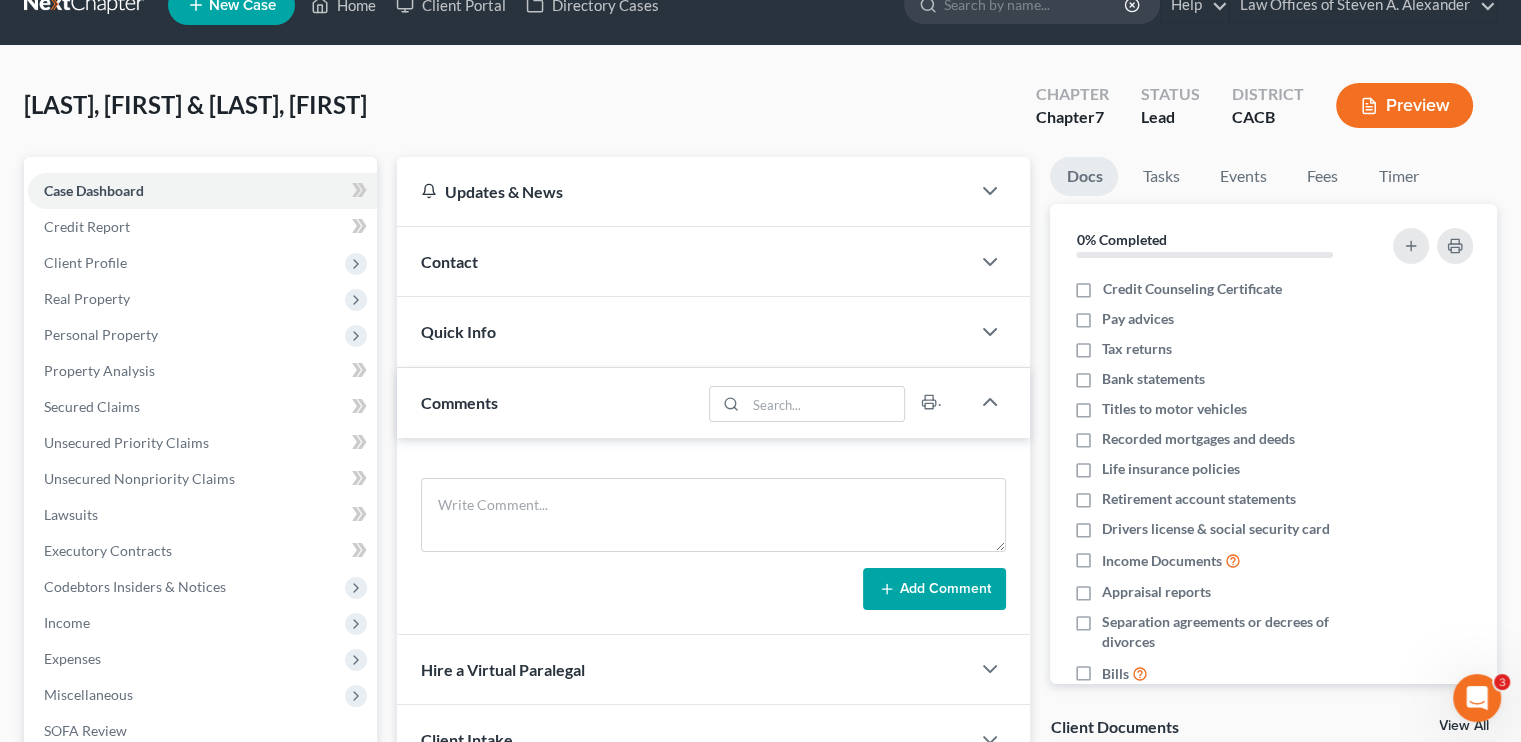 scroll, scrollTop: 0, scrollLeft: 0, axis: both 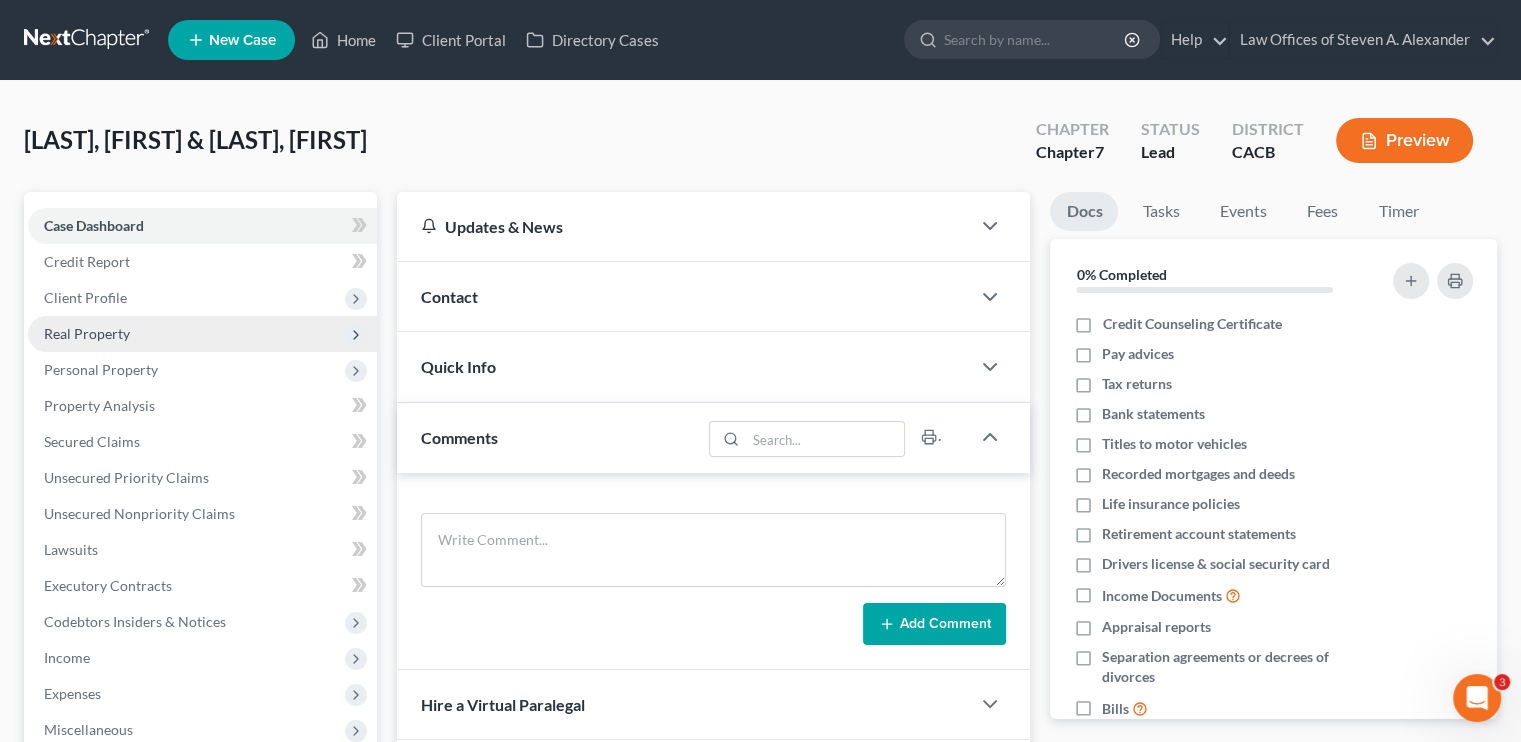 click on "Real Property" at bounding box center [87, 333] 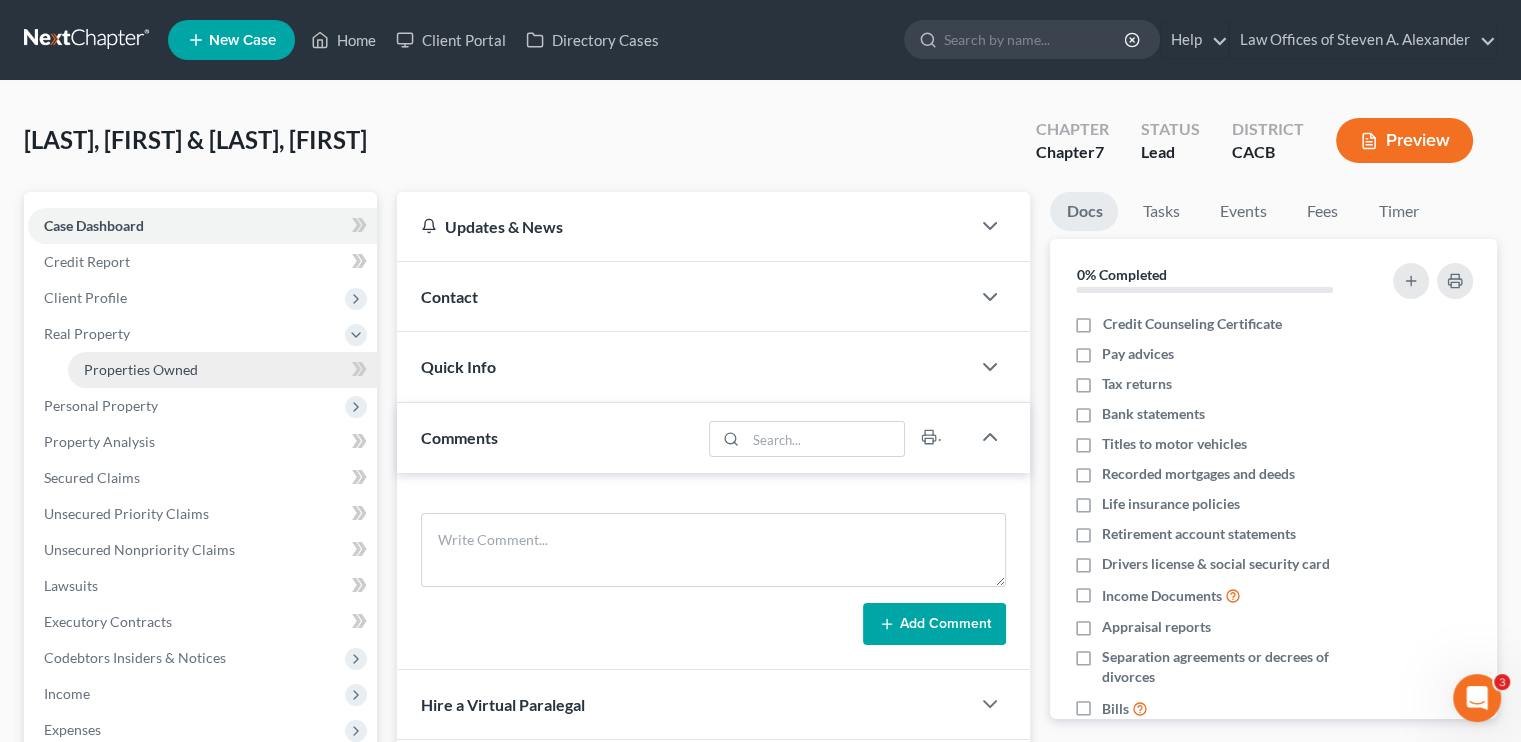click on "Properties Owned" at bounding box center (222, 370) 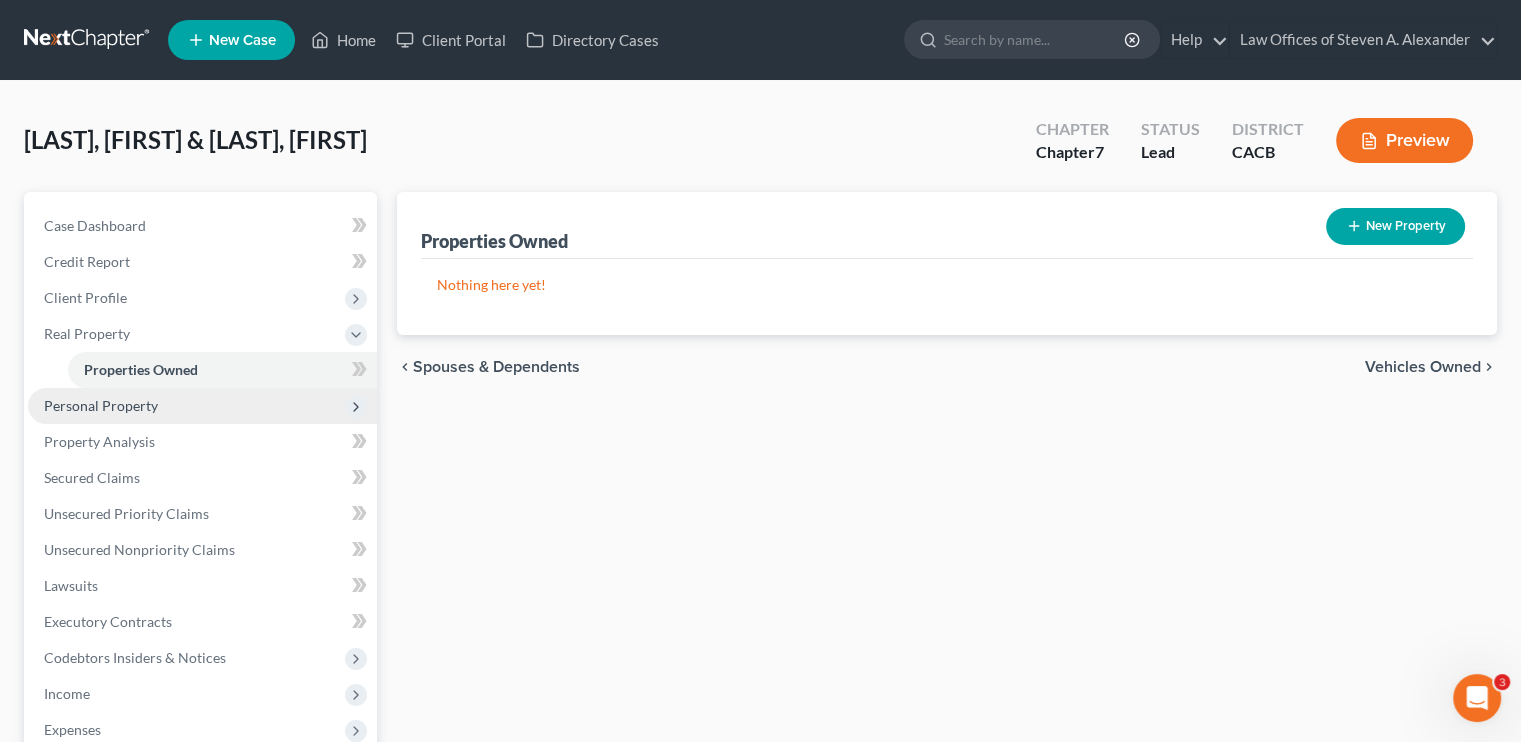 click on "Personal Property" at bounding box center (101, 405) 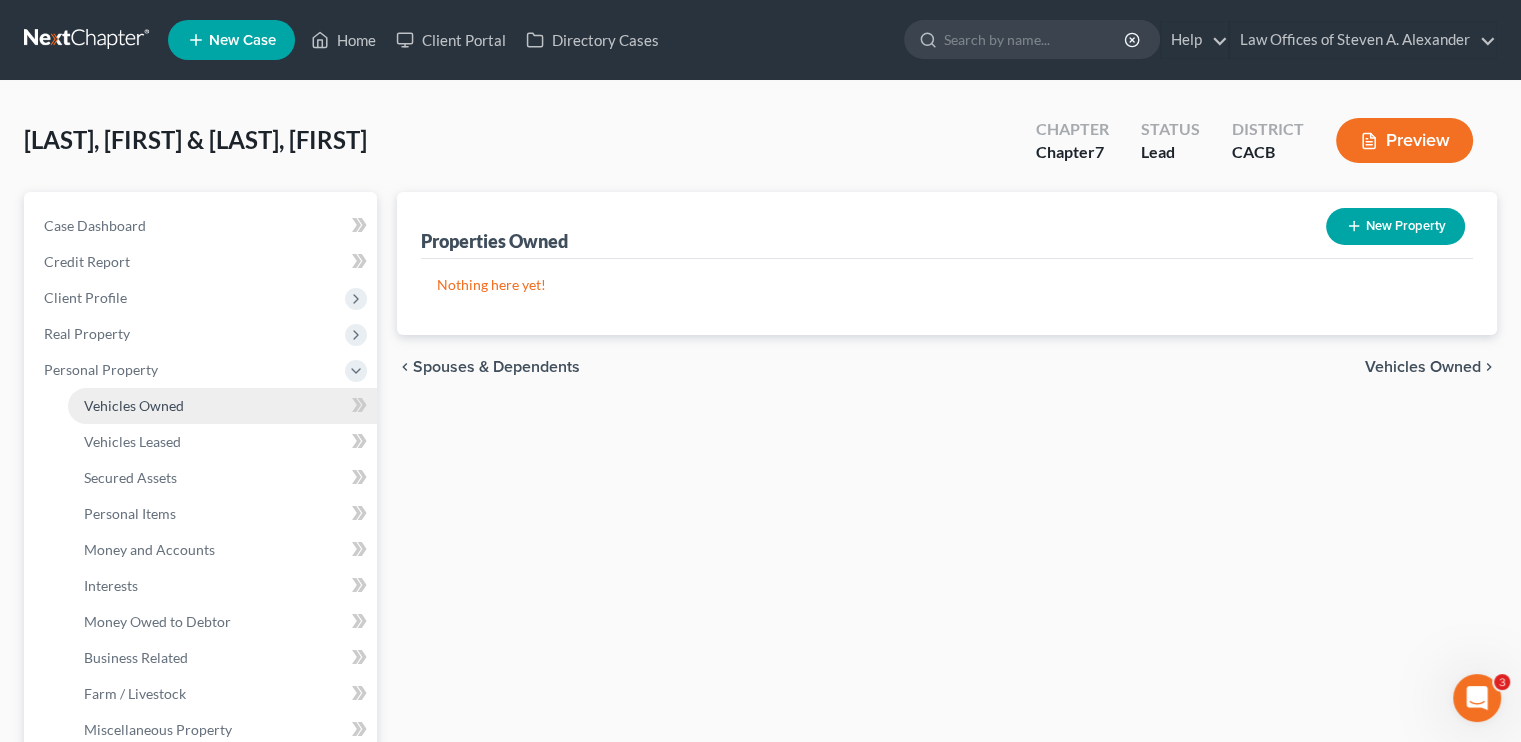 click on "Vehicles Owned" at bounding box center (134, 405) 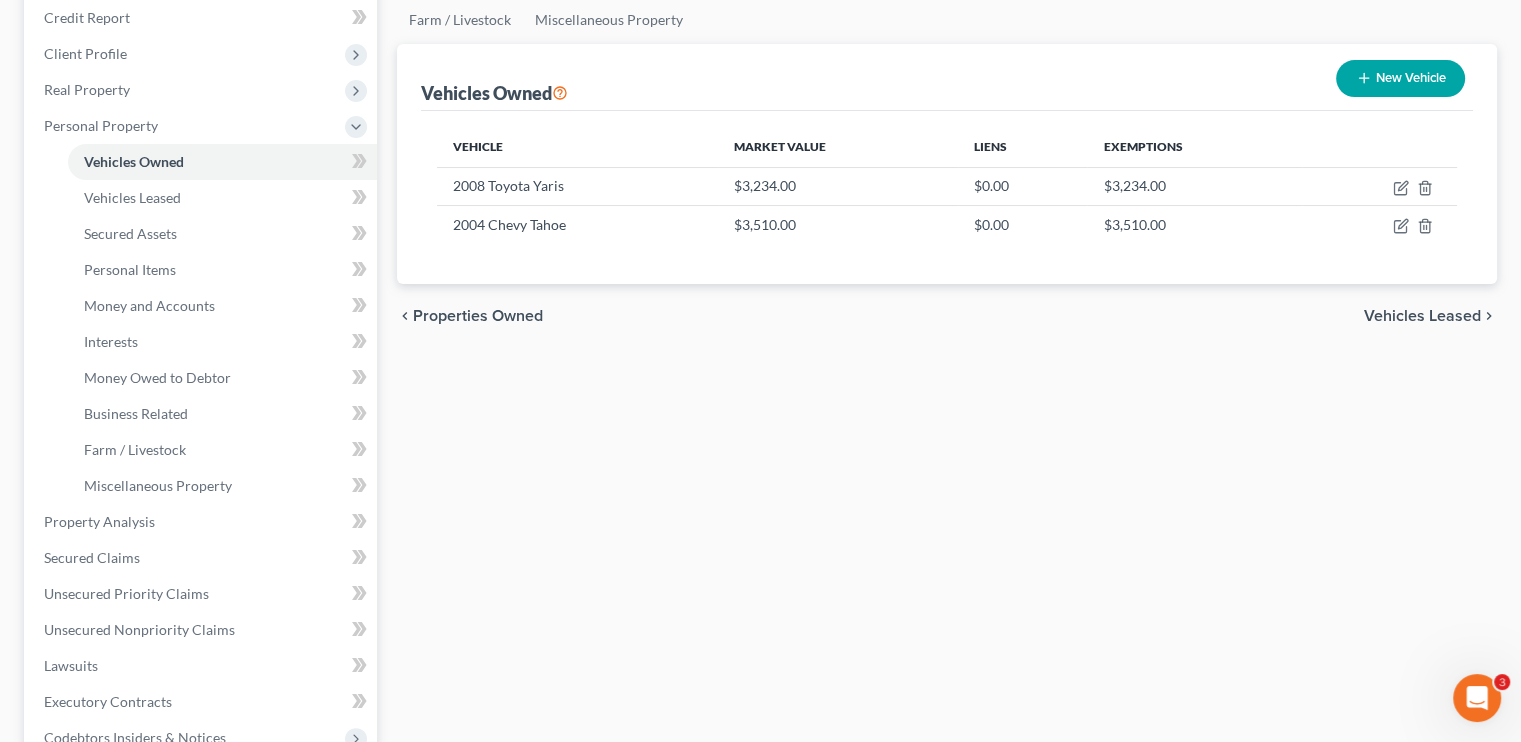 scroll, scrollTop: 300, scrollLeft: 0, axis: vertical 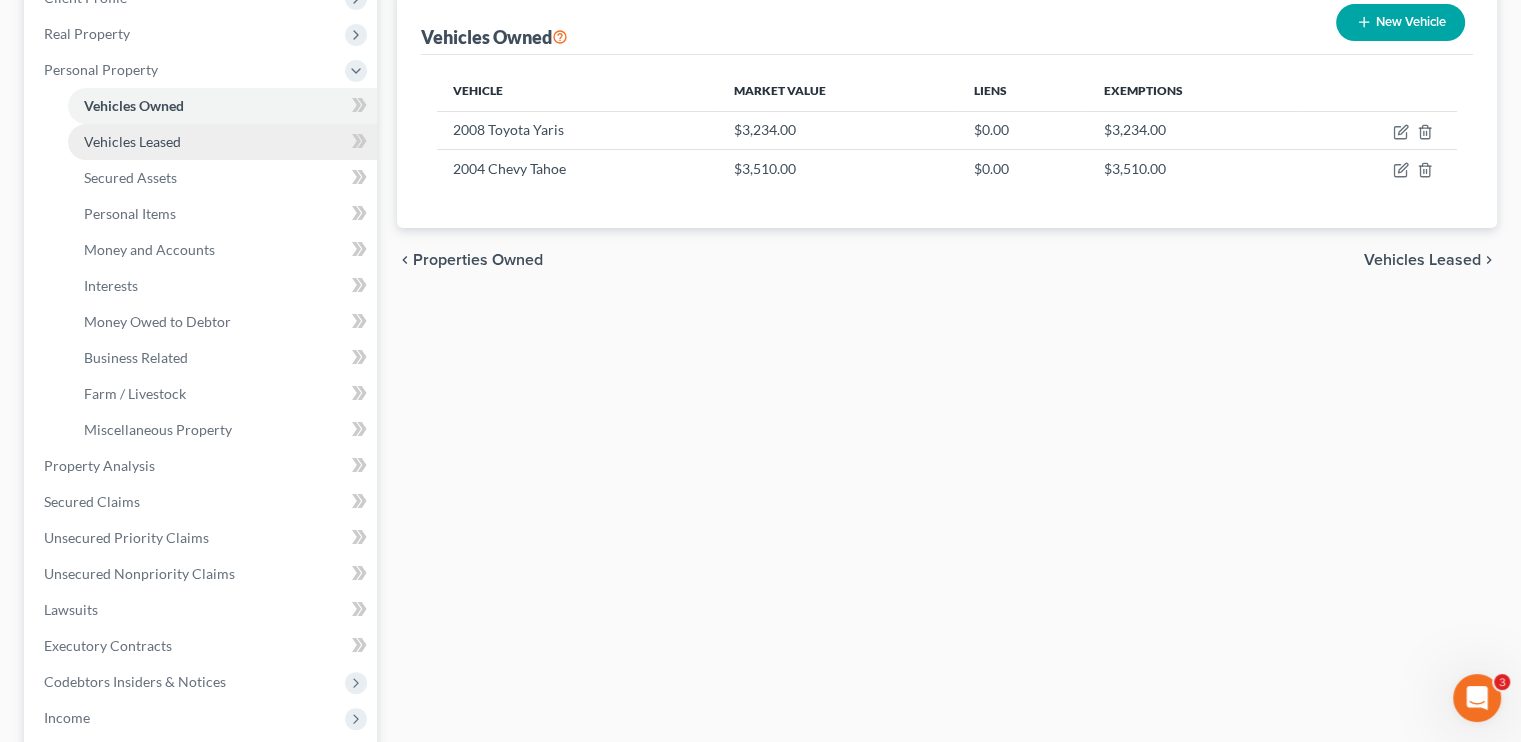 click on "Vehicles Leased" at bounding box center (222, 142) 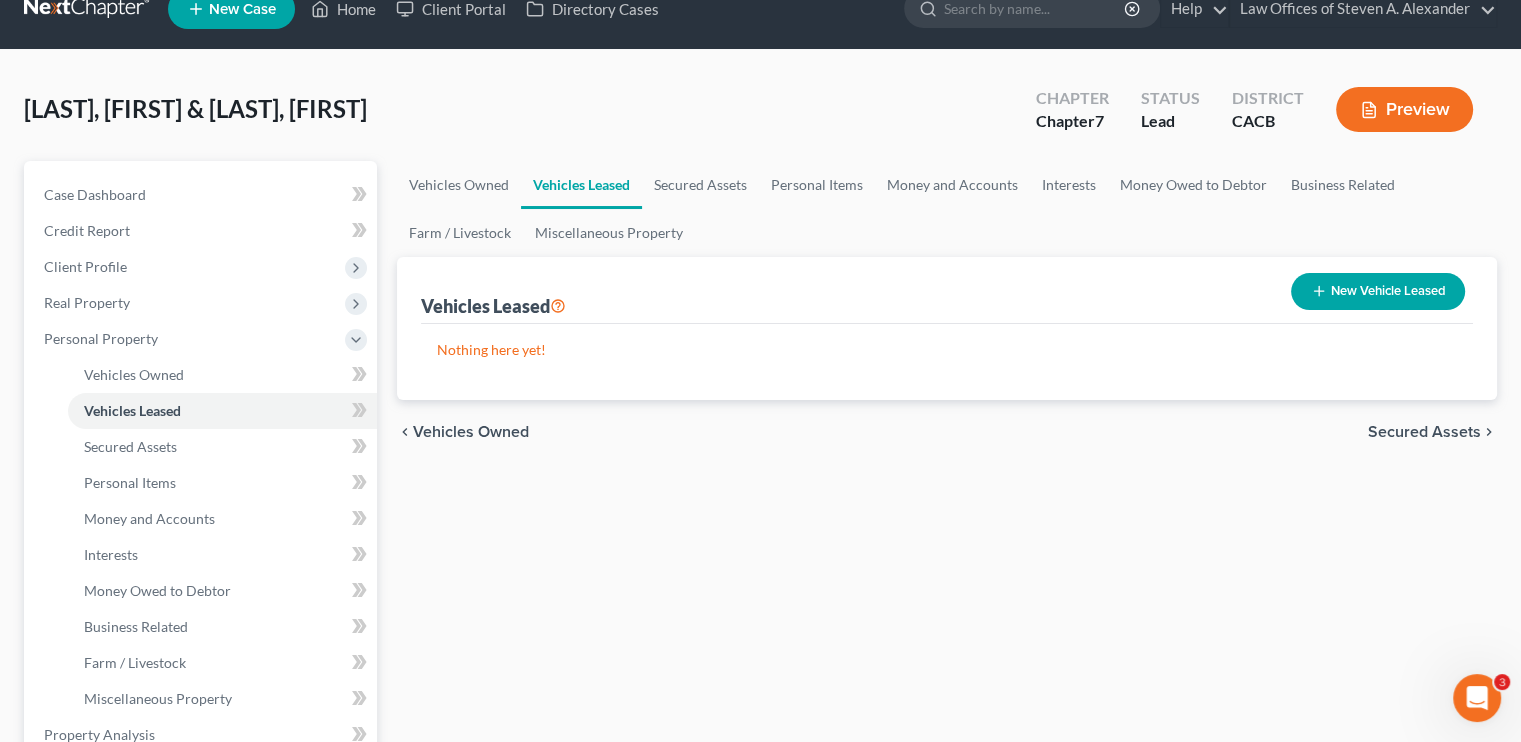 scroll, scrollTop: 0, scrollLeft: 0, axis: both 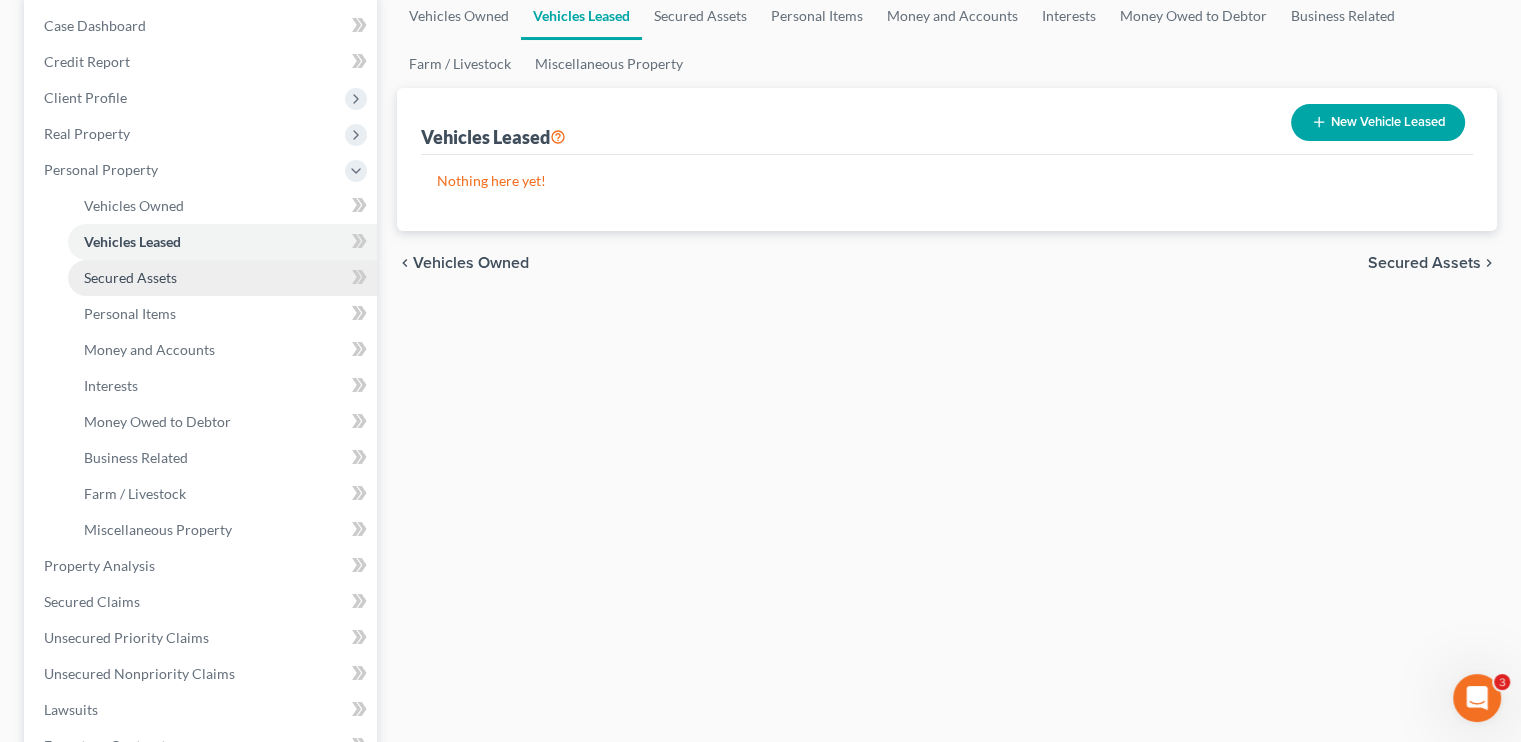 click on "Secured Assets" at bounding box center (130, 277) 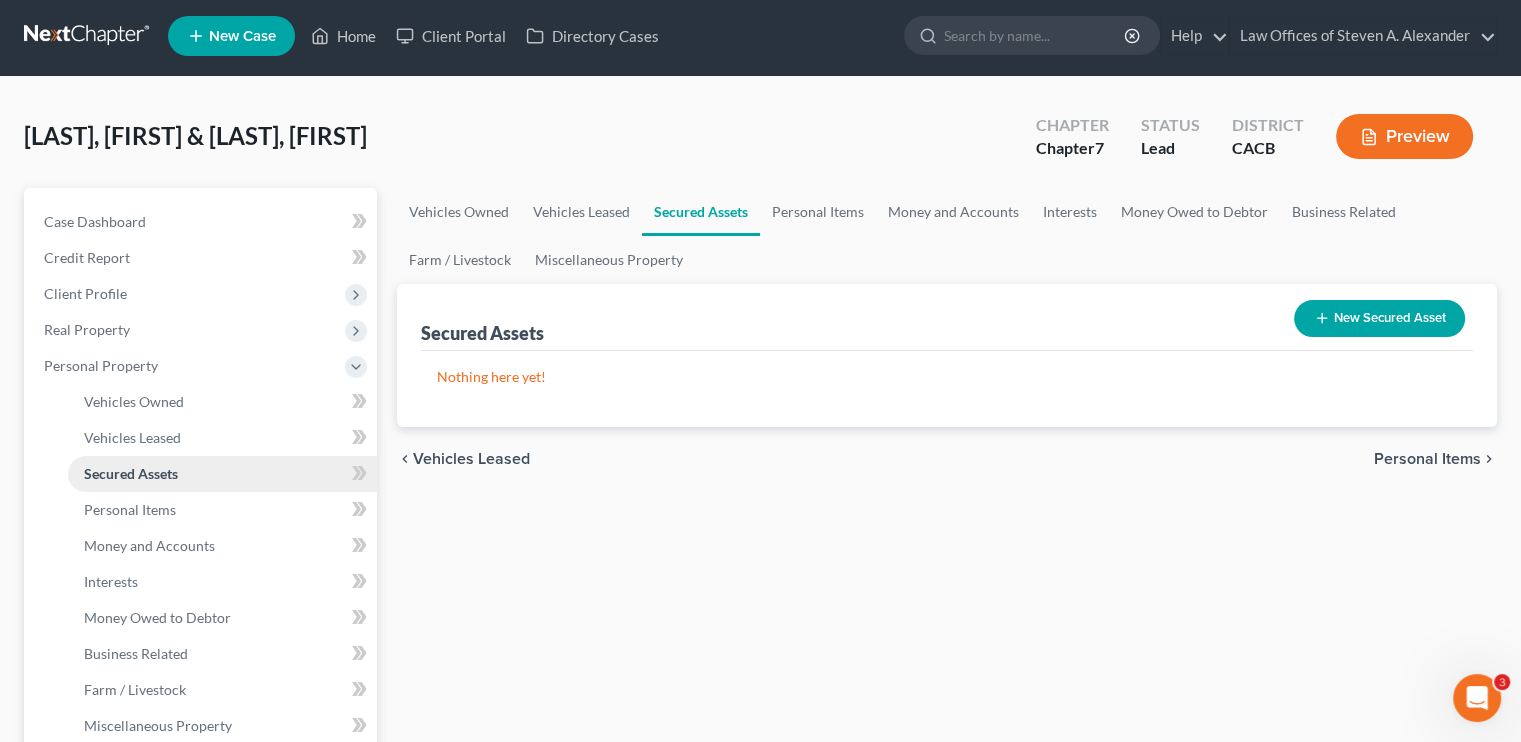 scroll, scrollTop: 0, scrollLeft: 0, axis: both 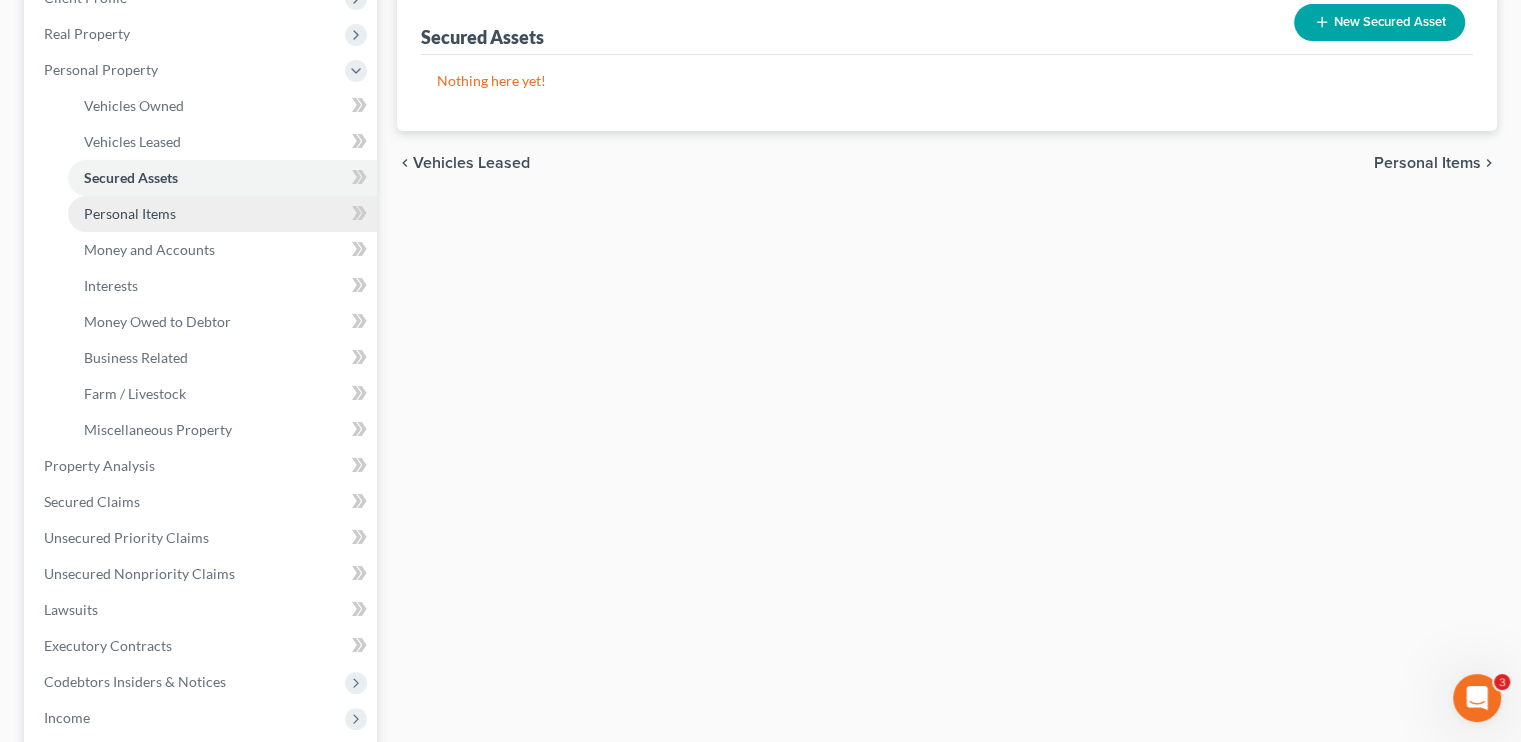 click on "Personal Items" at bounding box center [222, 214] 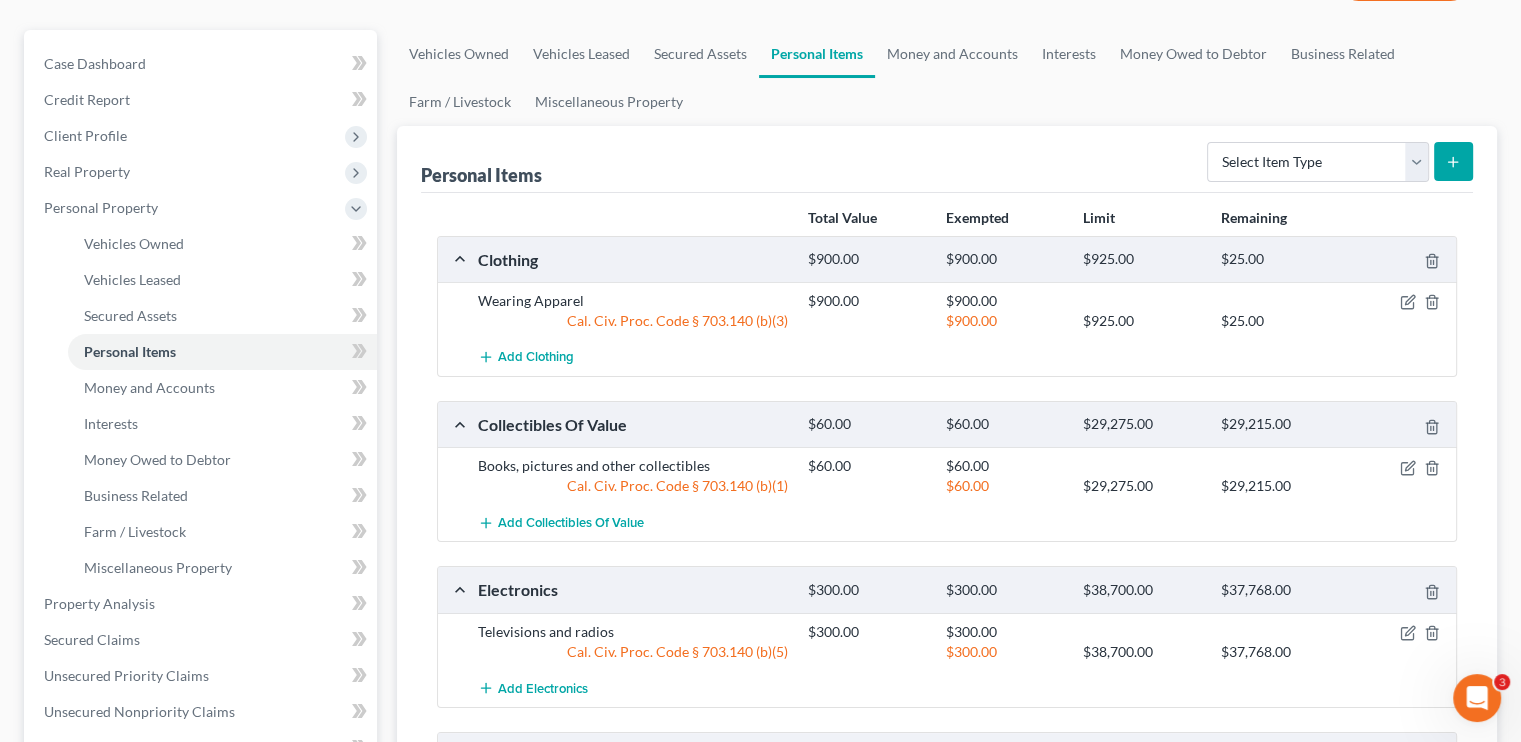 scroll, scrollTop: 206, scrollLeft: 0, axis: vertical 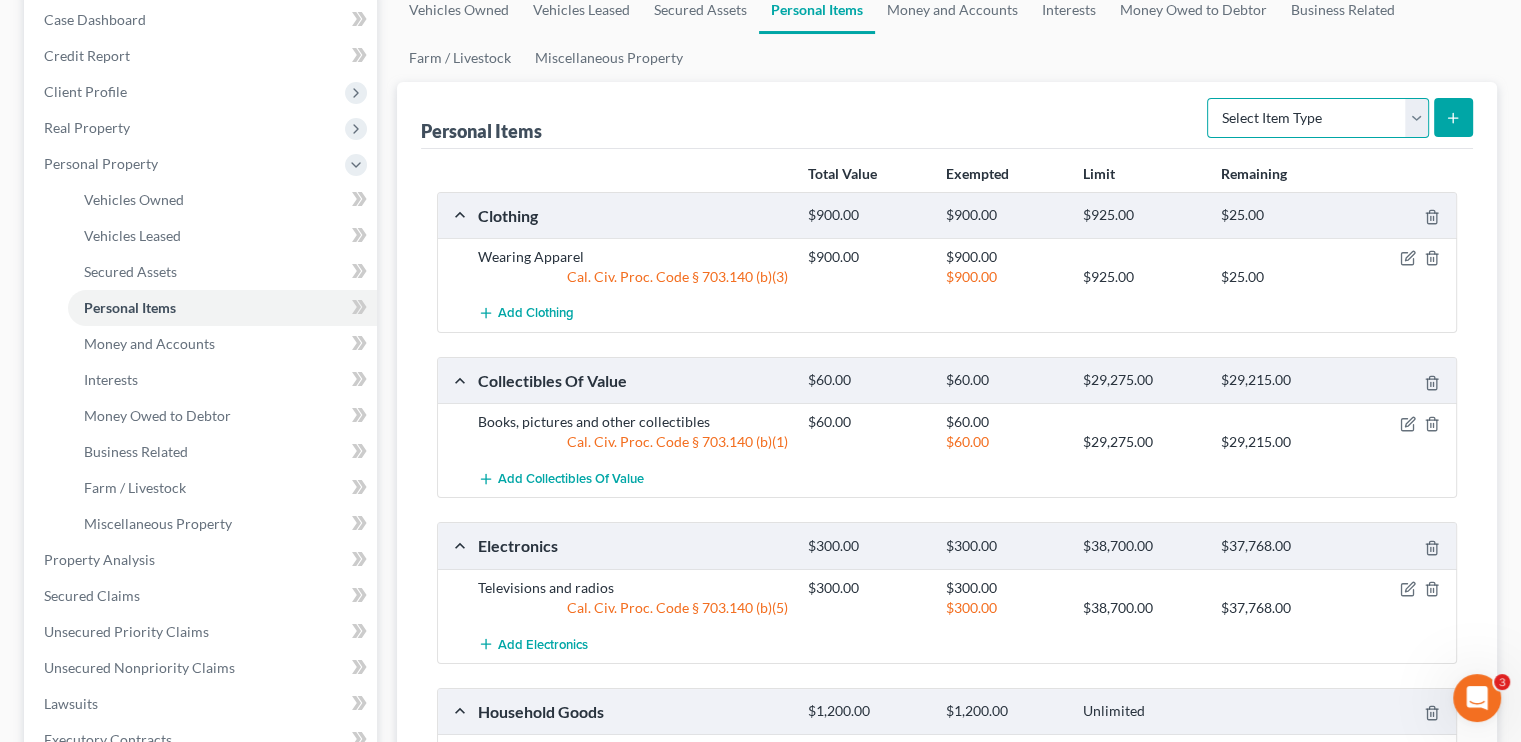 click on "Select Item Type Clothing Collectibles Of Value Electronics Firearms Household Goods Jewelry Other Pet(s) Sports & Hobby Equipment" at bounding box center [1318, 118] 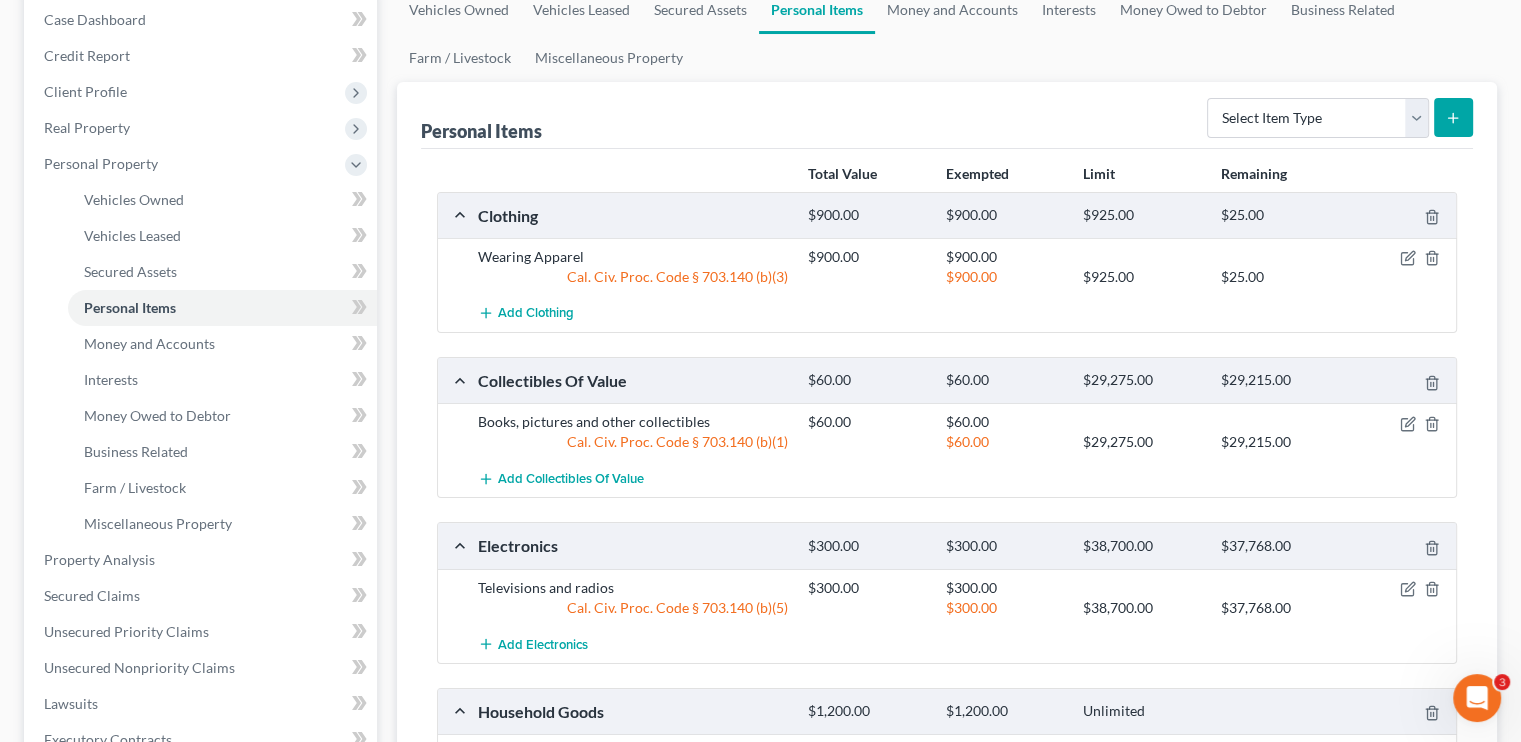 click on "Personal Items Select Item Type Clothing Collectibles Of Value Electronics Firearms Household Goods Jewelry Other Pet(s) Sports & Hobby Equipment" at bounding box center [947, 115] 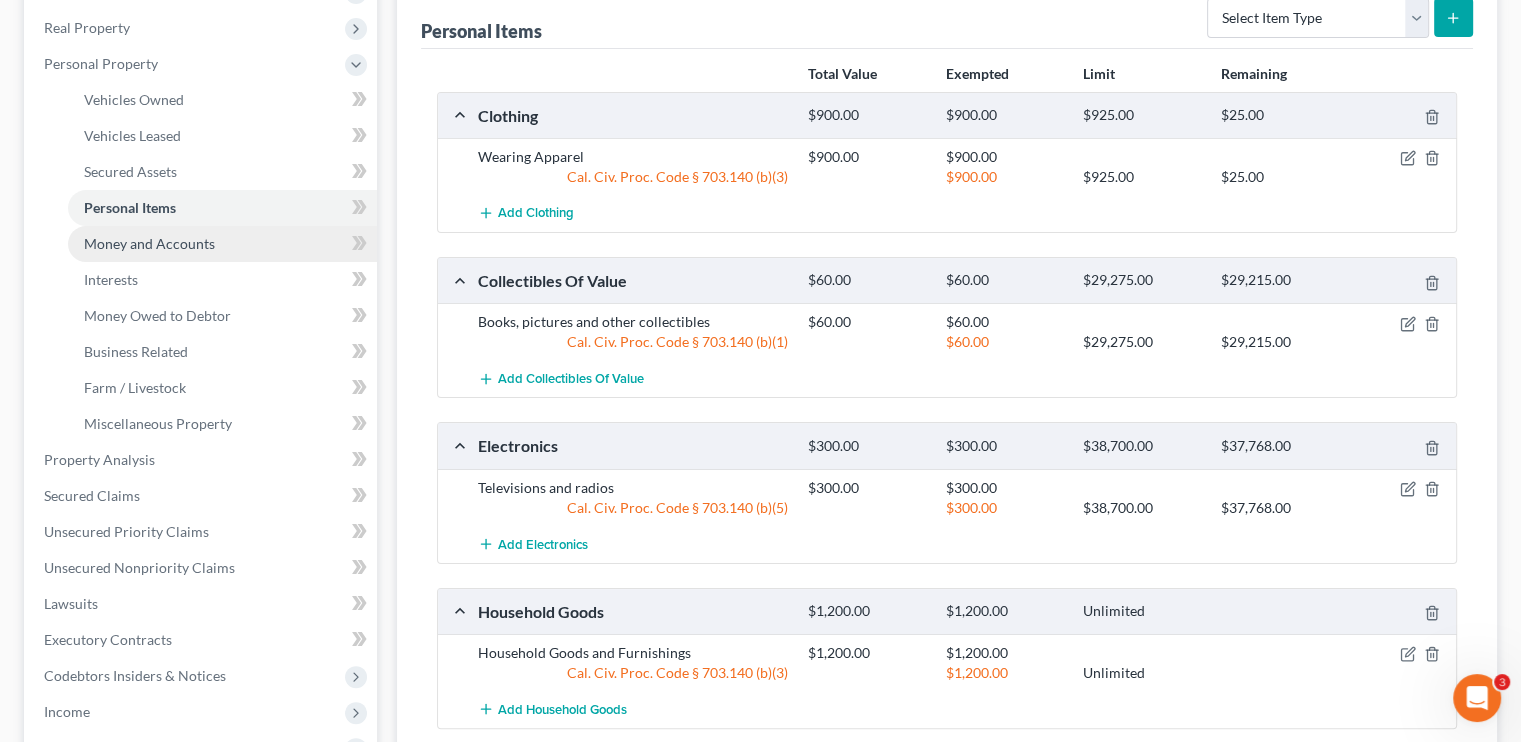 click on "Money and Accounts" at bounding box center [149, 243] 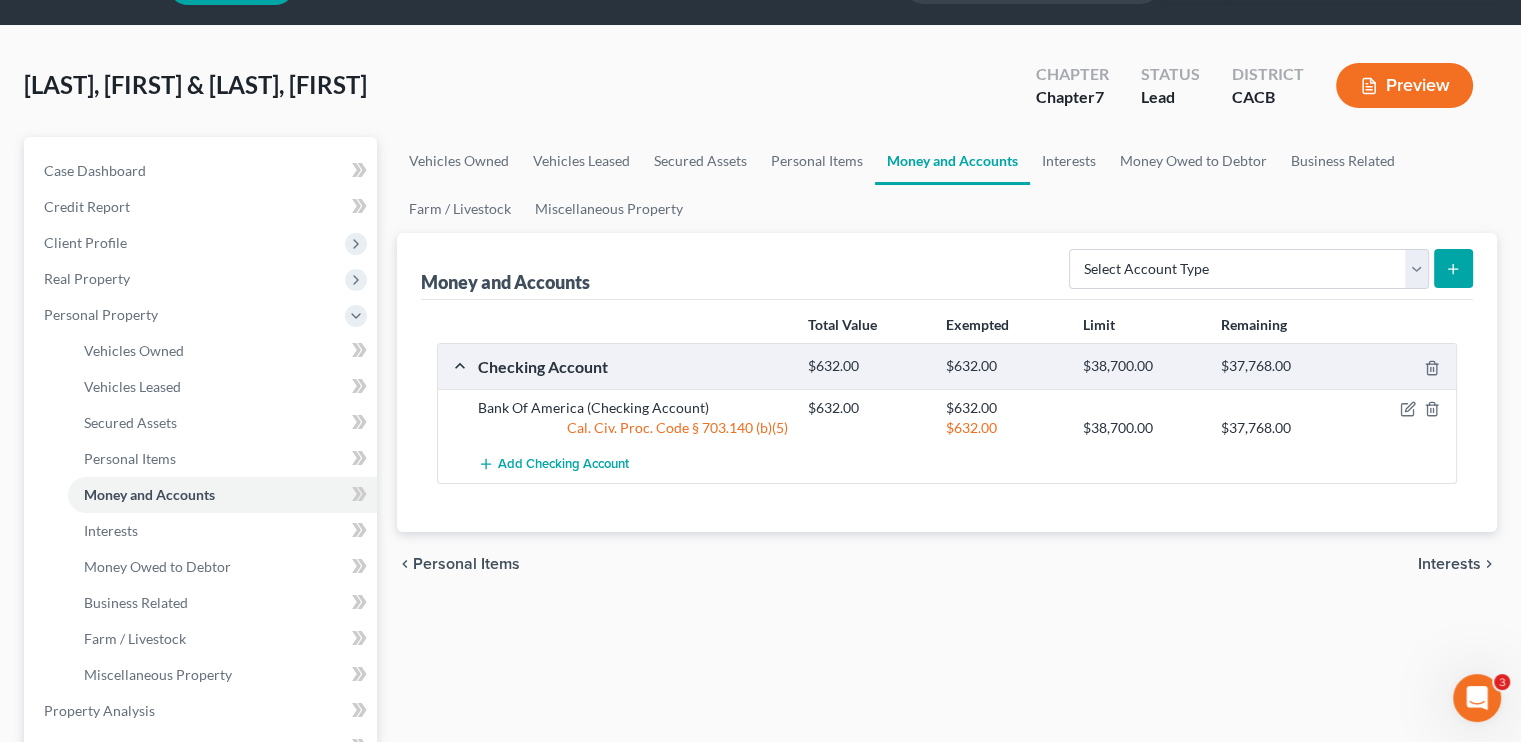 scroll, scrollTop: 300, scrollLeft: 0, axis: vertical 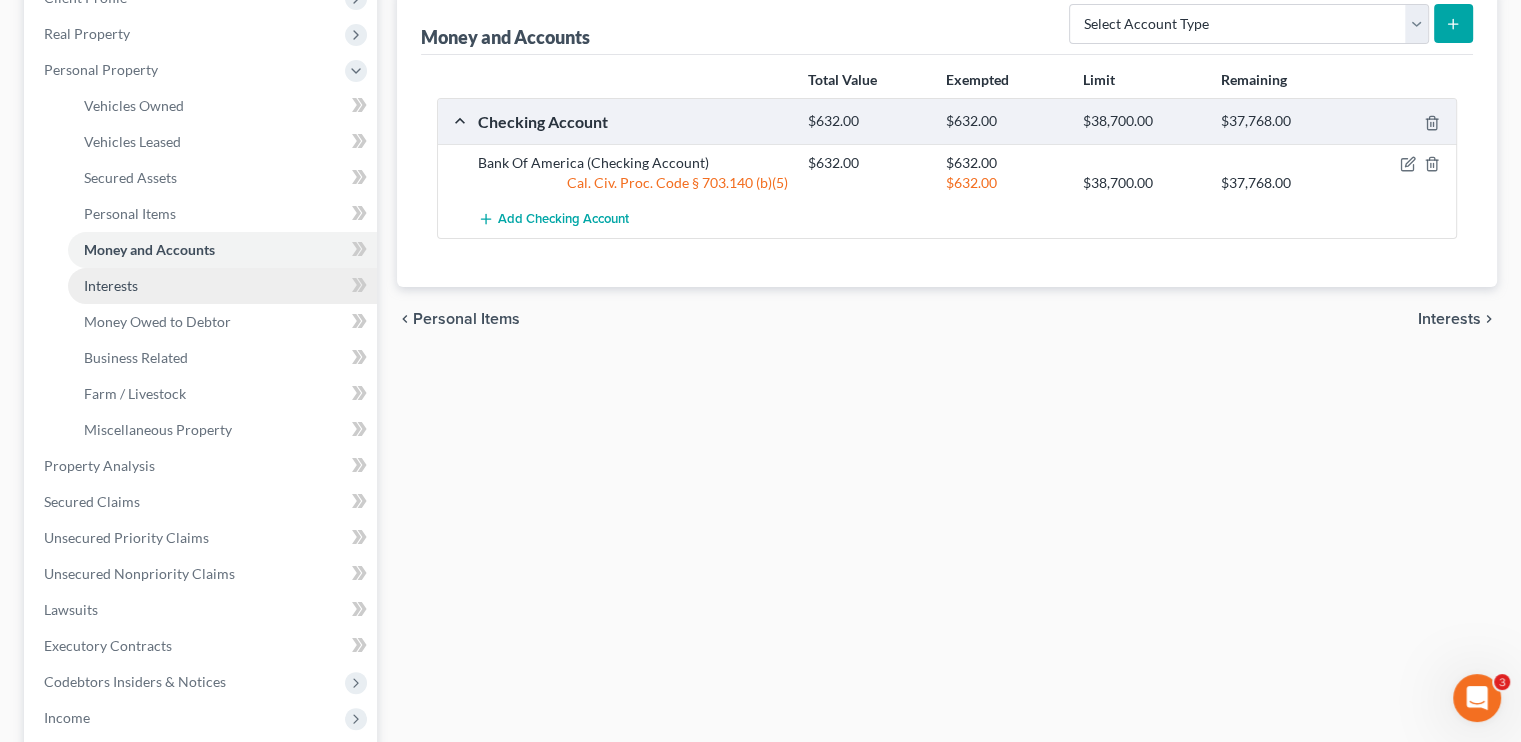 click on "Interests" at bounding box center [111, 285] 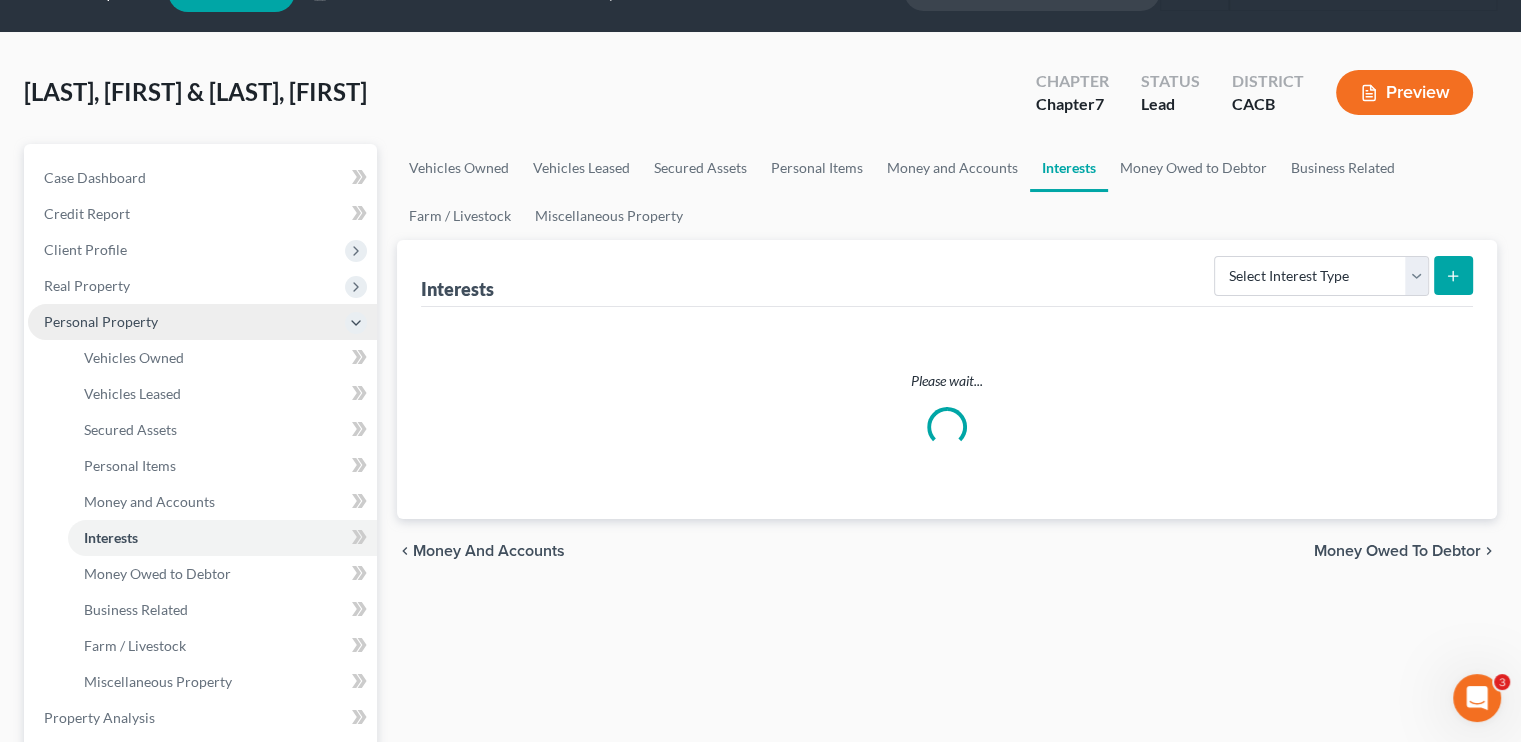 scroll, scrollTop: 0, scrollLeft: 0, axis: both 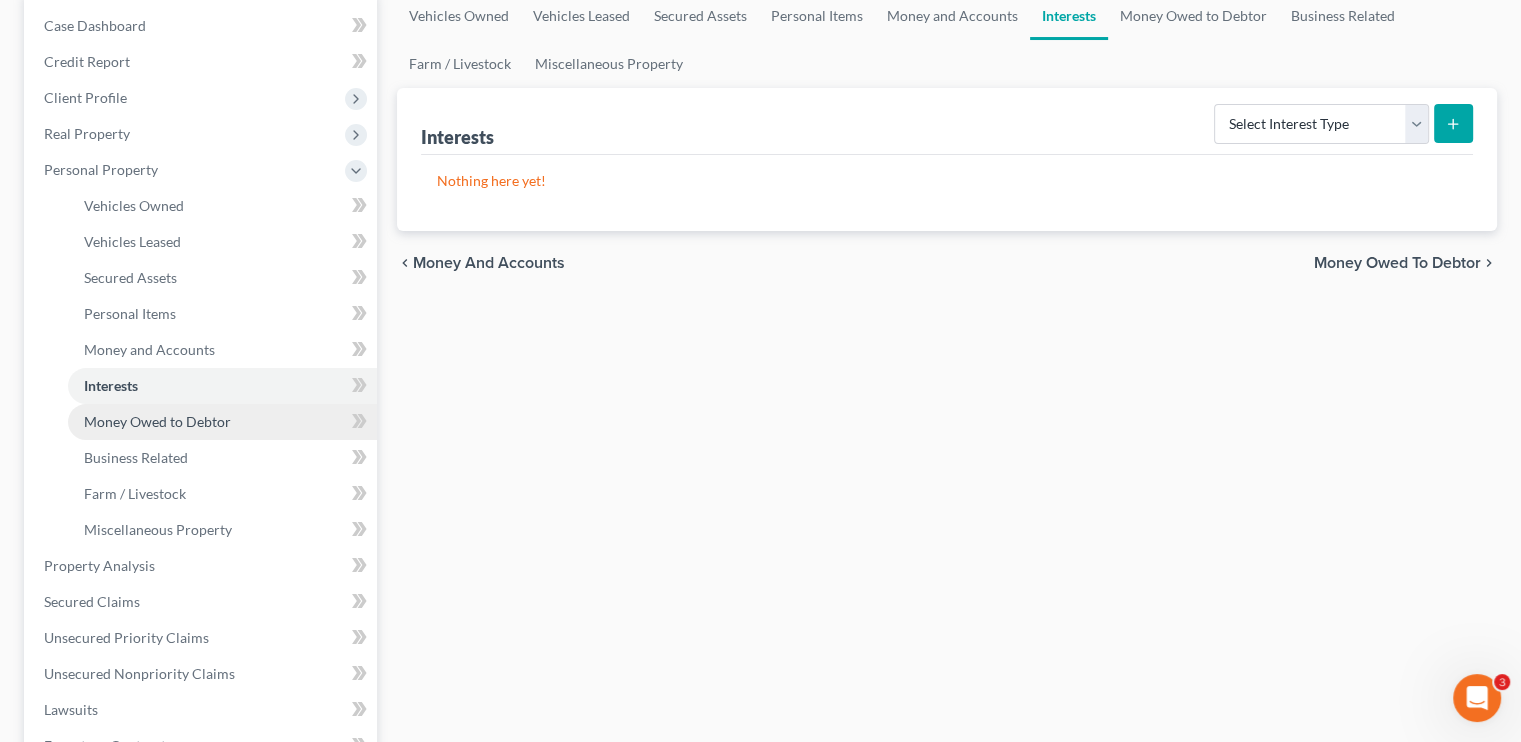 click on "Money Owed to Debtor" at bounding box center [157, 421] 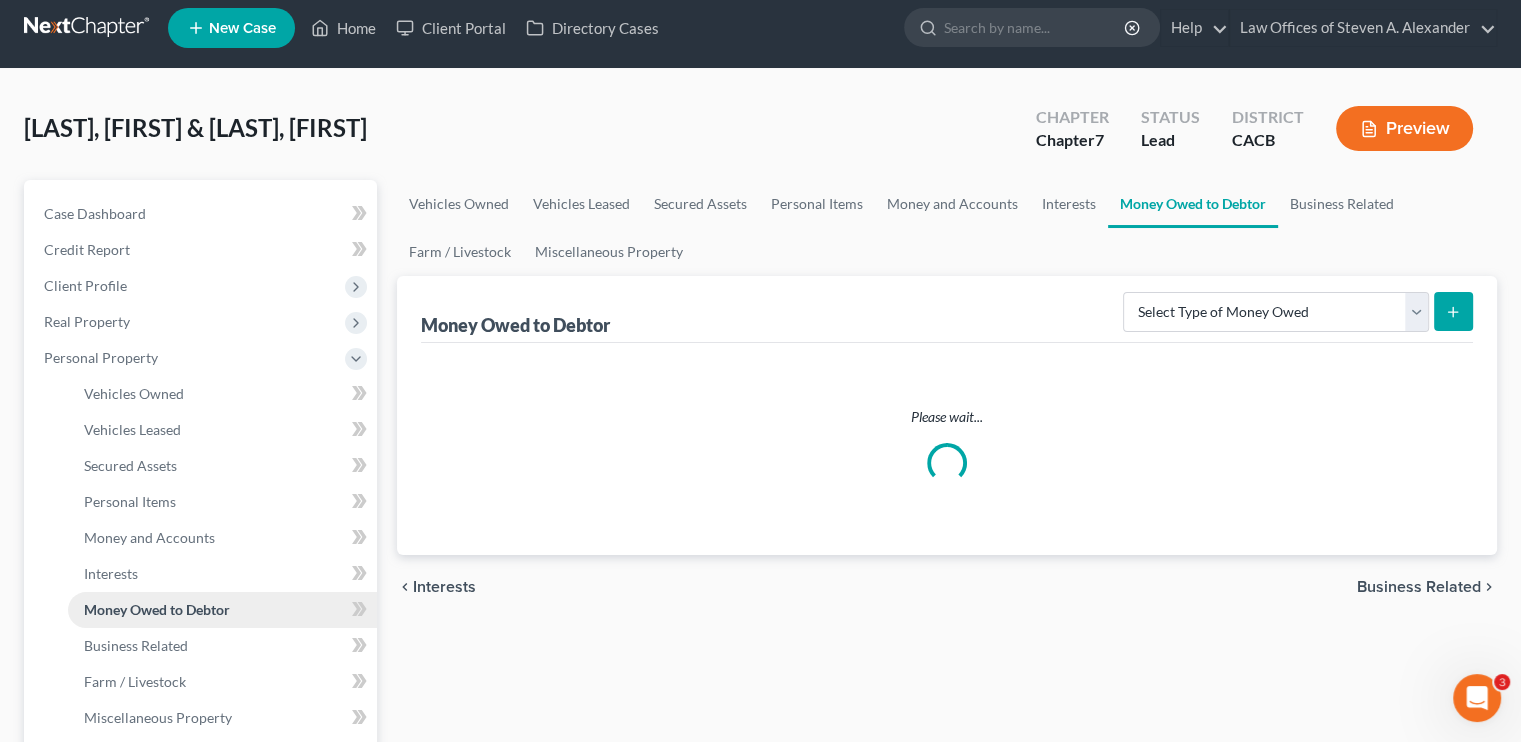 scroll, scrollTop: 0, scrollLeft: 0, axis: both 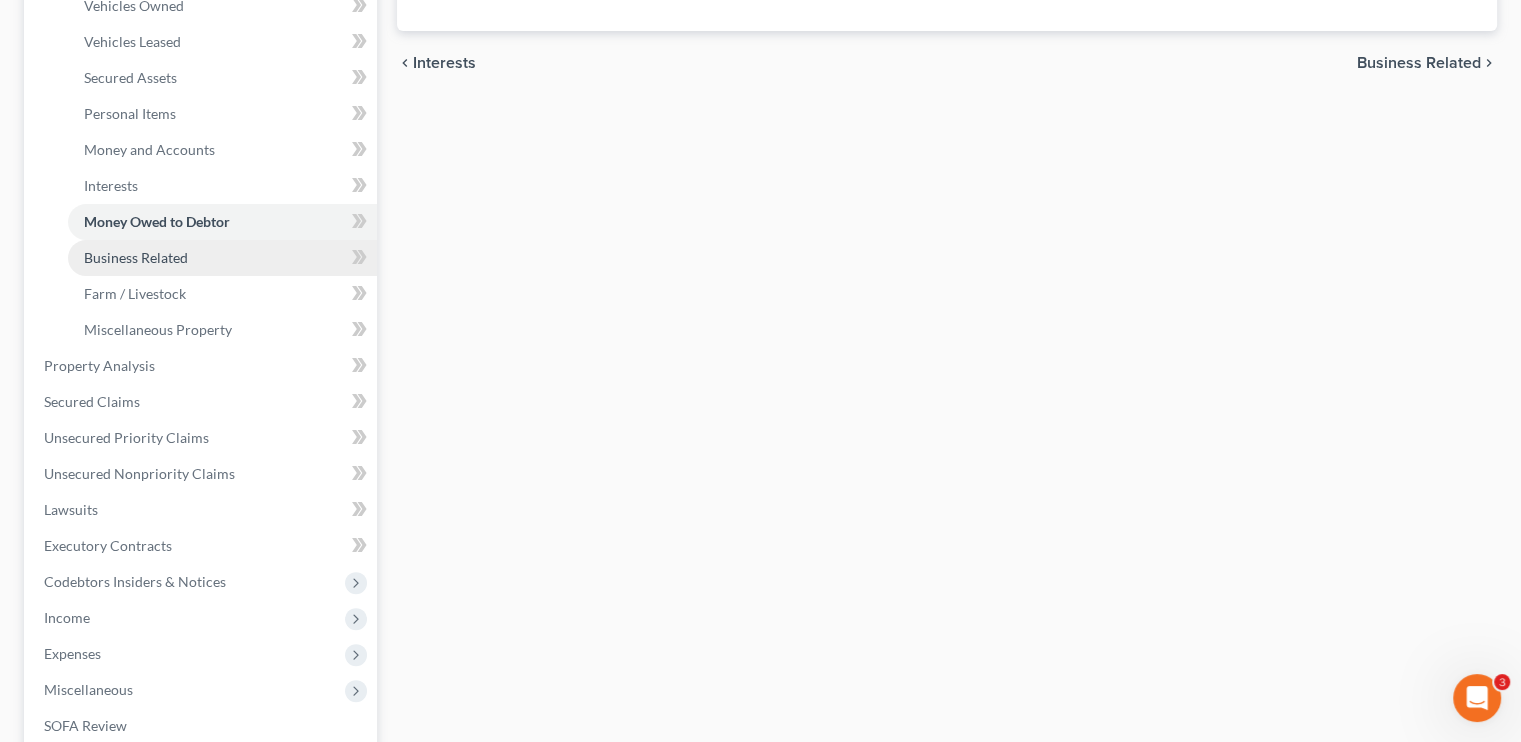 click on "Business Related" at bounding box center [222, 258] 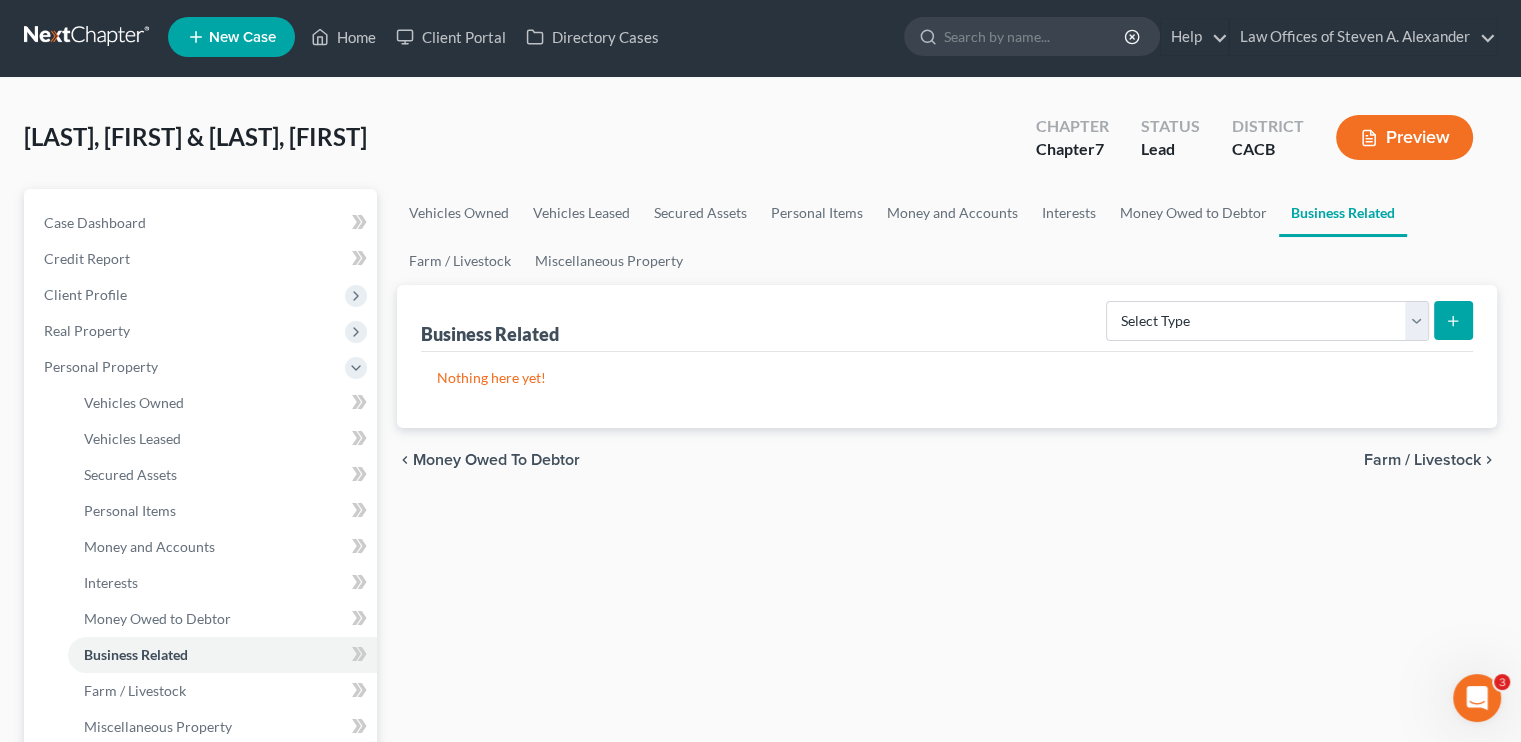 scroll, scrollTop: 0, scrollLeft: 0, axis: both 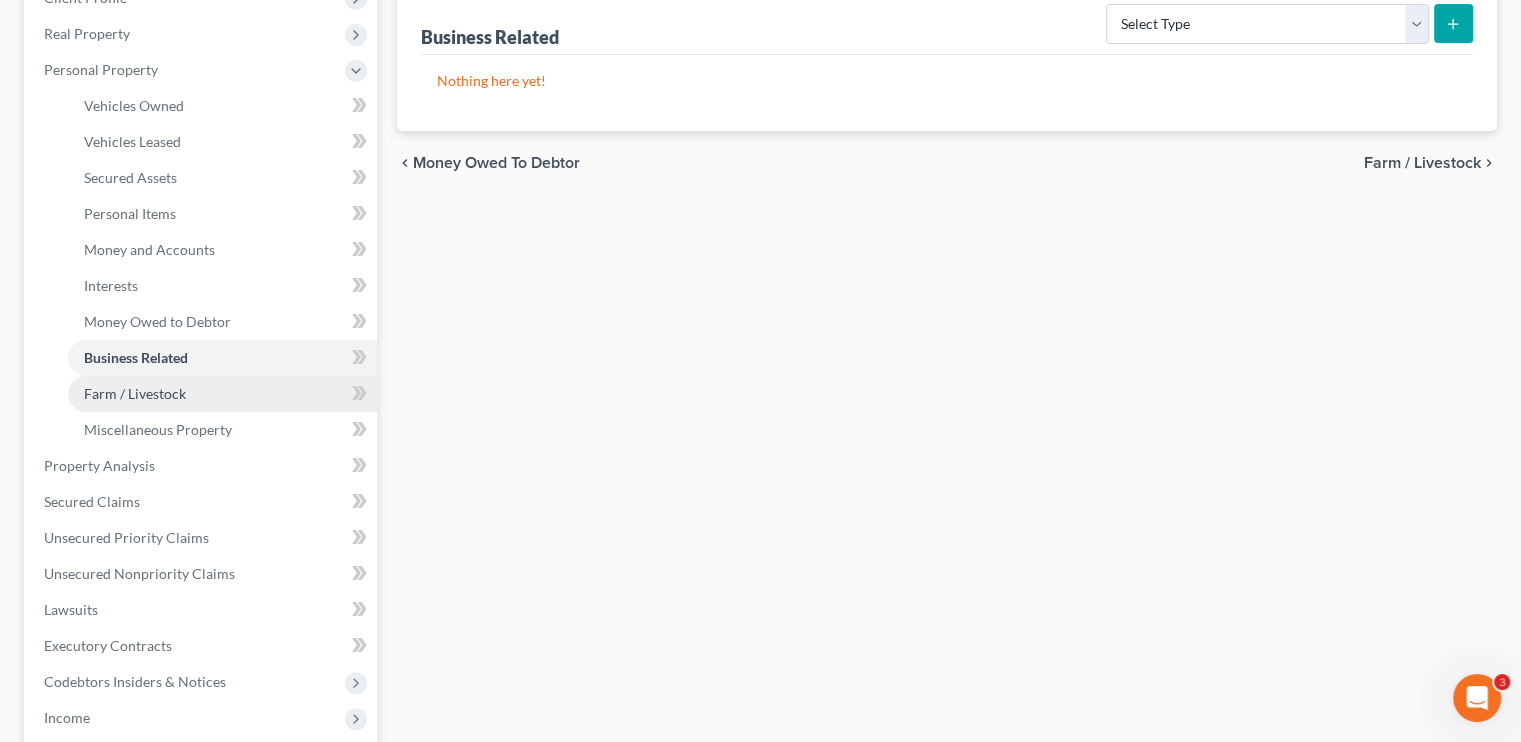 click on "Farm / Livestock" at bounding box center [135, 393] 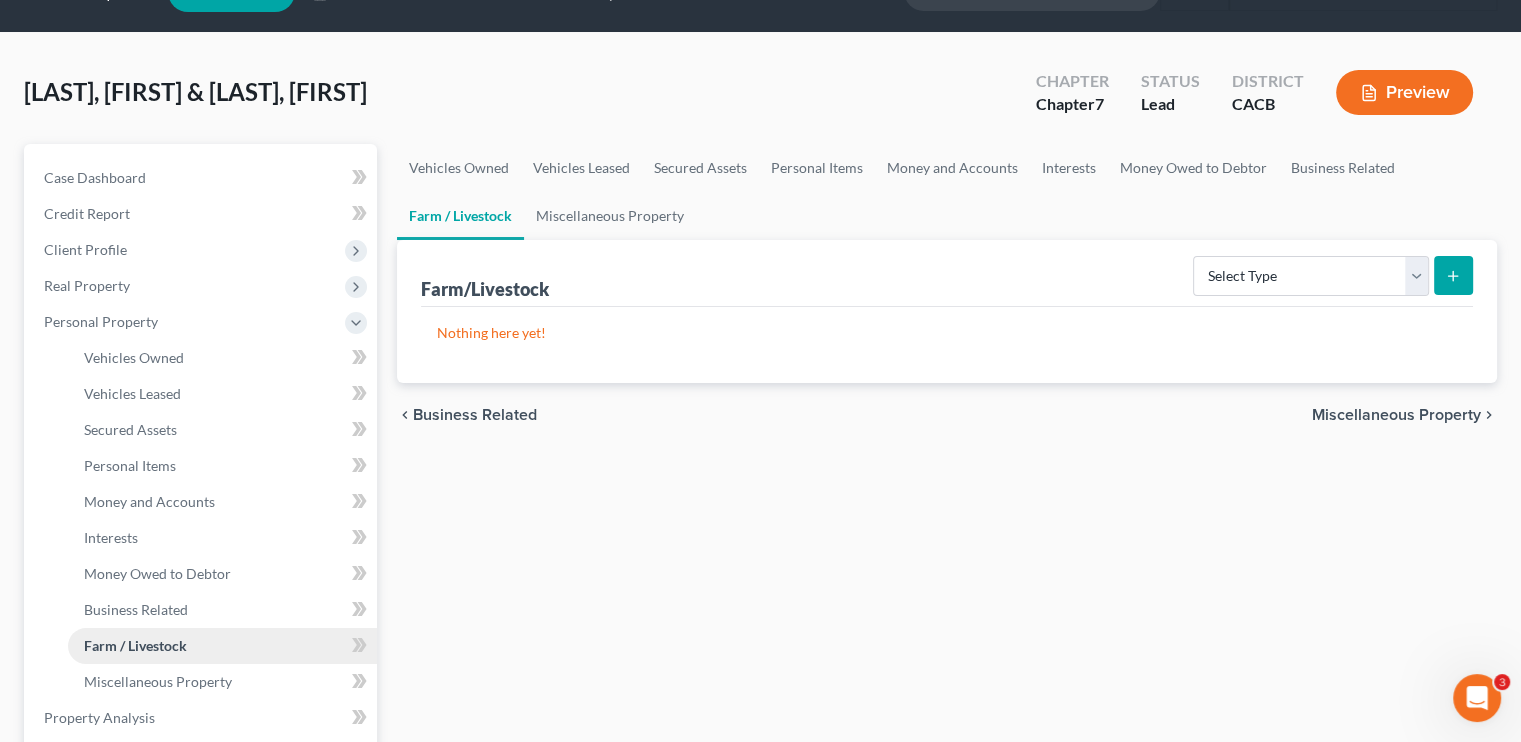 scroll, scrollTop: 0, scrollLeft: 0, axis: both 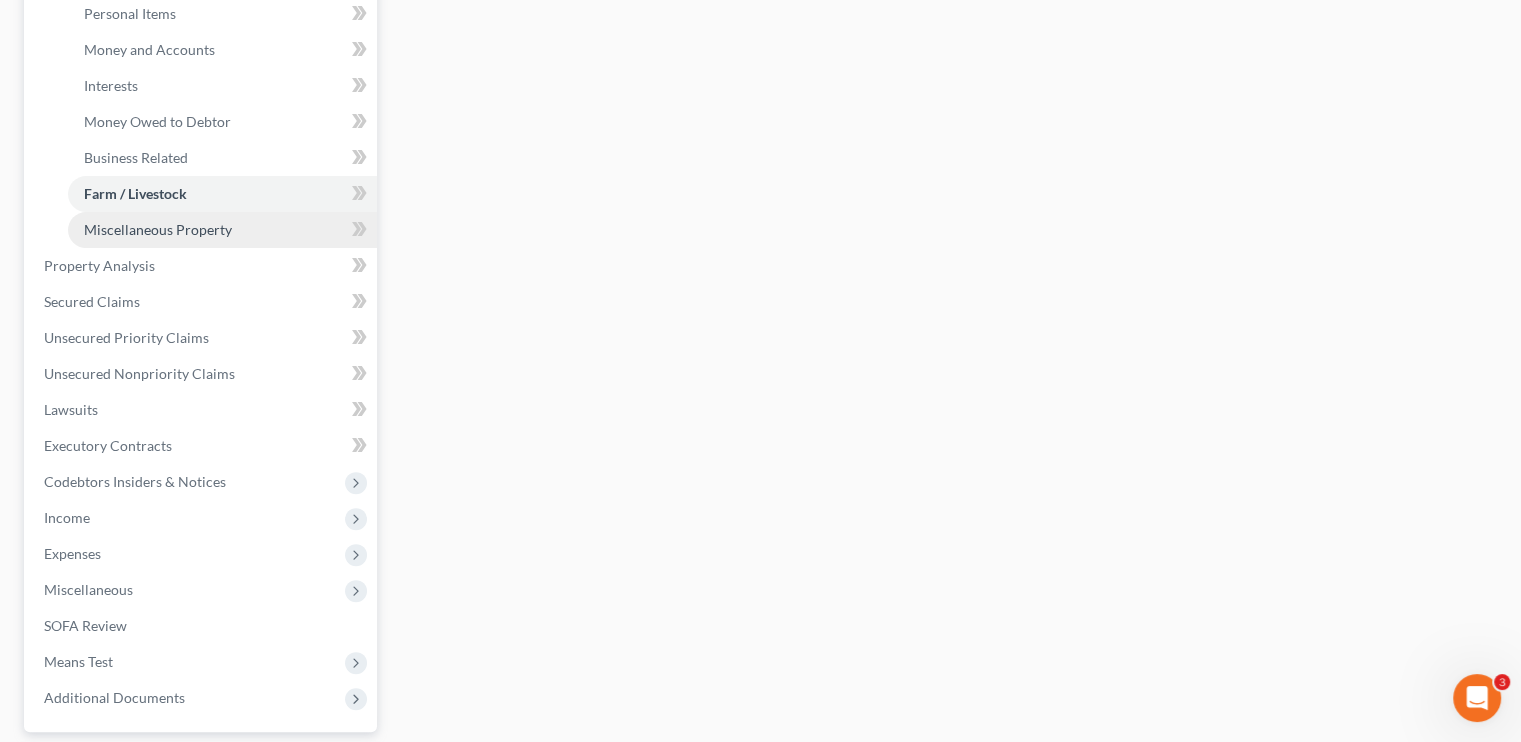 click on "Miscellaneous Property" at bounding box center [222, 230] 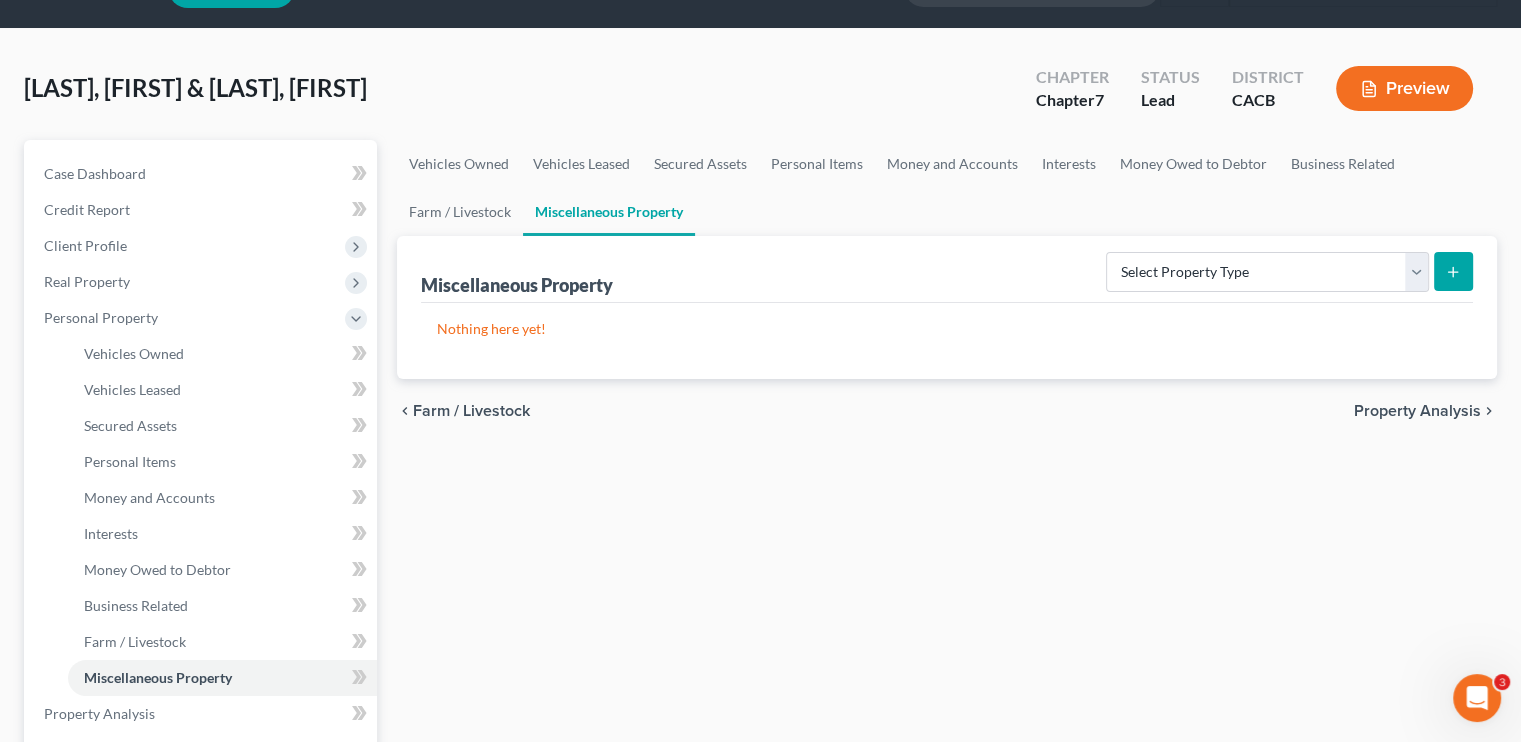 scroll, scrollTop: 100, scrollLeft: 0, axis: vertical 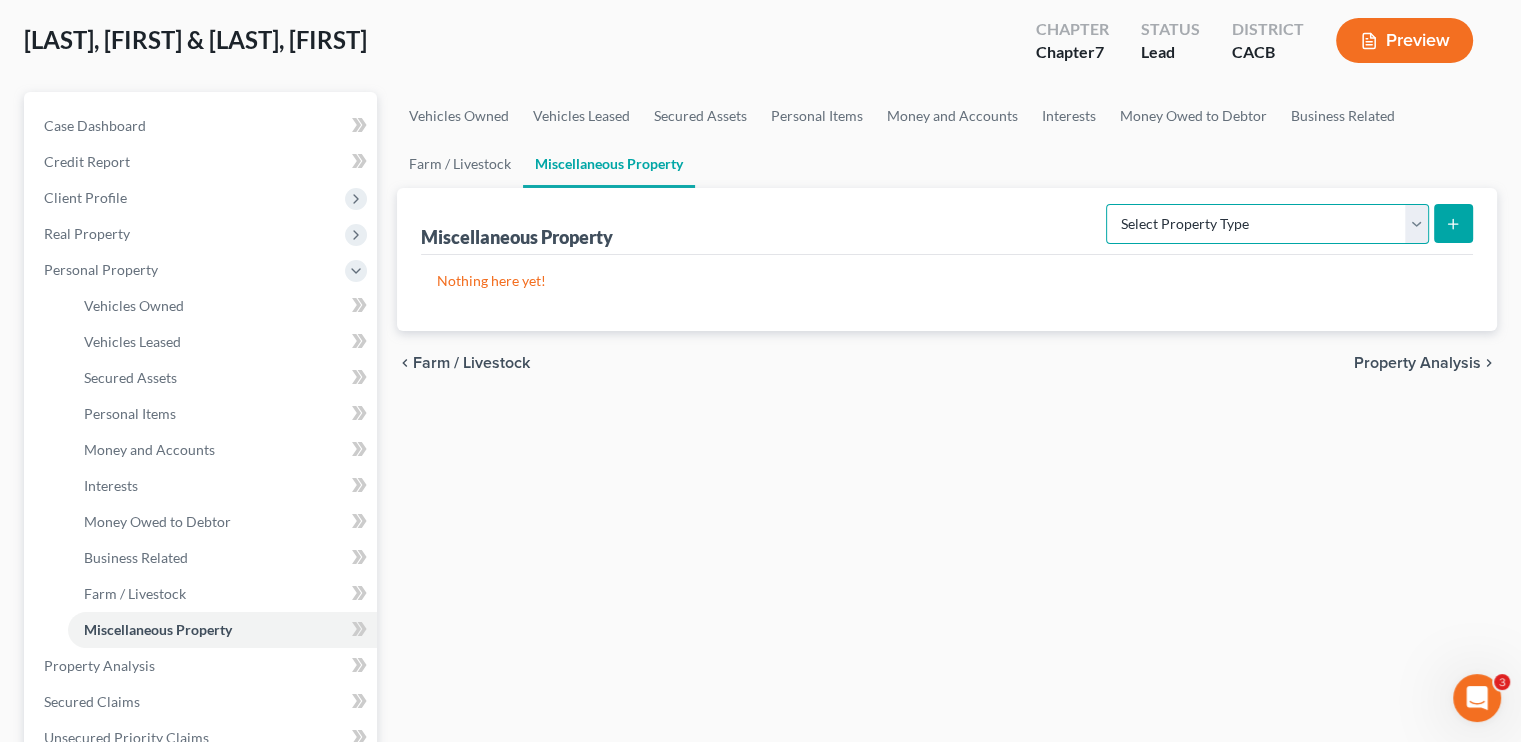 click on "Select Property Type Assigned for Creditor Benefit Within 1 Year Holding for Another Not Yet Listed Stored Within 1 Year Transferred" at bounding box center [1267, 224] 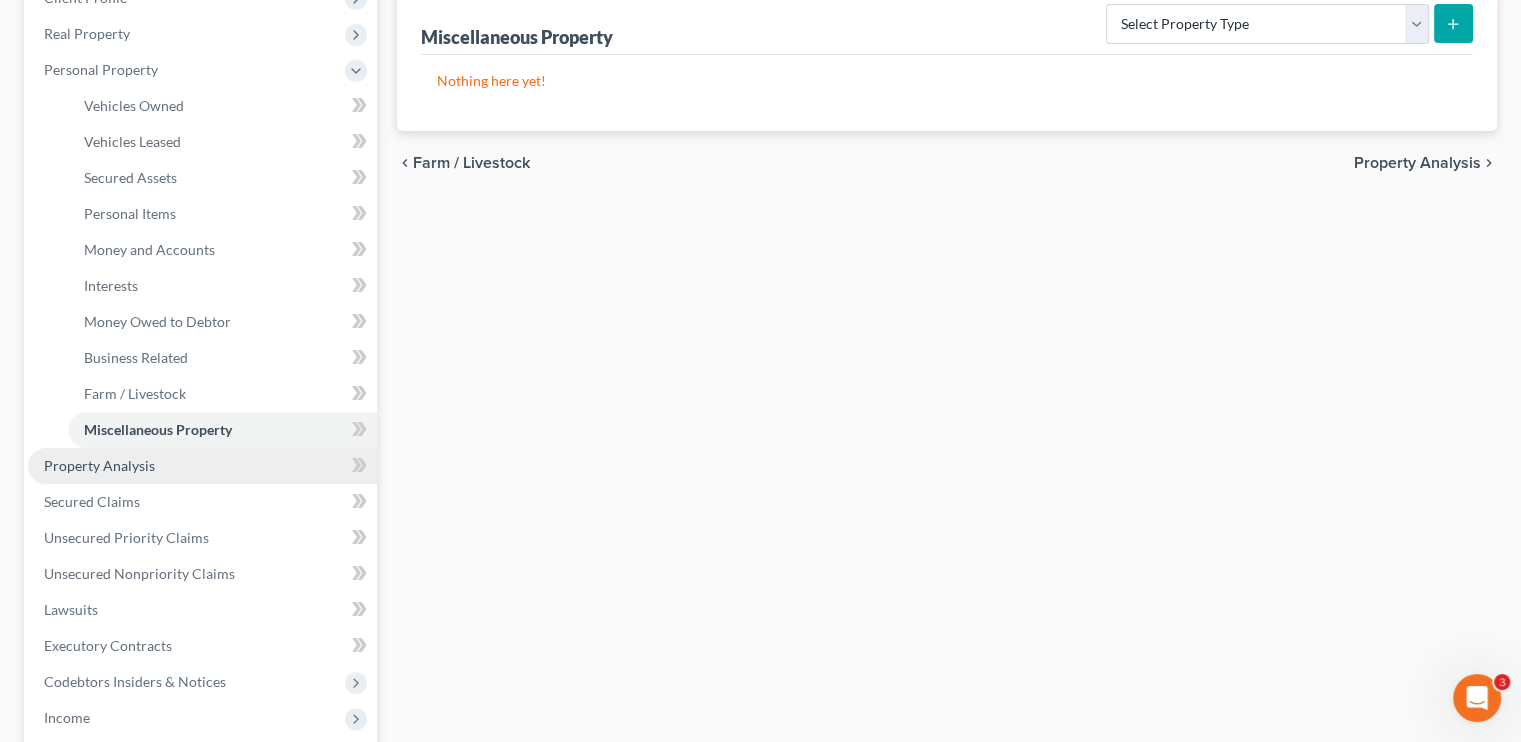 click on "Property Analysis" at bounding box center (202, 466) 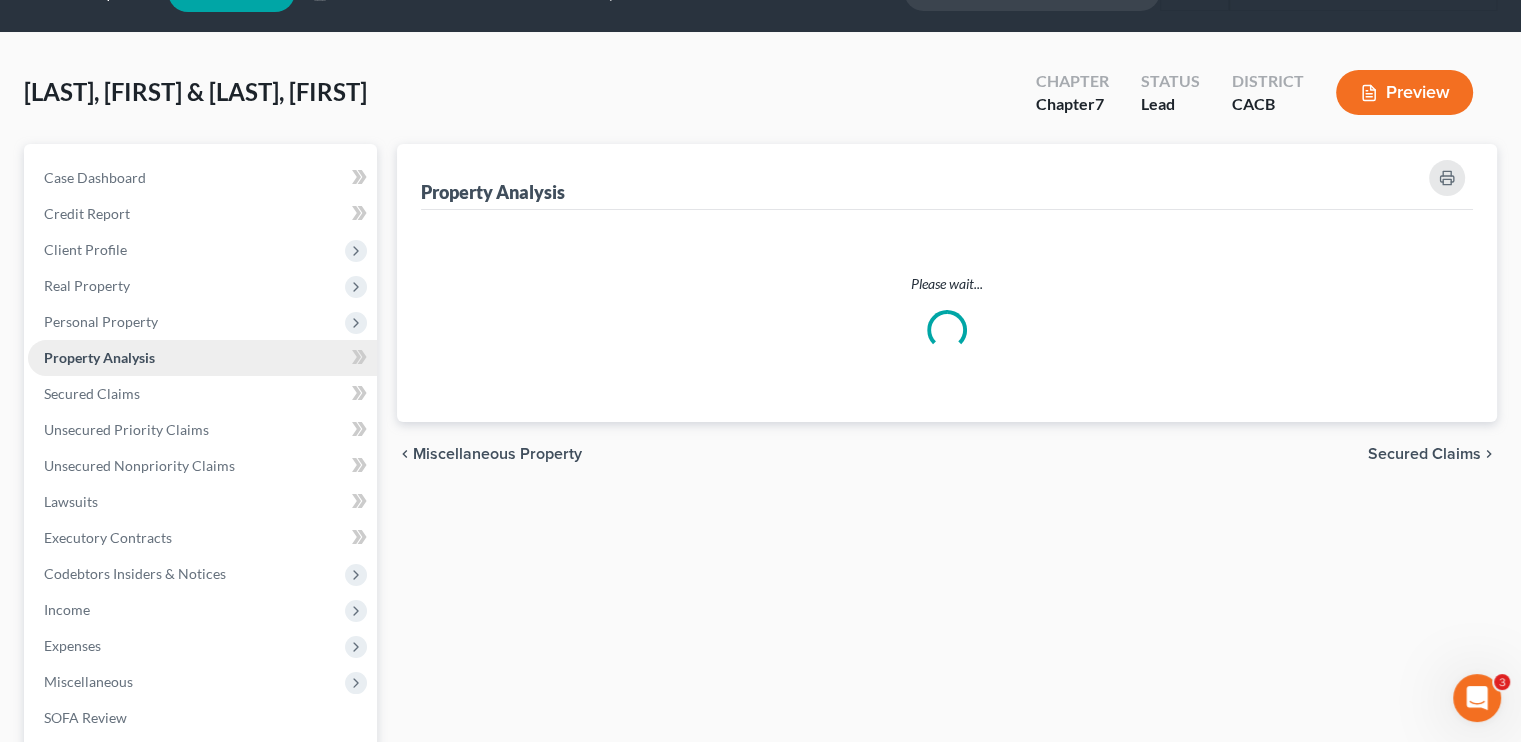 scroll, scrollTop: 0, scrollLeft: 0, axis: both 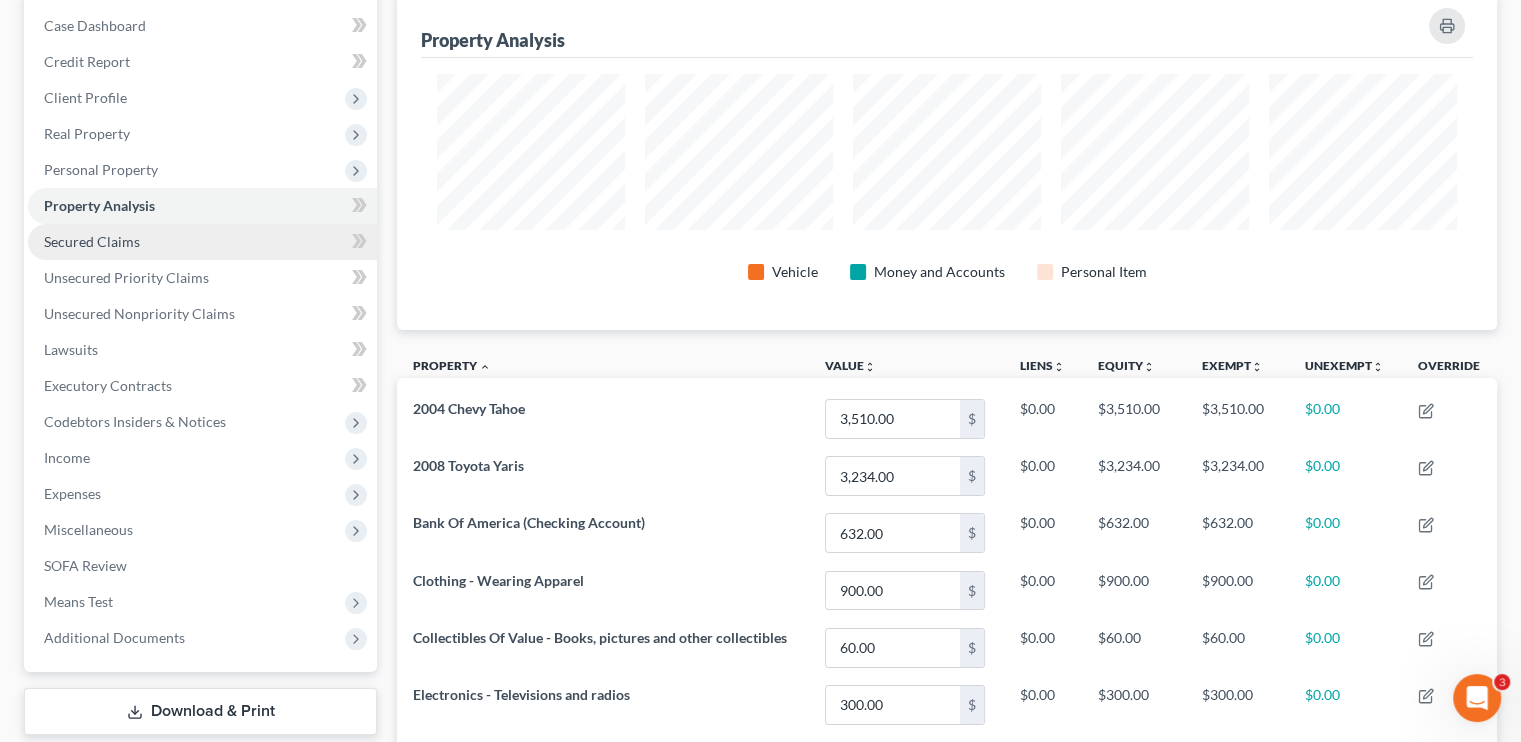 click on "Secured Claims" at bounding box center (92, 241) 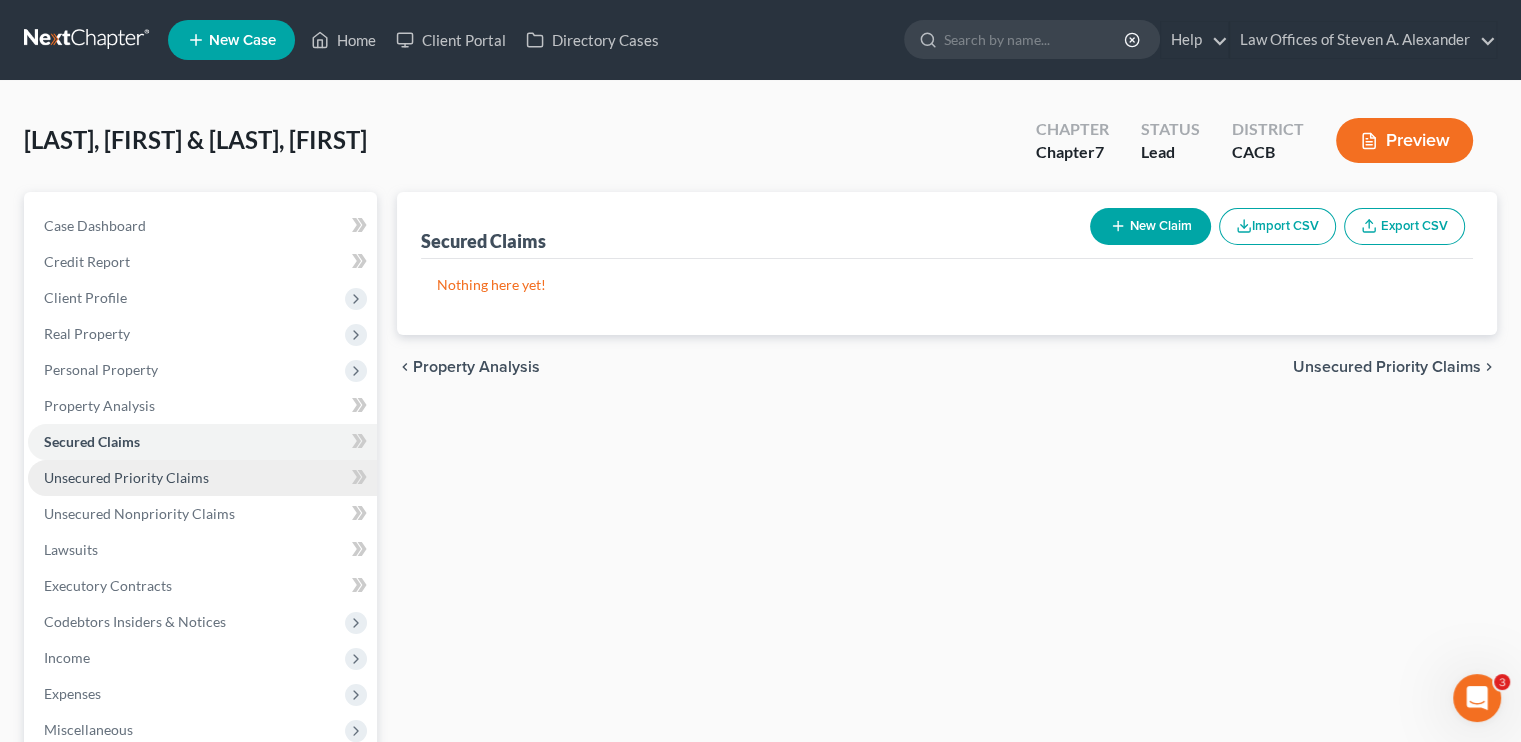 click on "Unsecured Priority Claims" at bounding box center [126, 477] 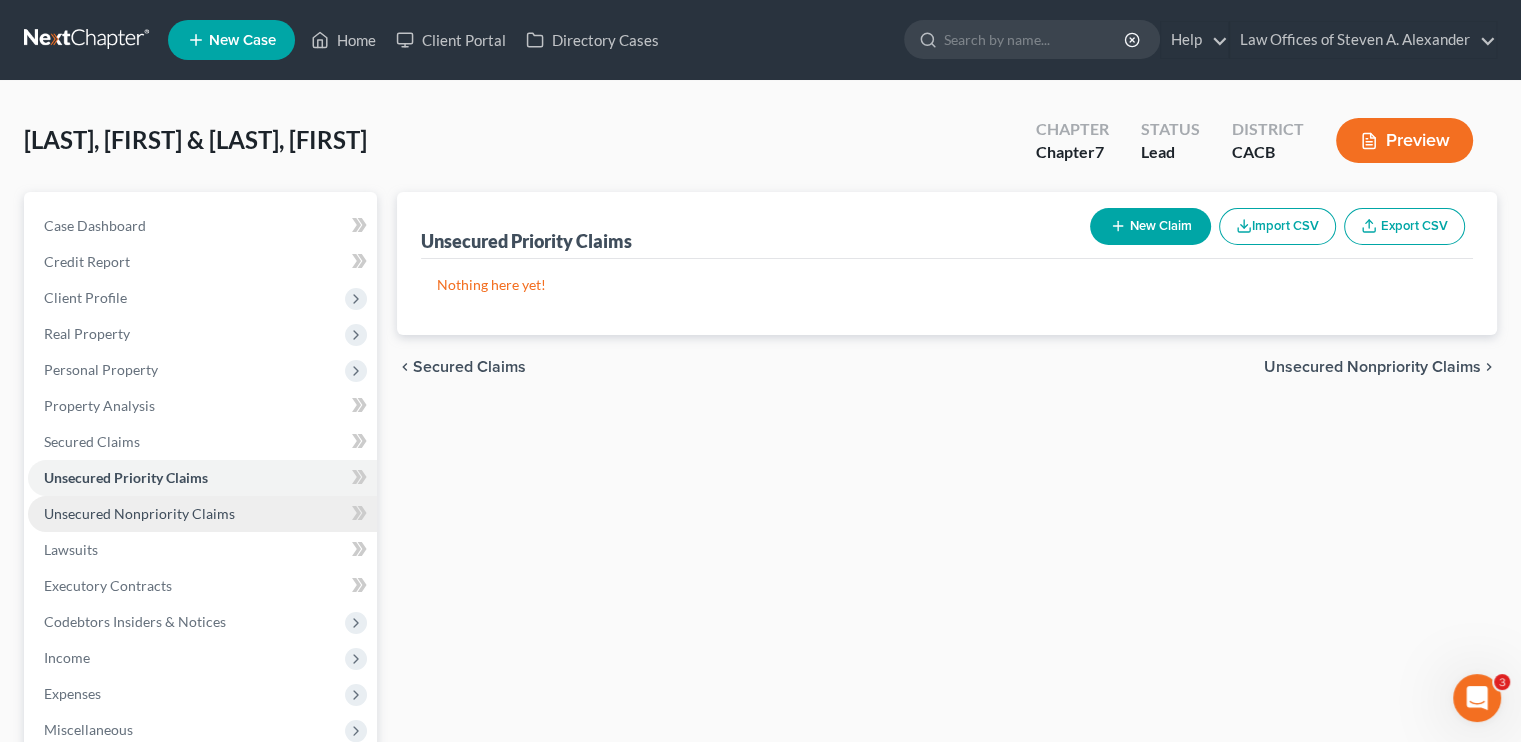 click on "Unsecured Nonpriority Claims" at bounding box center (139, 513) 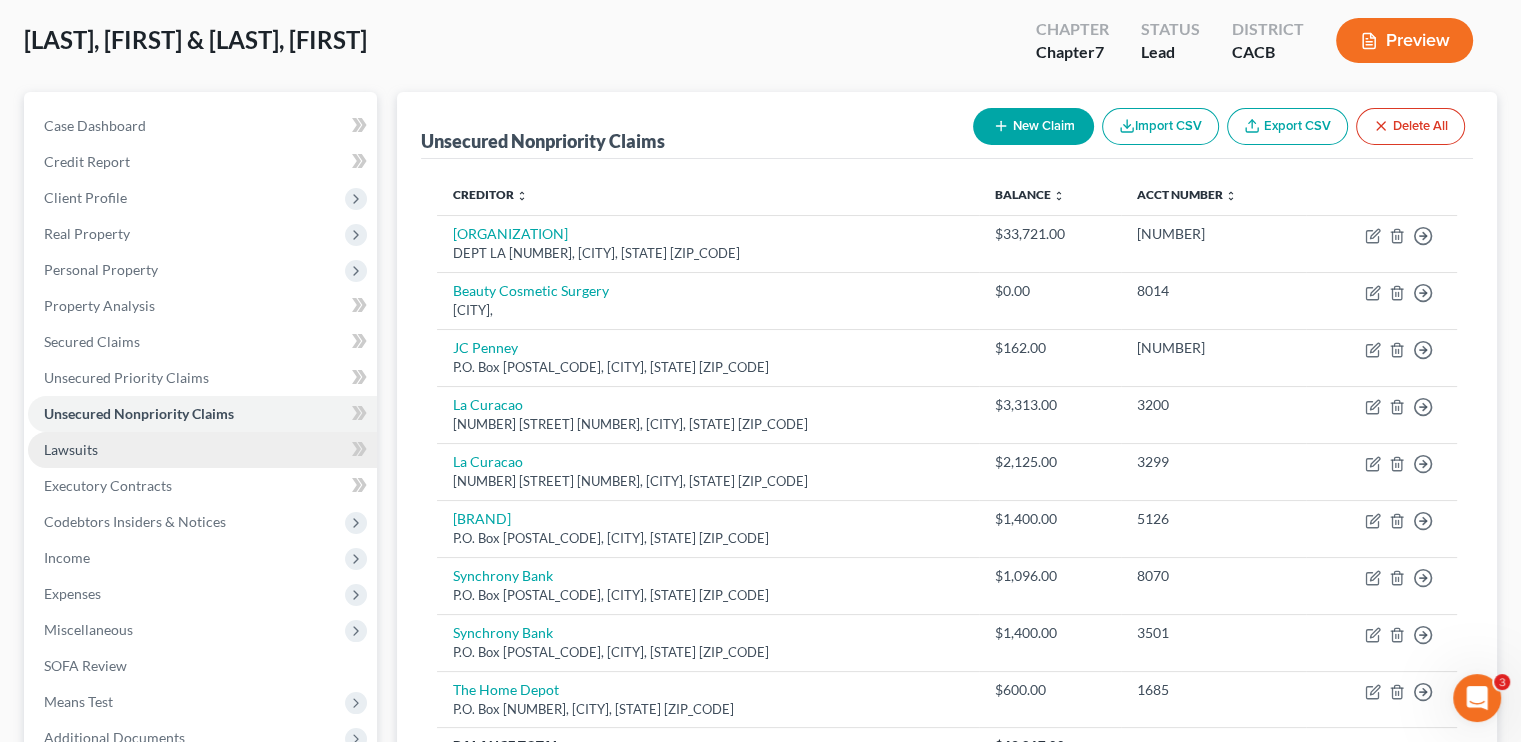 click on "Lawsuits" at bounding box center [71, 449] 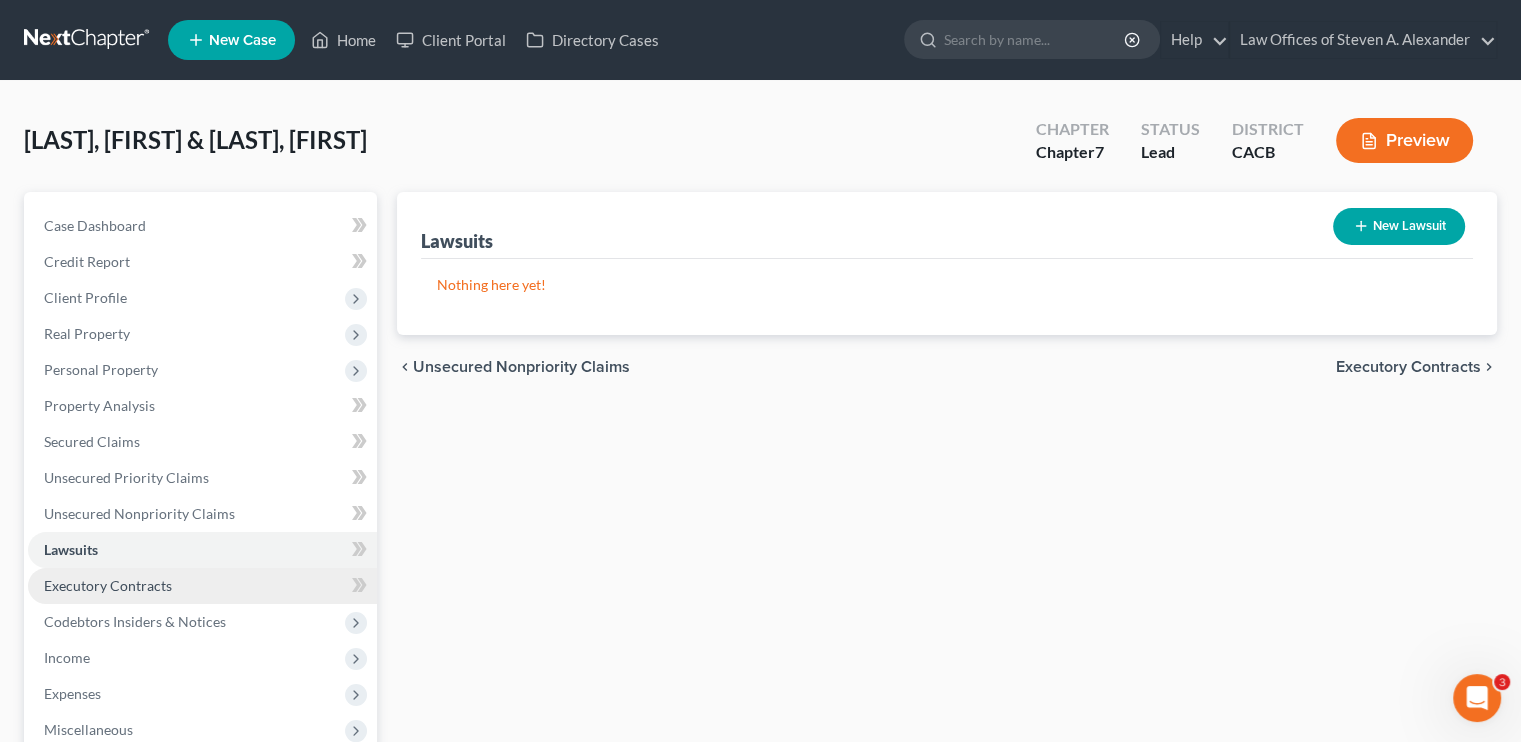 click on "Executory Contracts" at bounding box center (108, 585) 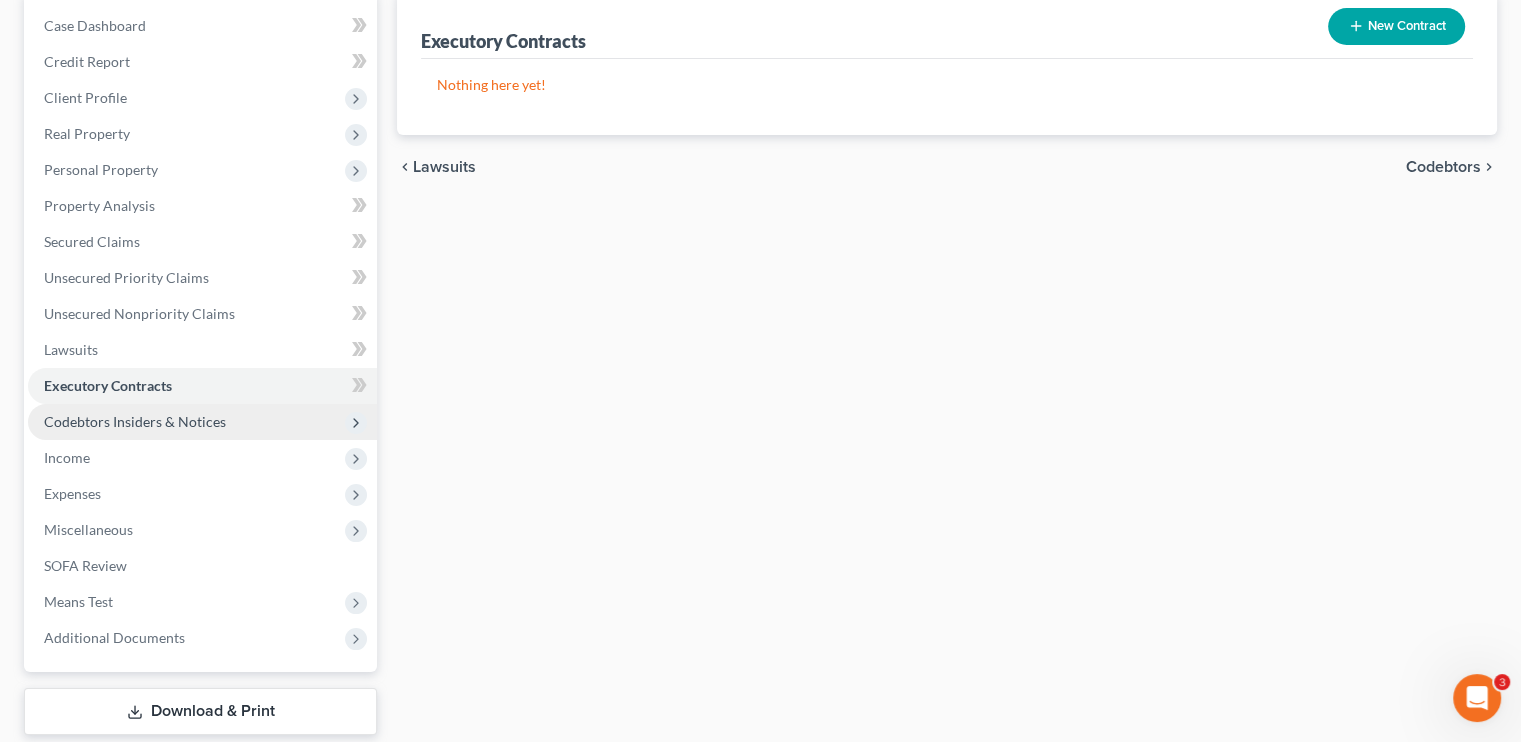 click on "Codebtors Insiders & Notices" at bounding box center (135, 421) 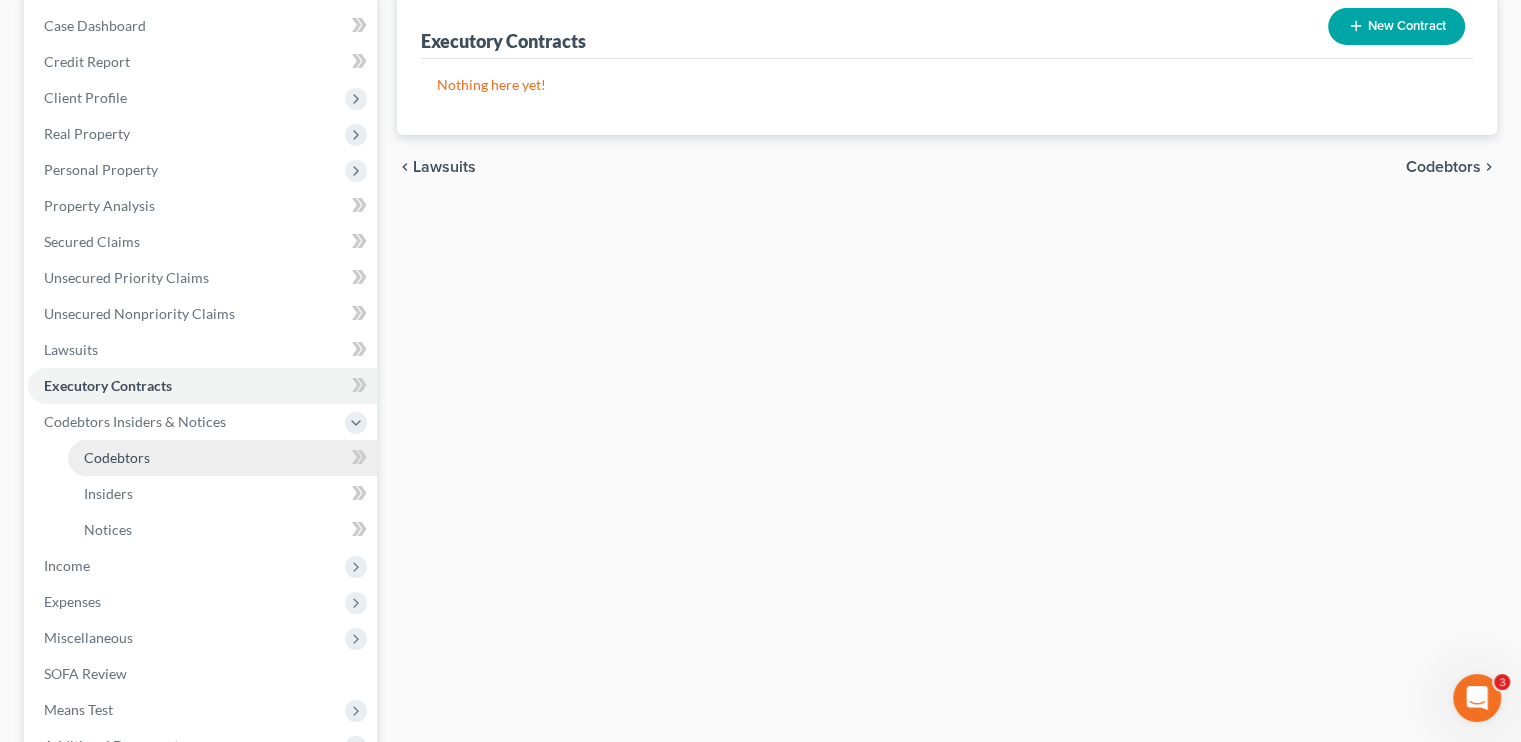 click on "Codebtors" at bounding box center [117, 457] 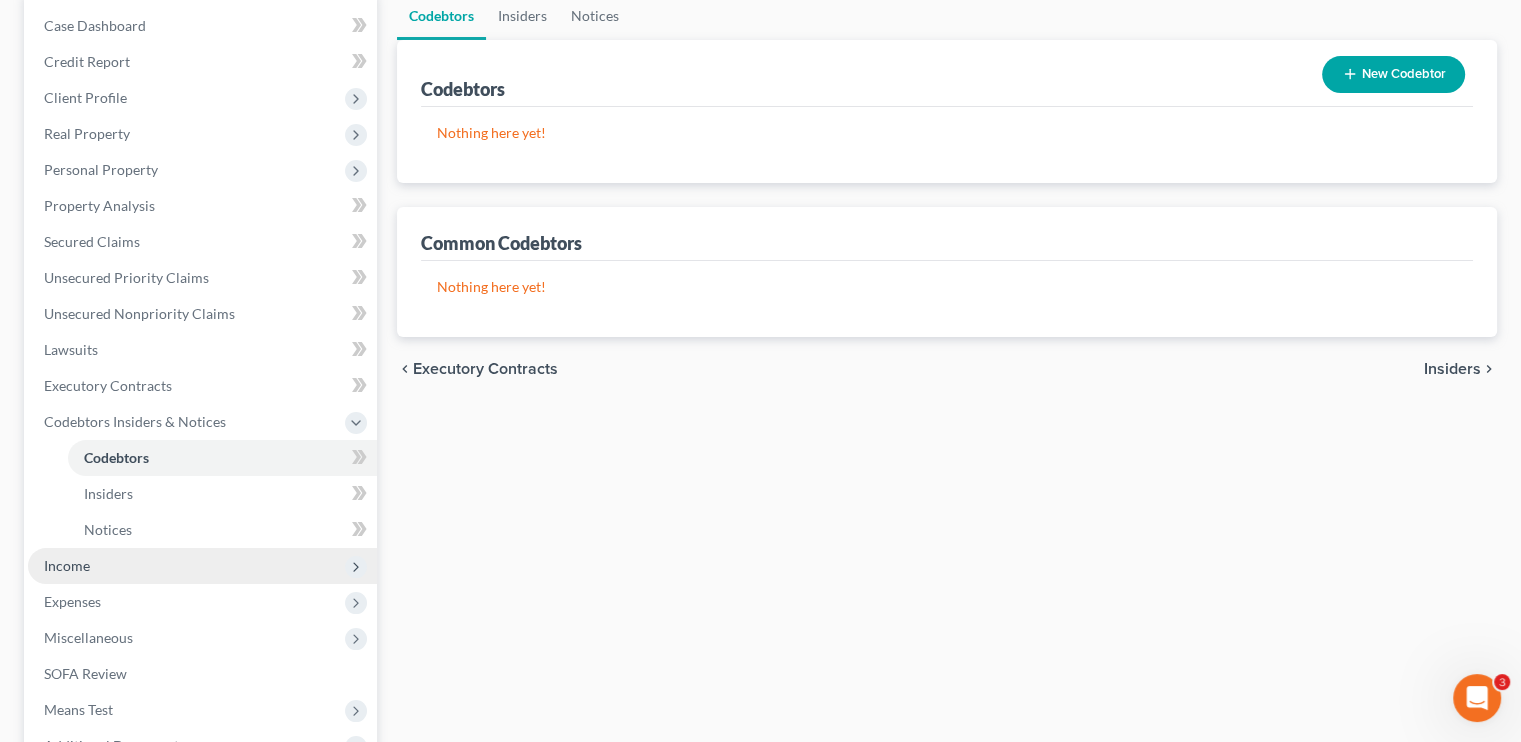 click on "Income" at bounding box center [202, 566] 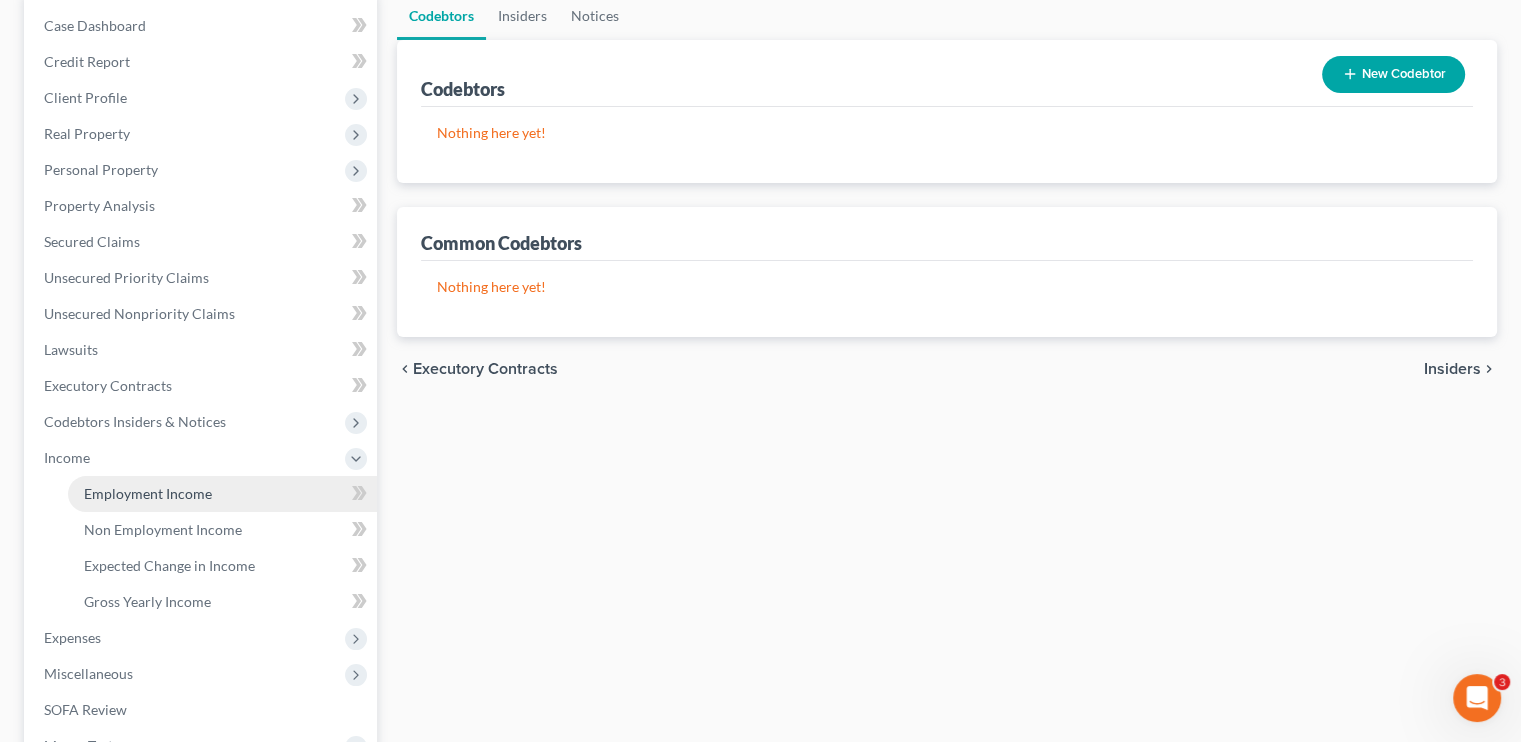 click on "Employment Income" at bounding box center [148, 493] 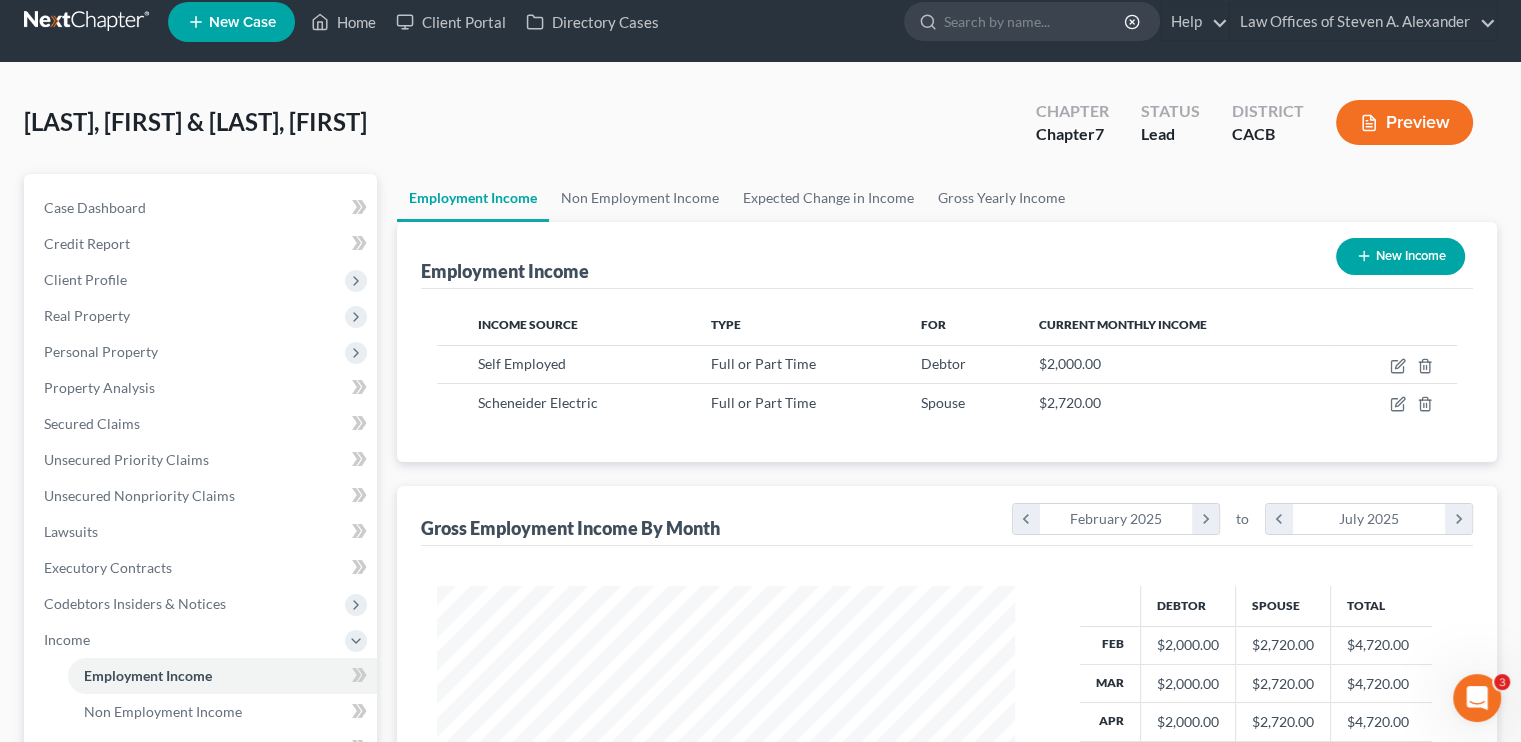 scroll, scrollTop: 0, scrollLeft: 0, axis: both 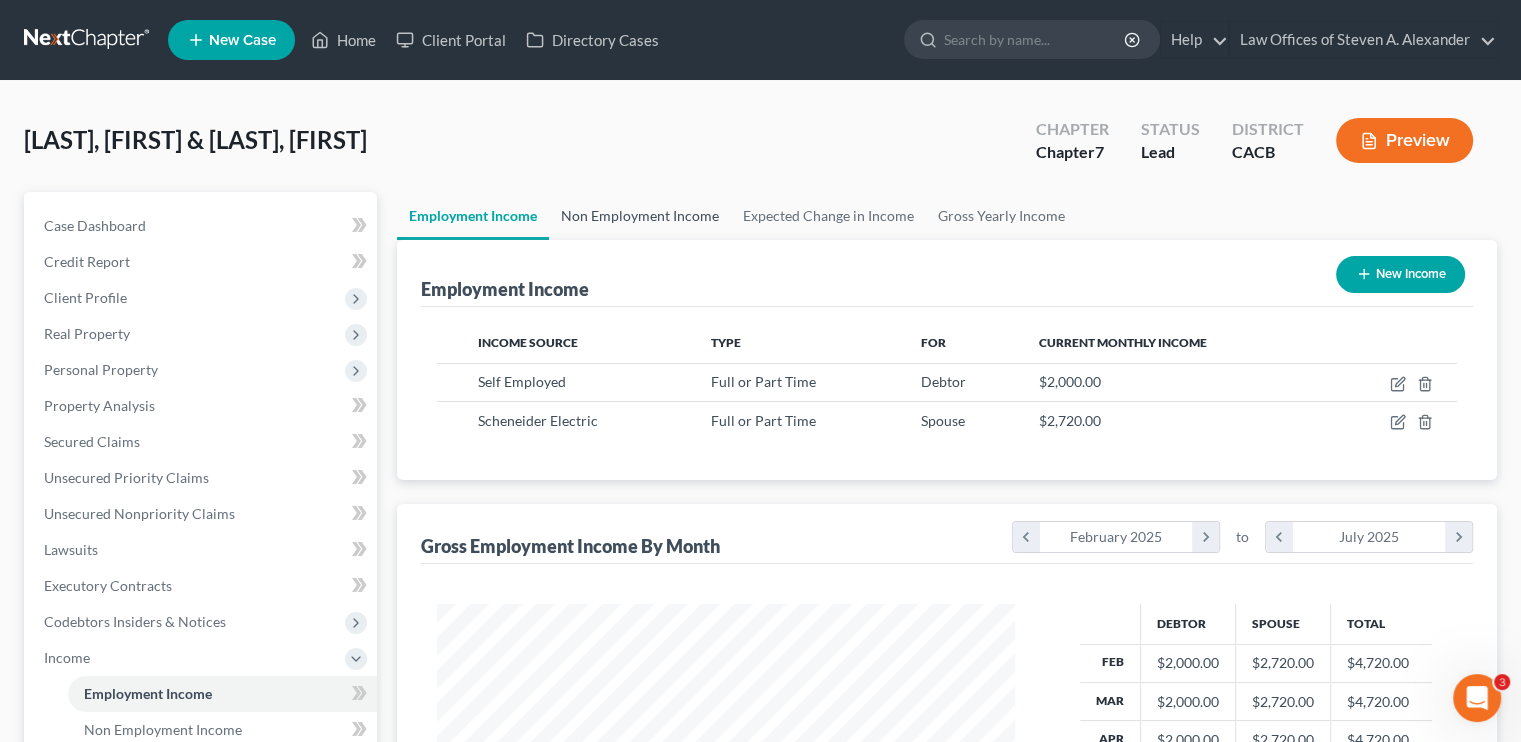 click on "Non Employment Income" at bounding box center [640, 216] 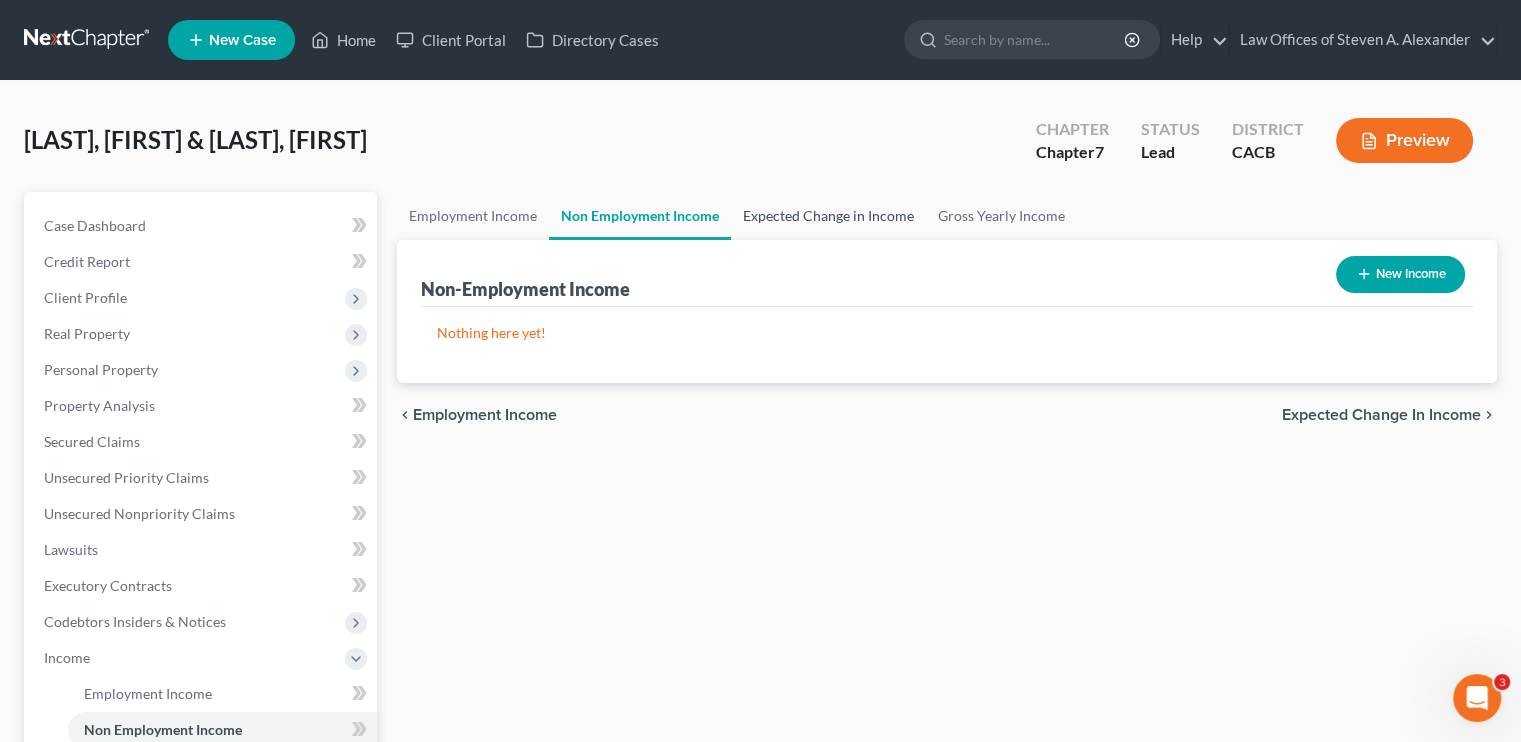 click on "Expected Change in Income" at bounding box center [828, 216] 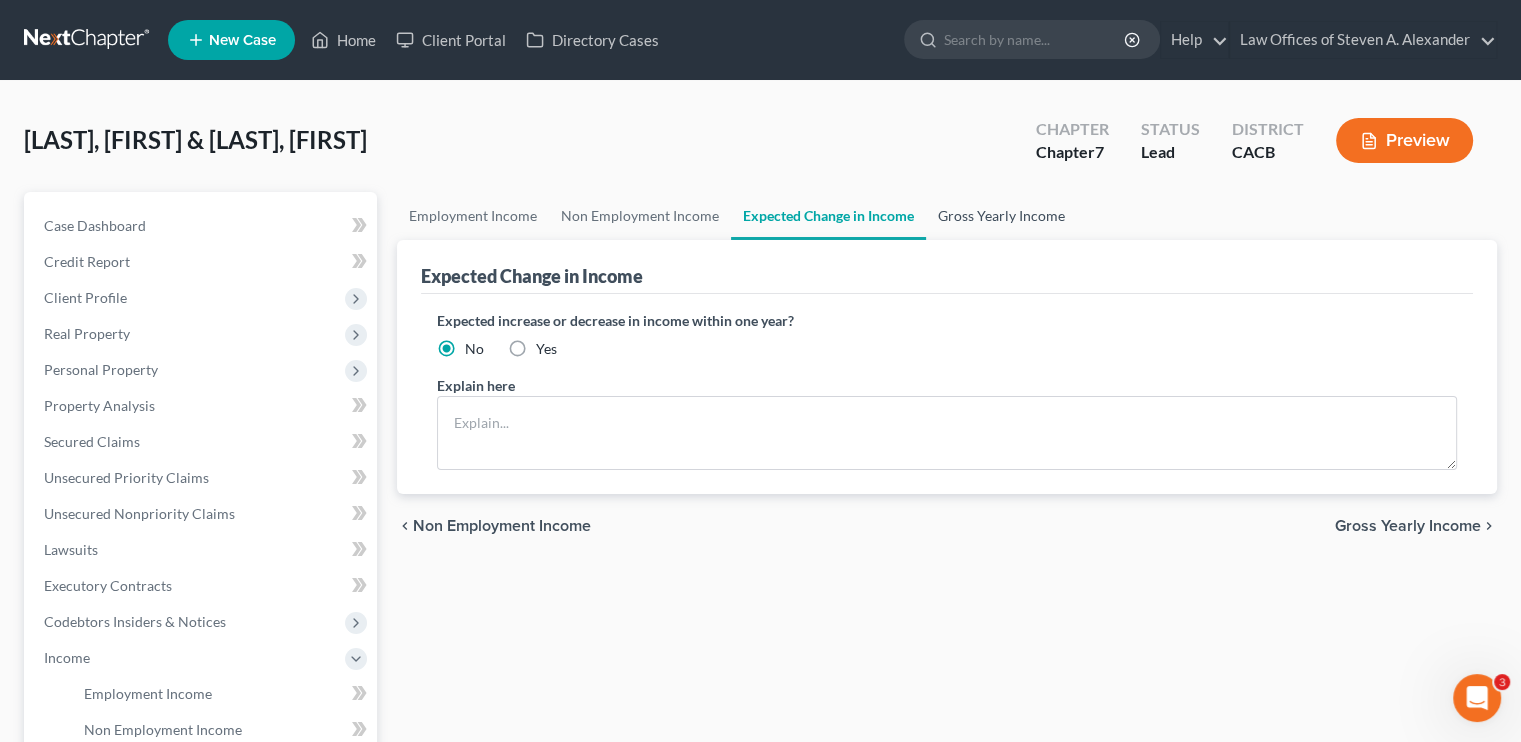 click on "Gross Yearly Income" at bounding box center [1001, 216] 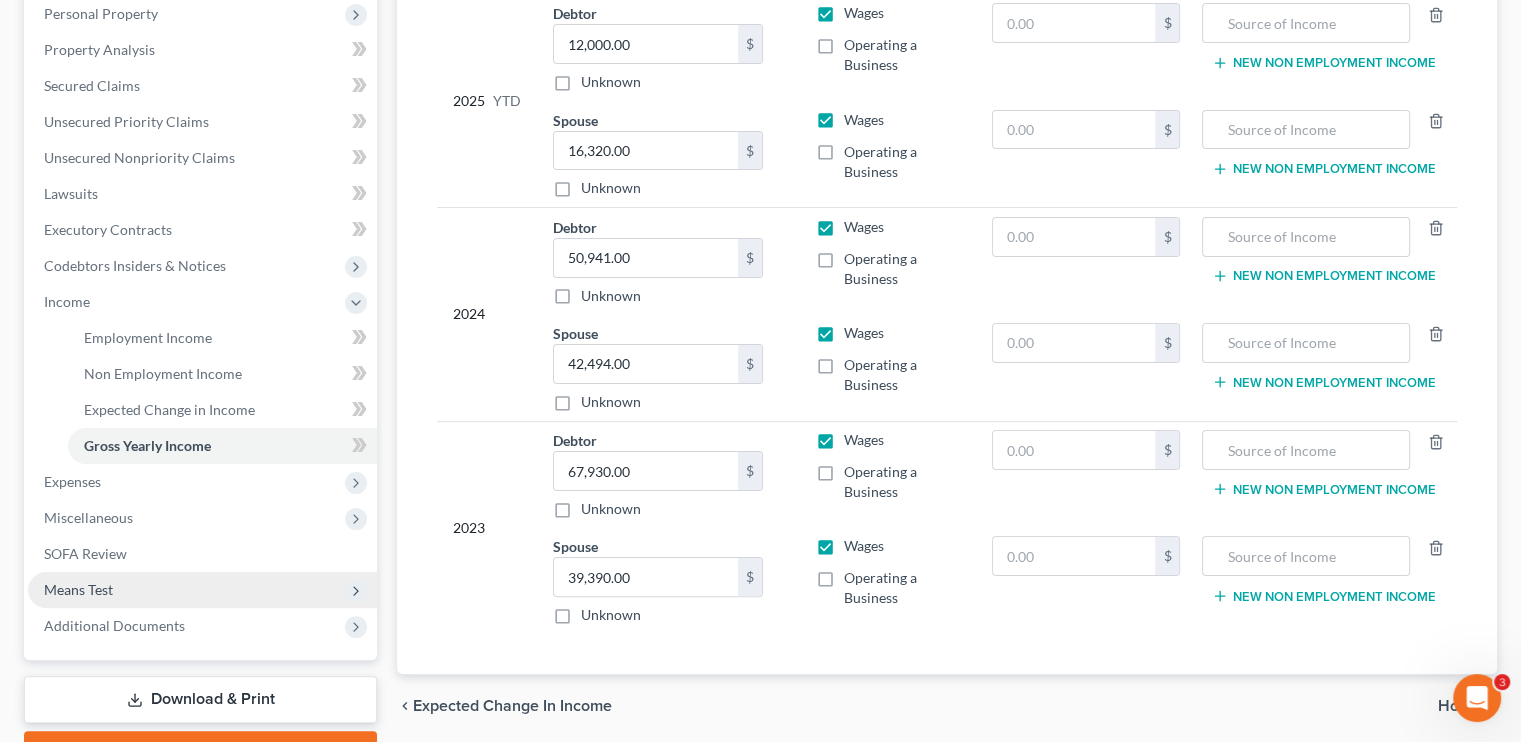 scroll, scrollTop: 463, scrollLeft: 0, axis: vertical 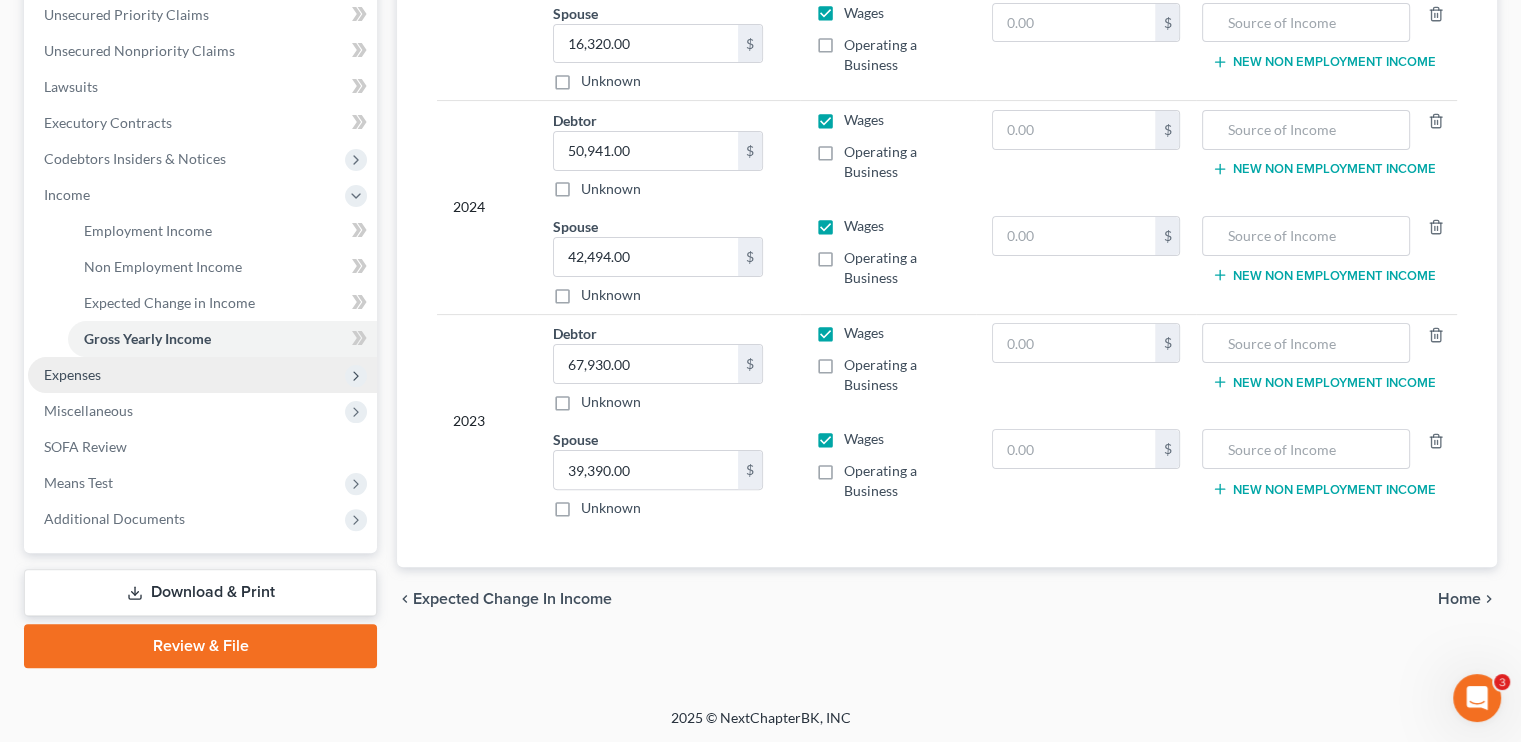 click on "Expenses" at bounding box center (202, 375) 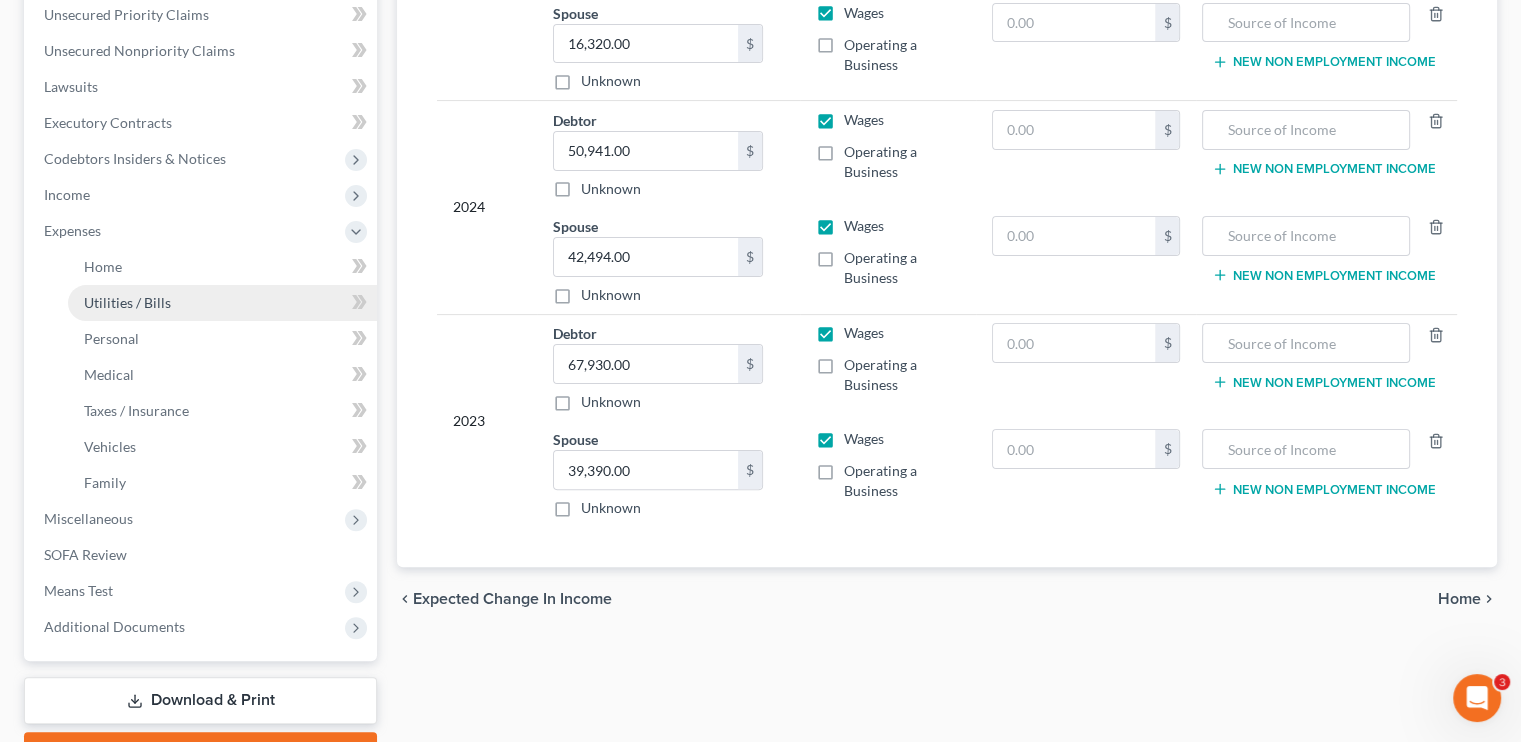 click on "Utilities / Bills" at bounding box center [127, 302] 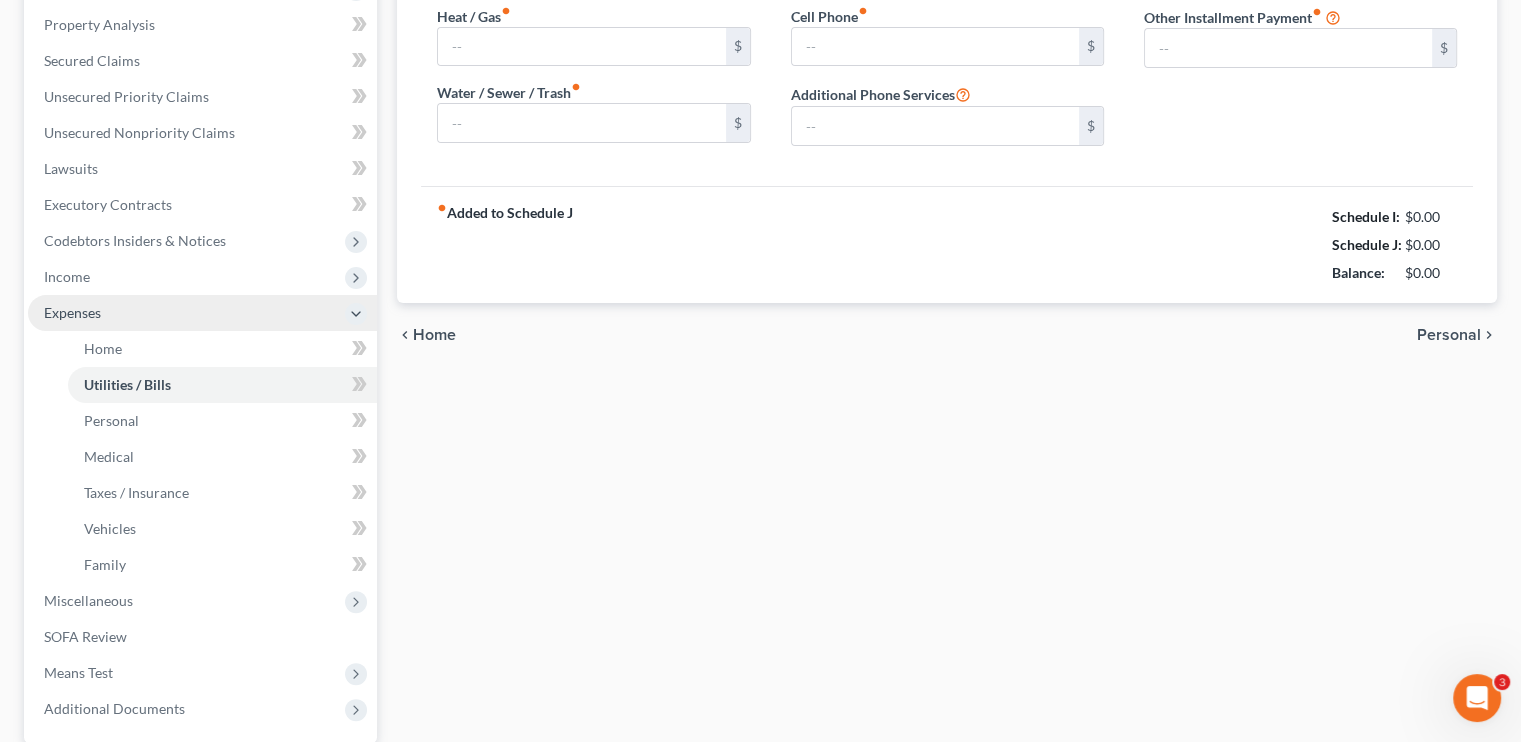 type on "138.00" 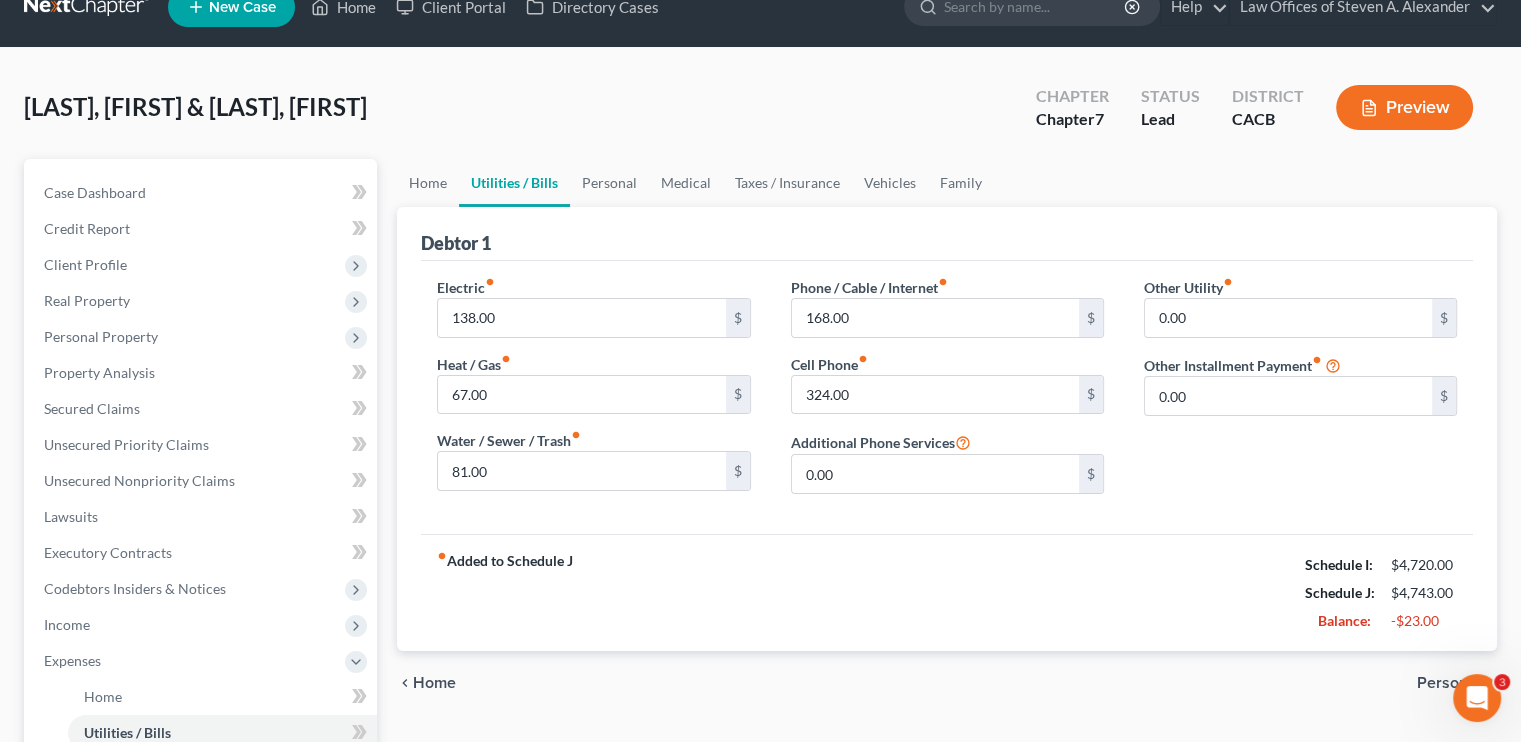 scroll, scrollTop: 0, scrollLeft: 0, axis: both 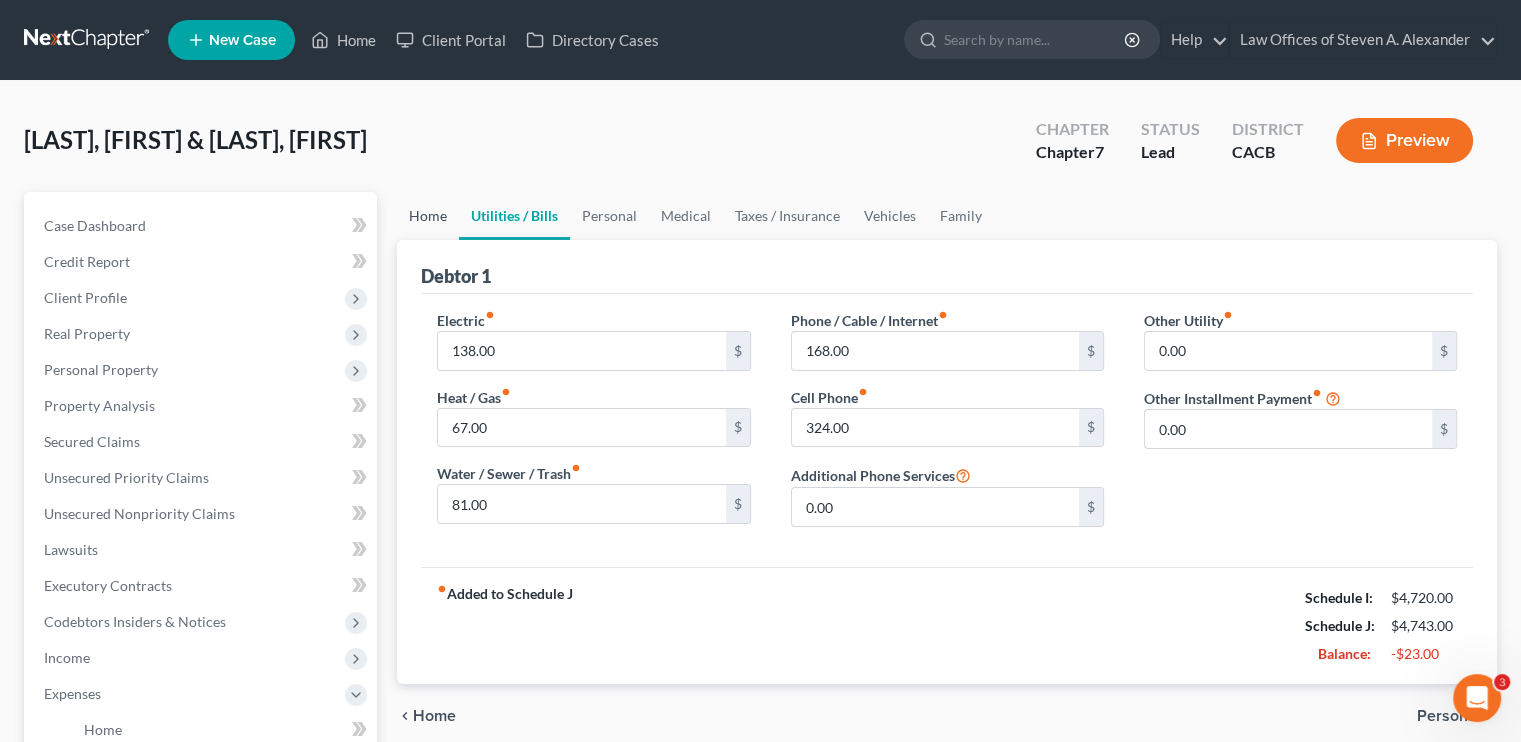 click on "Home" at bounding box center [428, 216] 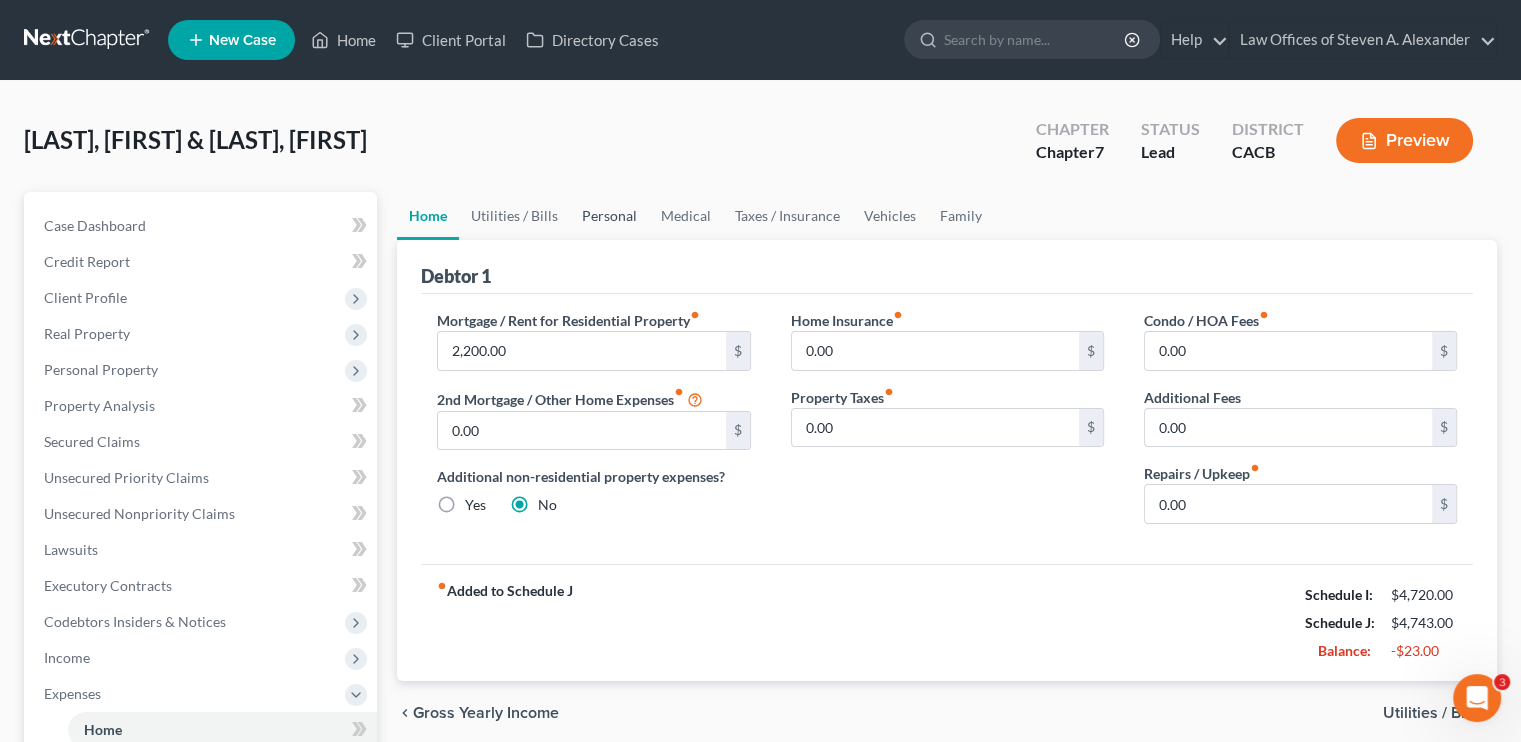 click on "Personal" at bounding box center (609, 216) 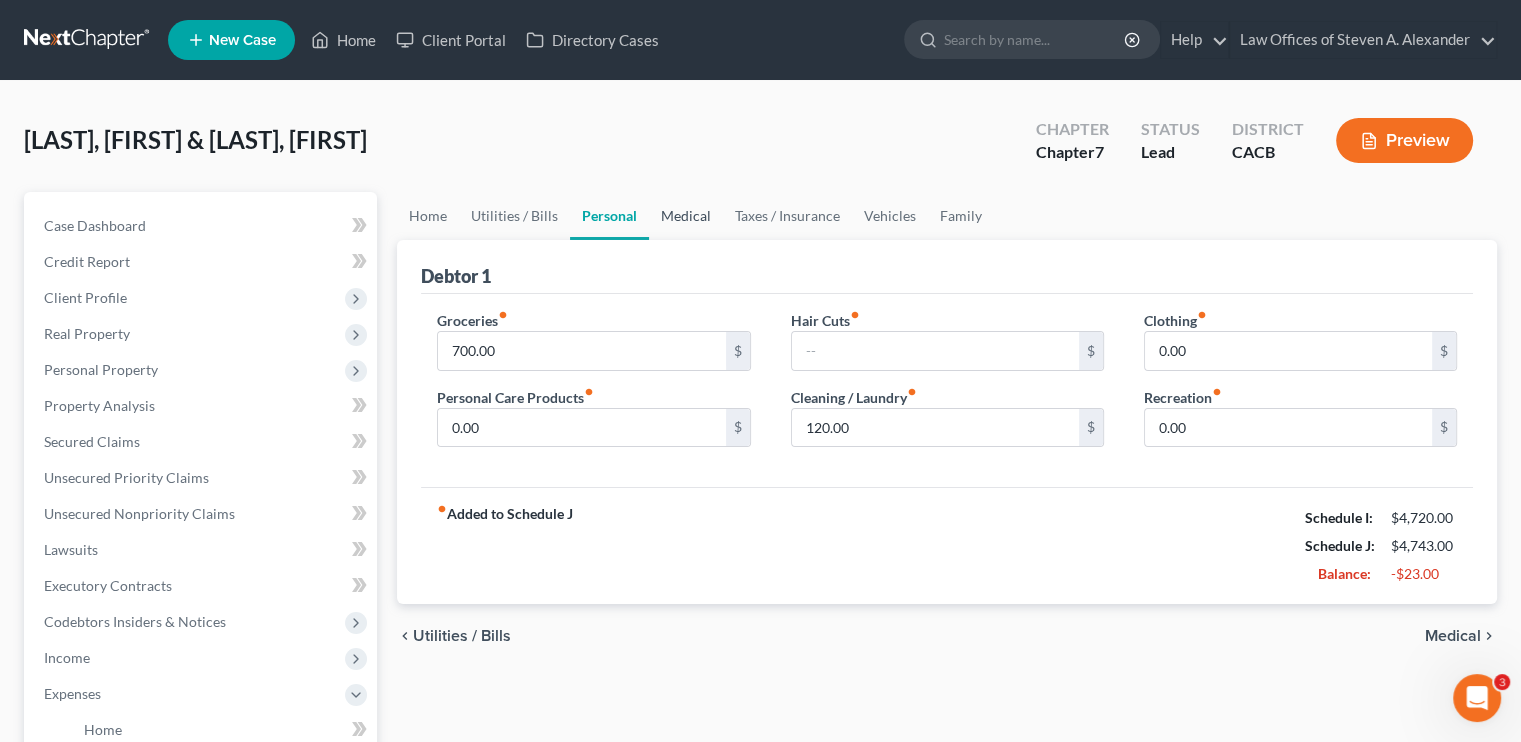 click on "Medical" at bounding box center [686, 216] 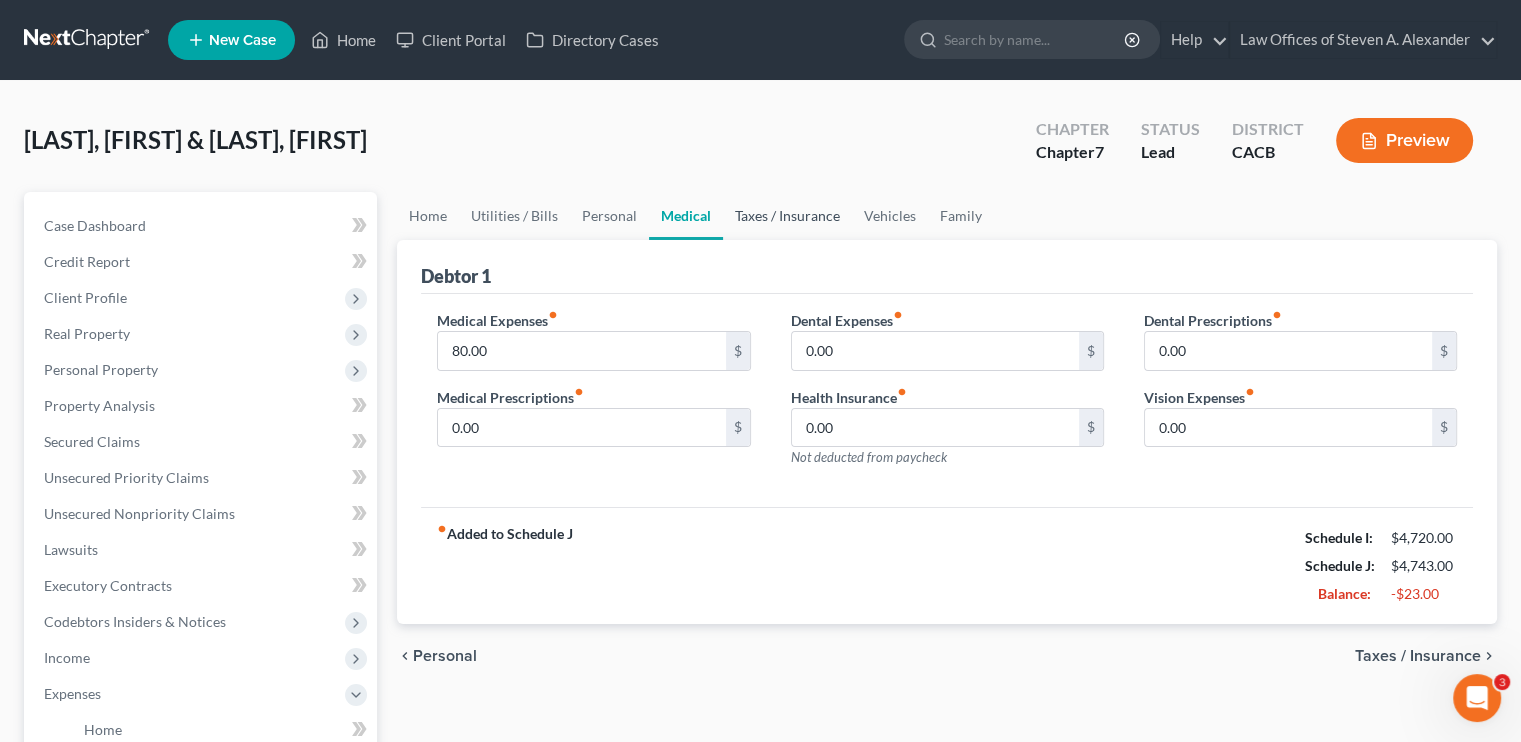 click on "Taxes / Insurance" at bounding box center (787, 216) 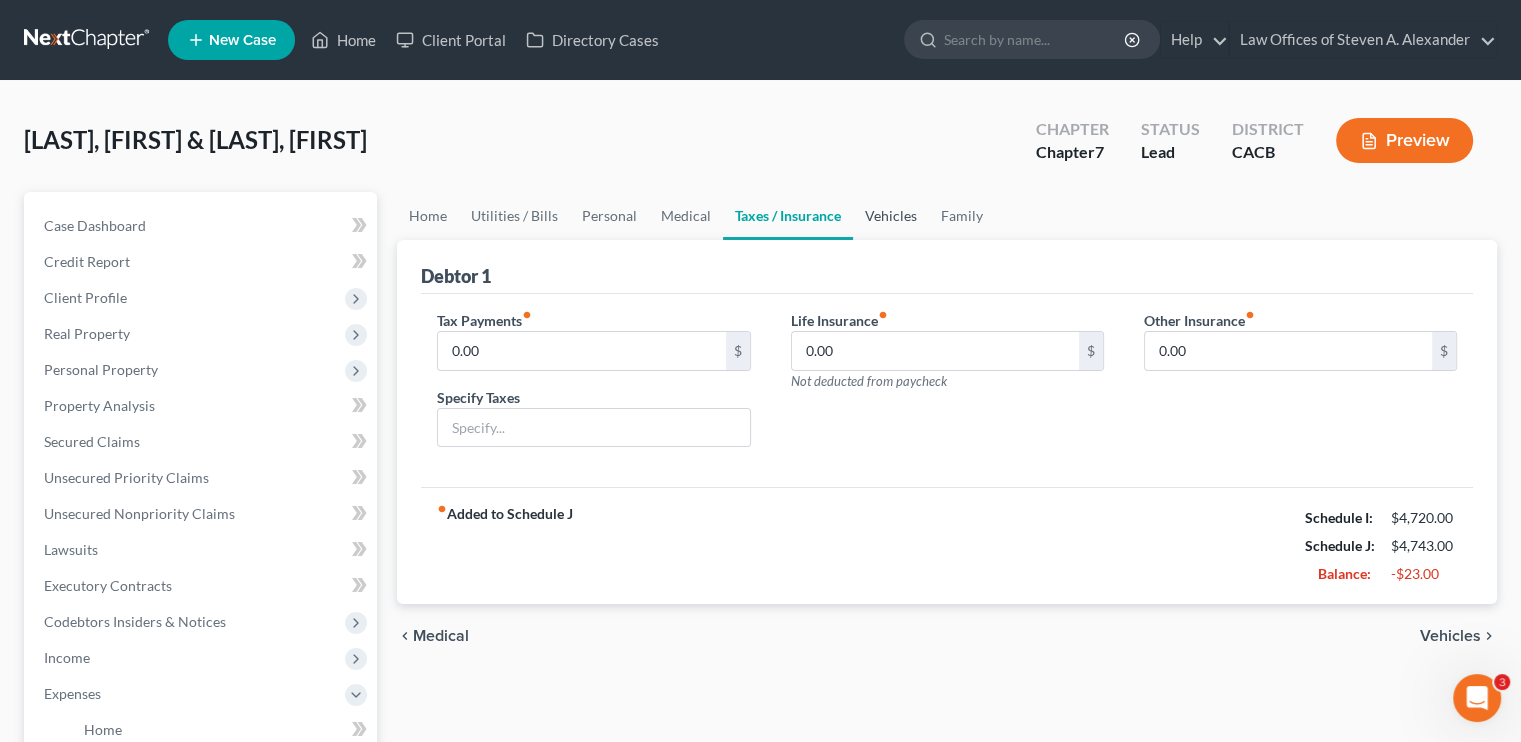 click on "Vehicles" at bounding box center (891, 216) 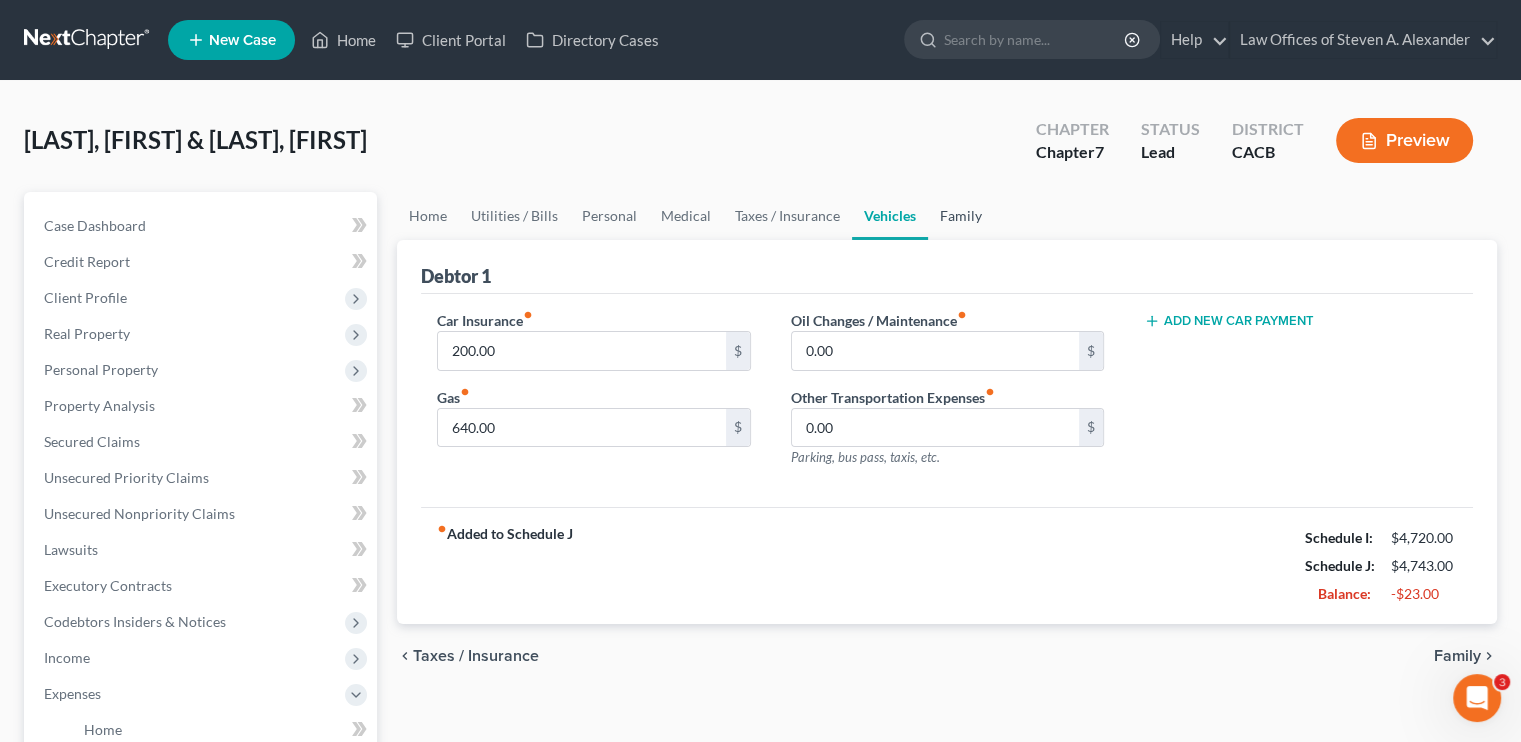 click on "Family" at bounding box center [961, 216] 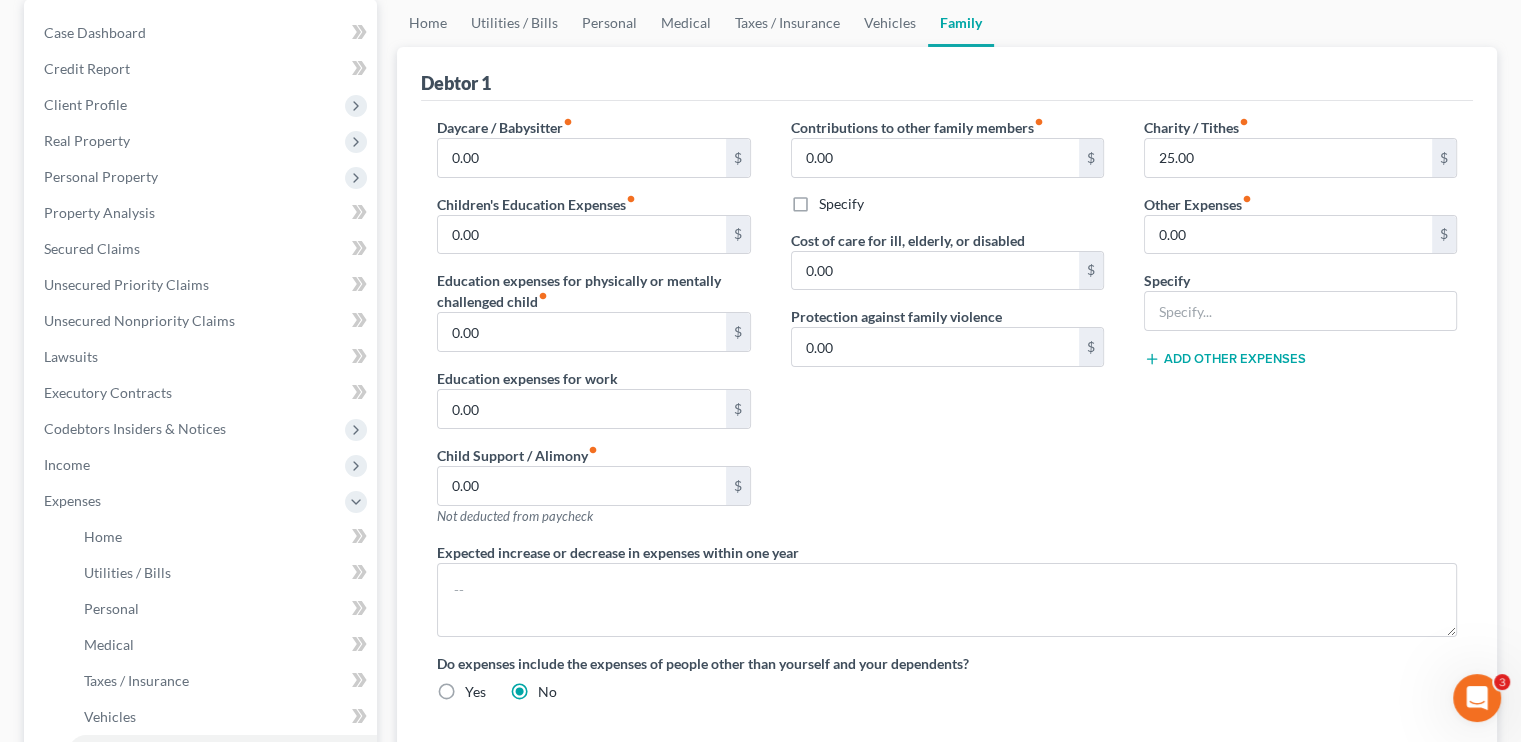scroll, scrollTop: 200, scrollLeft: 0, axis: vertical 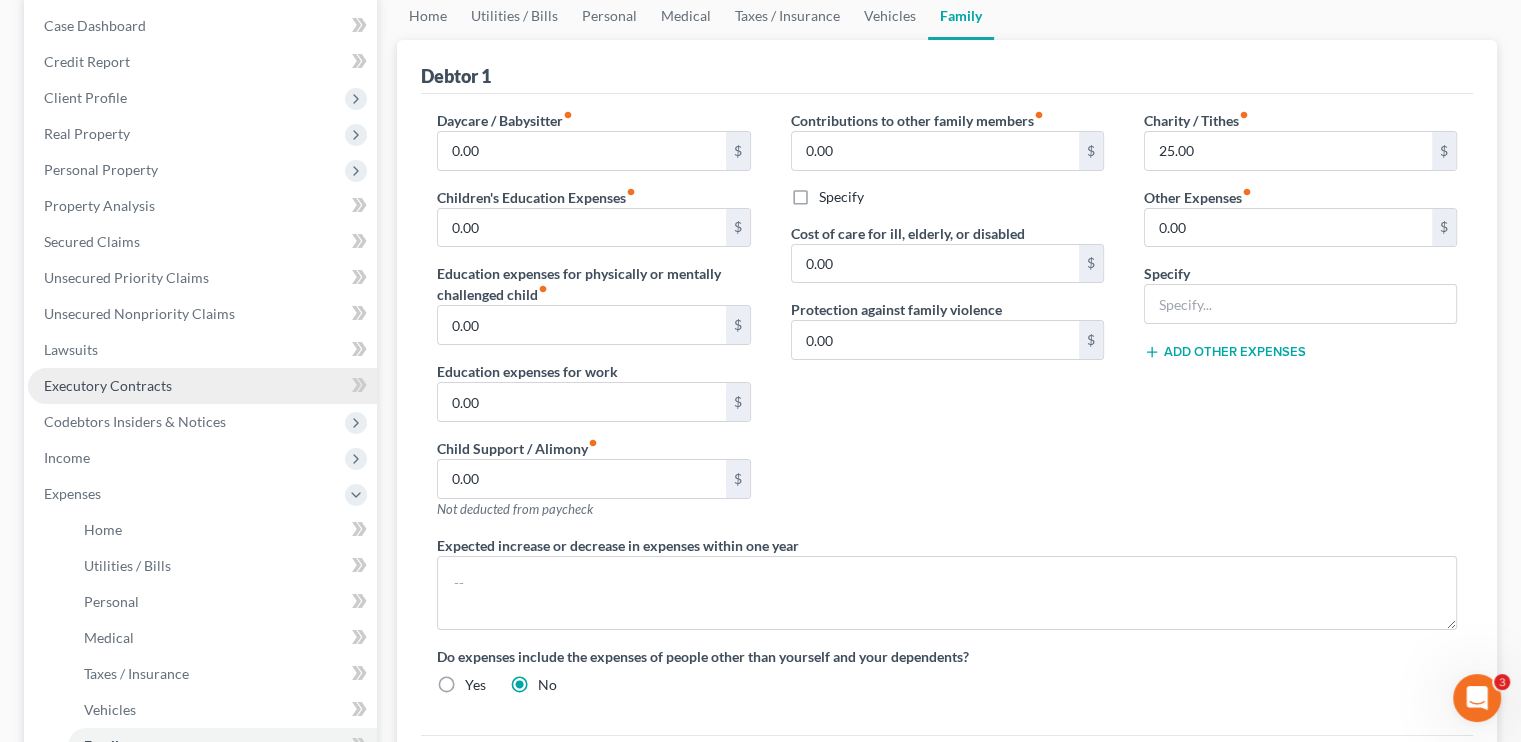 click on "Executory Contracts" at bounding box center [108, 385] 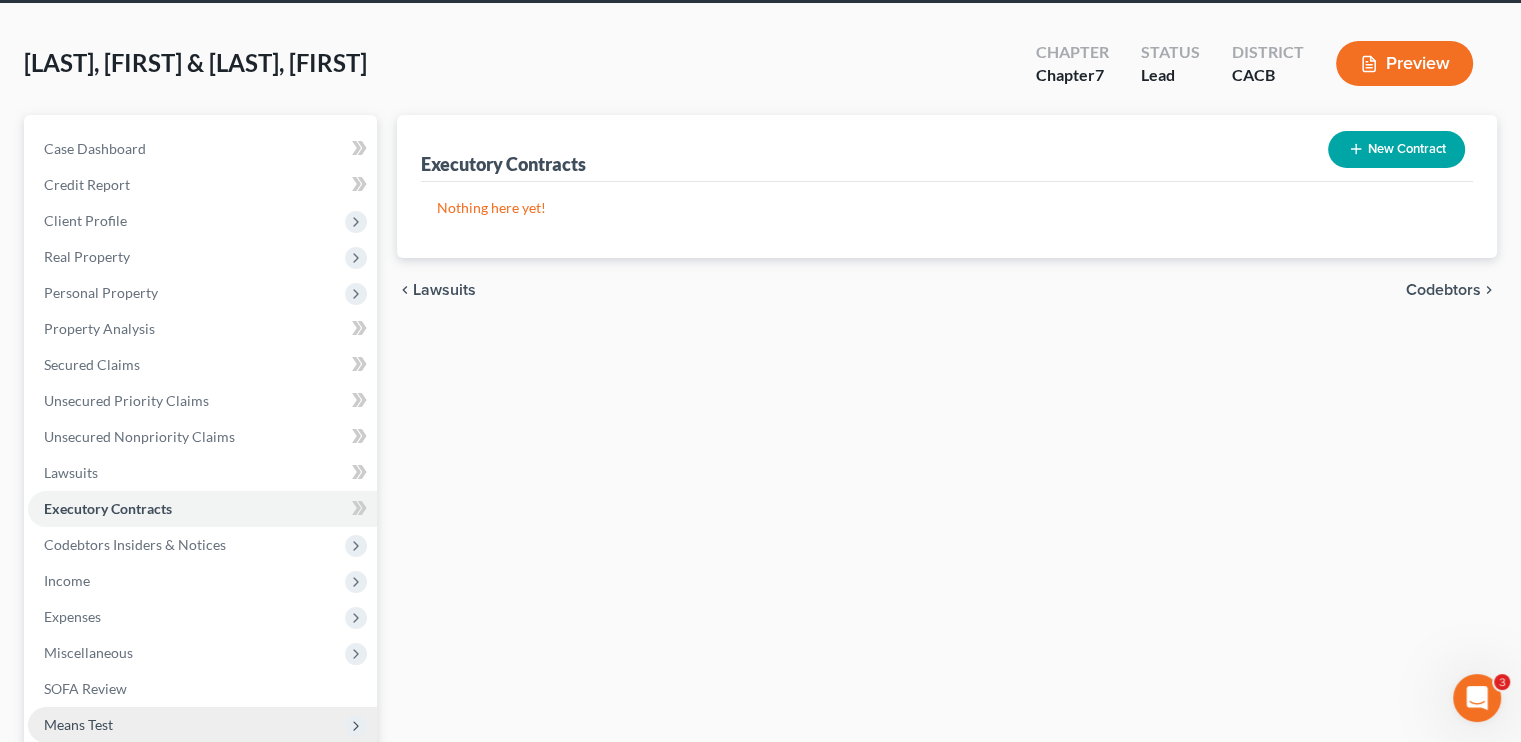 scroll, scrollTop: 200, scrollLeft: 0, axis: vertical 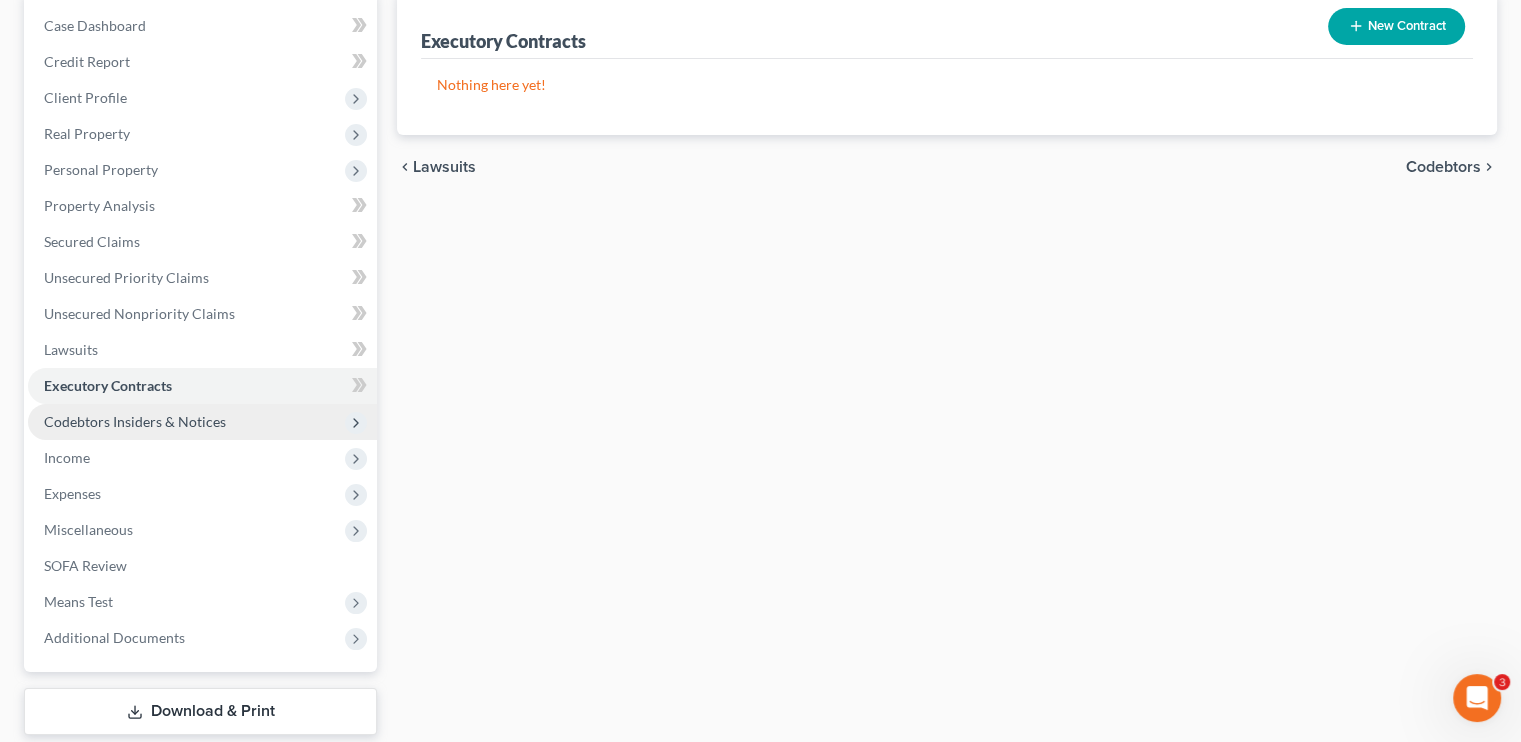 click on "Codebtors Insiders & Notices" at bounding box center [135, 421] 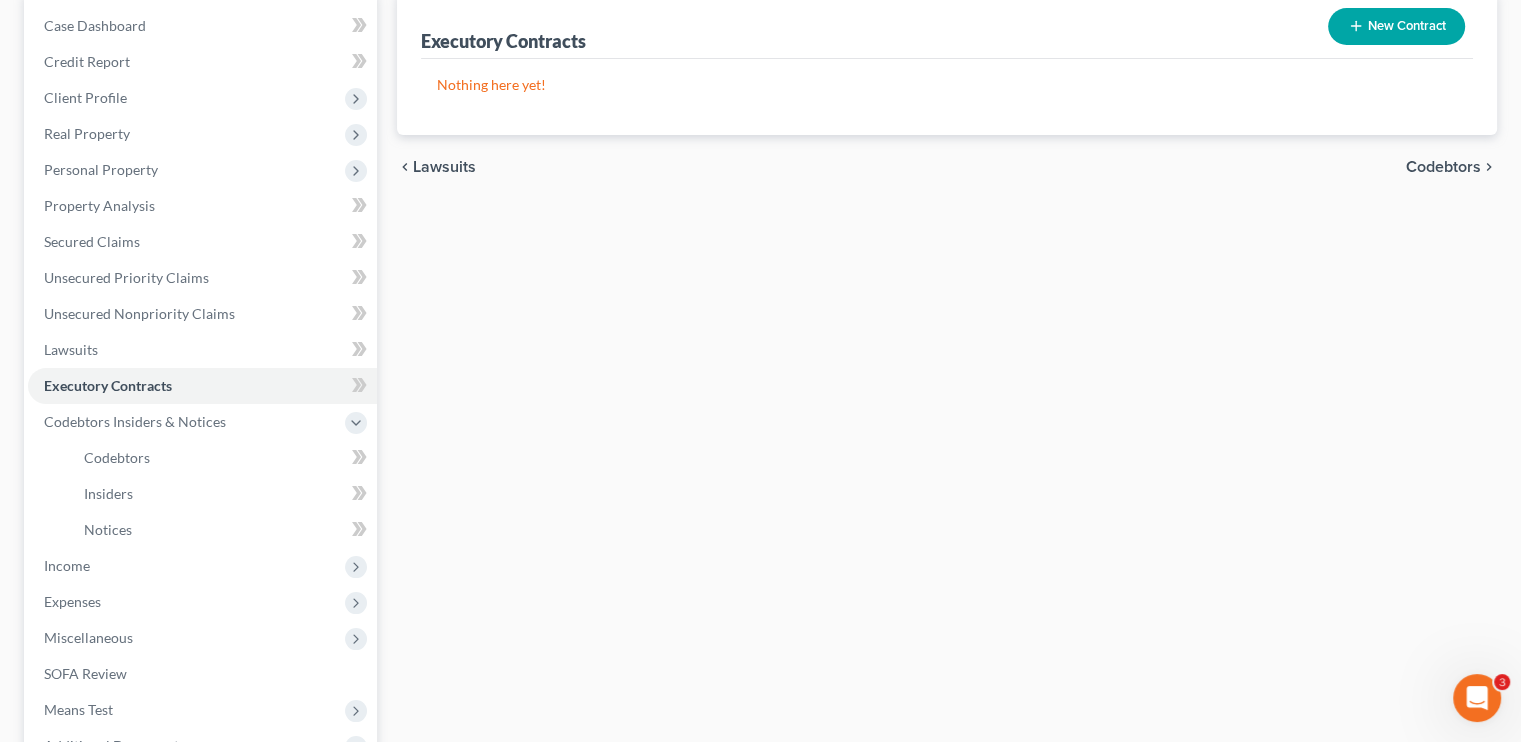 click on "New Contract" at bounding box center (1396, 26) 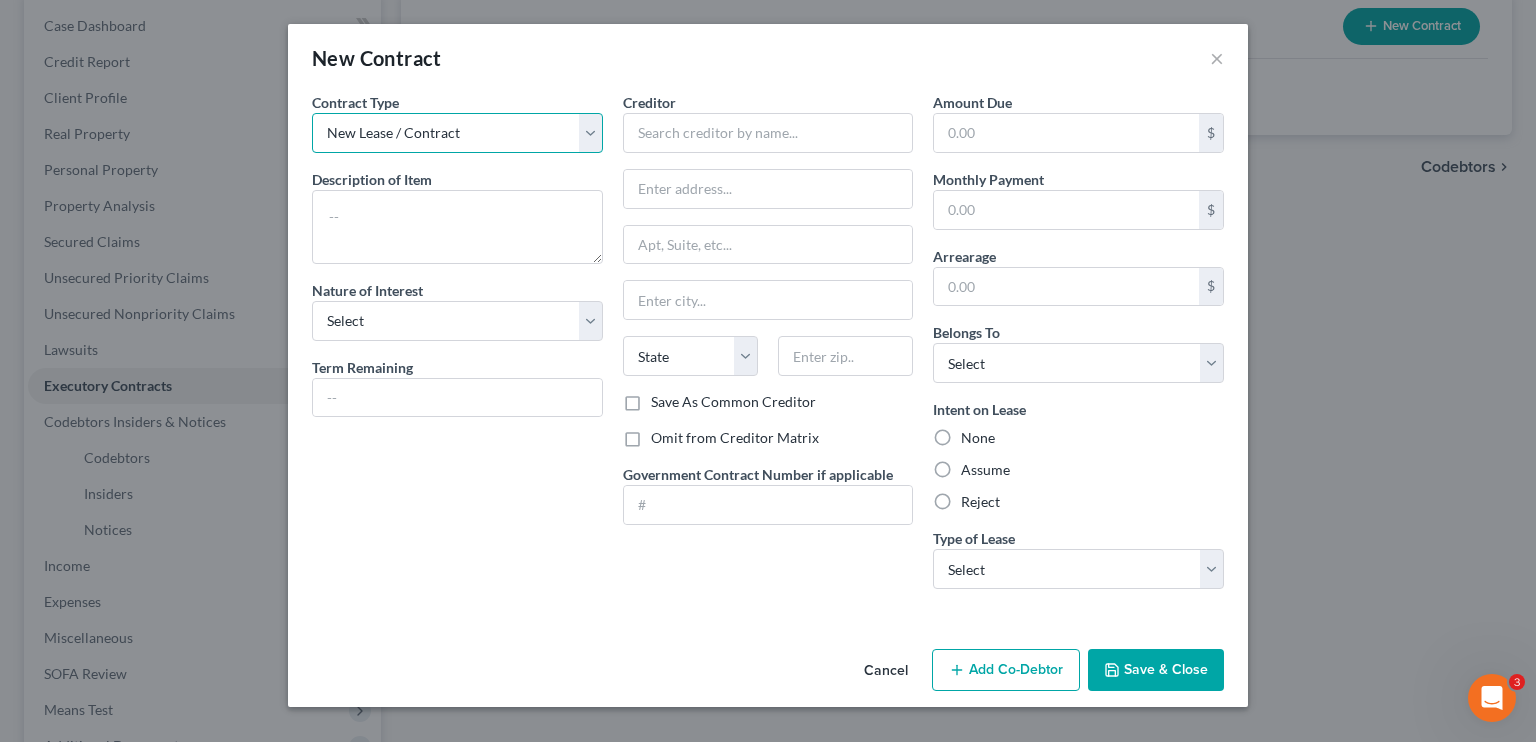 click on "New Lease / Contract New Timeshare" at bounding box center [457, 133] 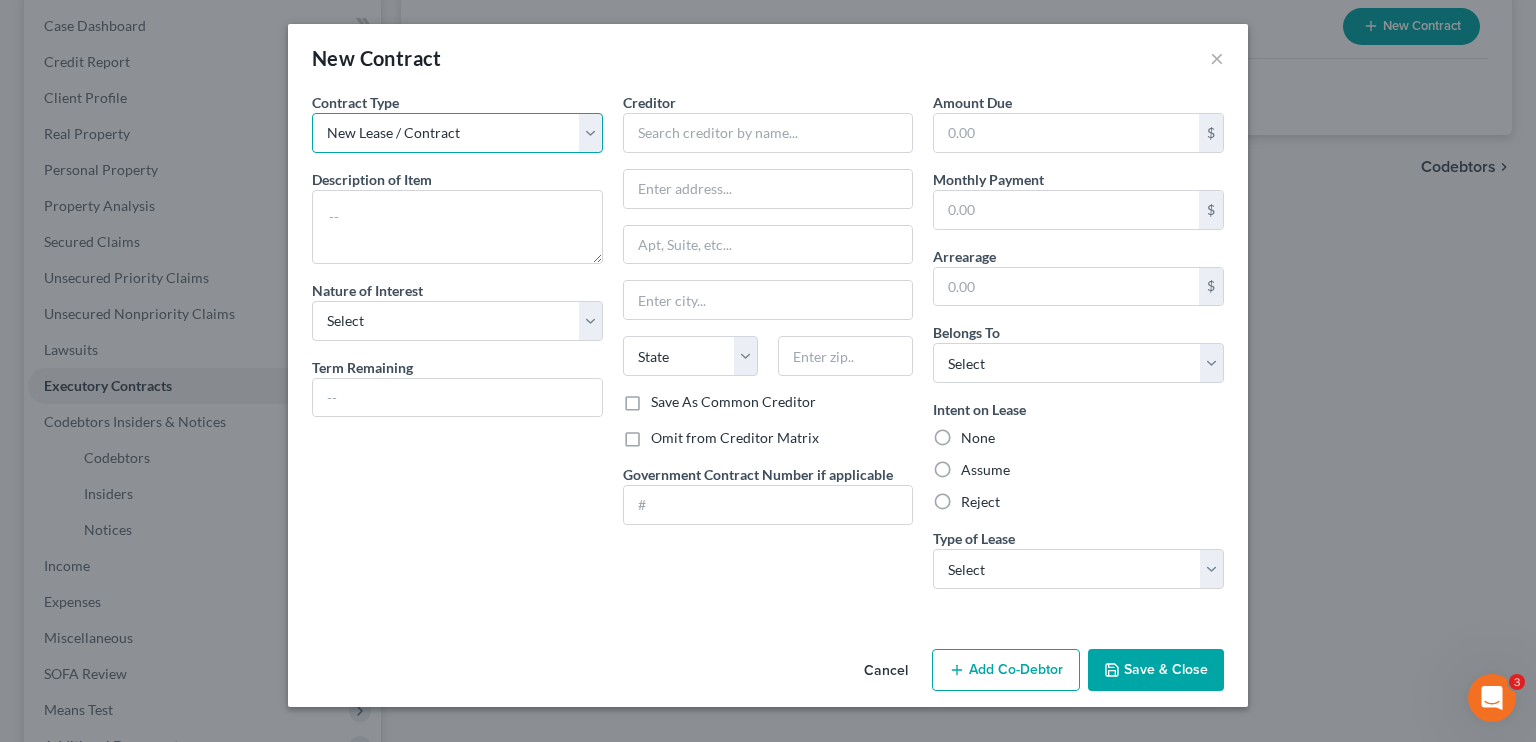 click on "New Lease / Contract New Timeshare" at bounding box center (457, 133) 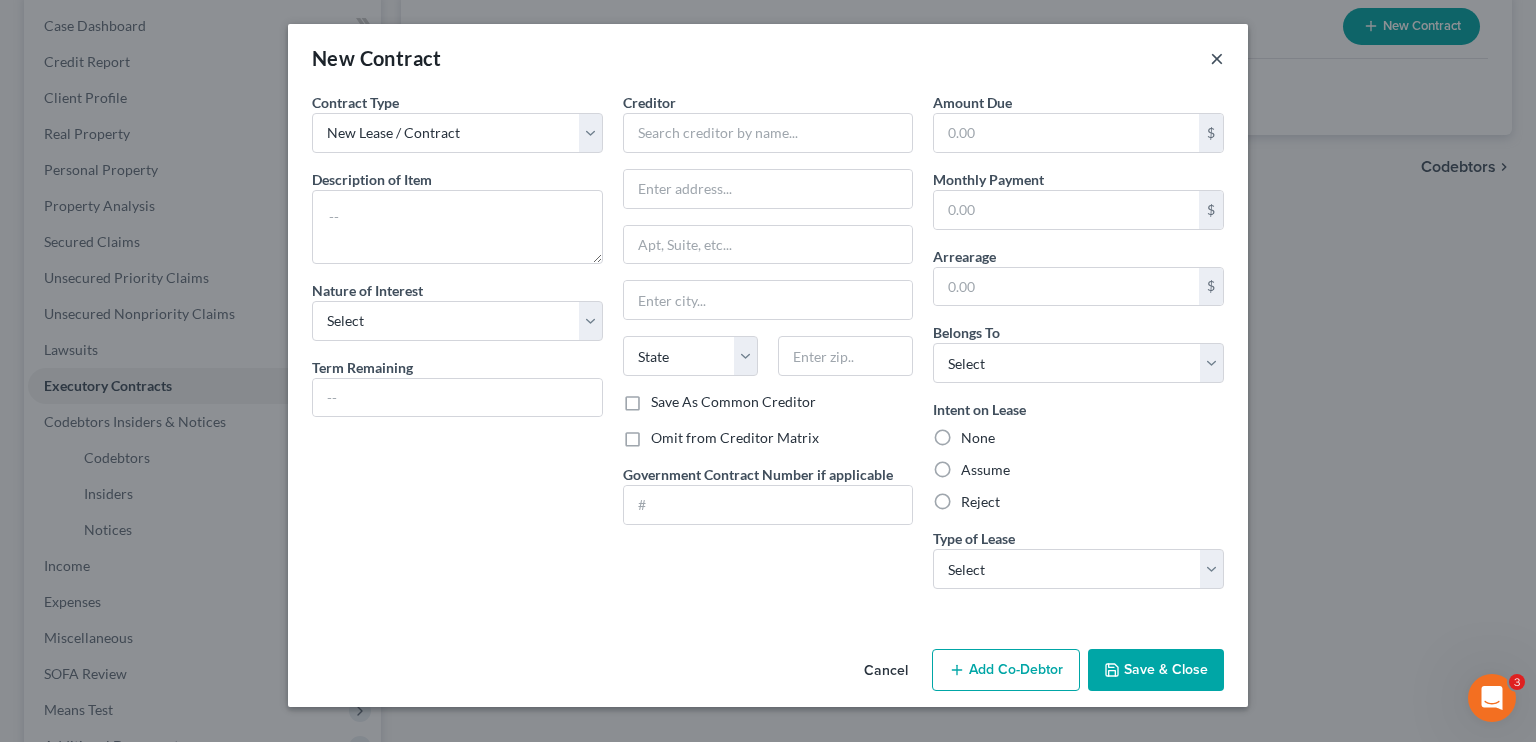 click on "×" at bounding box center (1217, 58) 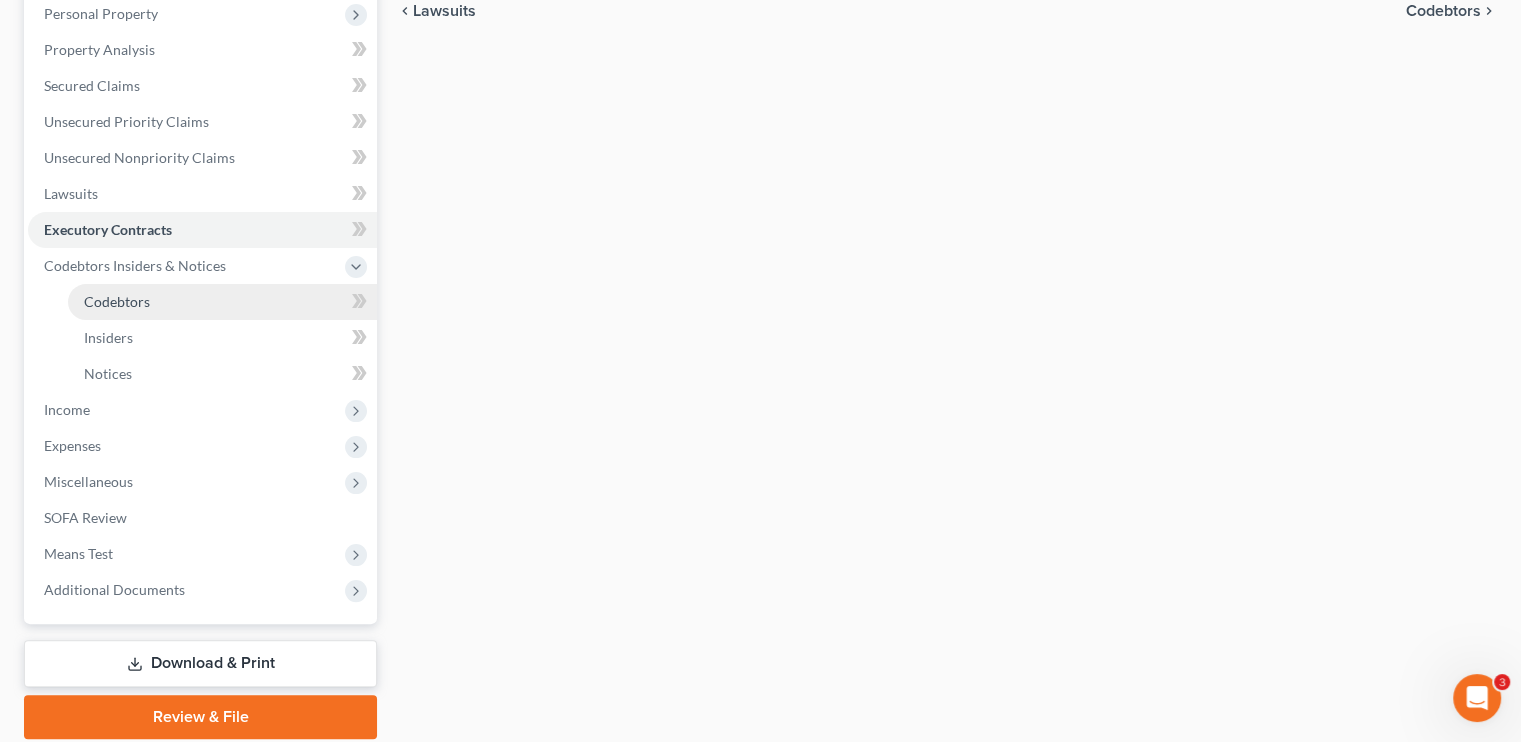 scroll, scrollTop: 427, scrollLeft: 0, axis: vertical 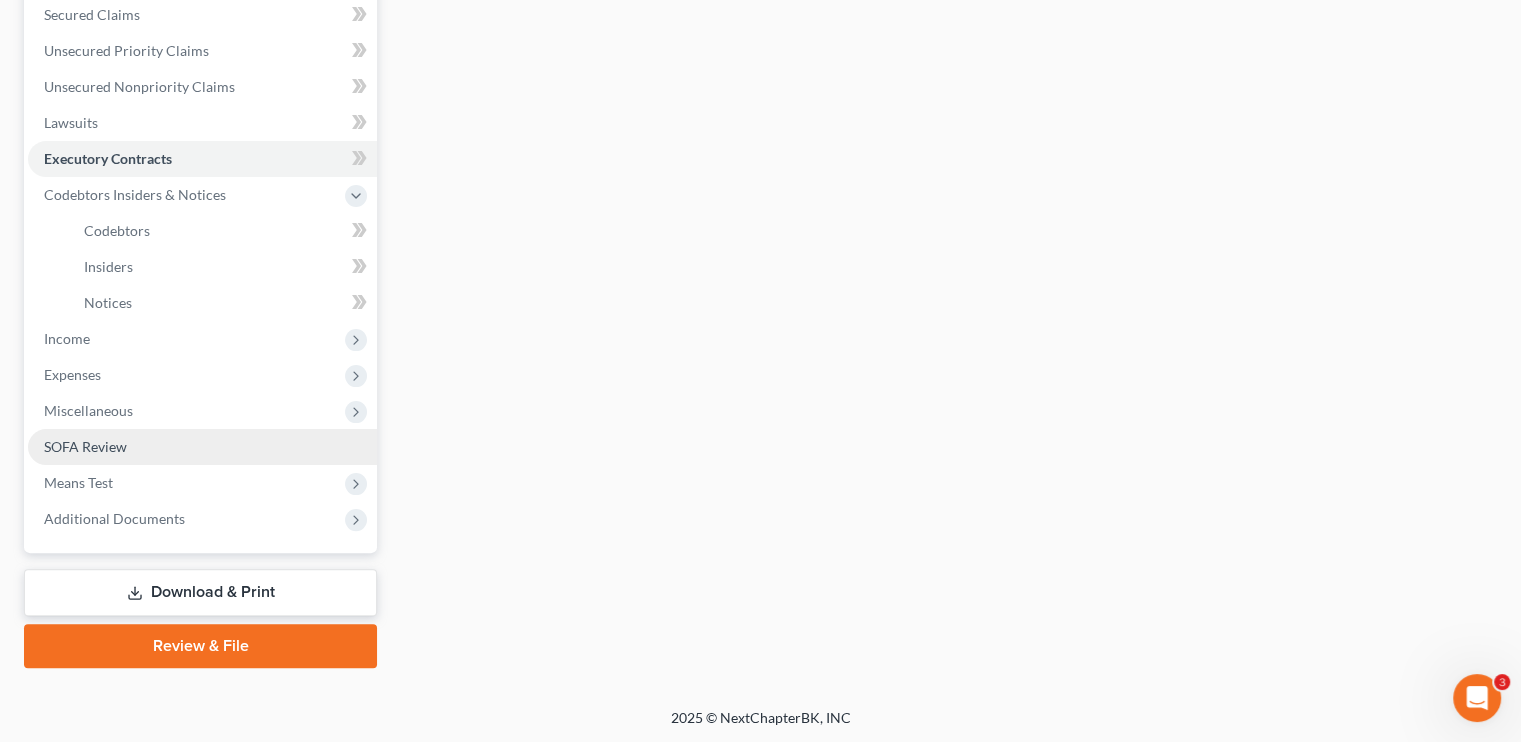 click on "SOFA Review" at bounding box center (202, 447) 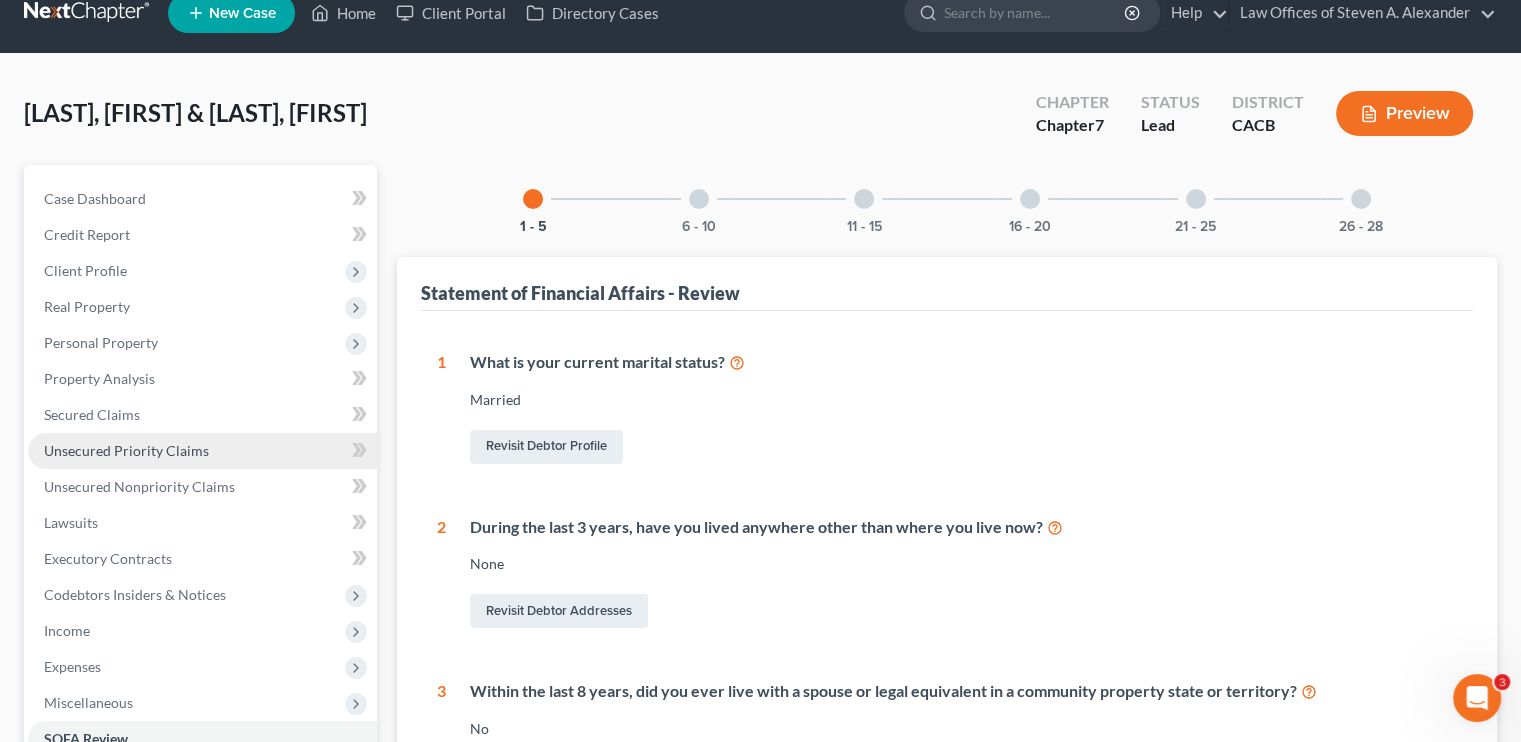 scroll, scrollTop: 0, scrollLeft: 0, axis: both 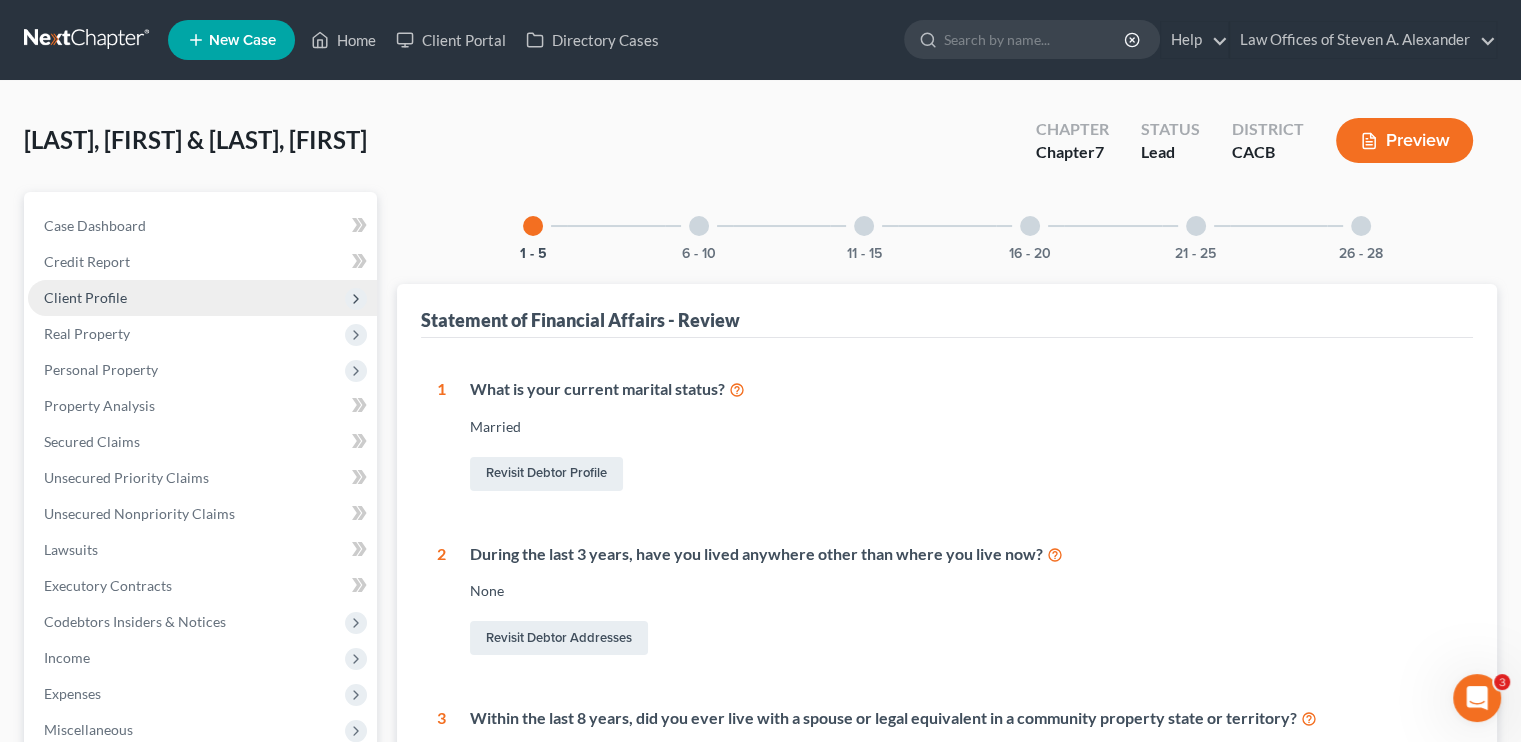 click on "Client Profile" at bounding box center [202, 298] 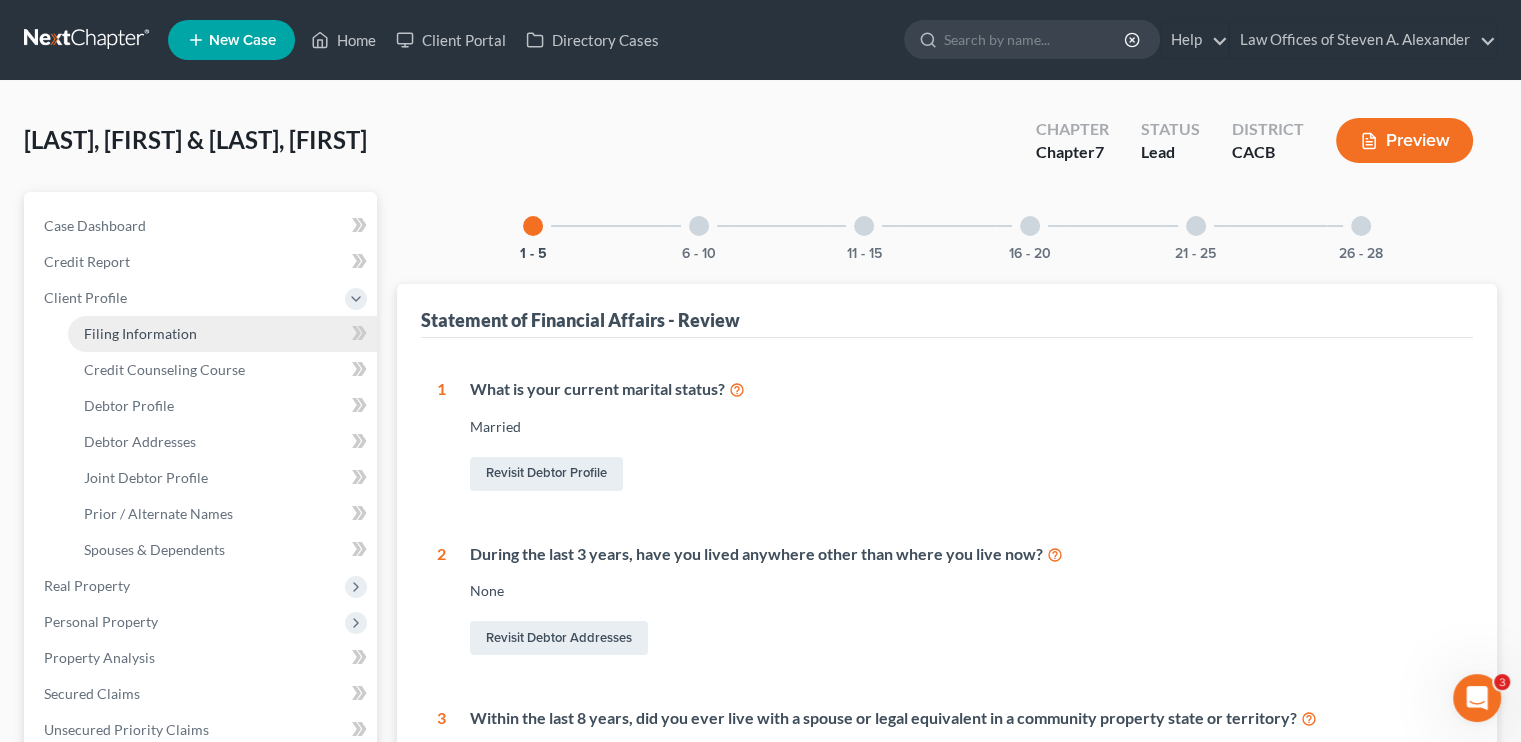 click on "Filing Information" at bounding box center (140, 333) 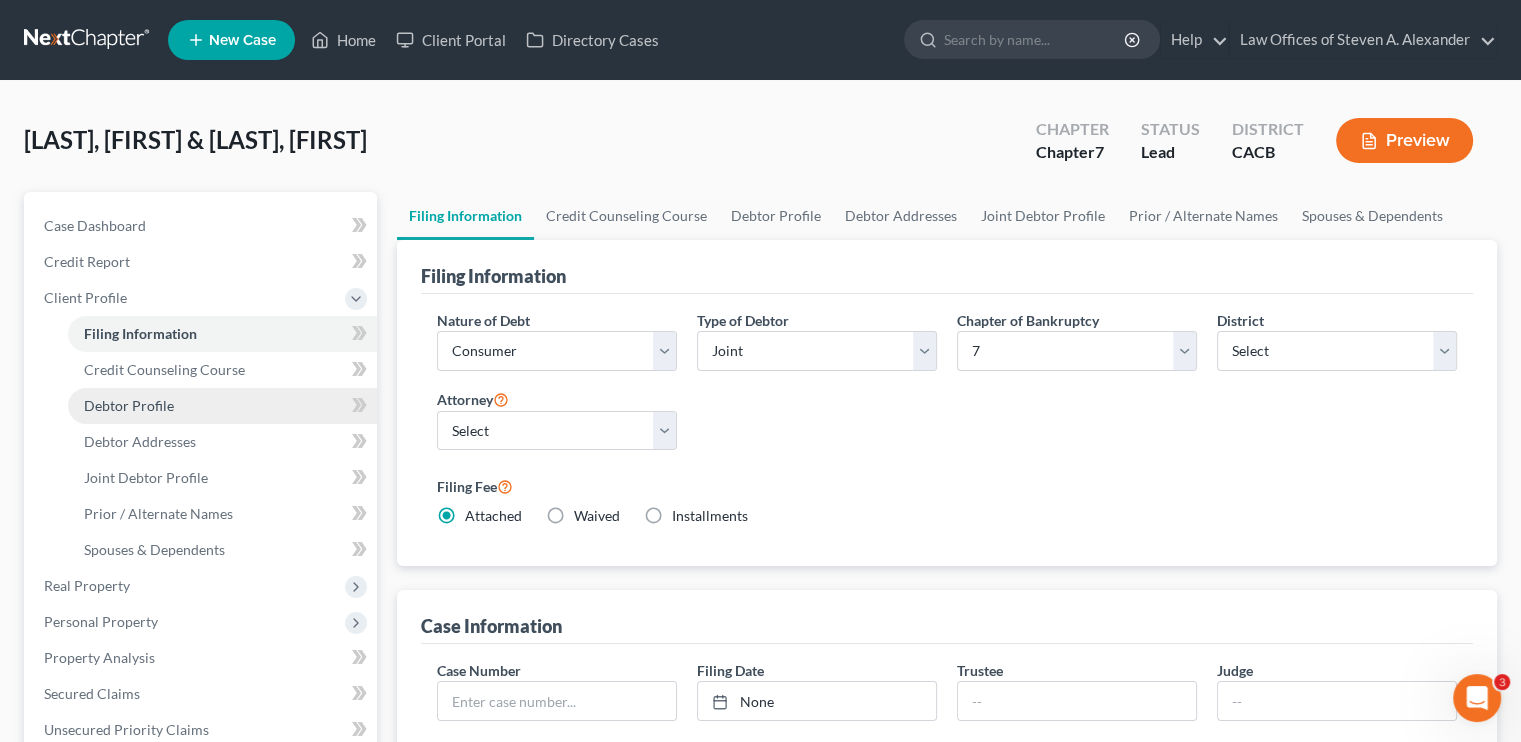 click on "Debtor Profile" at bounding box center (222, 406) 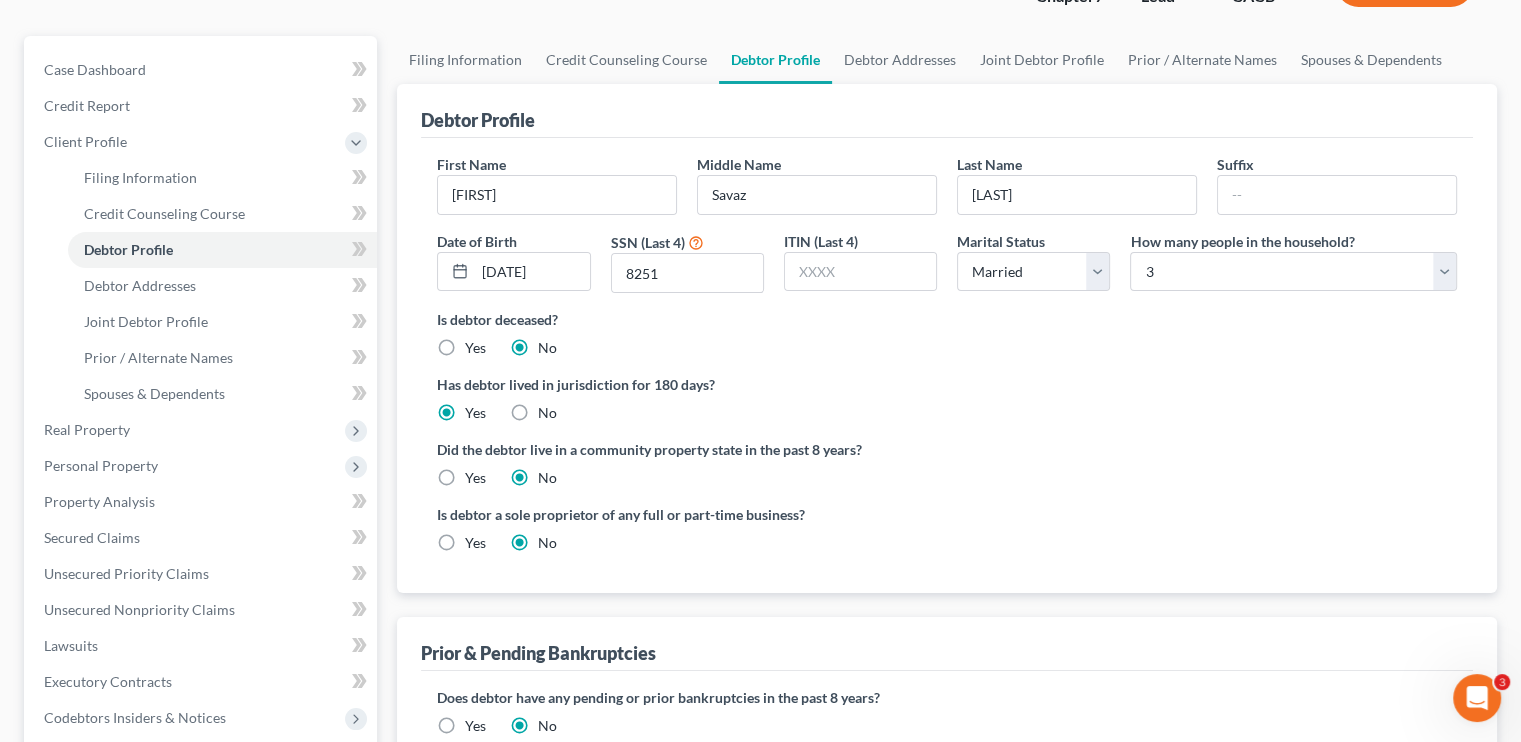 scroll, scrollTop: 200, scrollLeft: 0, axis: vertical 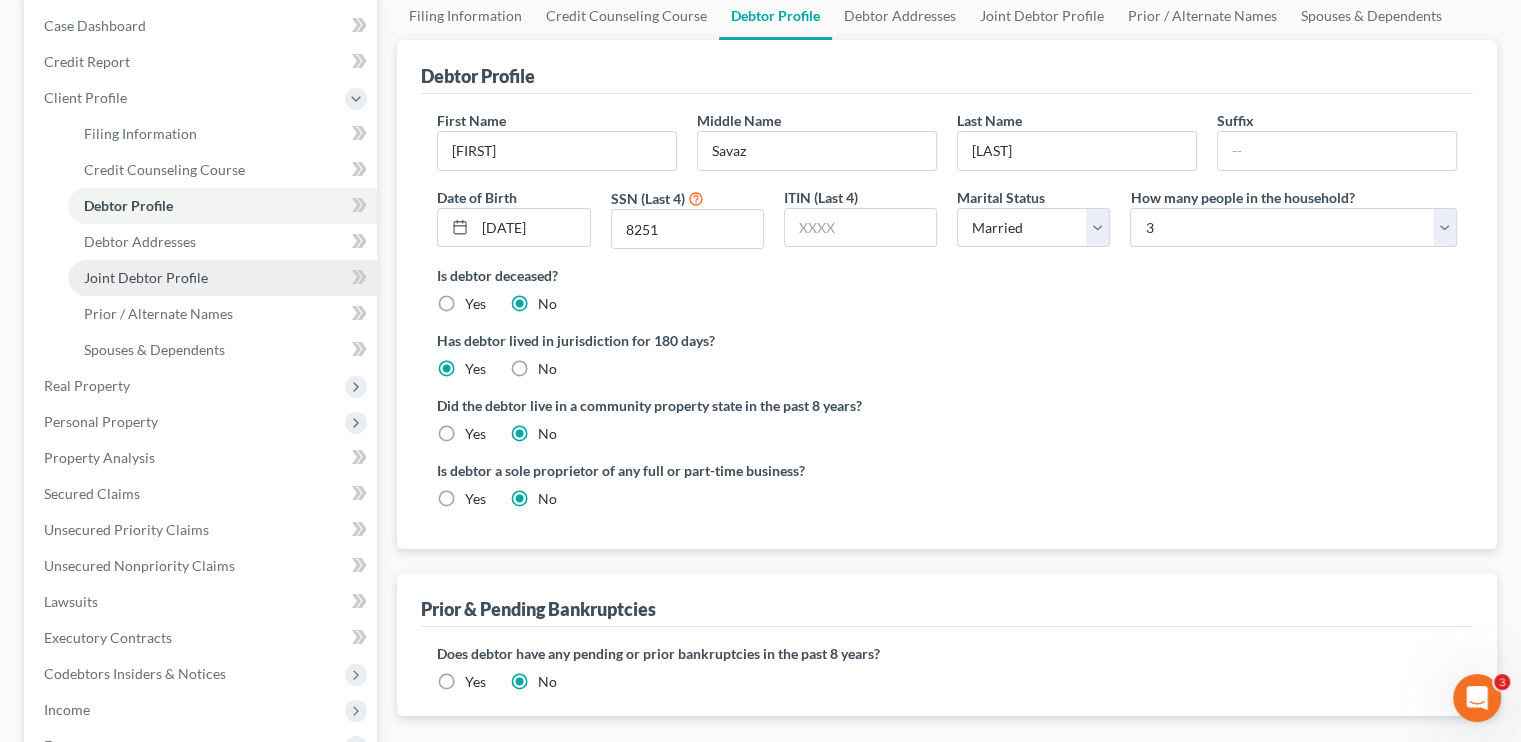 click on "Joint Debtor Profile" at bounding box center [146, 277] 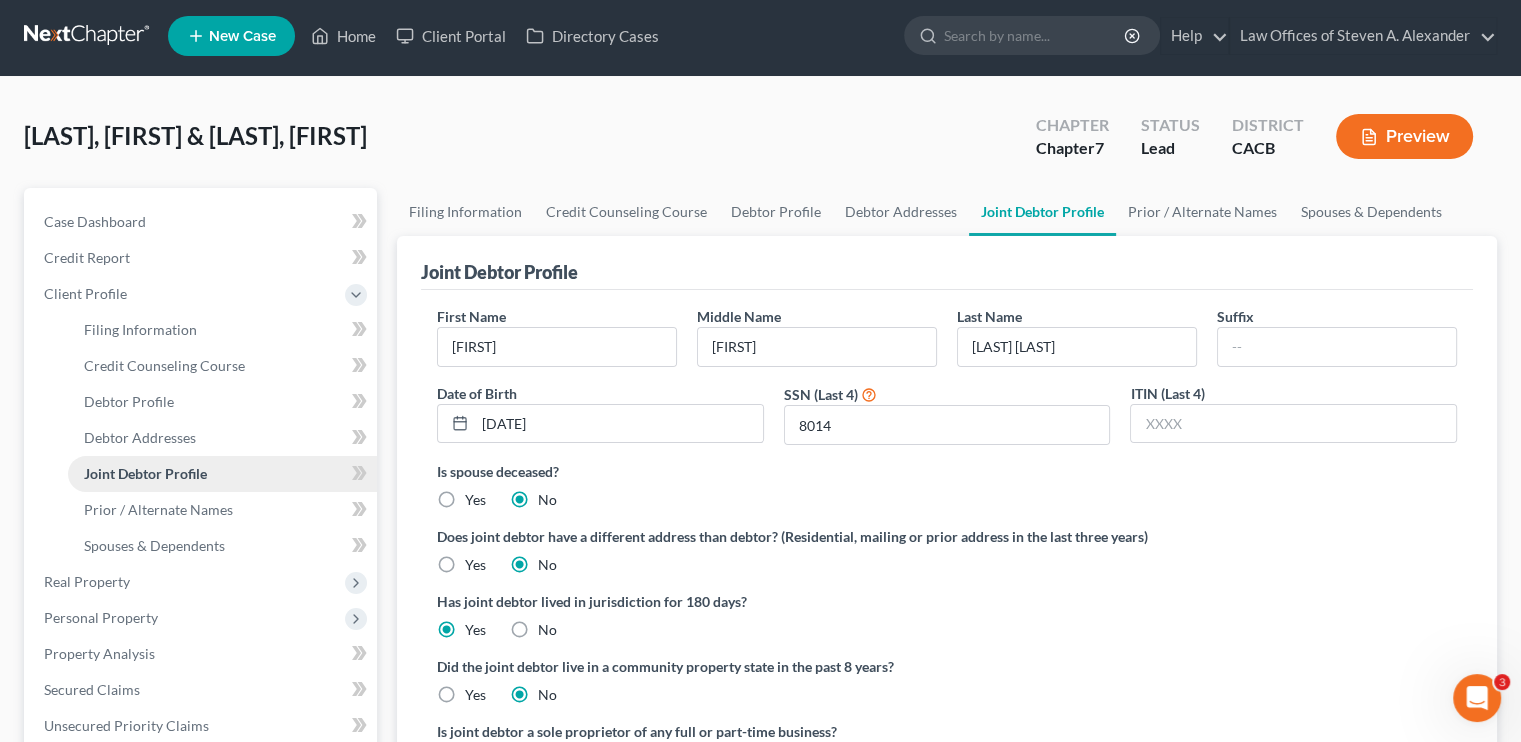 scroll, scrollTop: 0, scrollLeft: 0, axis: both 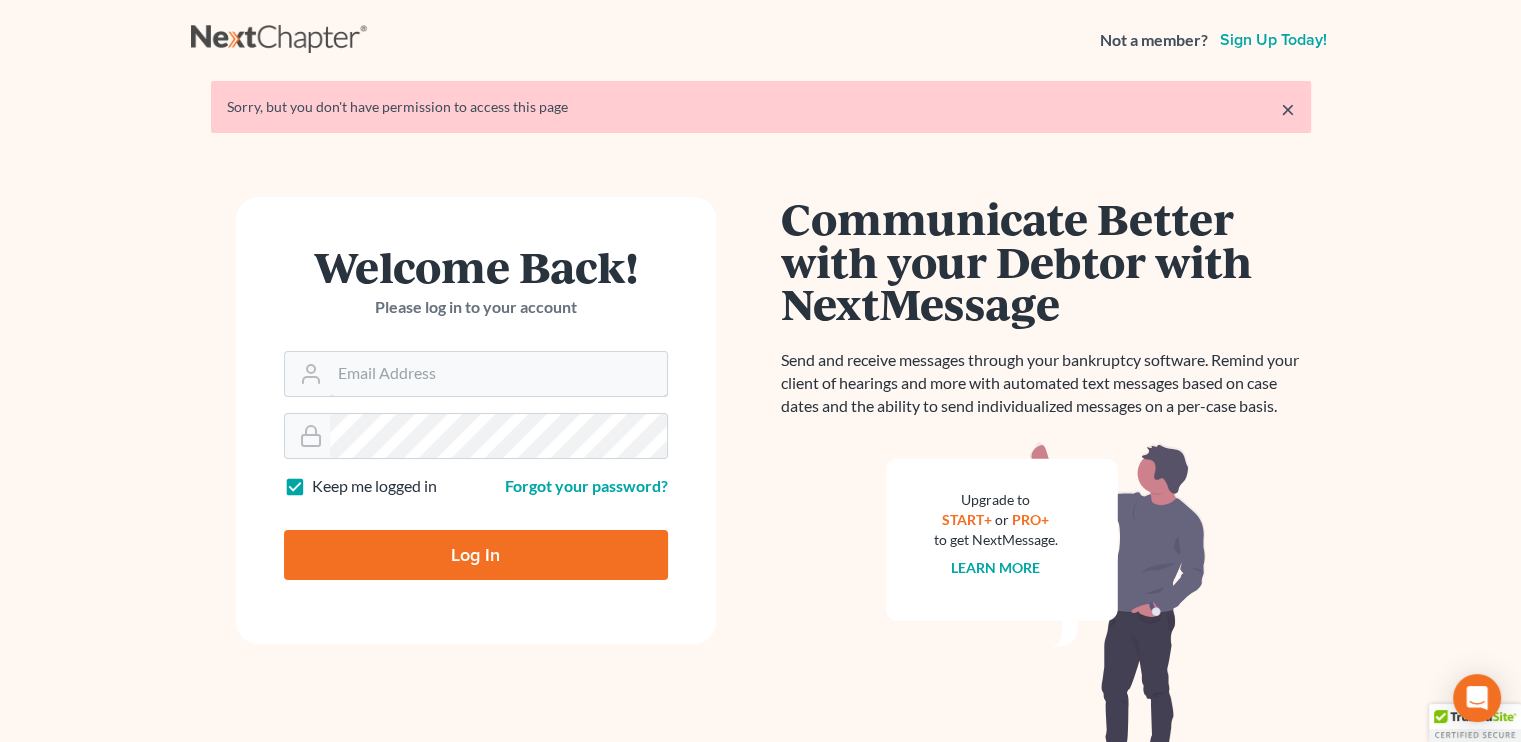 type on "[EMAIL]" 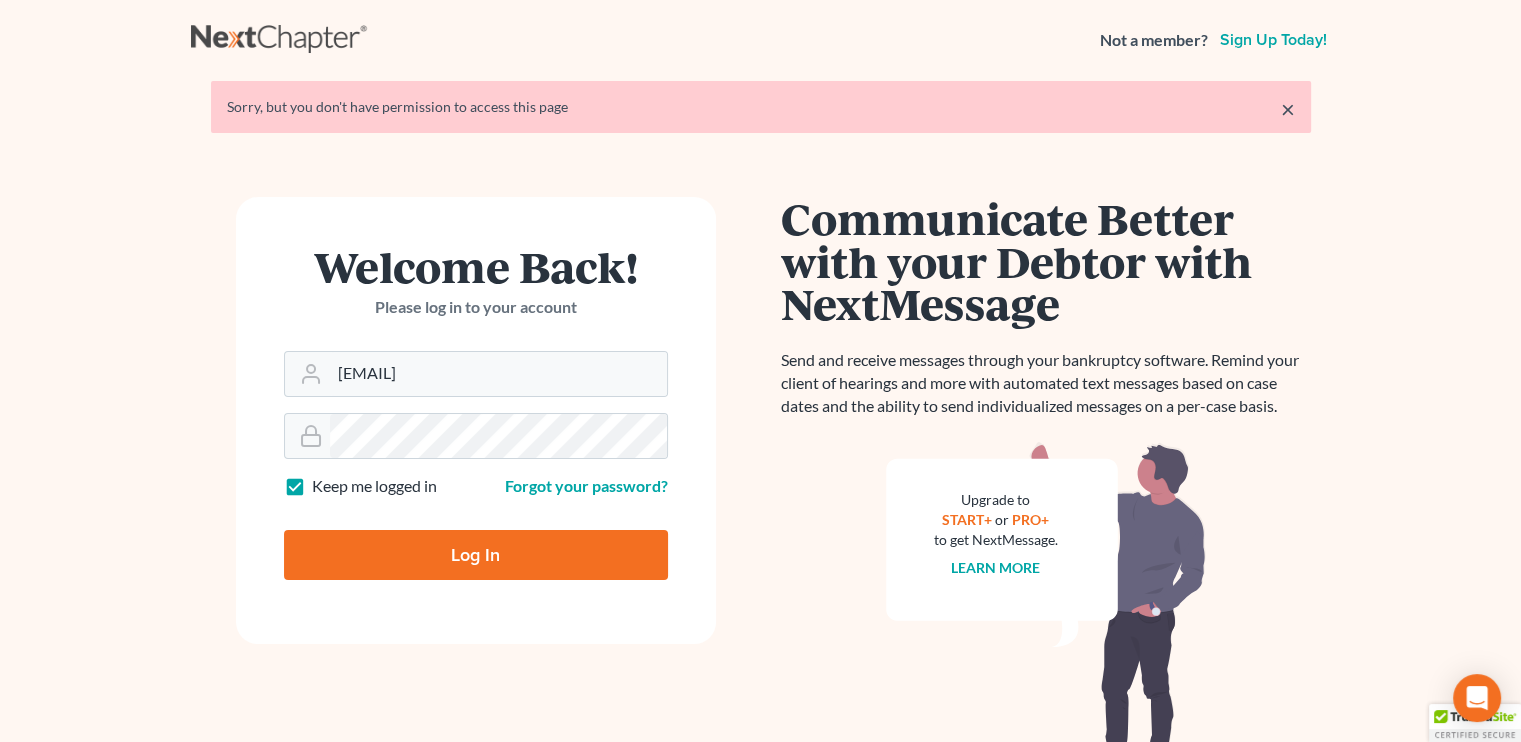 click on "Log In" at bounding box center (476, 555) 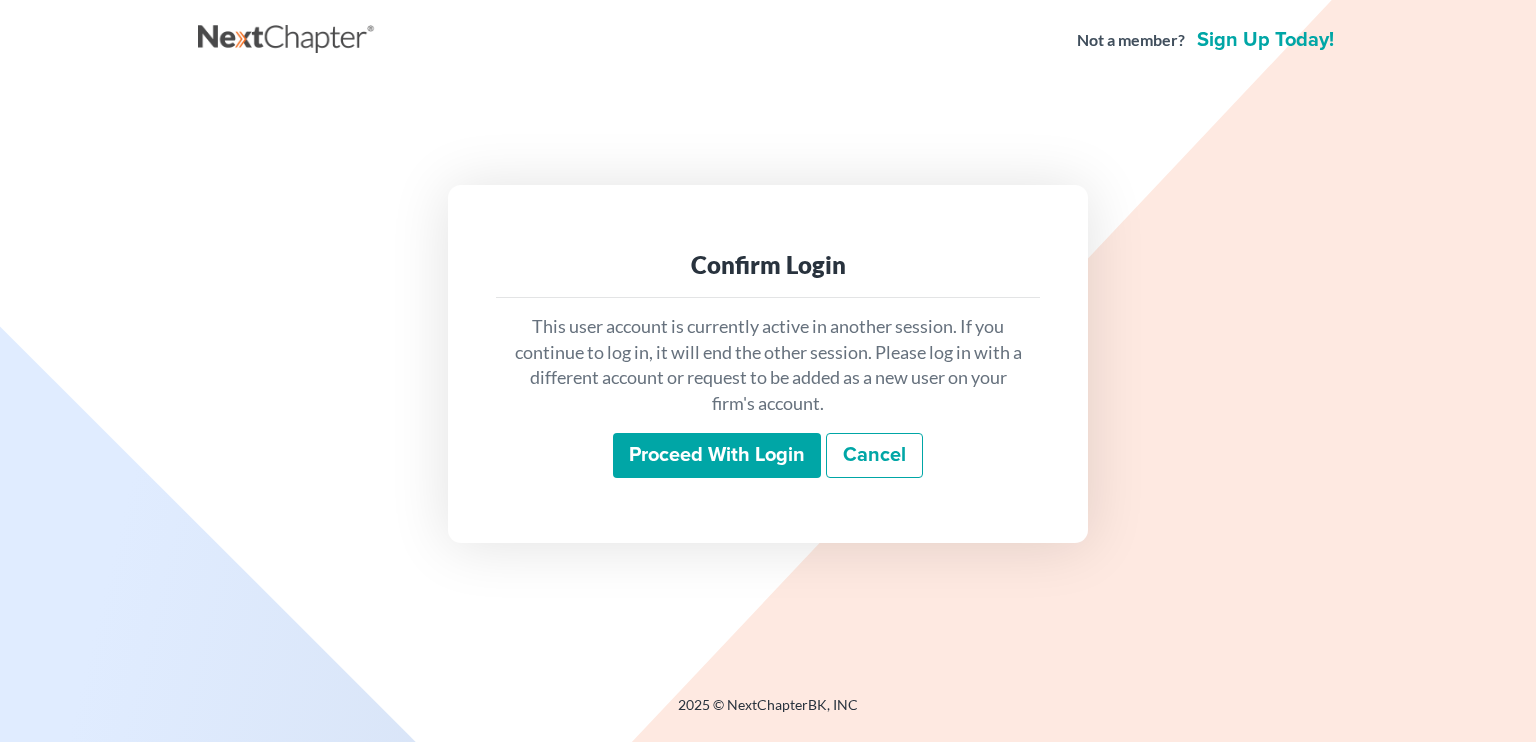 scroll, scrollTop: 0, scrollLeft: 0, axis: both 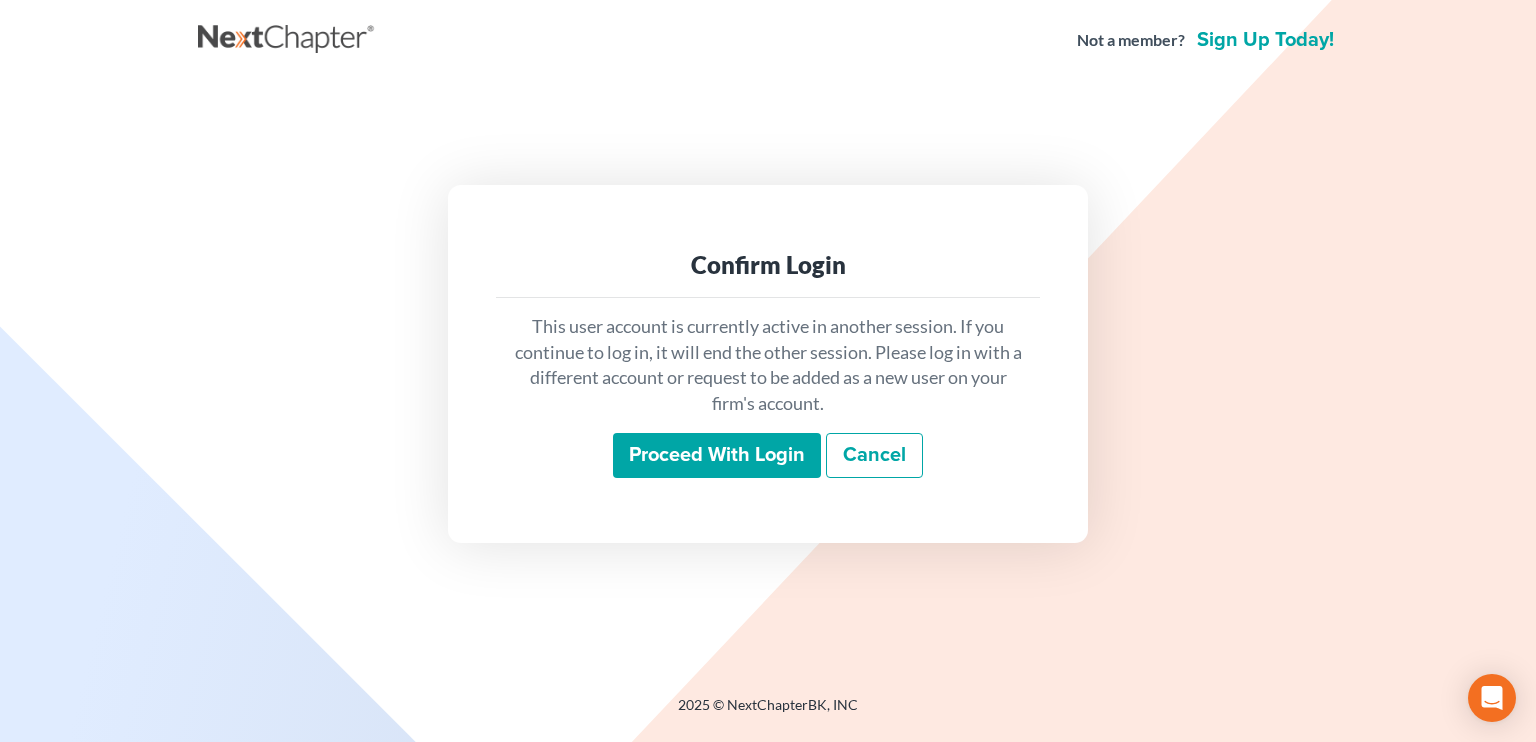 click on "Proceed with login" at bounding box center (717, 456) 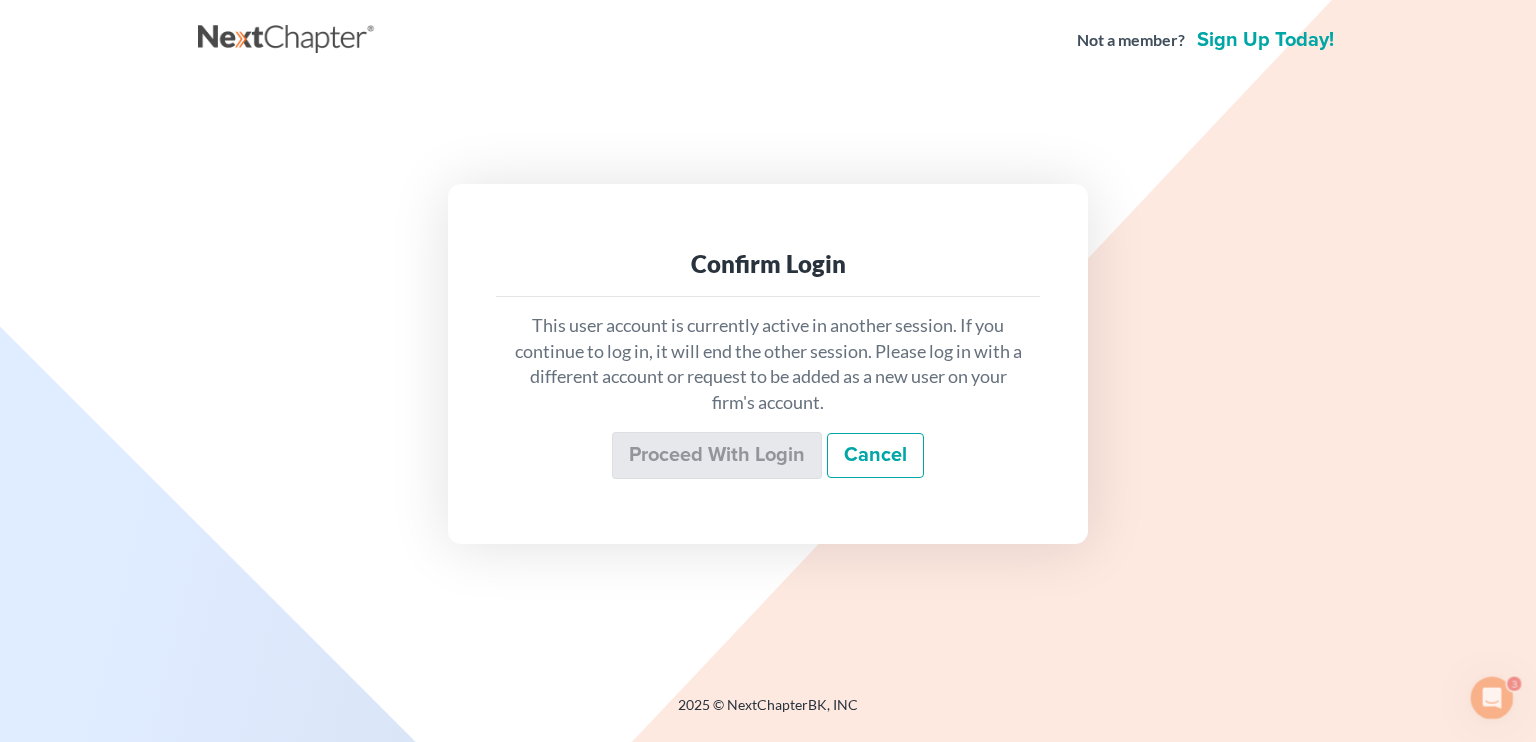 scroll, scrollTop: 0, scrollLeft: 0, axis: both 